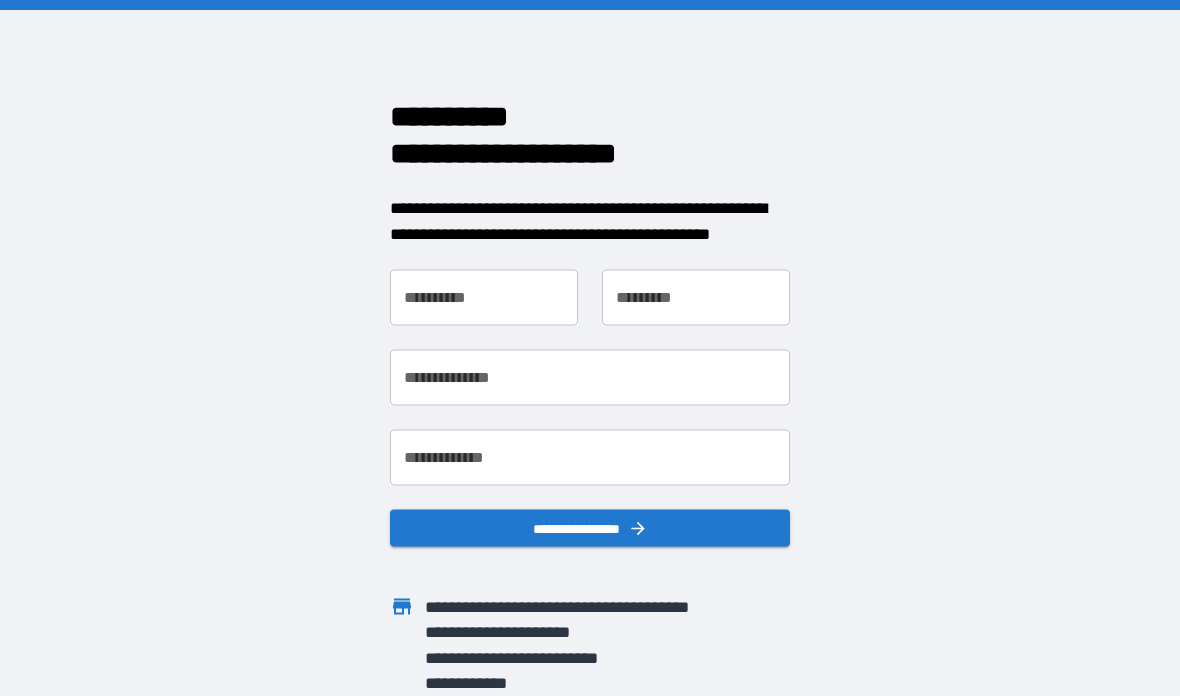 scroll, scrollTop: 0, scrollLeft: 0, axis: both 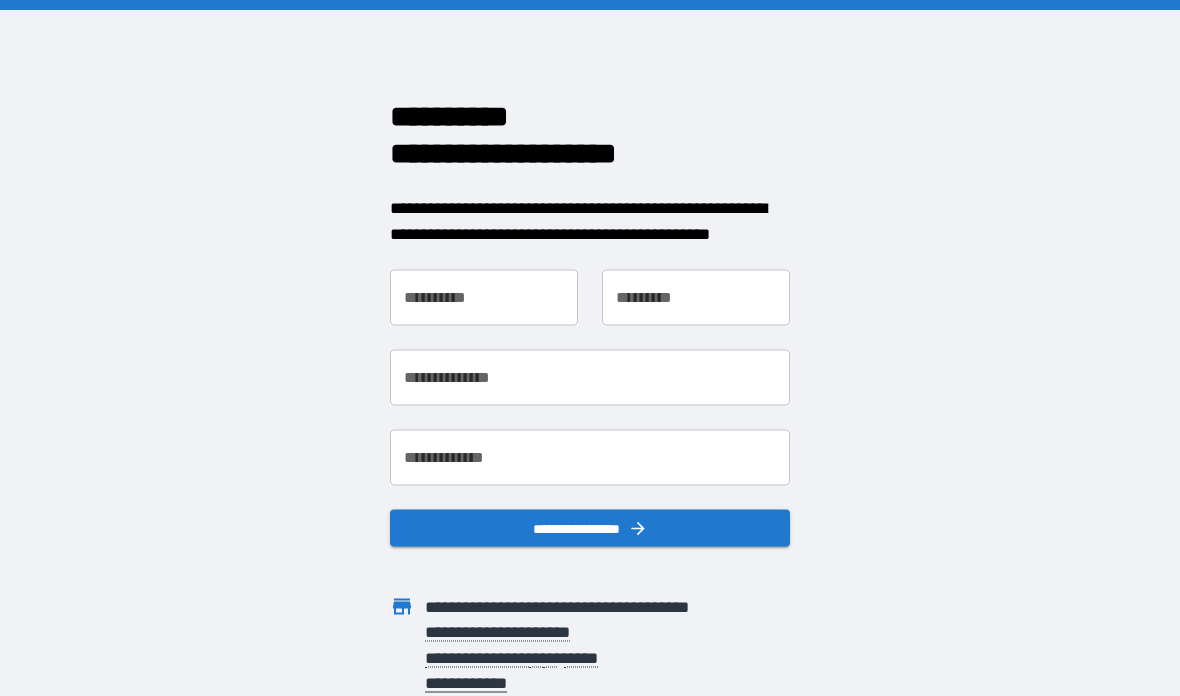 click on "**********" at bounding box center (484, 298) 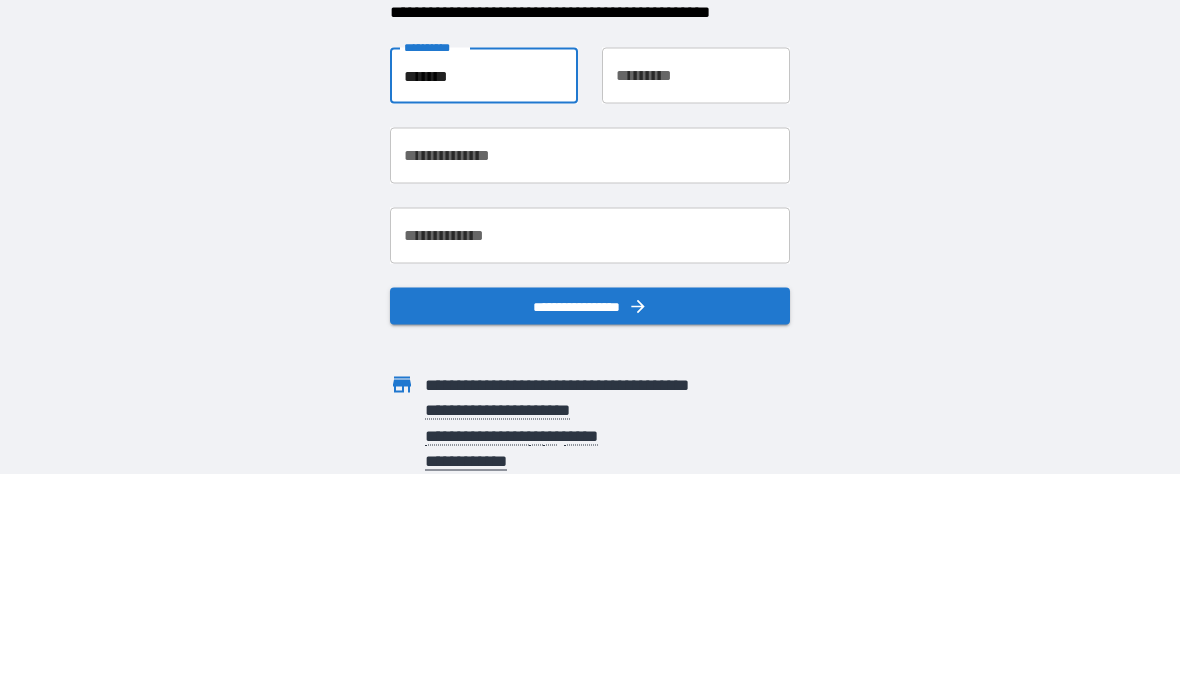type on "*******" 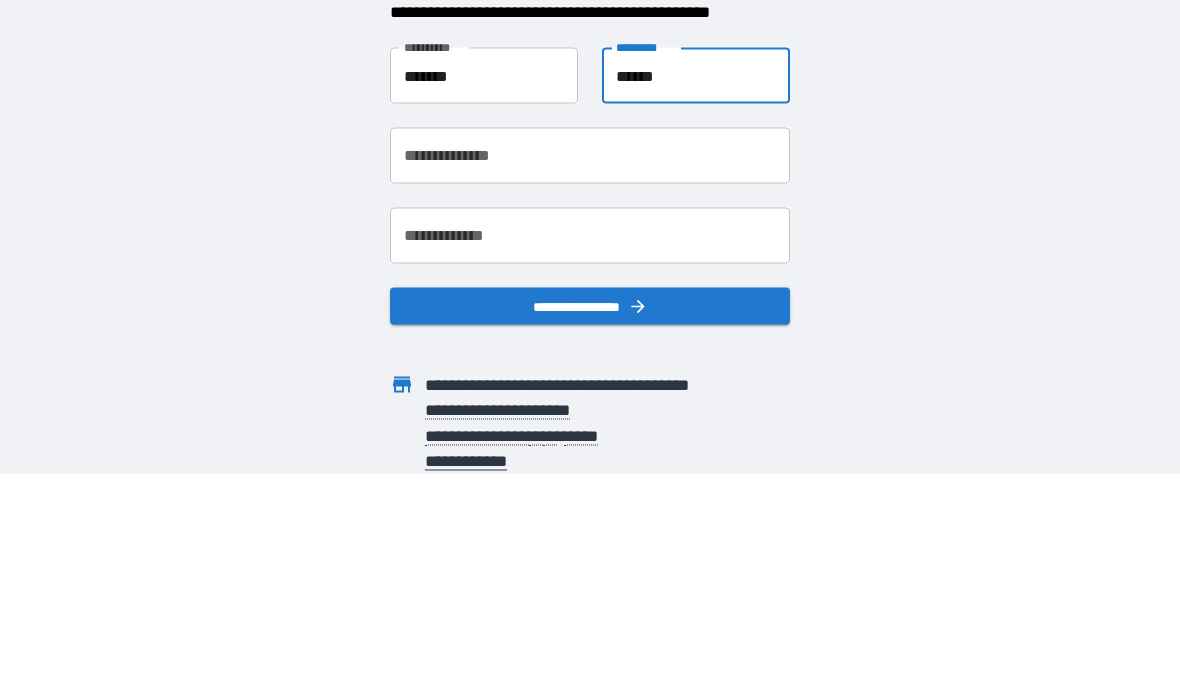 type on "******" 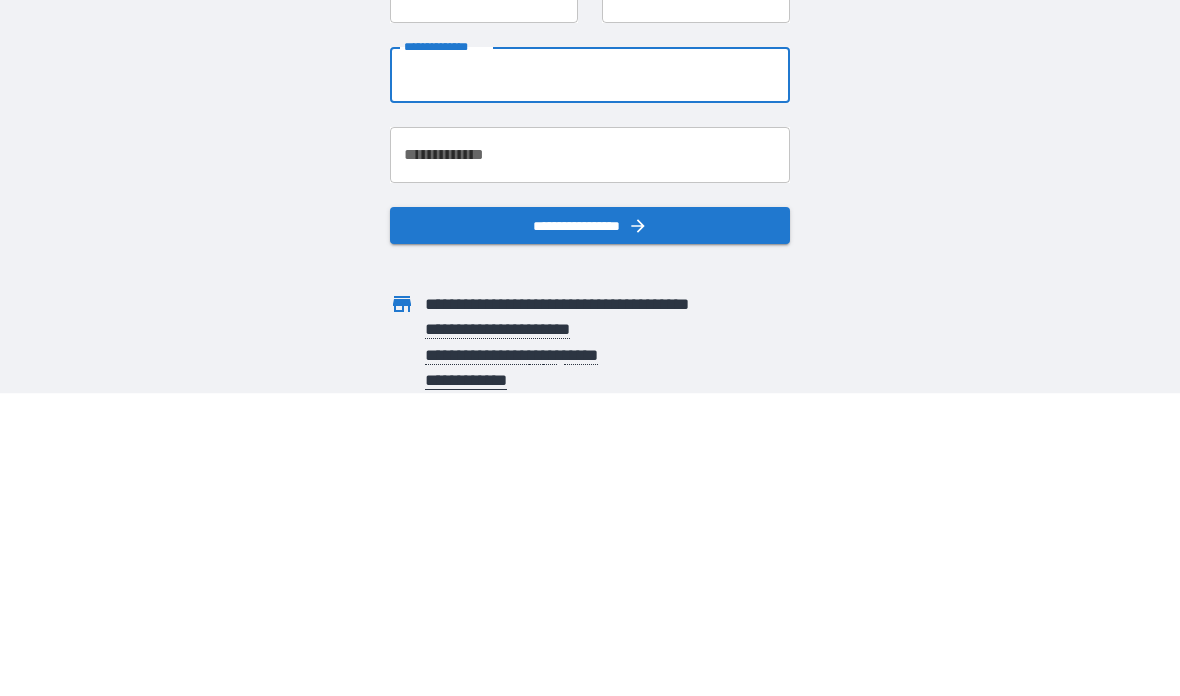 type on "*" 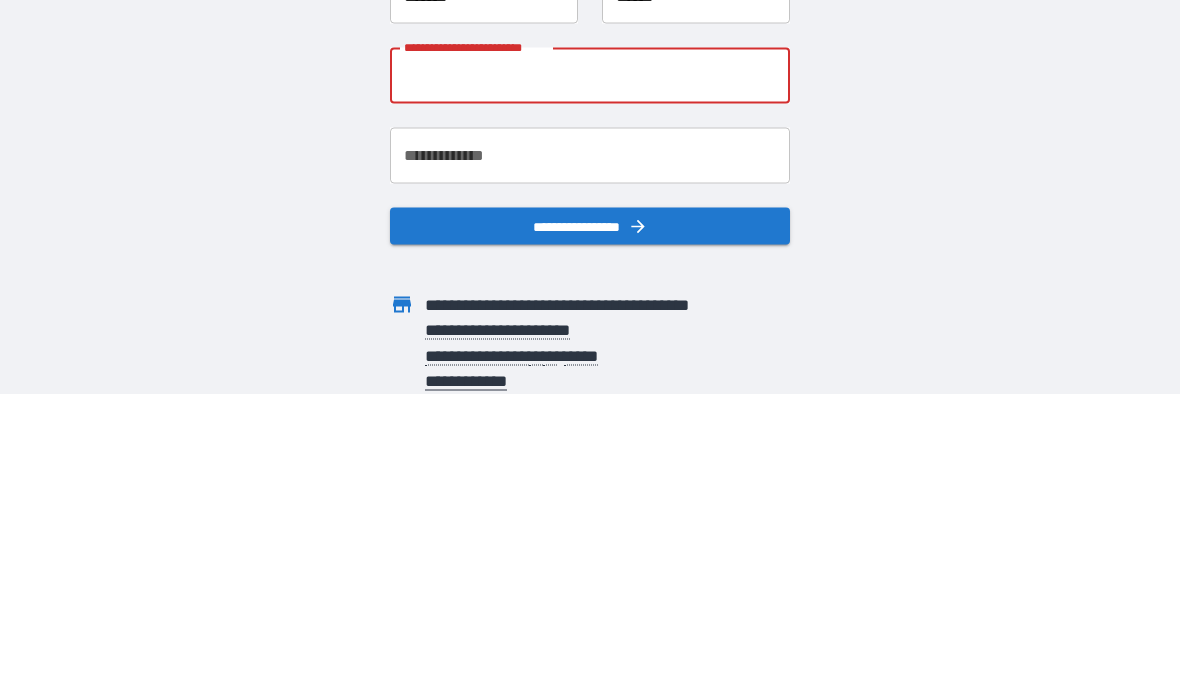 type on "*" 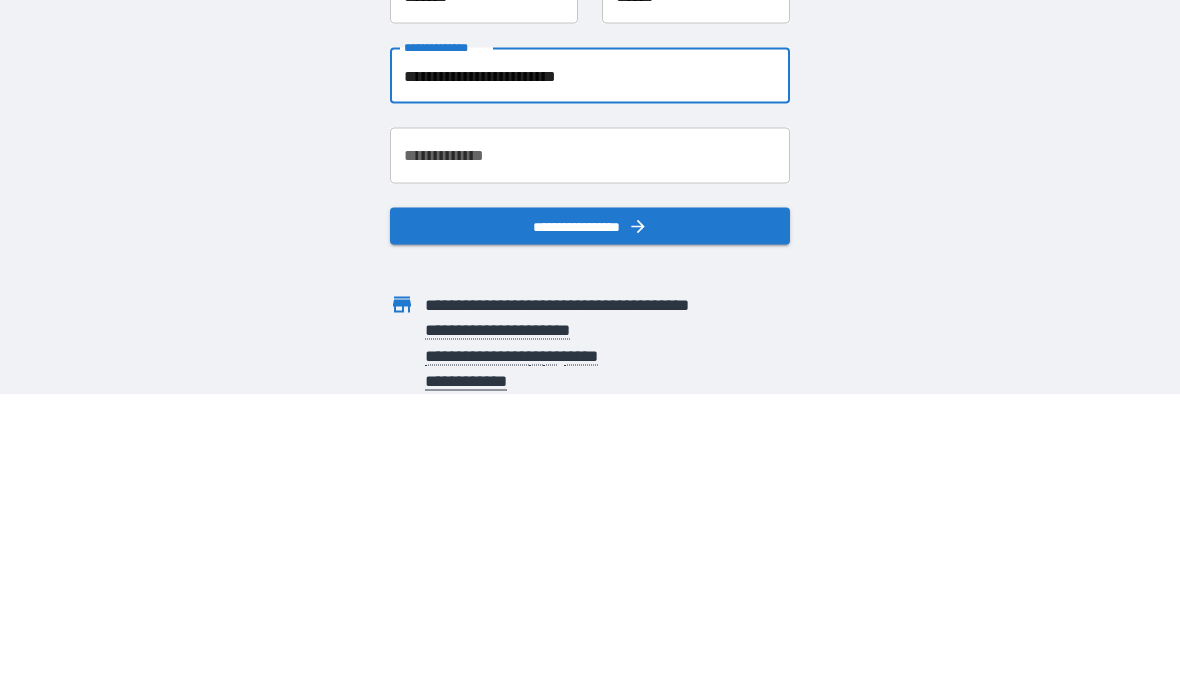 type on "**********" 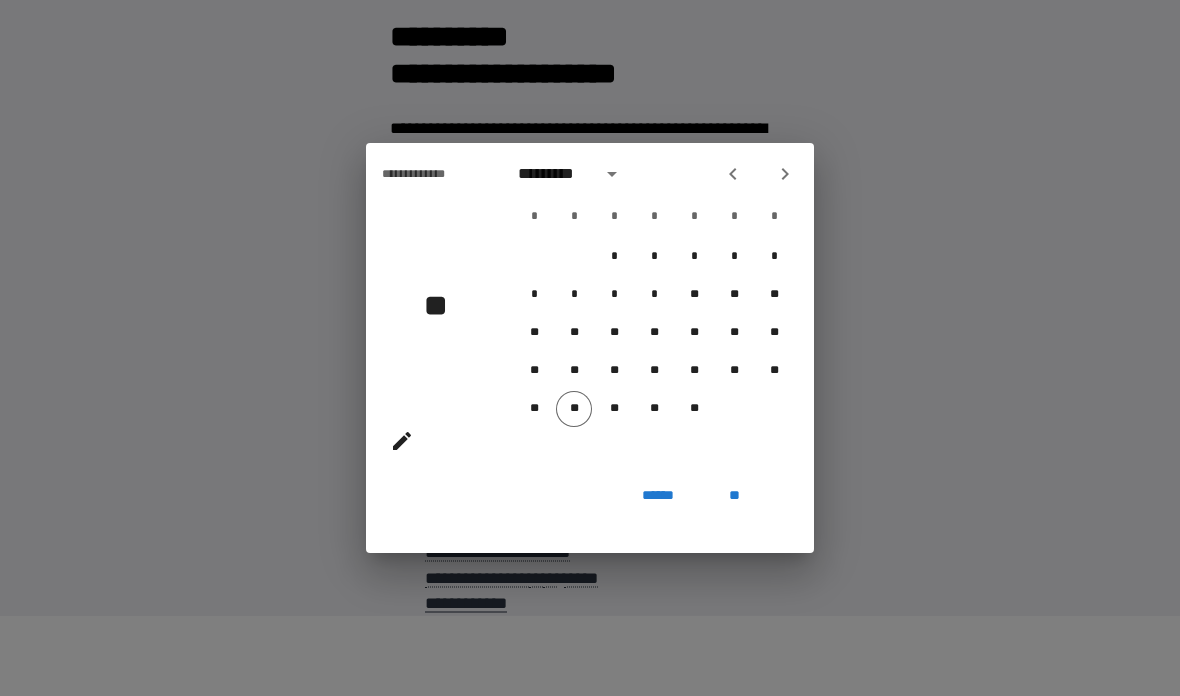 click at bounding box center [612, 174] 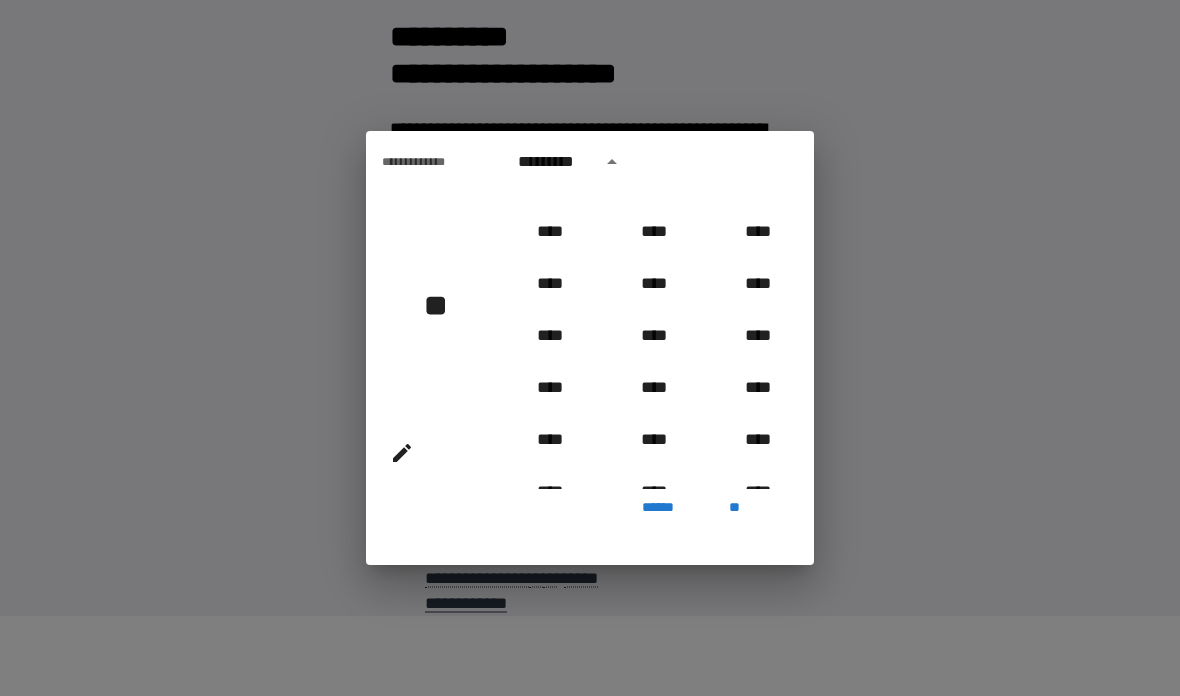 scroll, scrollTop: 1640, scrollLeft: 0, axis: vertical 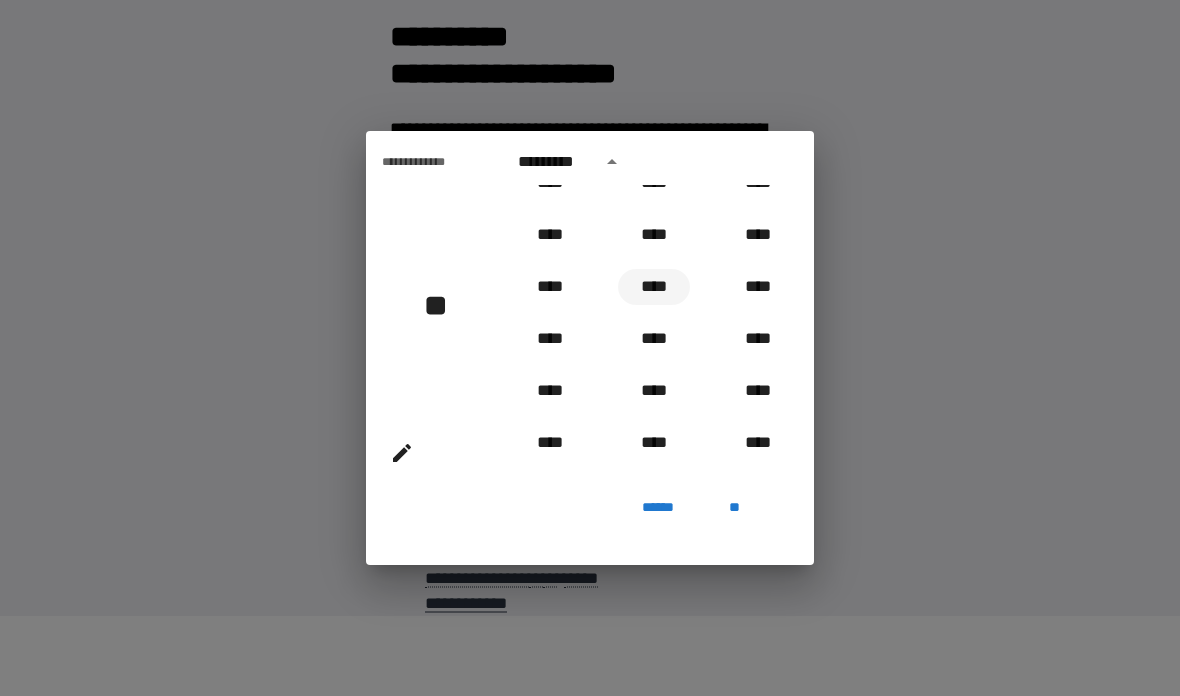 click on "****" at bounding box center [654, 287] 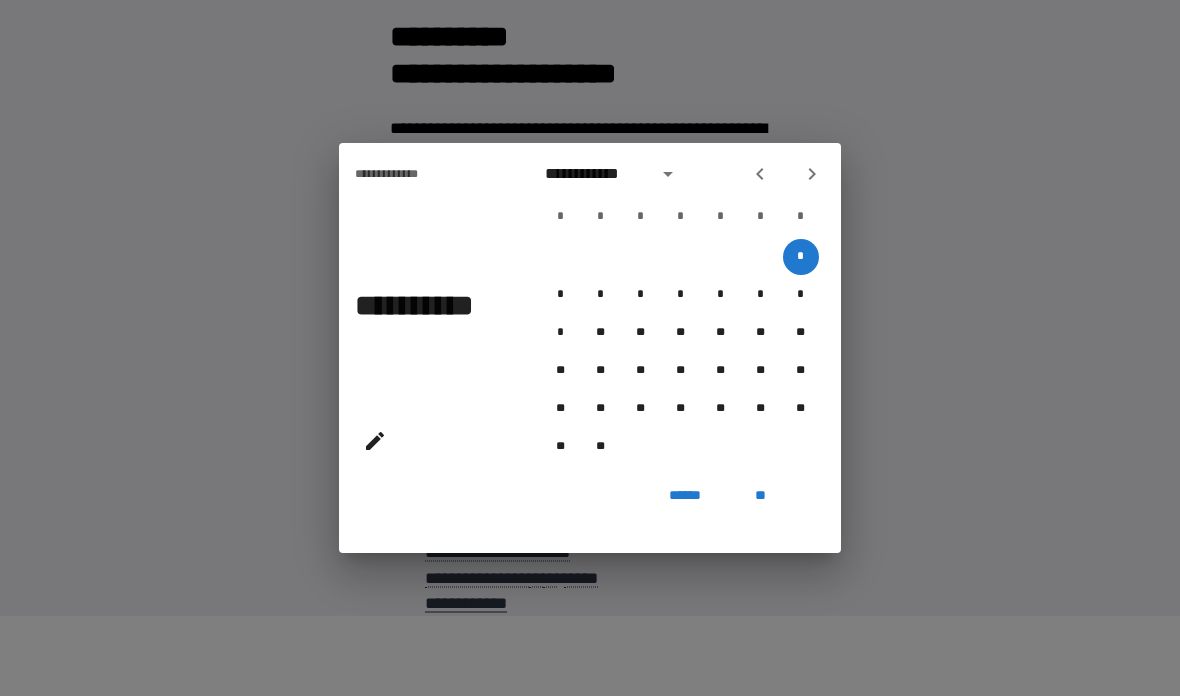 click 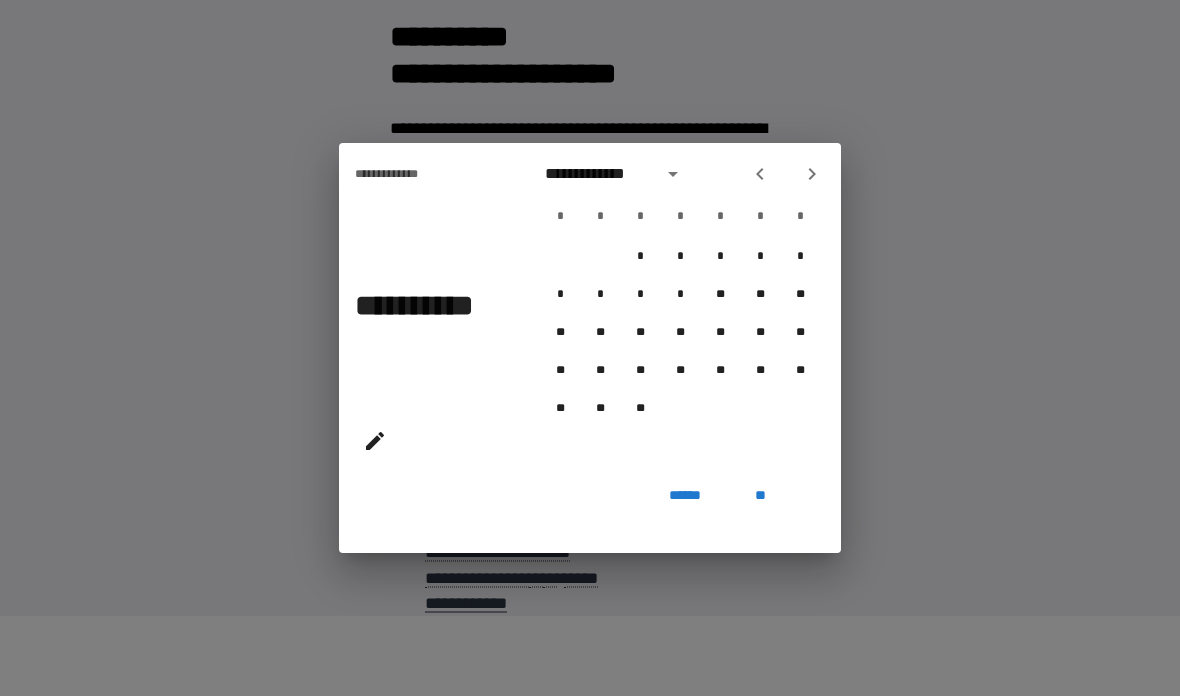 click 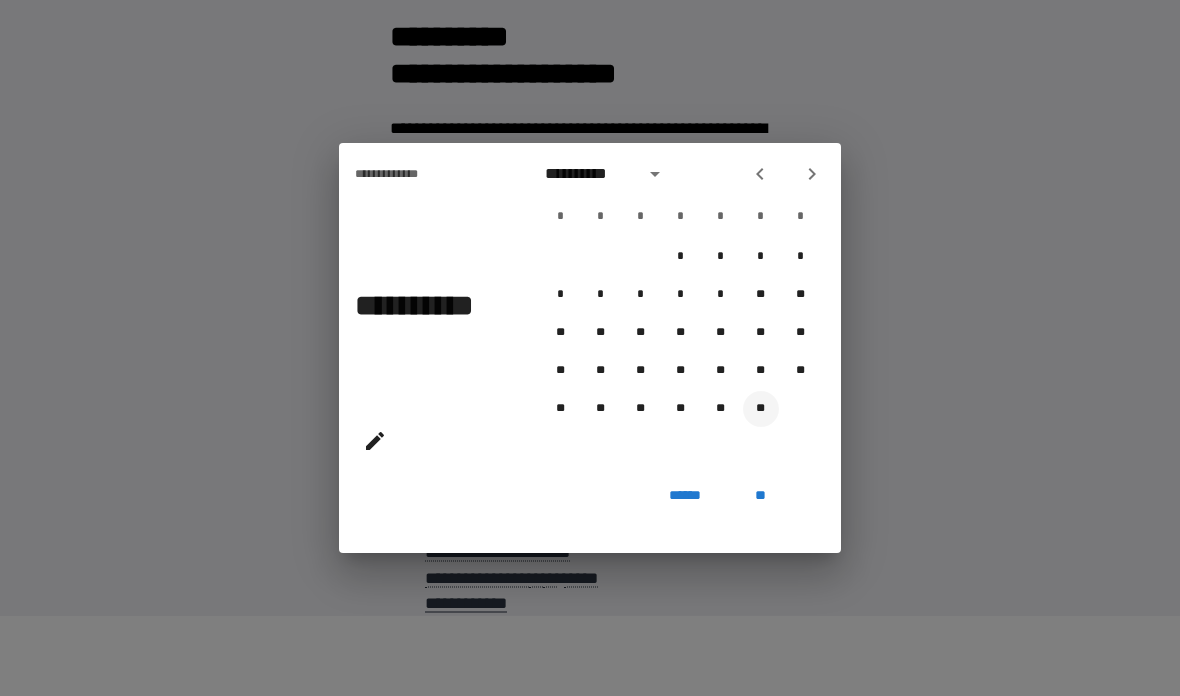 click on "**" at bounding box center (761, 409) 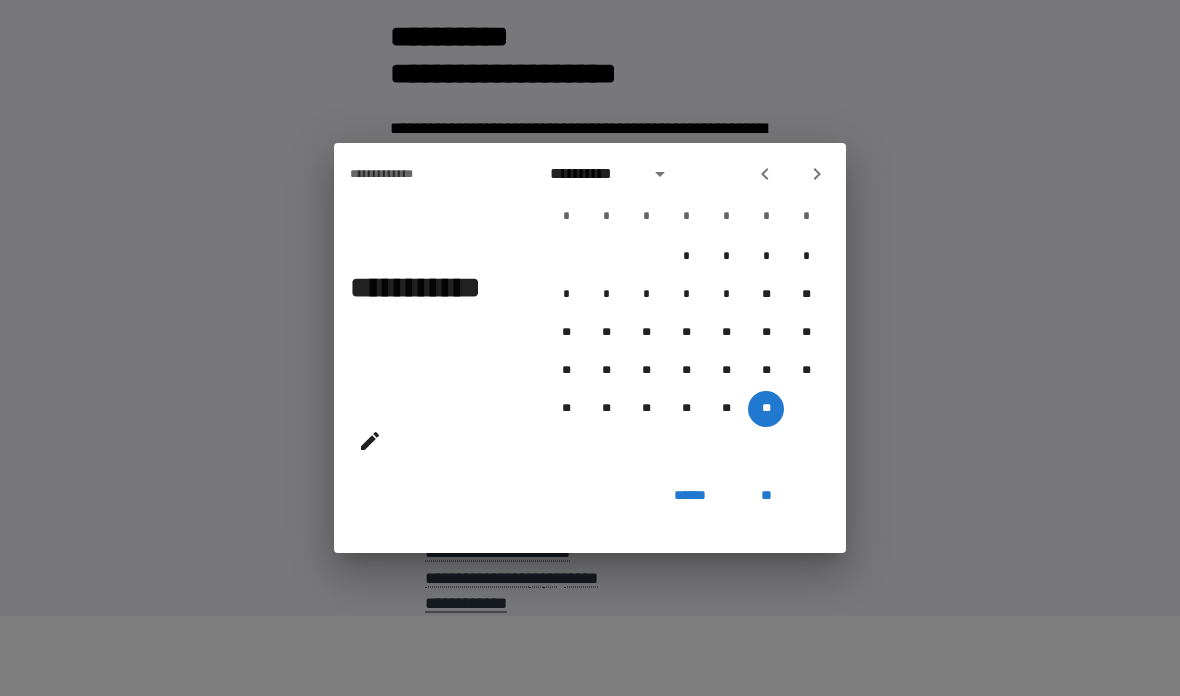 click on "**" at bounding box center [766, 495] 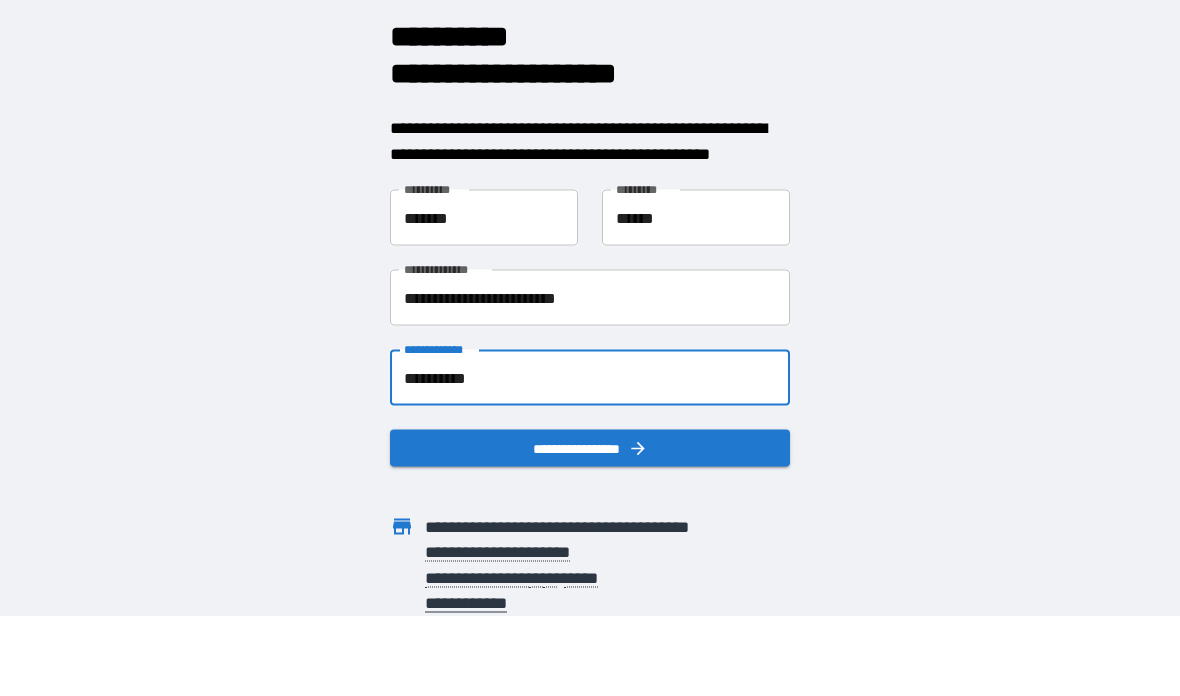 click on "**********" at bounding box center (590, 448) 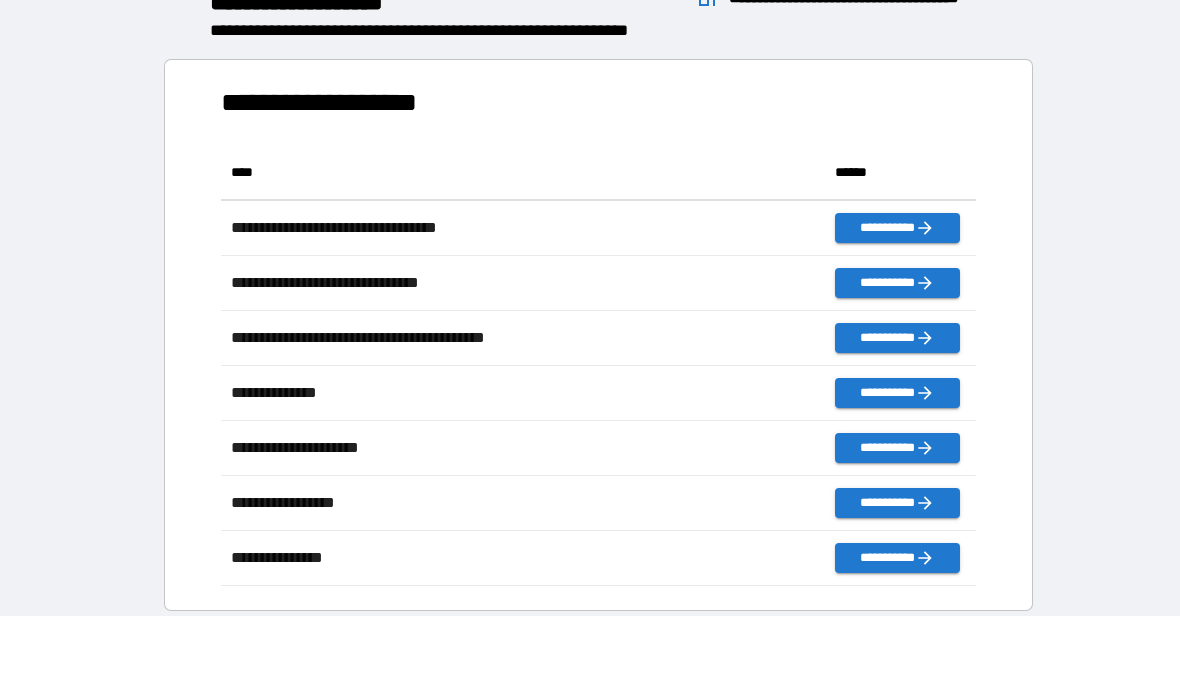 scroll, scrollTop: 1, scrollLeft: 1, axis: both 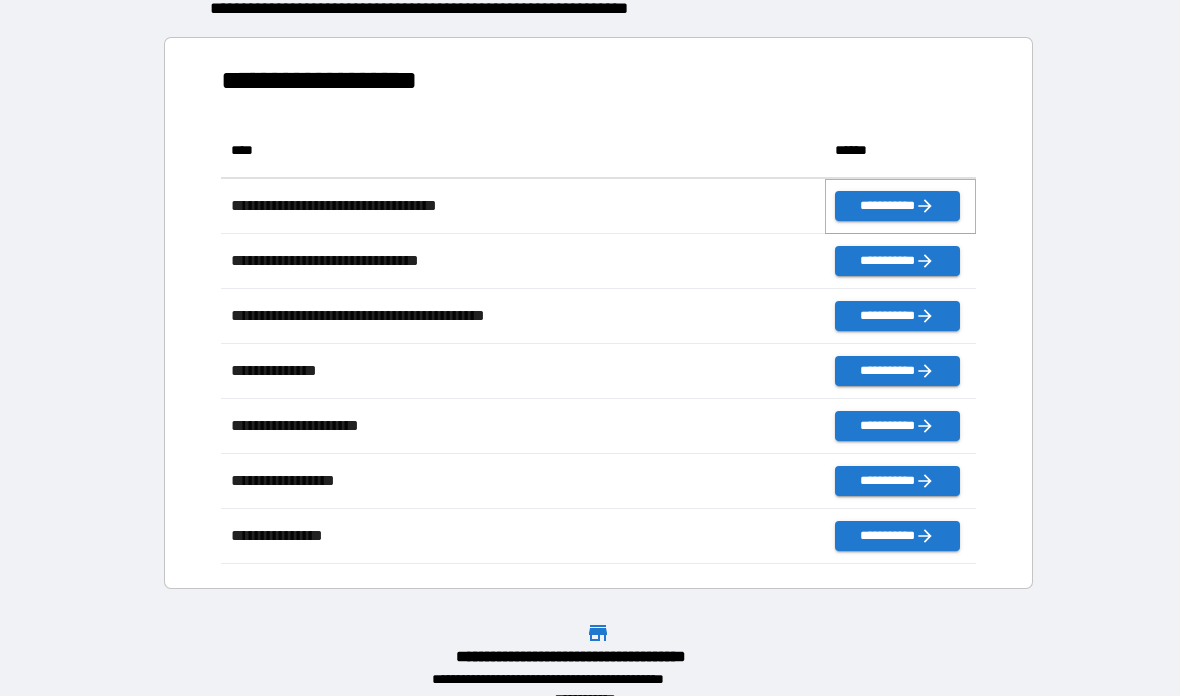 click 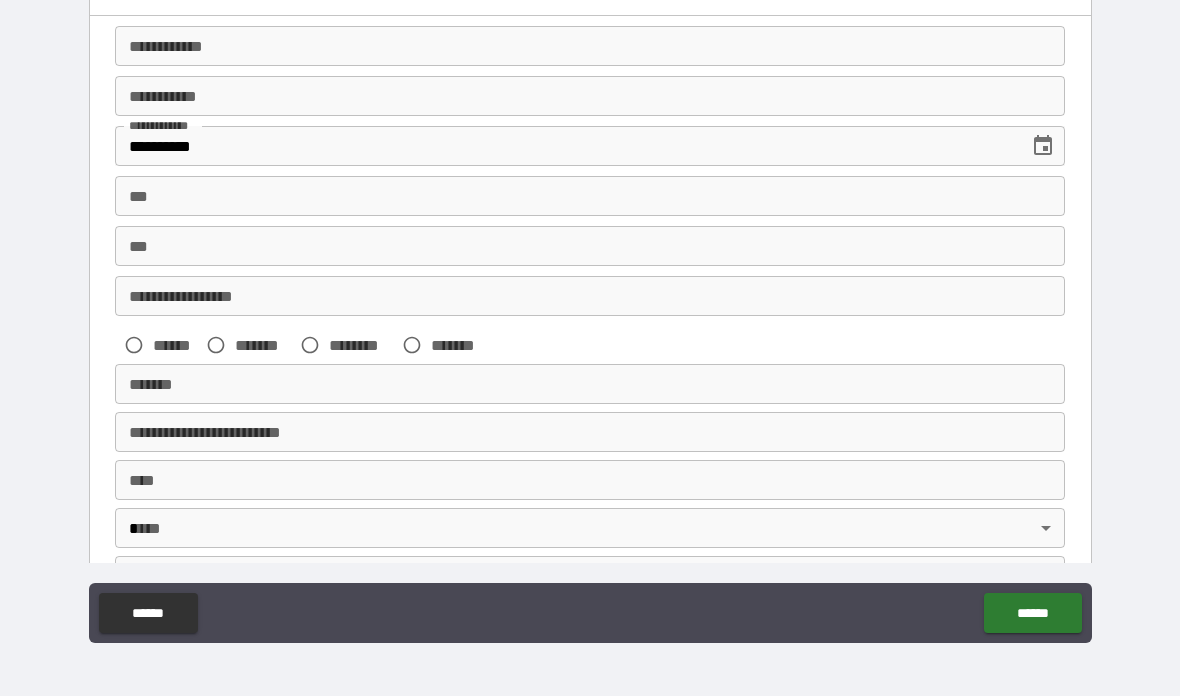 scroll, scrollTop: 0, scrollLeft: 0, axis: both 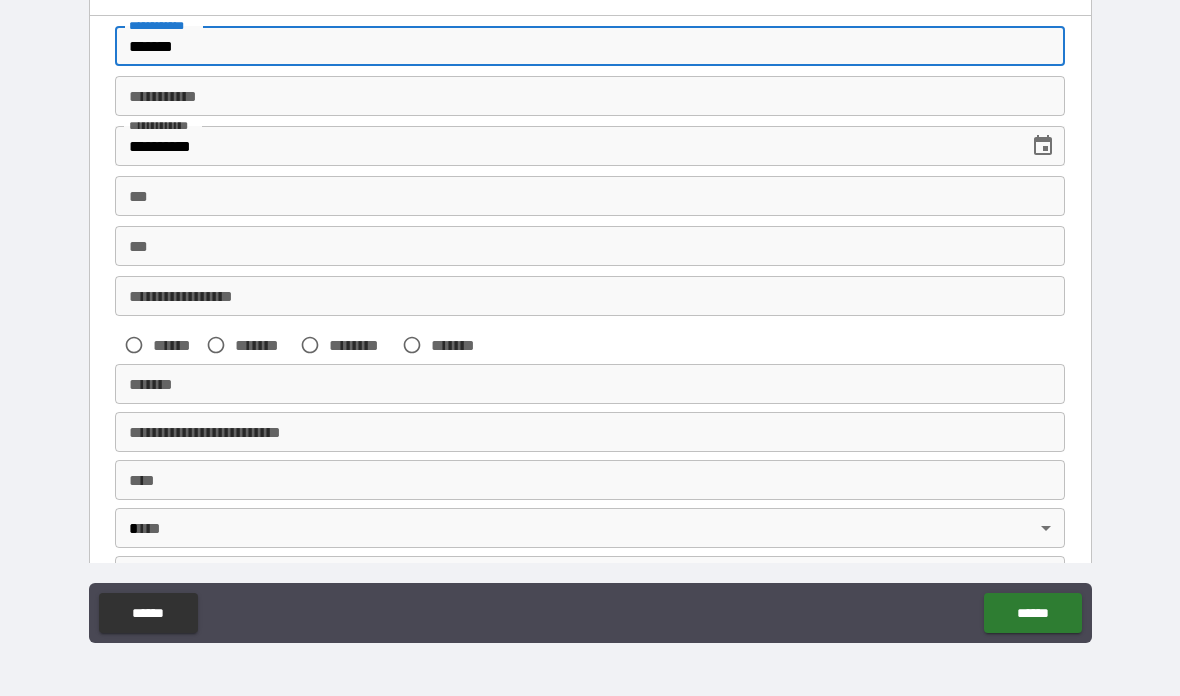 type on "*******" 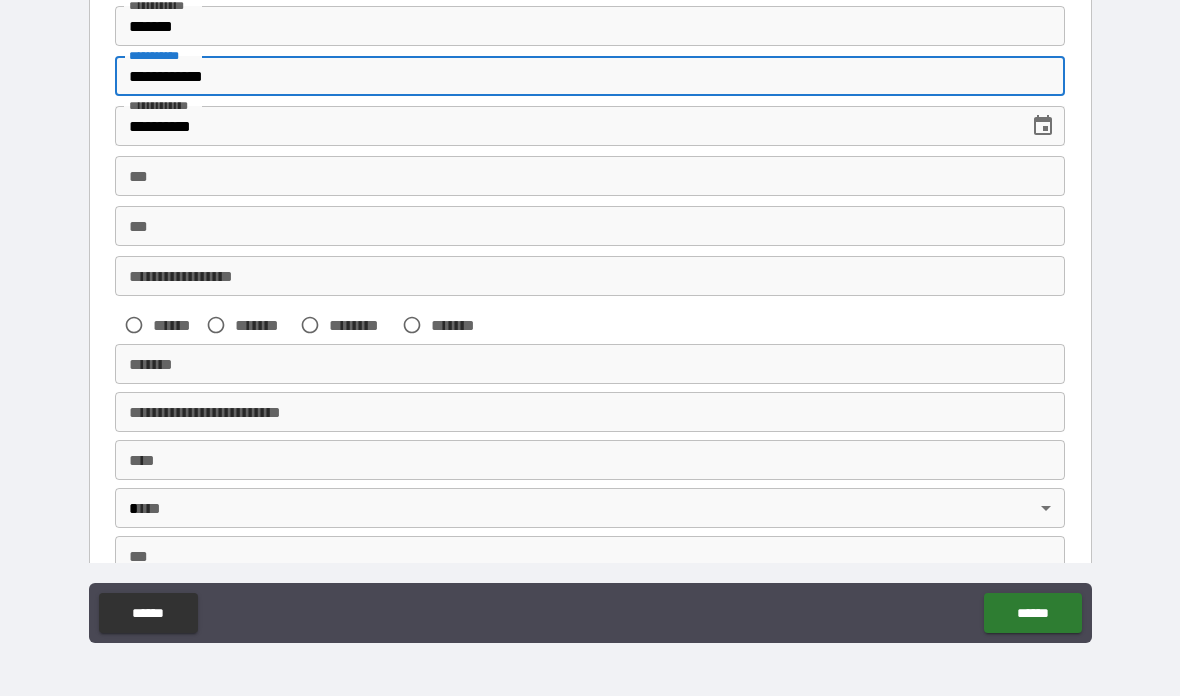 scroll, scrollTop: 19, scrollLeft: 0, axis: vertical 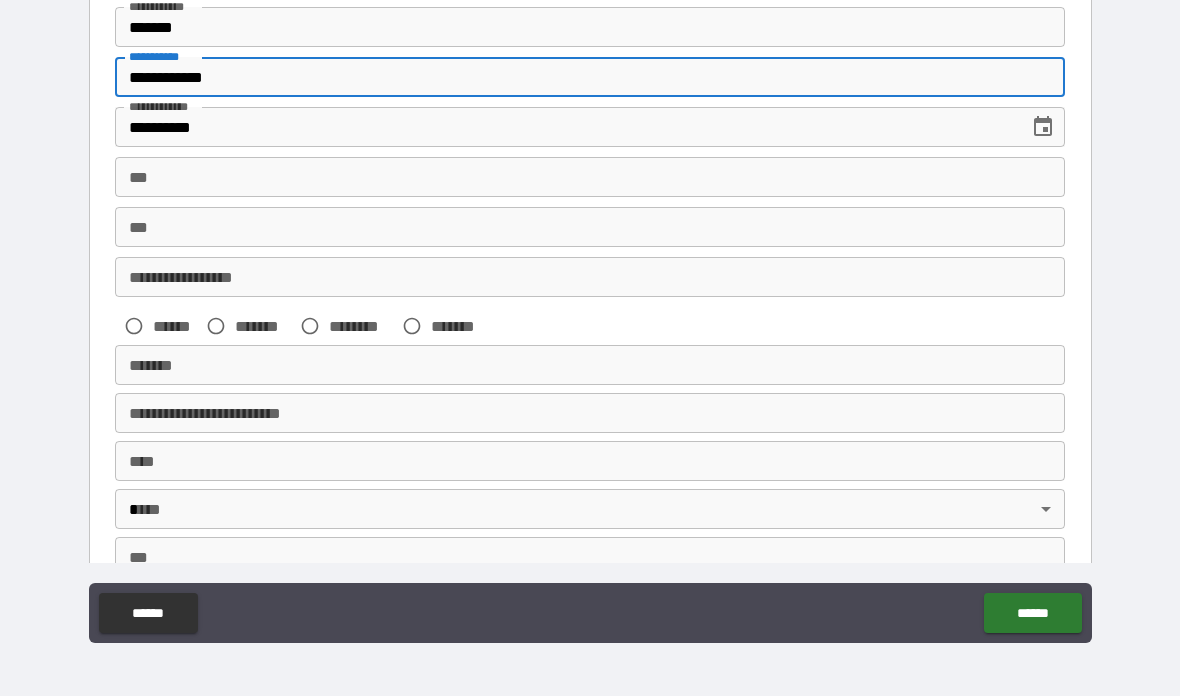 type on "**********" 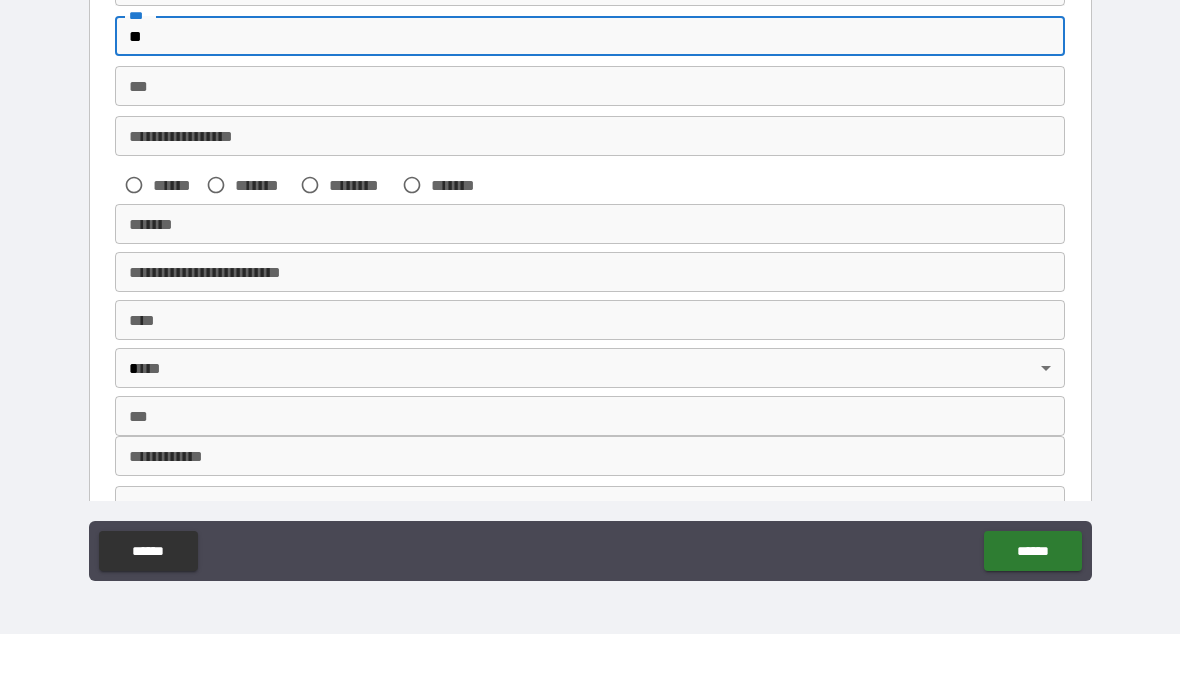 scroll, scrollTop: 103, scrollLeft: 0, axis: vertical 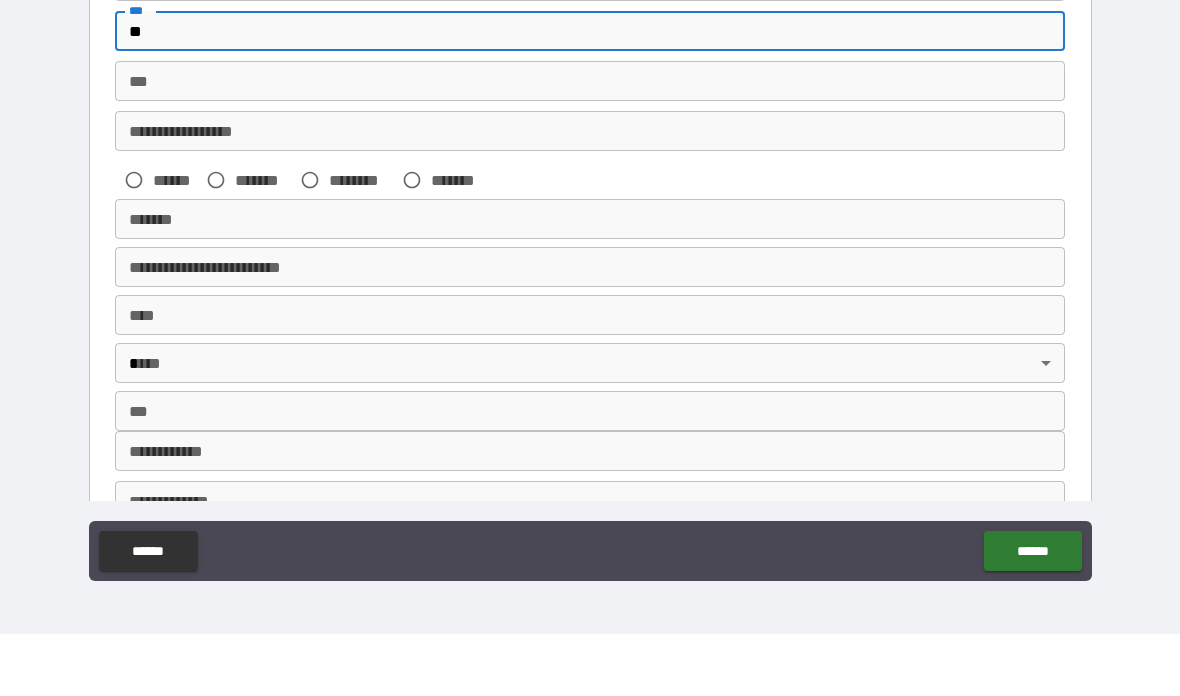type on "**" 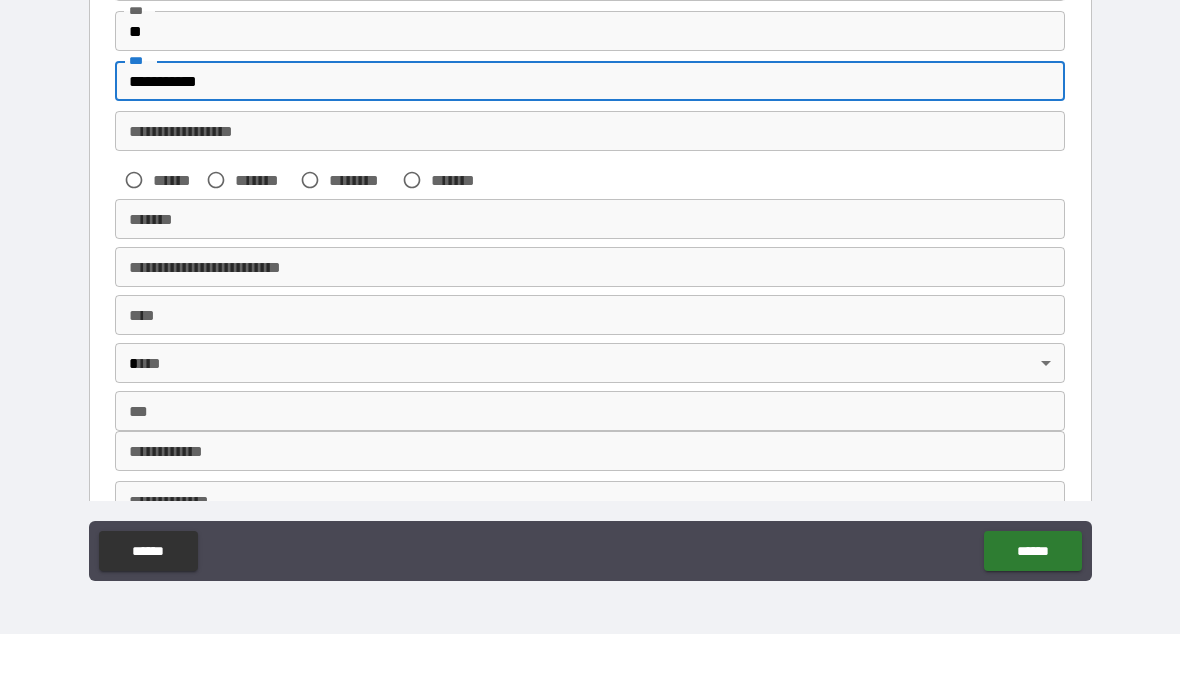 type on "**********" 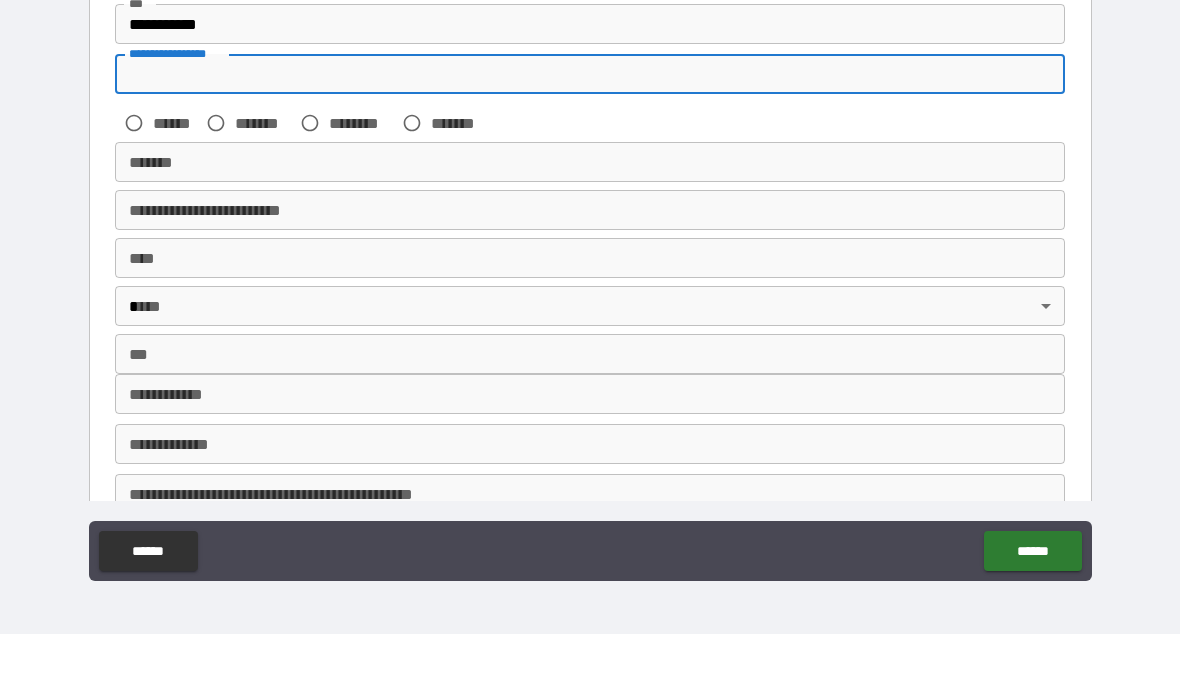 scroll, scrollTop: 167, scrollLeft: 0, axis: vertical 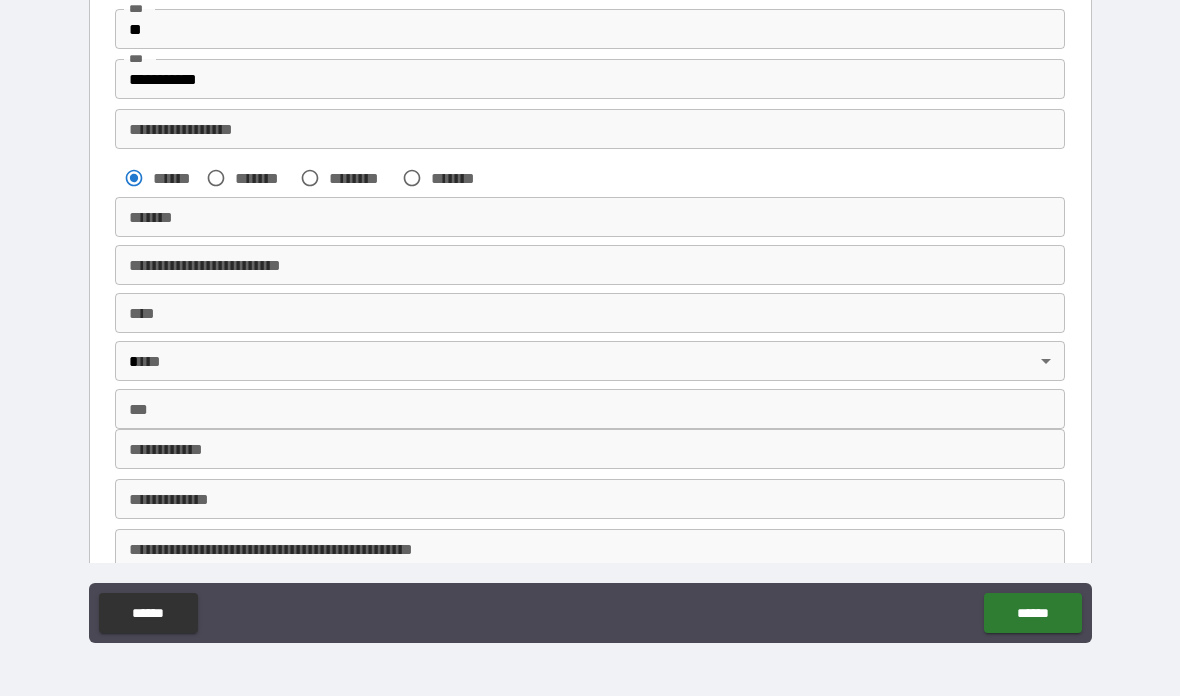 click on "*******" at bounding box center (590, 217) 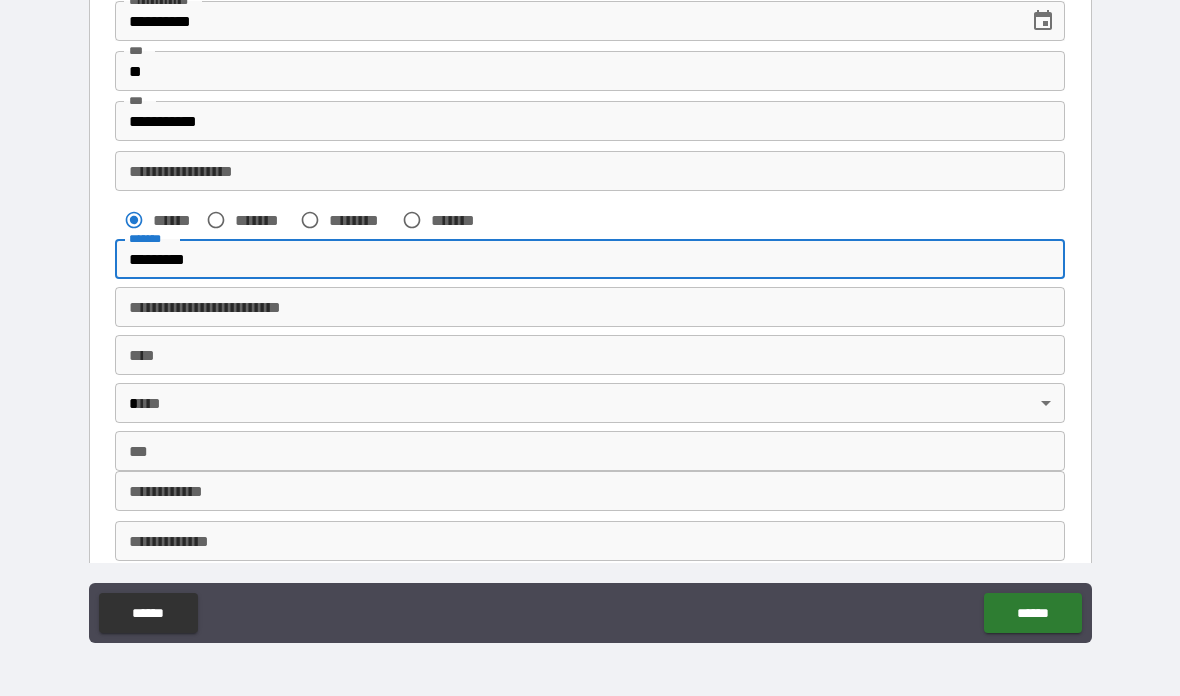 scroll, scrollTop: 125, scrollLeft: 0, axis: vertical 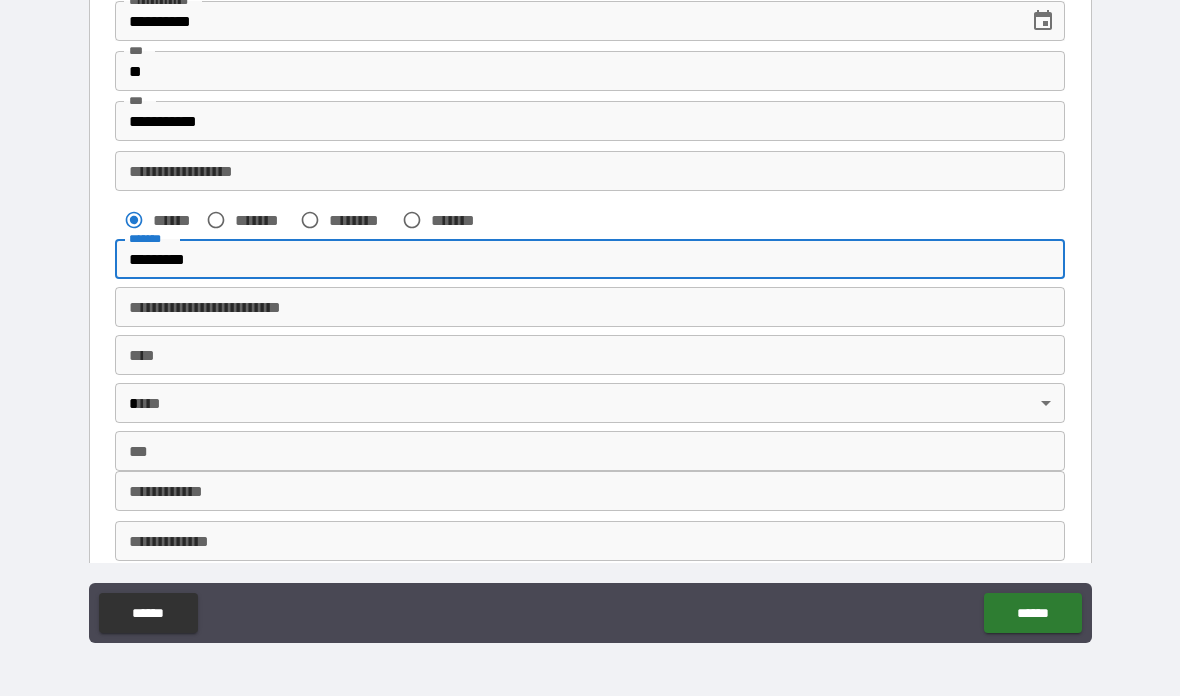 click on "*********" at bounding box center (590, 259) 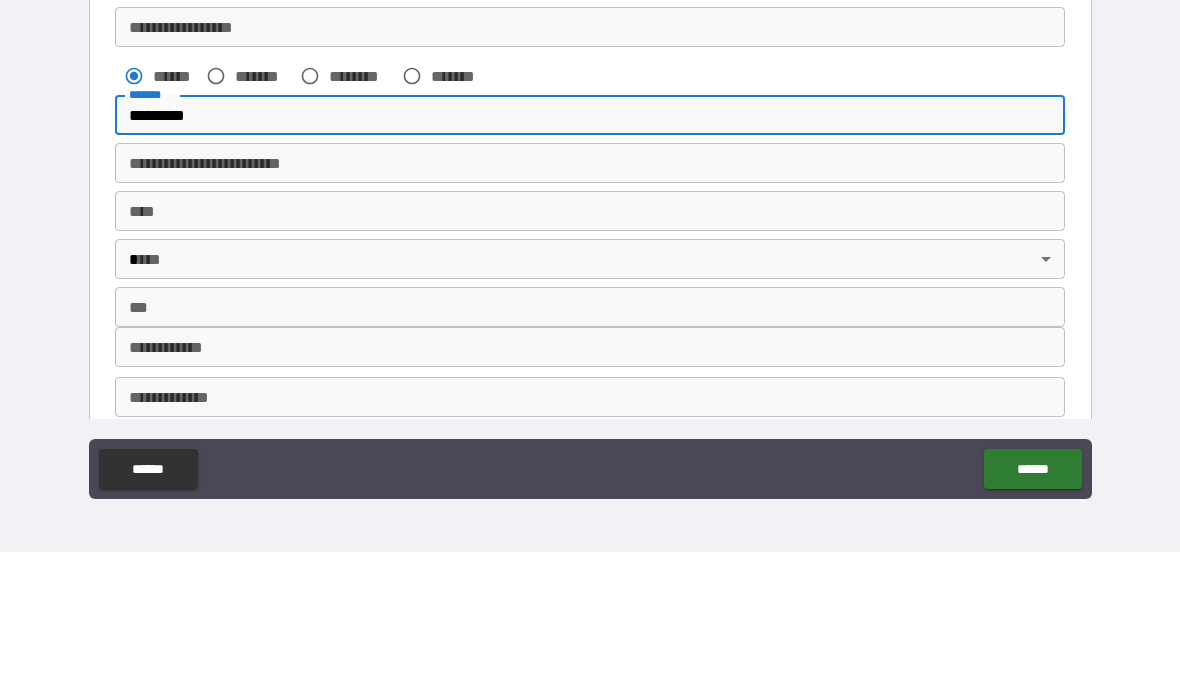 click on "*********" at bounding box center (590, 259) 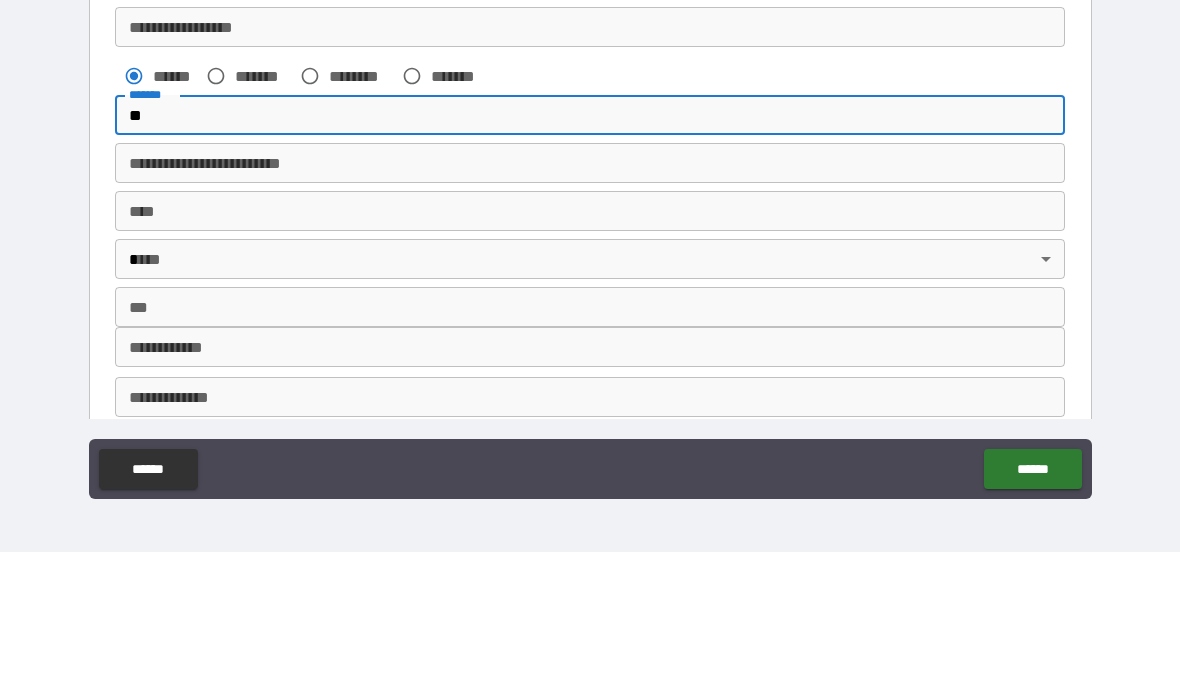type on "*" 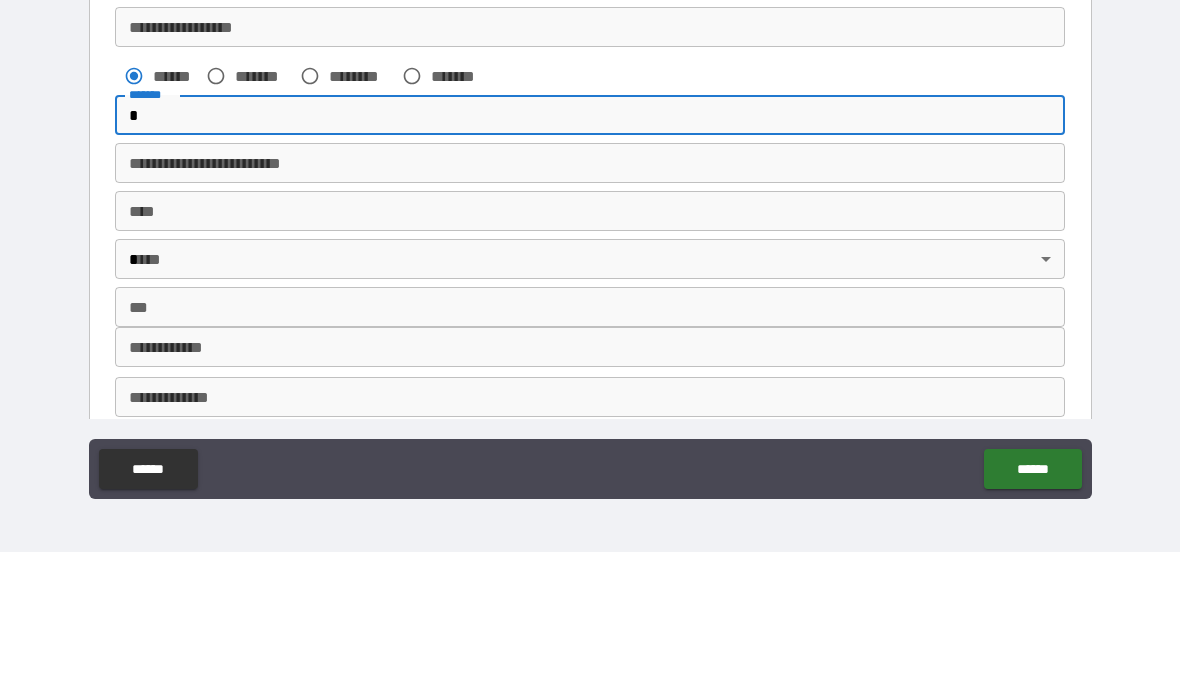 type 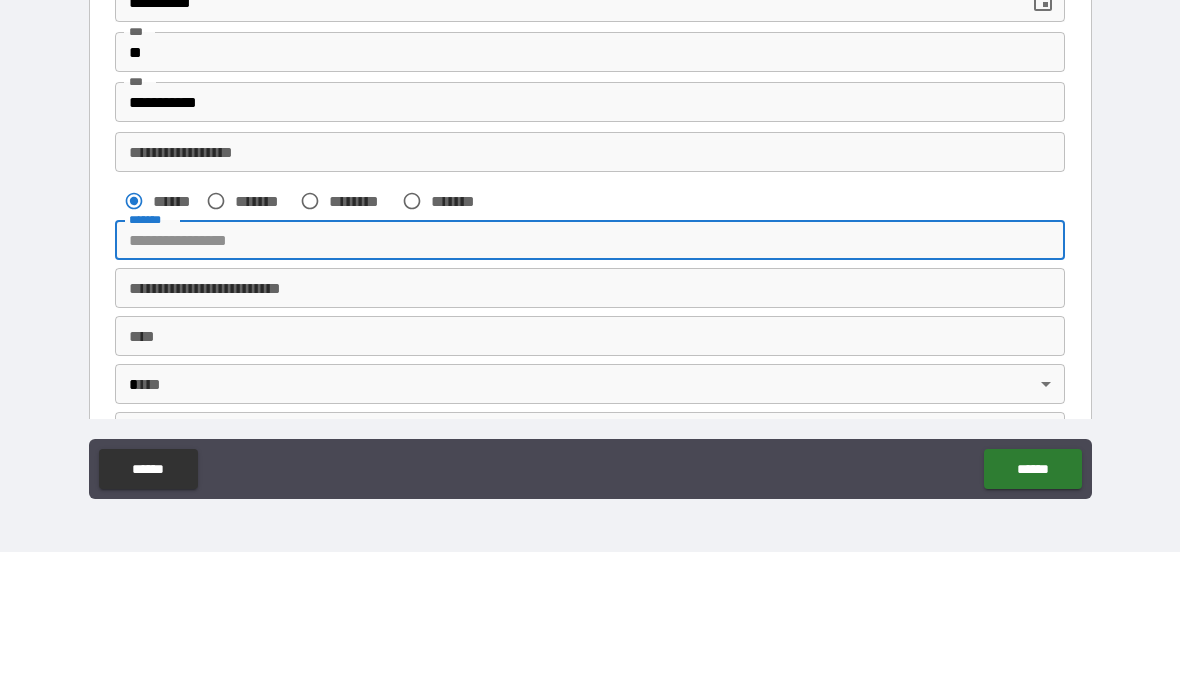 scroll, scrollTop: 0, scrollLeft: 0, axis: both 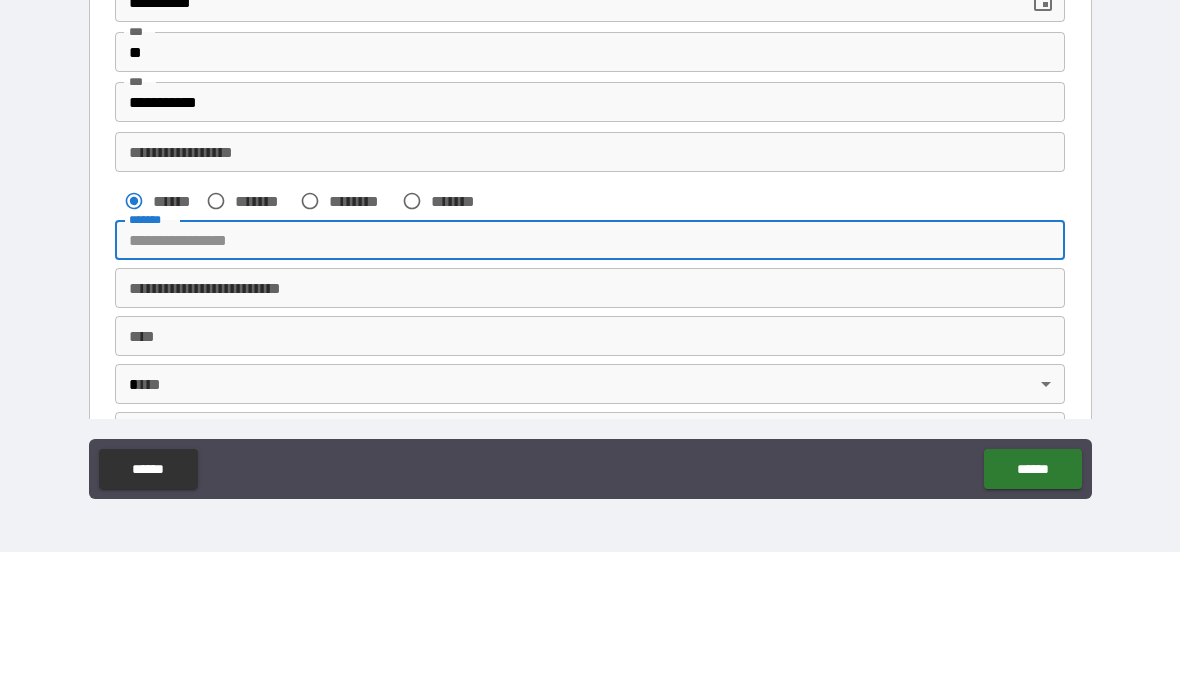 click on "**********" at bounding box center [590, 296] 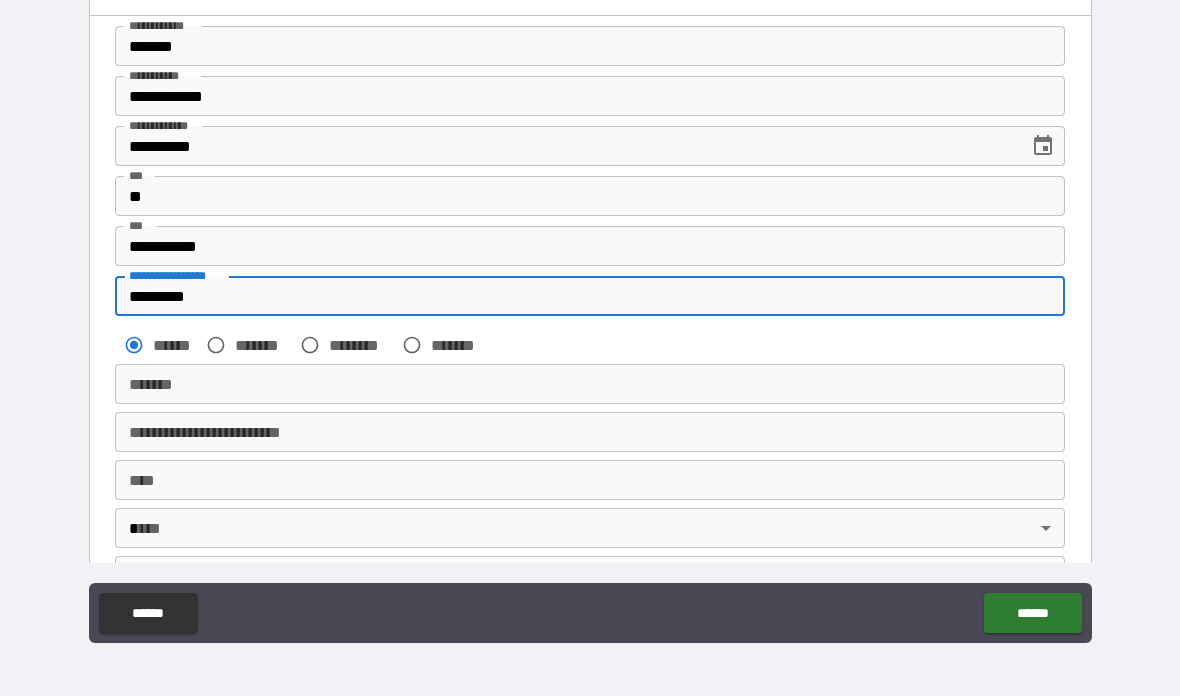 type on "*********" 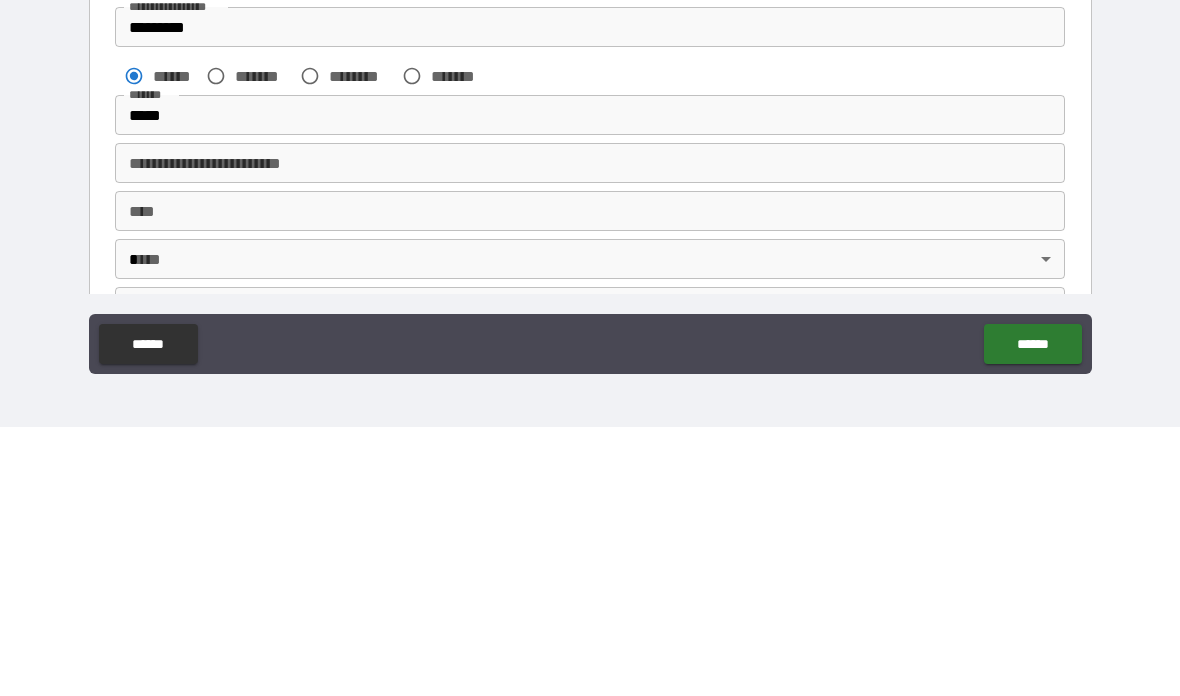 type on "**********" 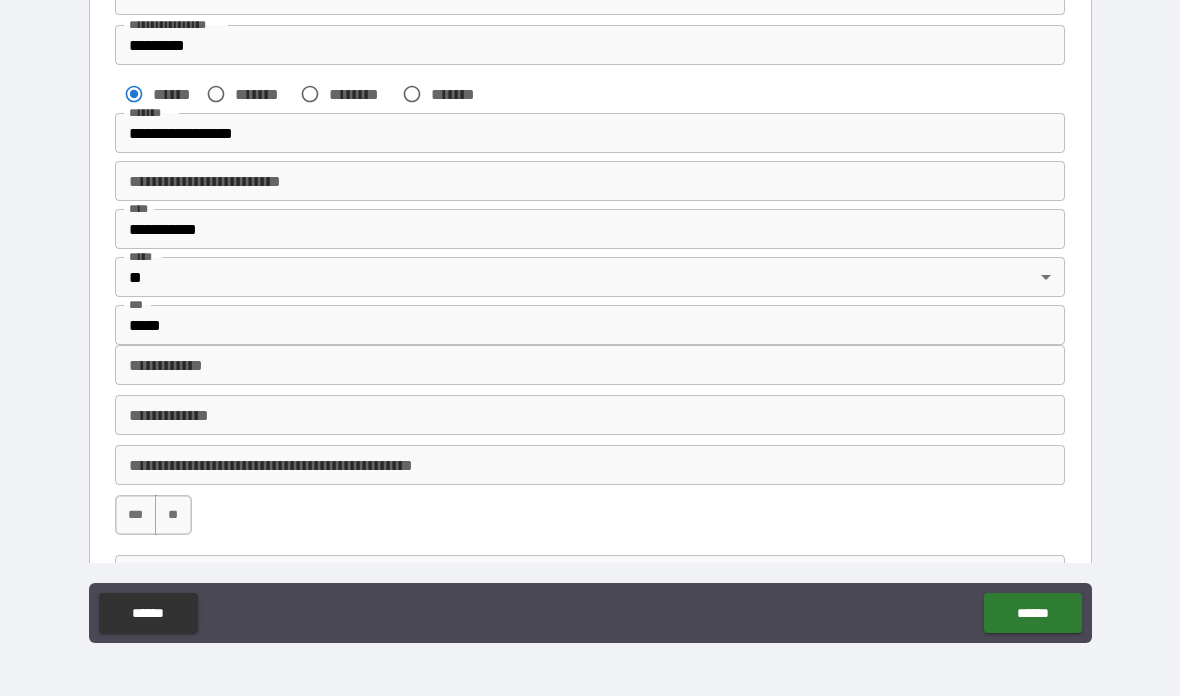 scroll, scrollTop: 243, scrollLeft: 0, axis: vertical 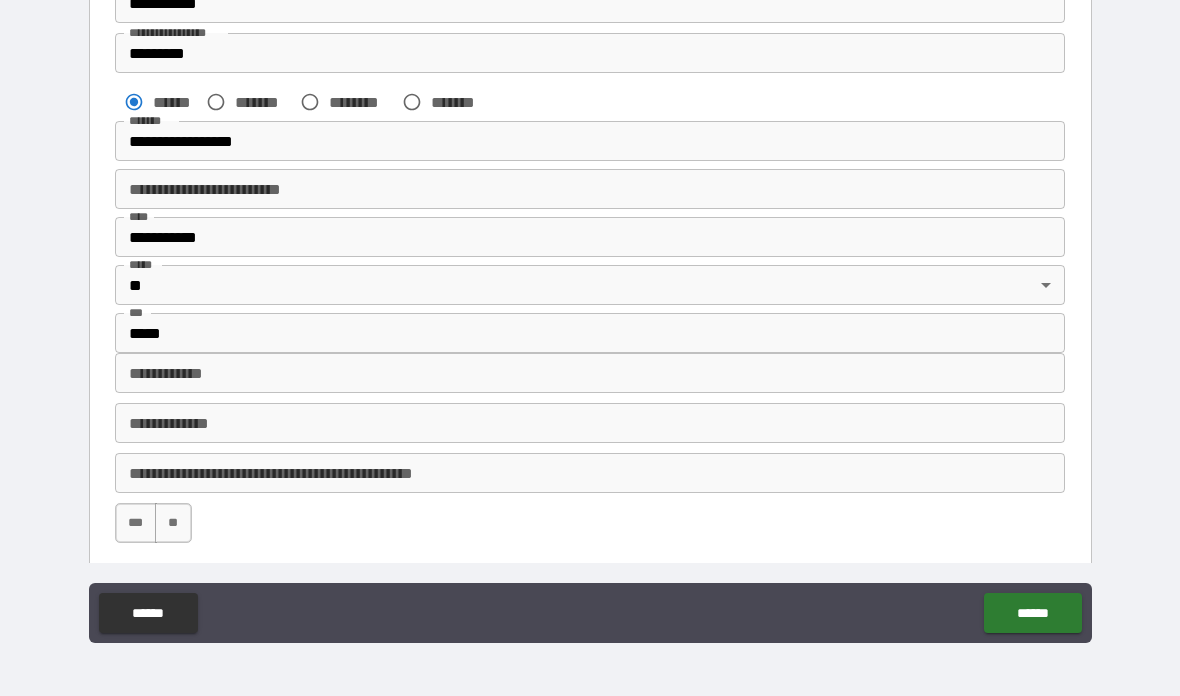 click on "**********" at bounding box center [590, 141] 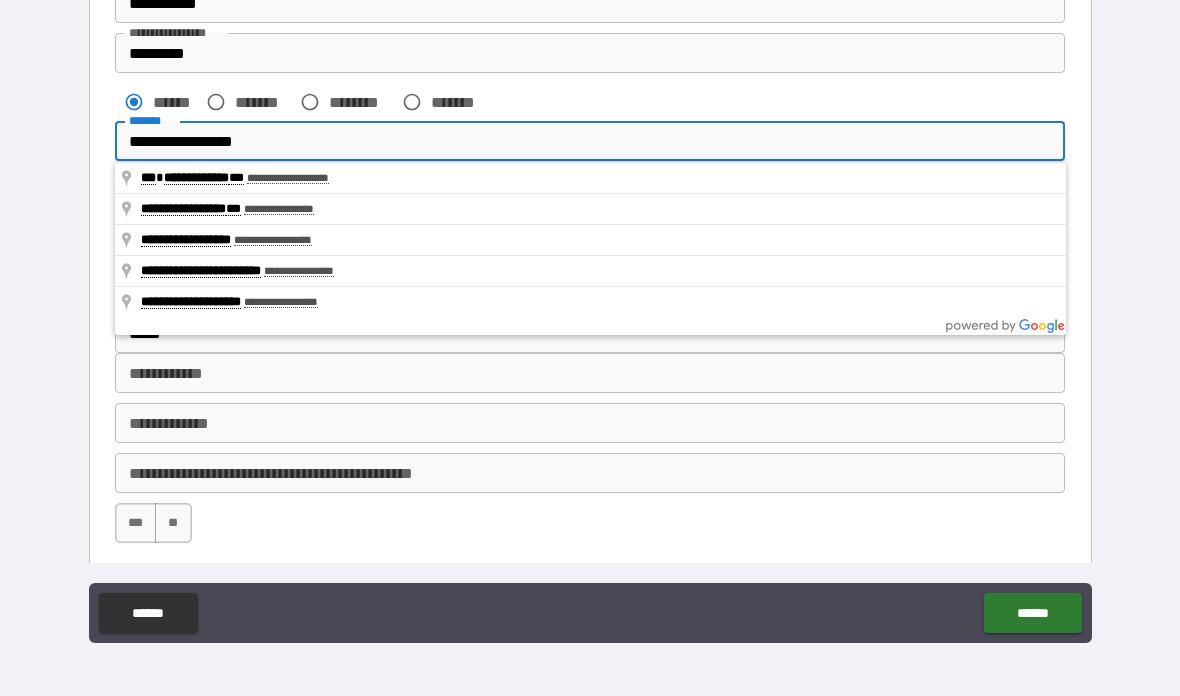 click on "**********" at bounding box center [590, 141] 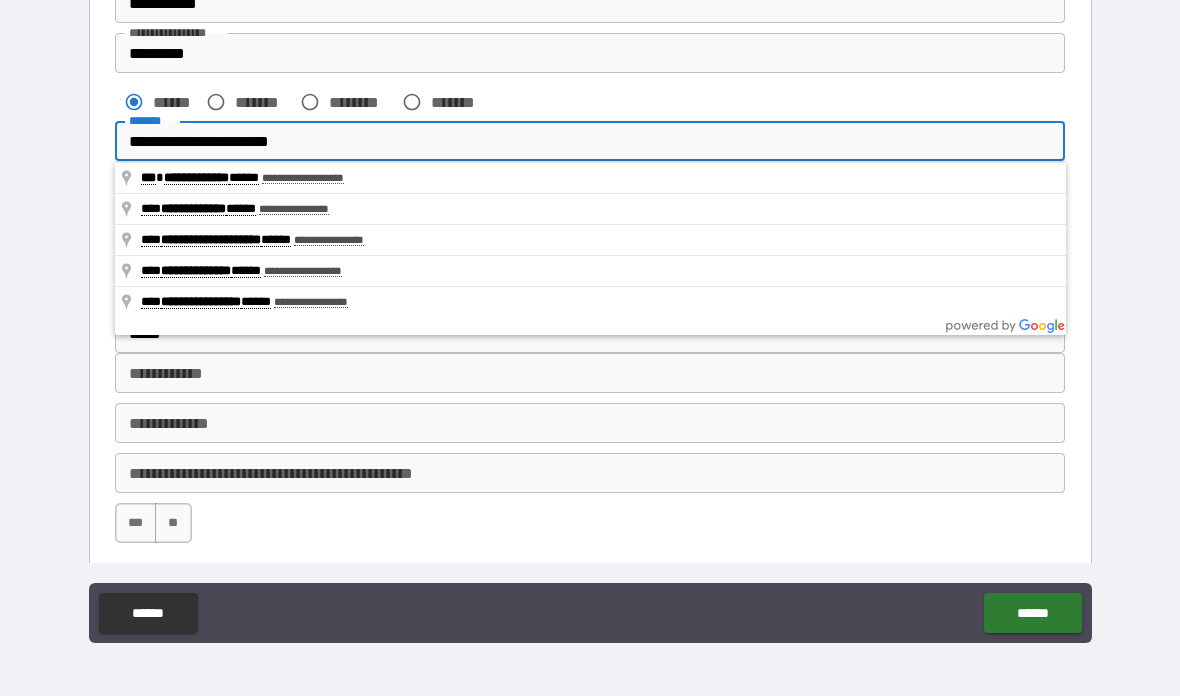 type on "**********" 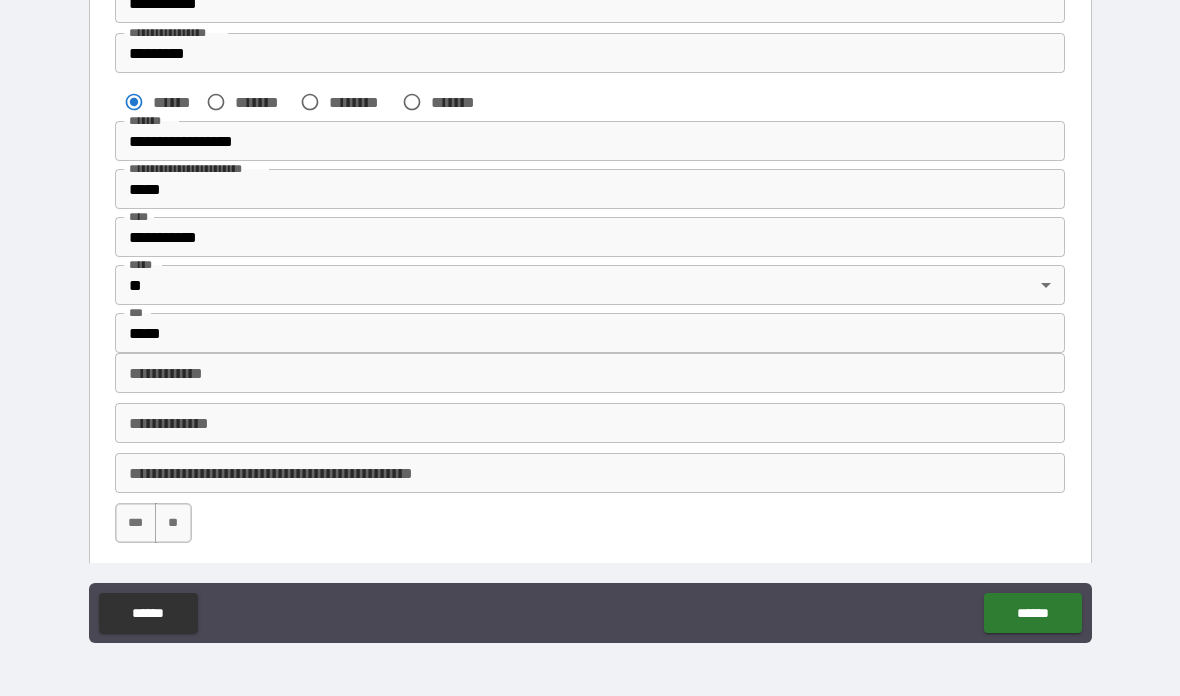 click on "**********" at bounding box center [590, 373] 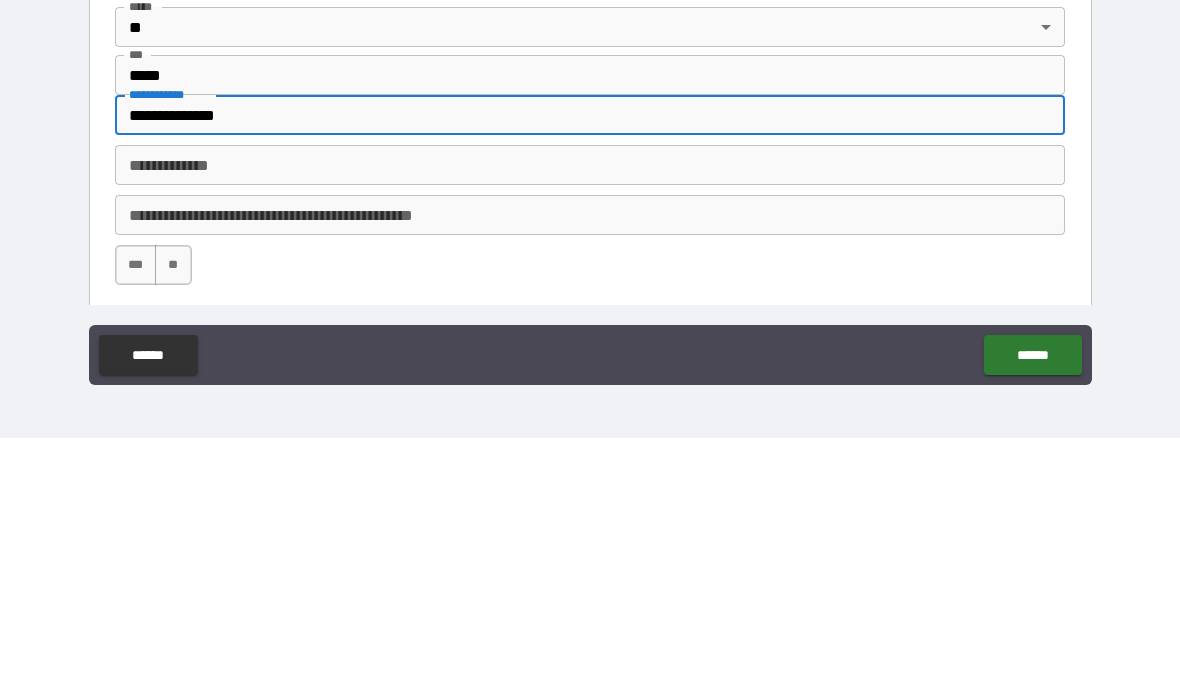 type on "**********" 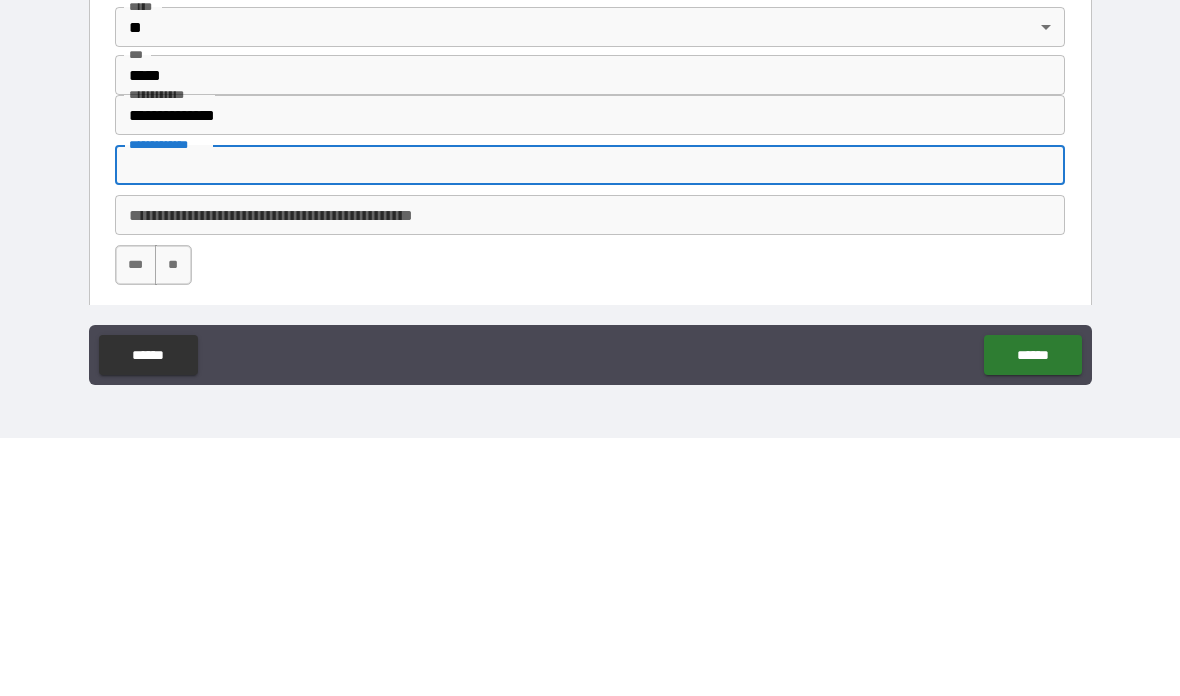 type on "*" 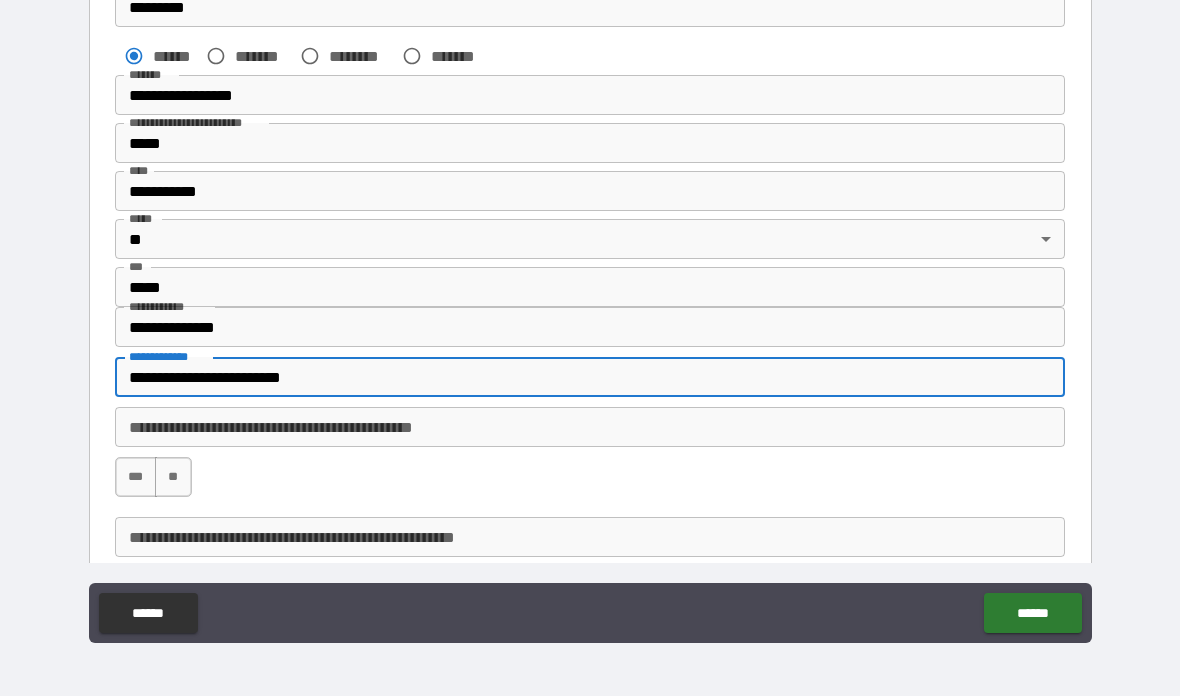 scroll, scrollTop: 305, scrollLeft: 0, axis: vertical 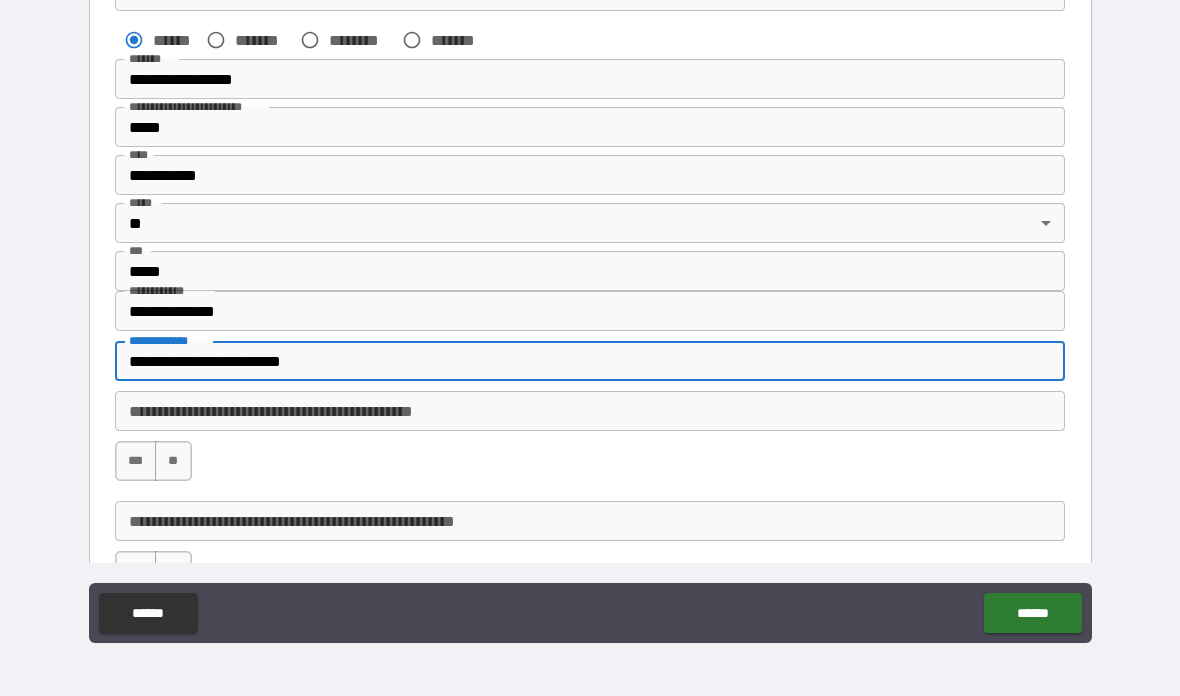 type on "**********" 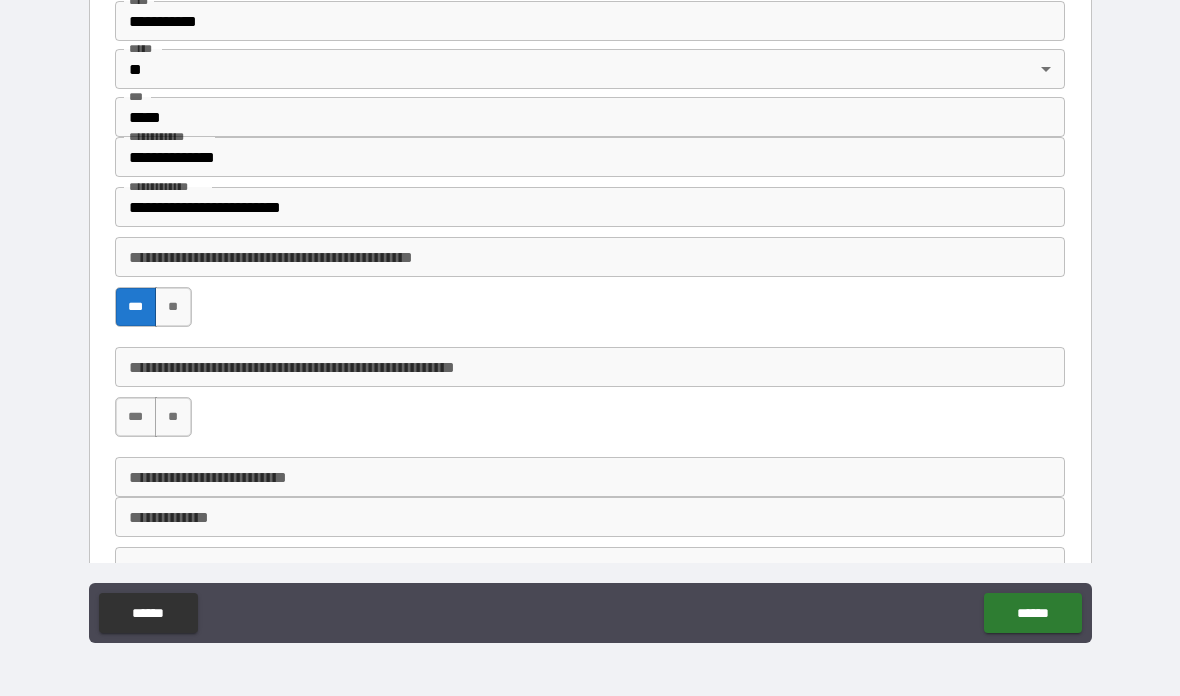 scroll, scrollTop: 493, scrollLeft: 0, axis: vertical 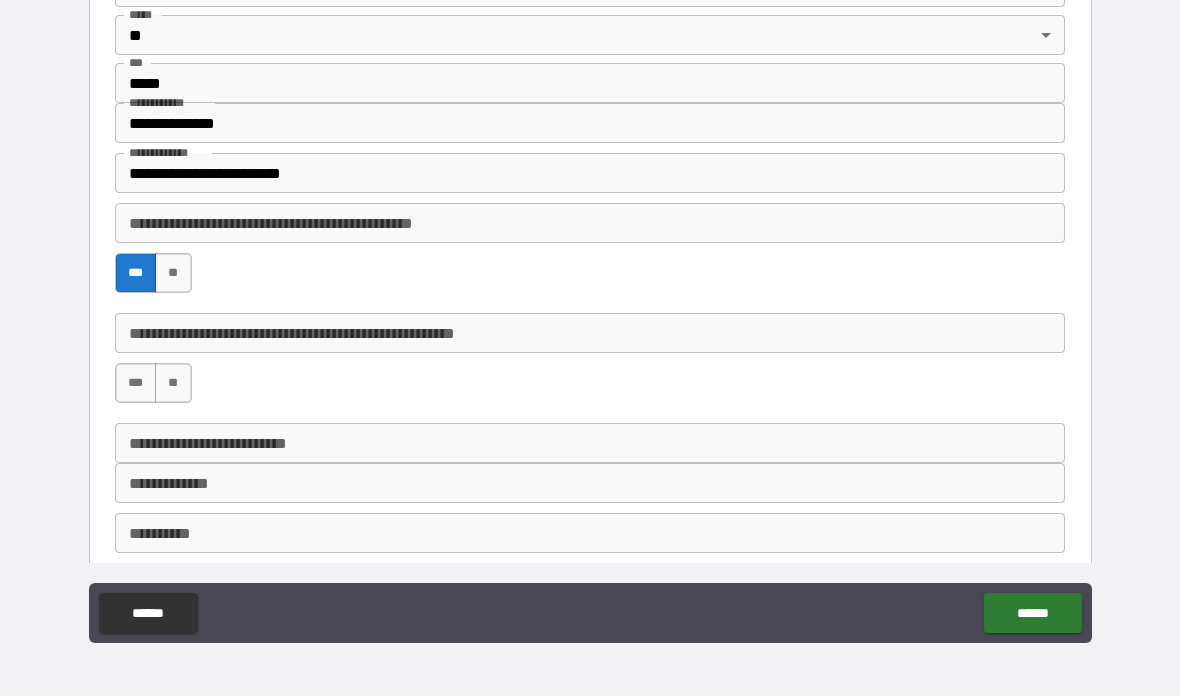 click on "***" at bounding box center [136, 273] 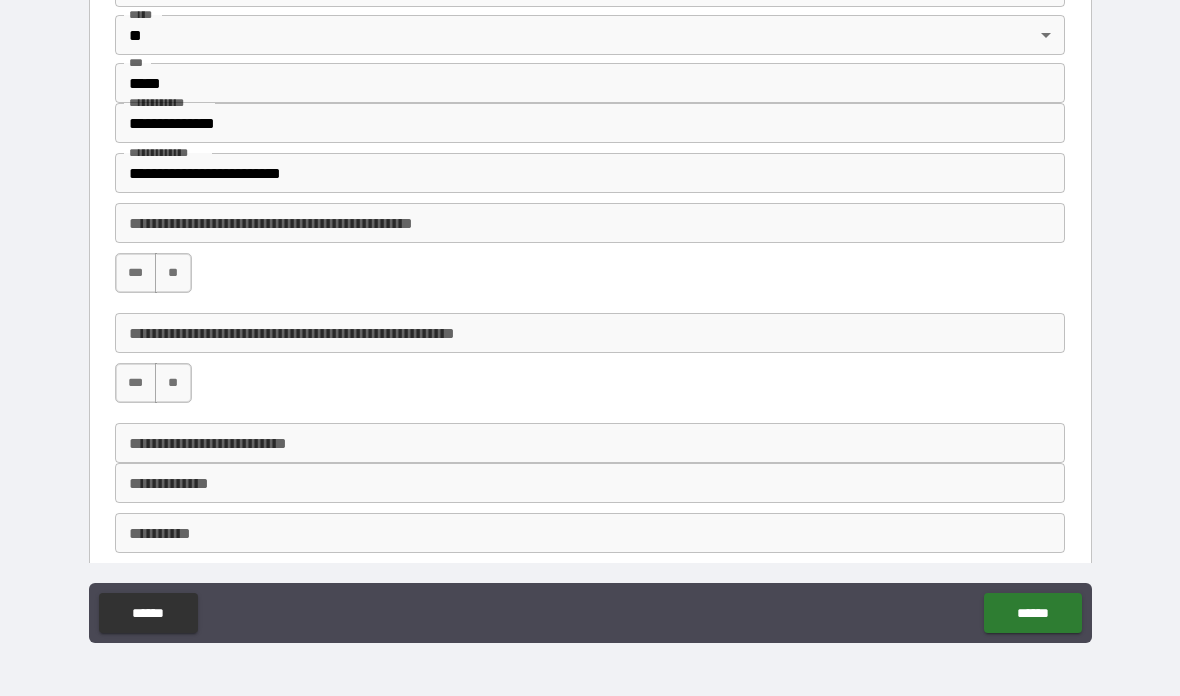 click on "***" at bounding box center (136, 383) 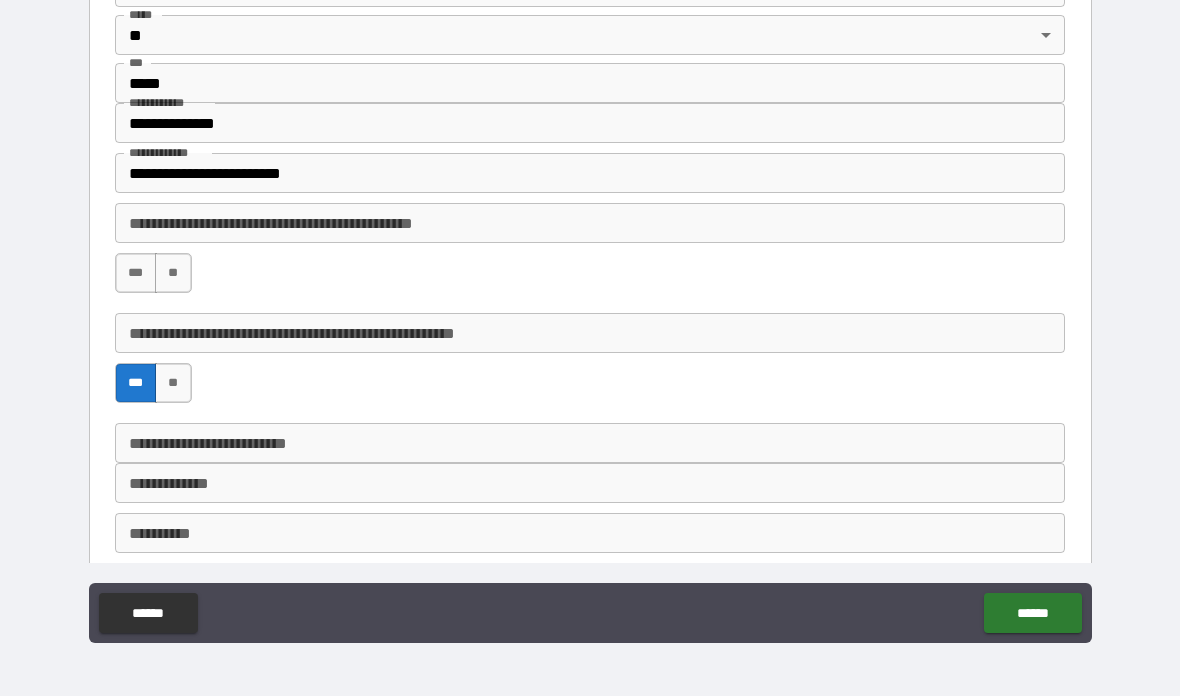 click on "**" at bounding box center (173, 273) 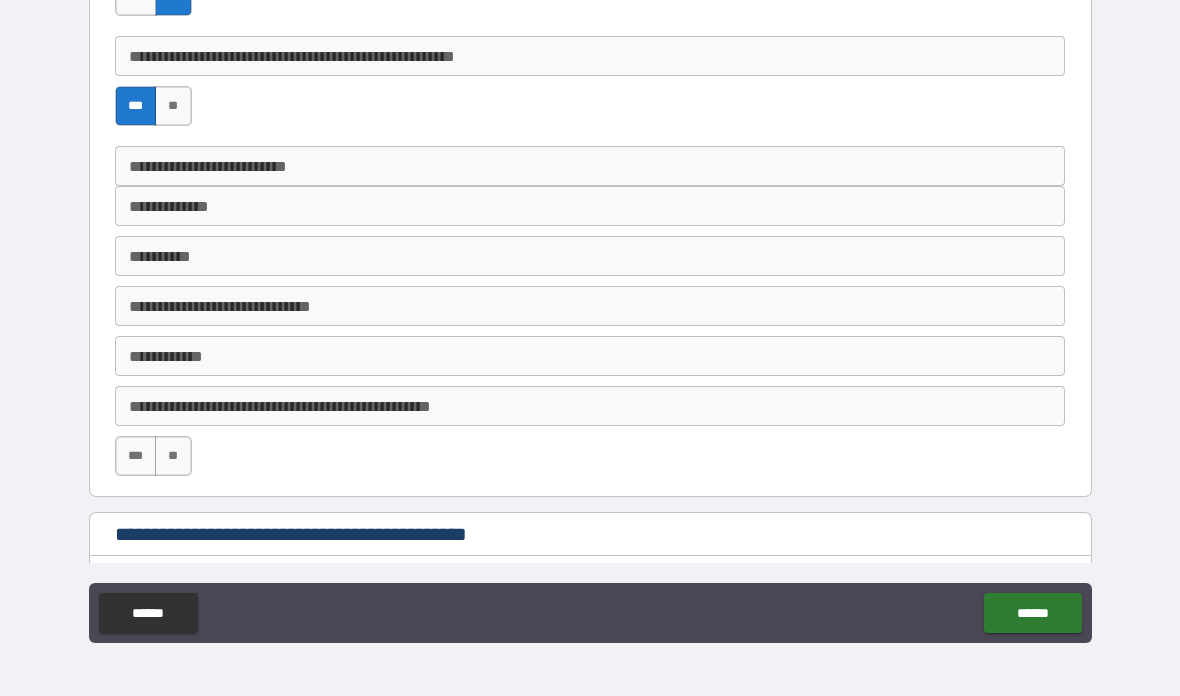 scroll, scrollTop: 772, scrollLeft: 0, axis: vertical 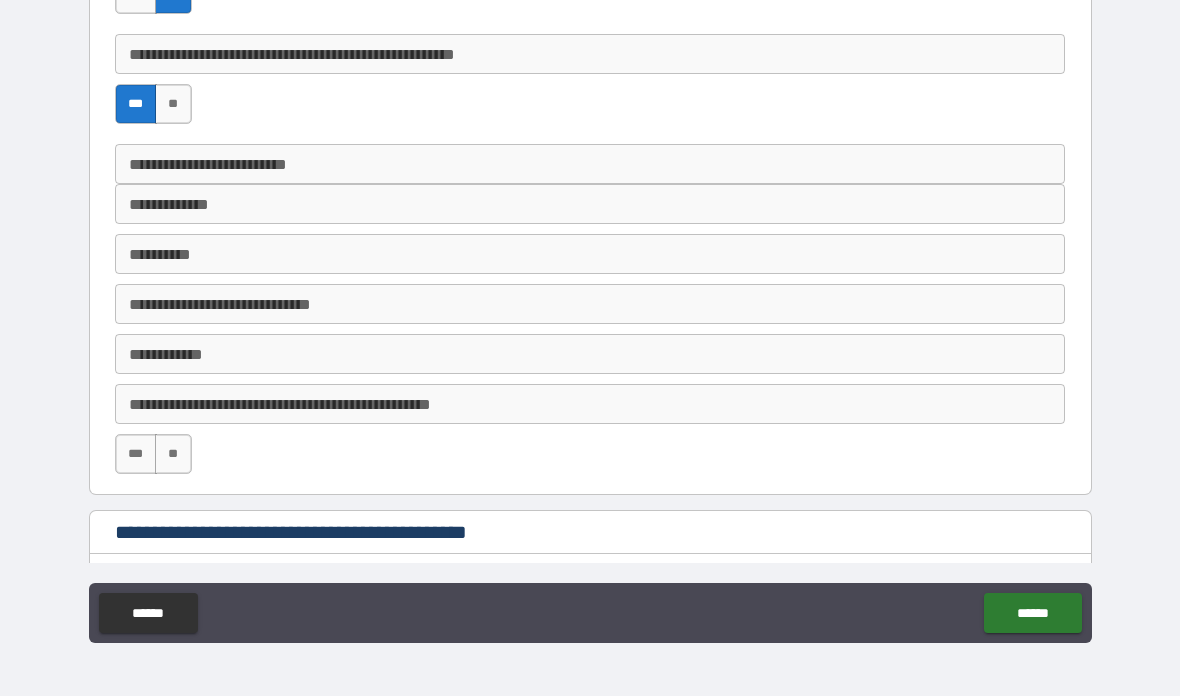 click on "**********" at bounding box center [590, 164] 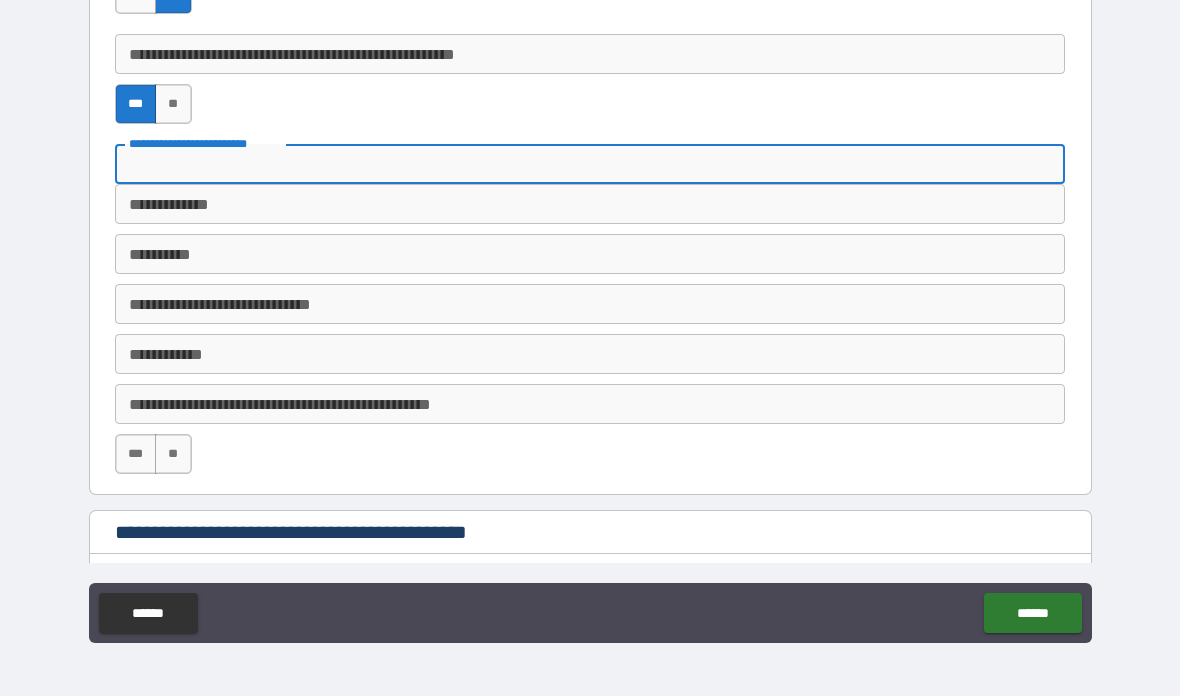 click on "**********" at bounding box center [590, 89] 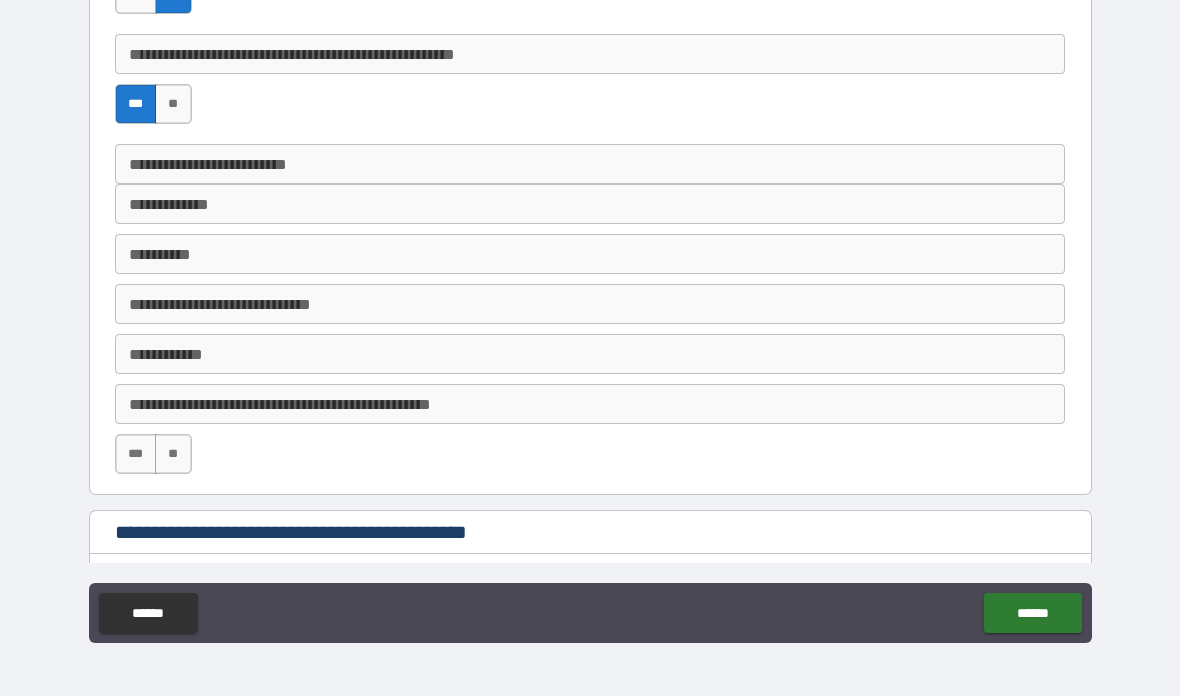 click on "**********" at bounding box center (590, 204) 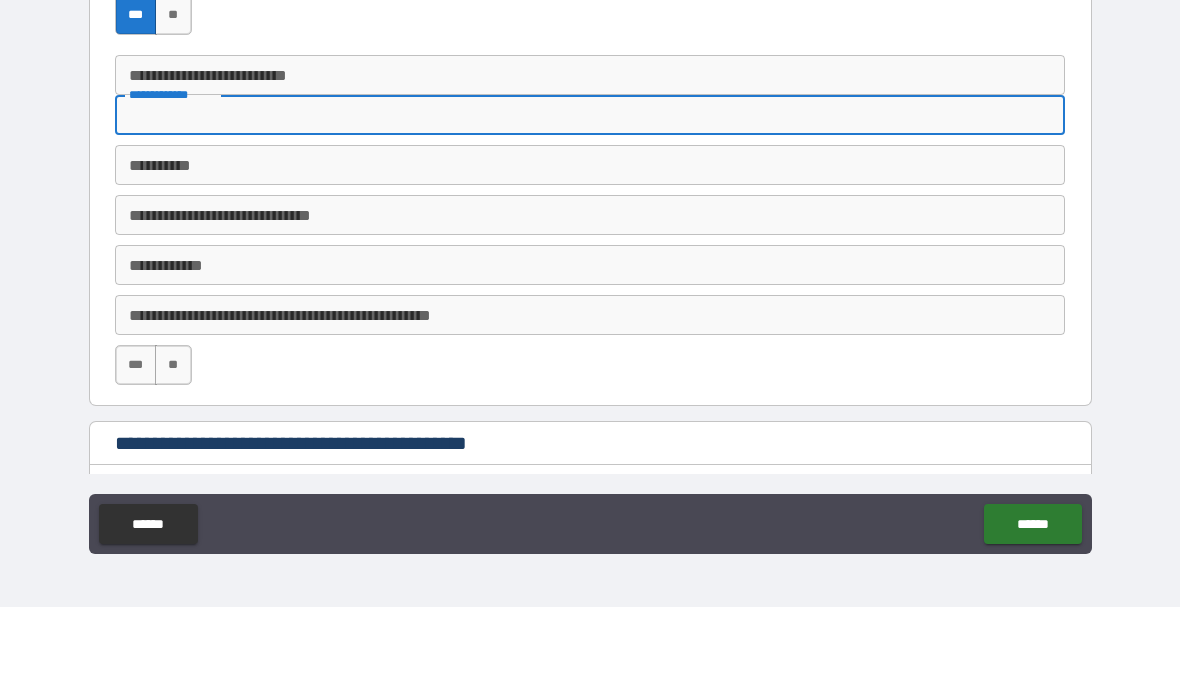 click on "**********" at bounding box center (590, 310) 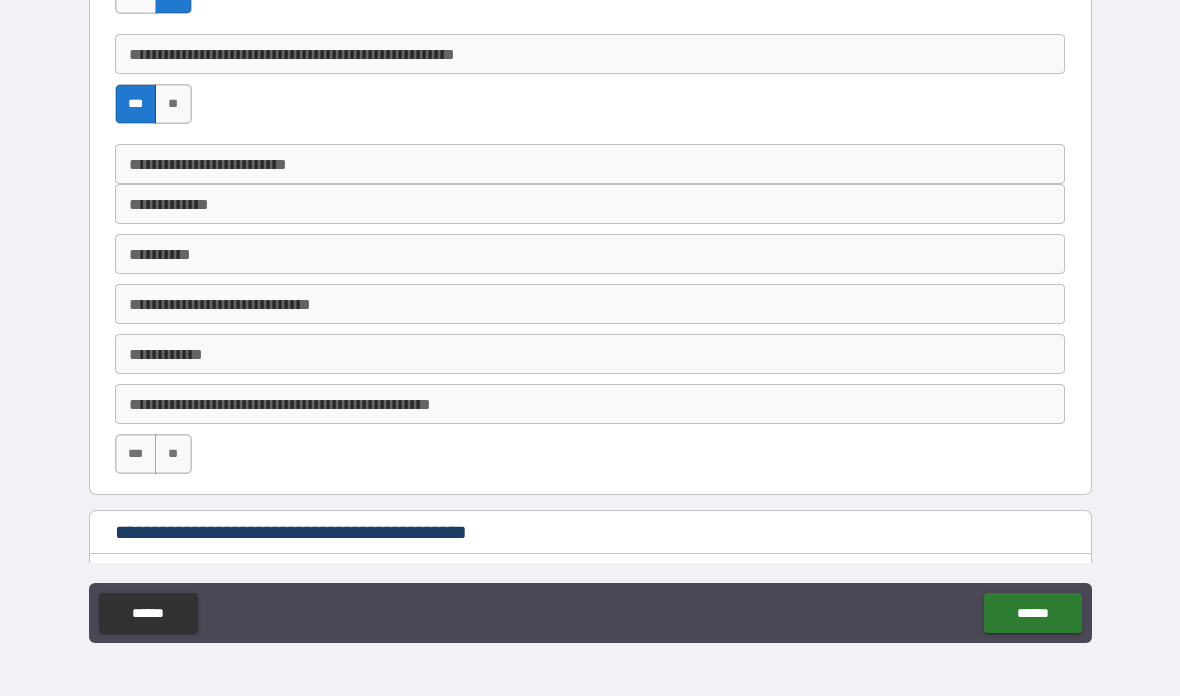 click on "**********" at bounding box center (590, 254) 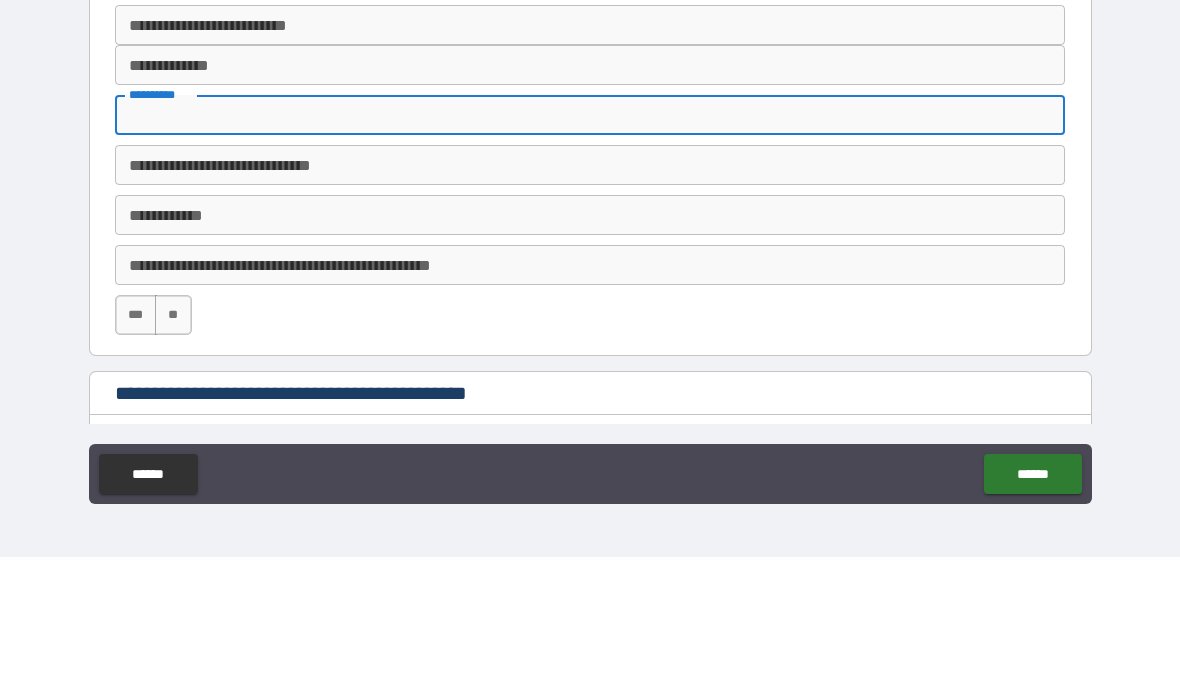 click on "**********" at bounding box center (590, 310) 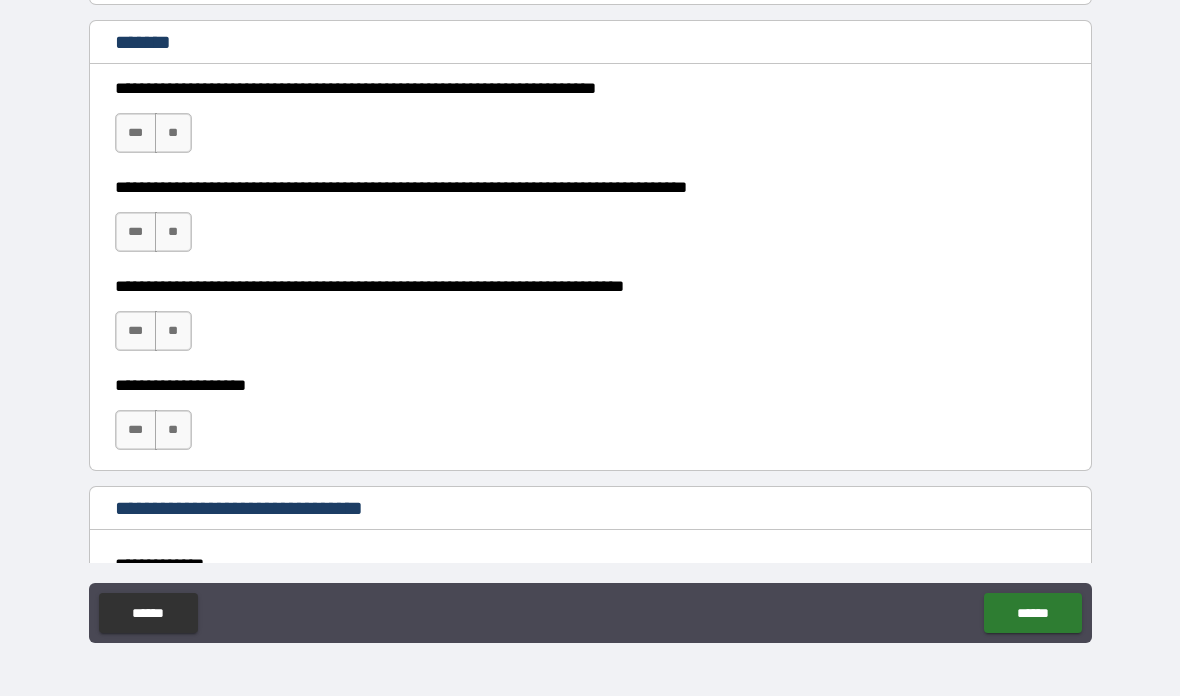scroll, scrollTop: 1434, scrollLeft: 0, axis: vertical 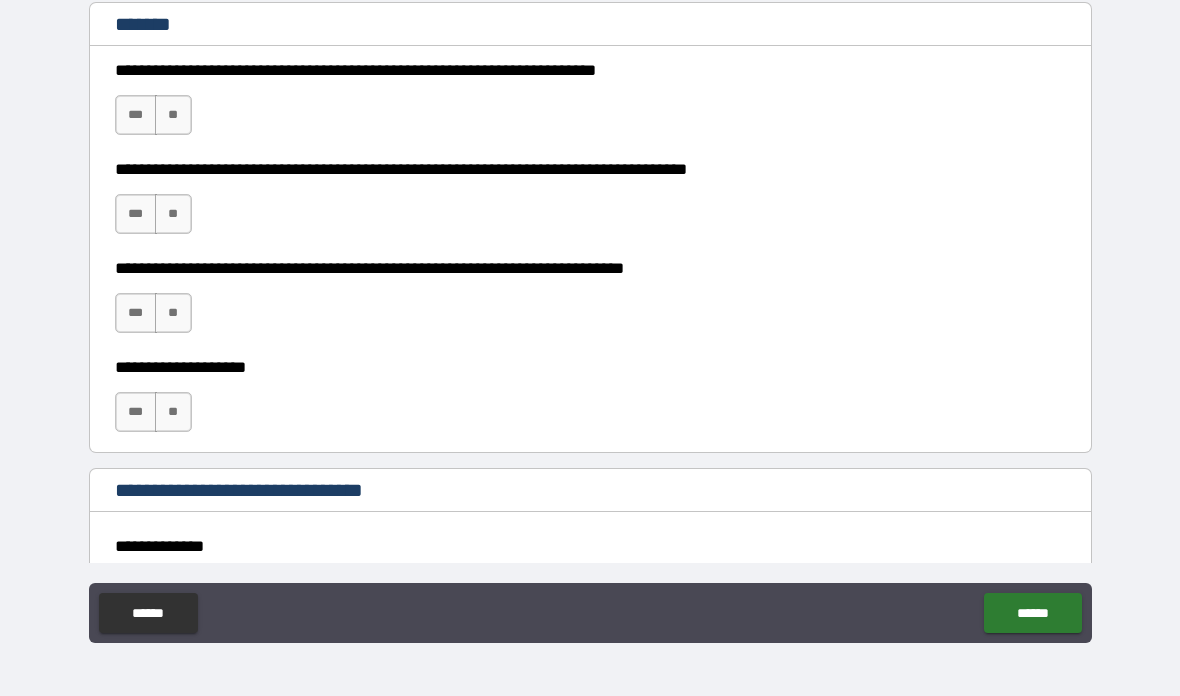 click on "**" at bounding box center (173, 313) 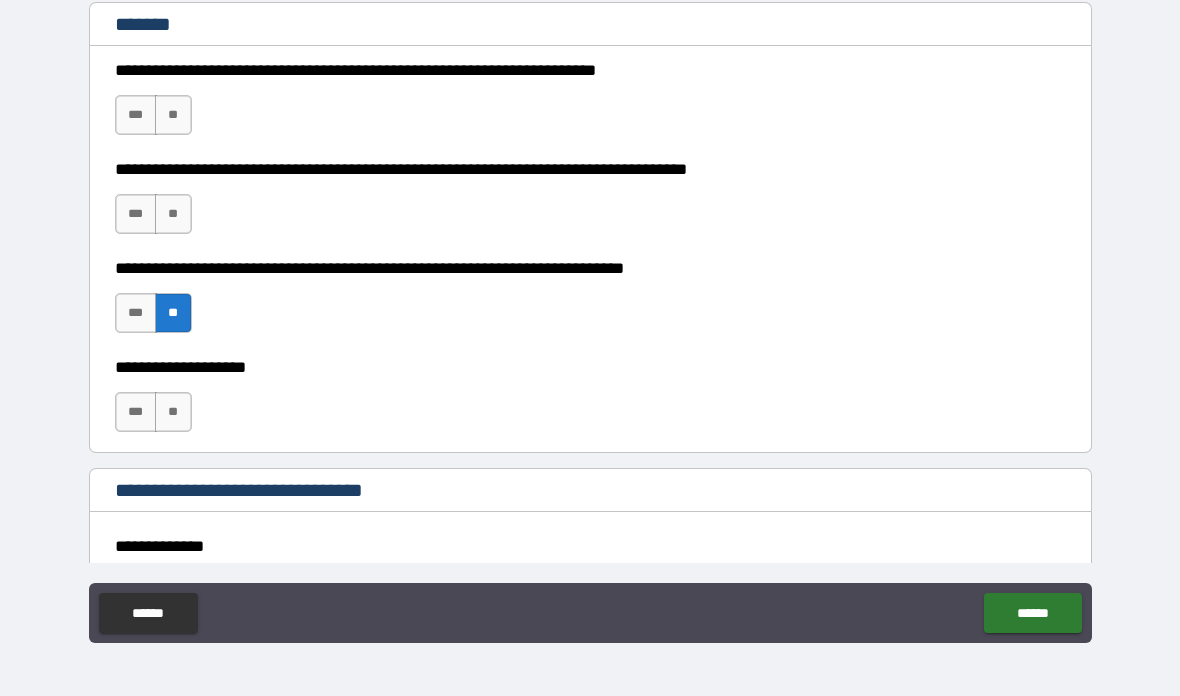 click on "**" at bounding box center (173, 412) 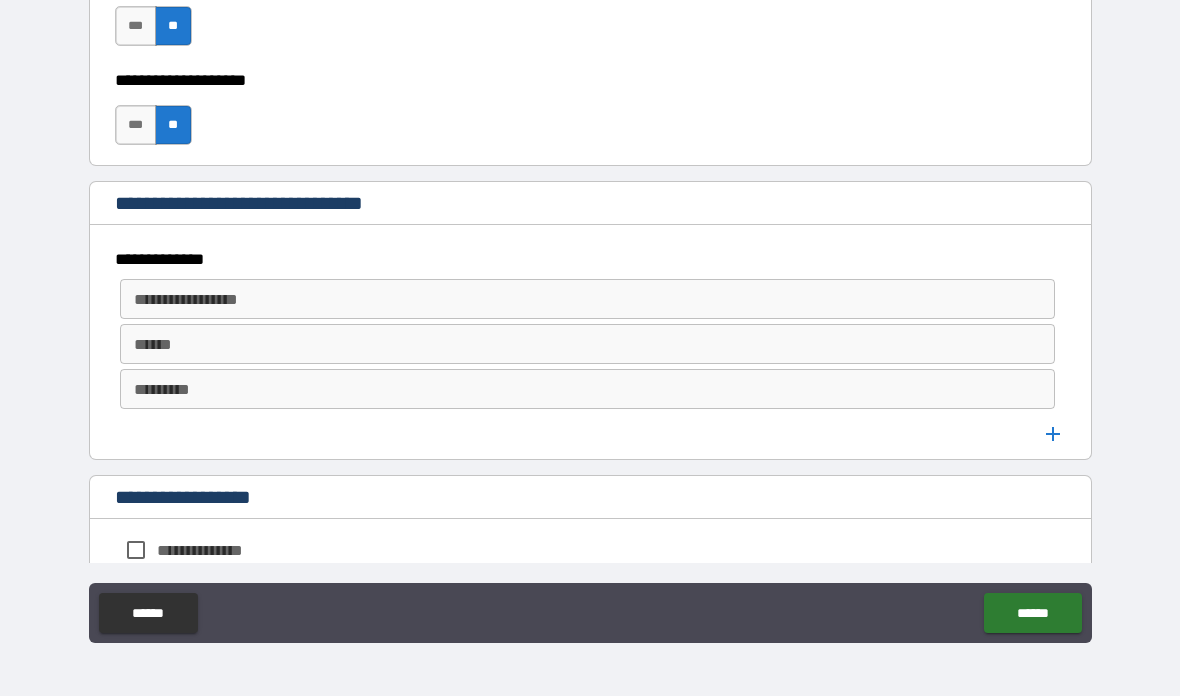 scroll, scrollTop: 1722, scrollLeft: 0, axis: vertical 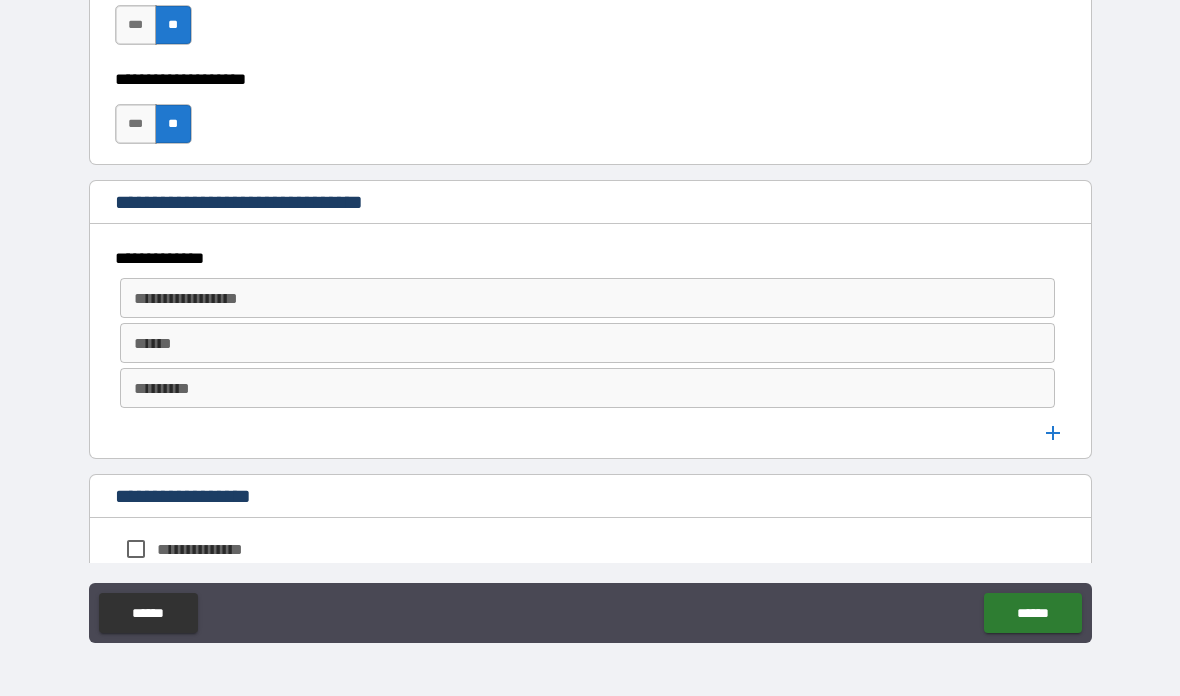 click on "**********" at bounding box center (586, 298) 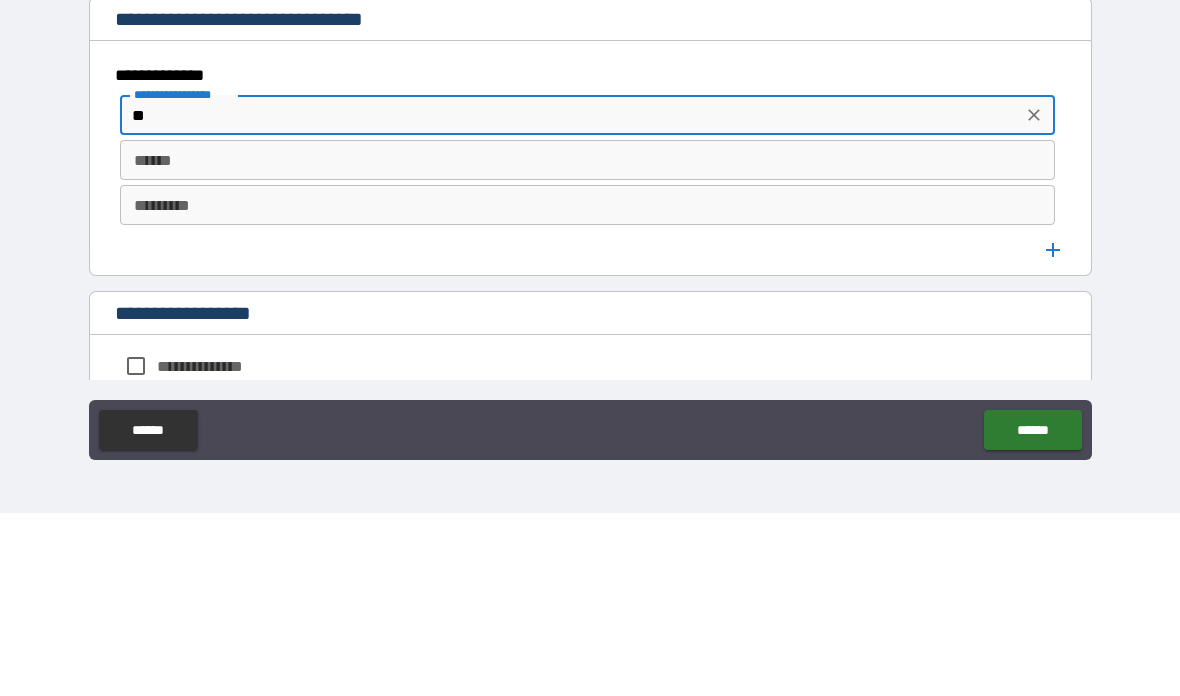 type on "**" 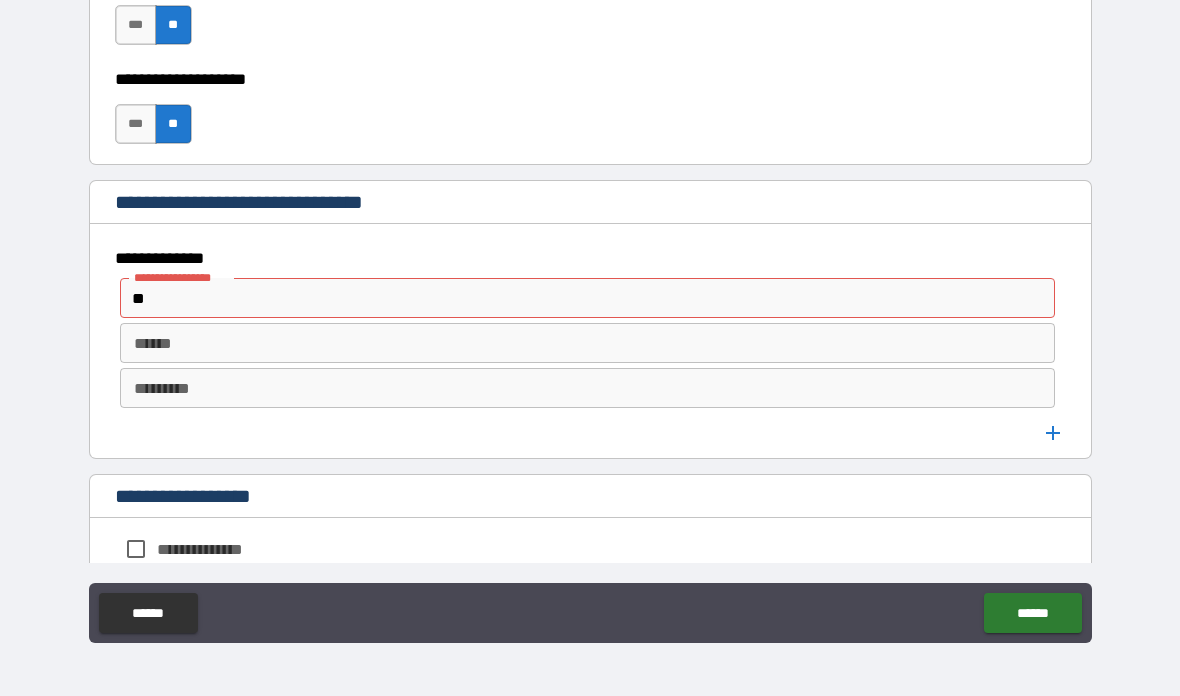 click on "**" at bounding box center [571, 298] 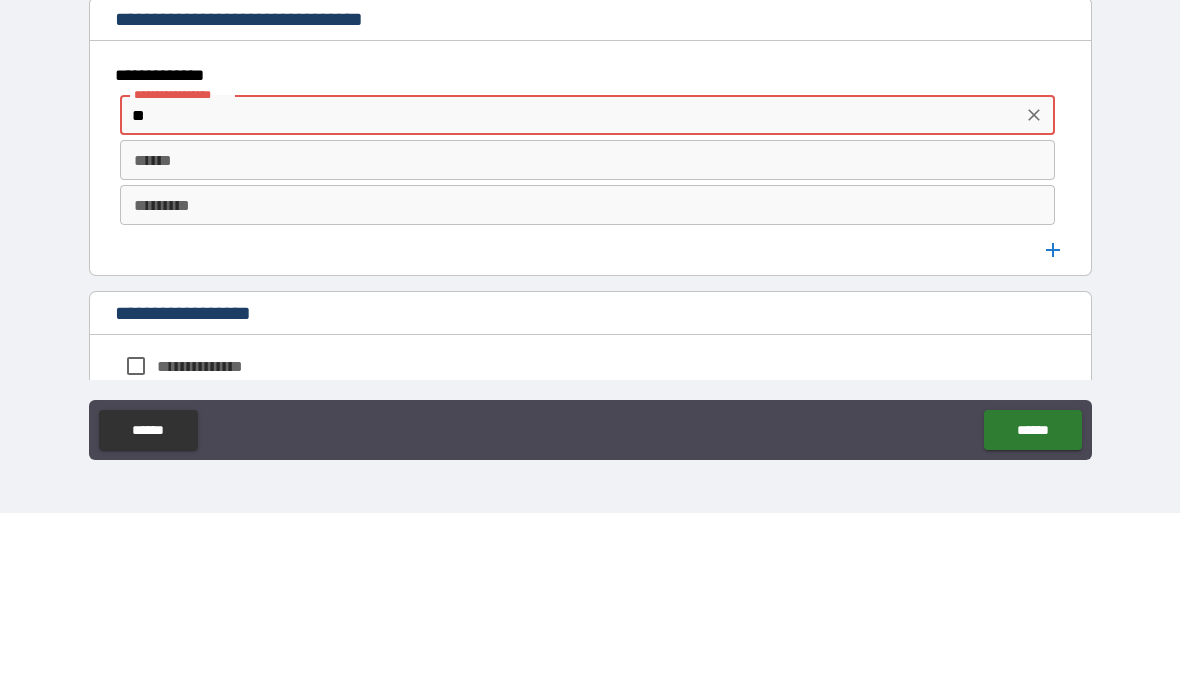 click at bounding box center [1034, 298] 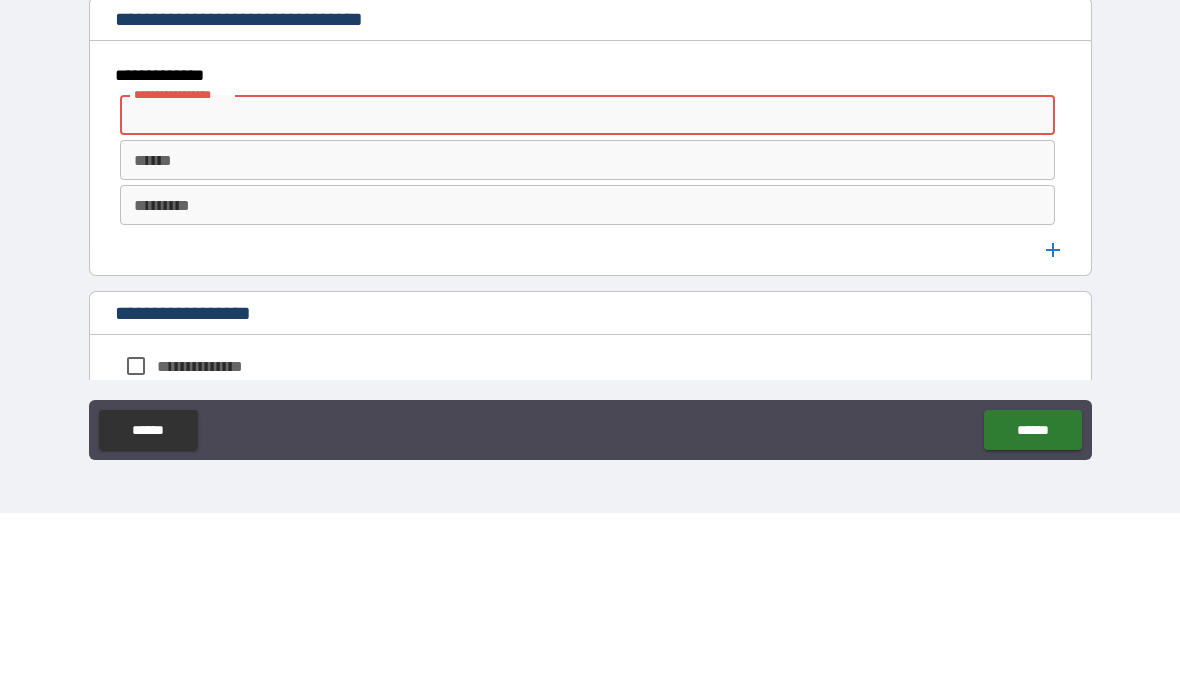 click on "******" at bounding box center [588, 343] 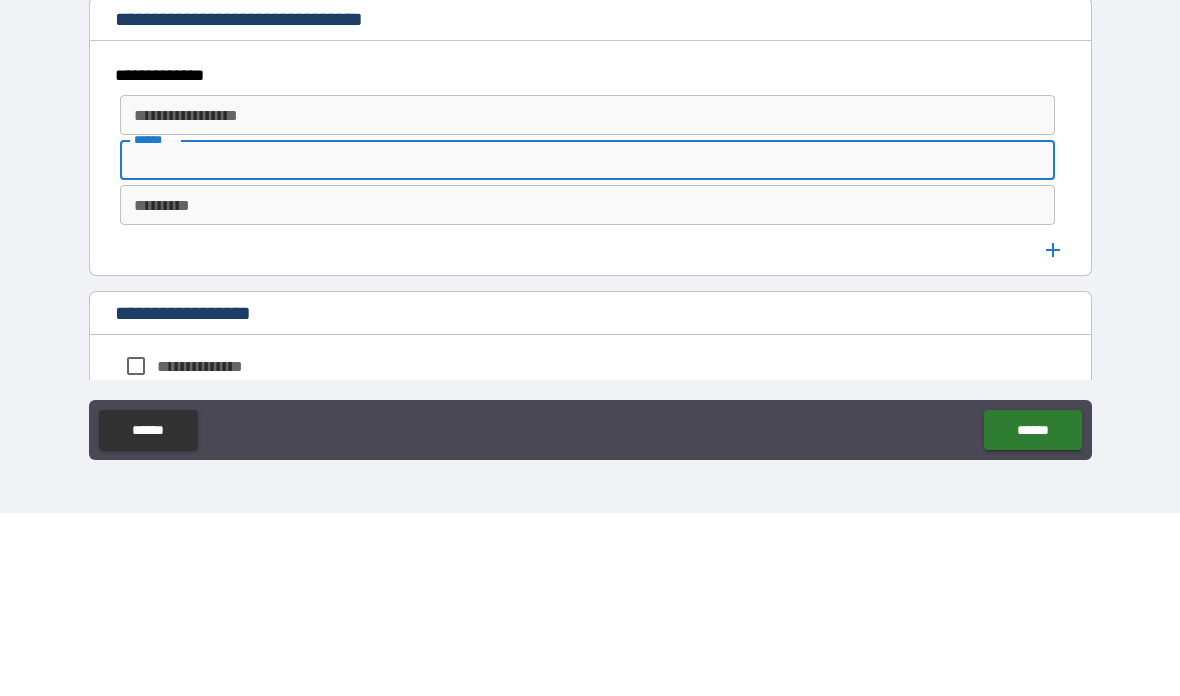 click on "**********" at bounding box center [590, 258] 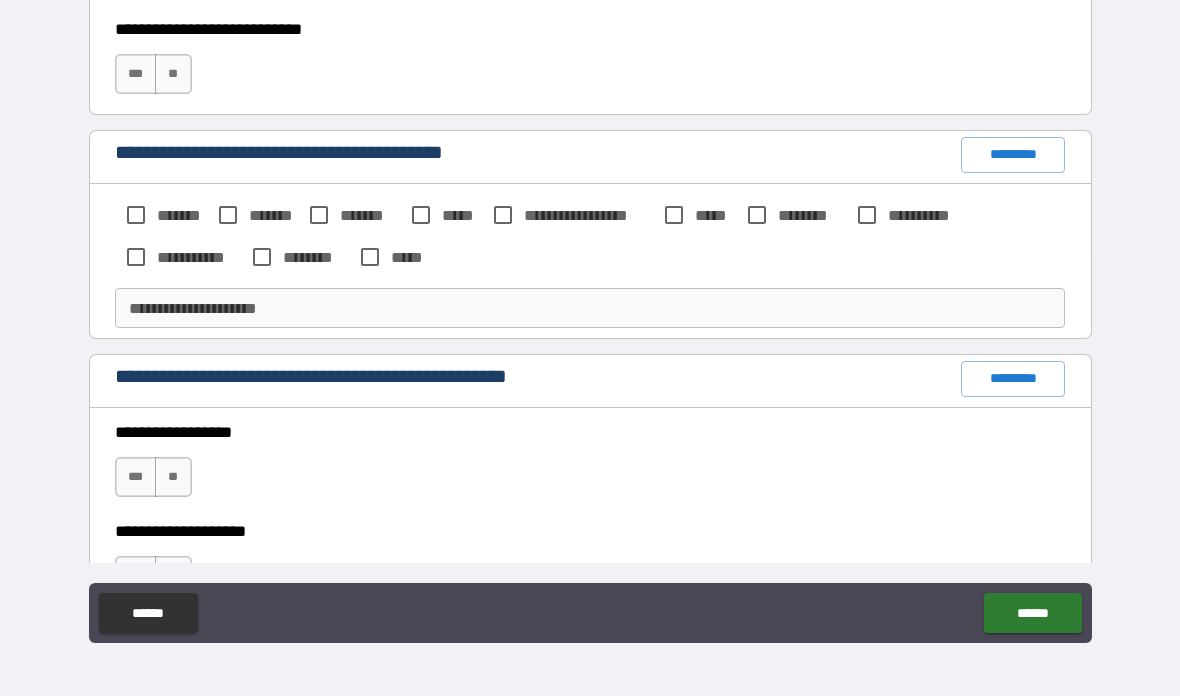 scroll, scrollTop: 2481, scrollLeft: 0, axis: vertical 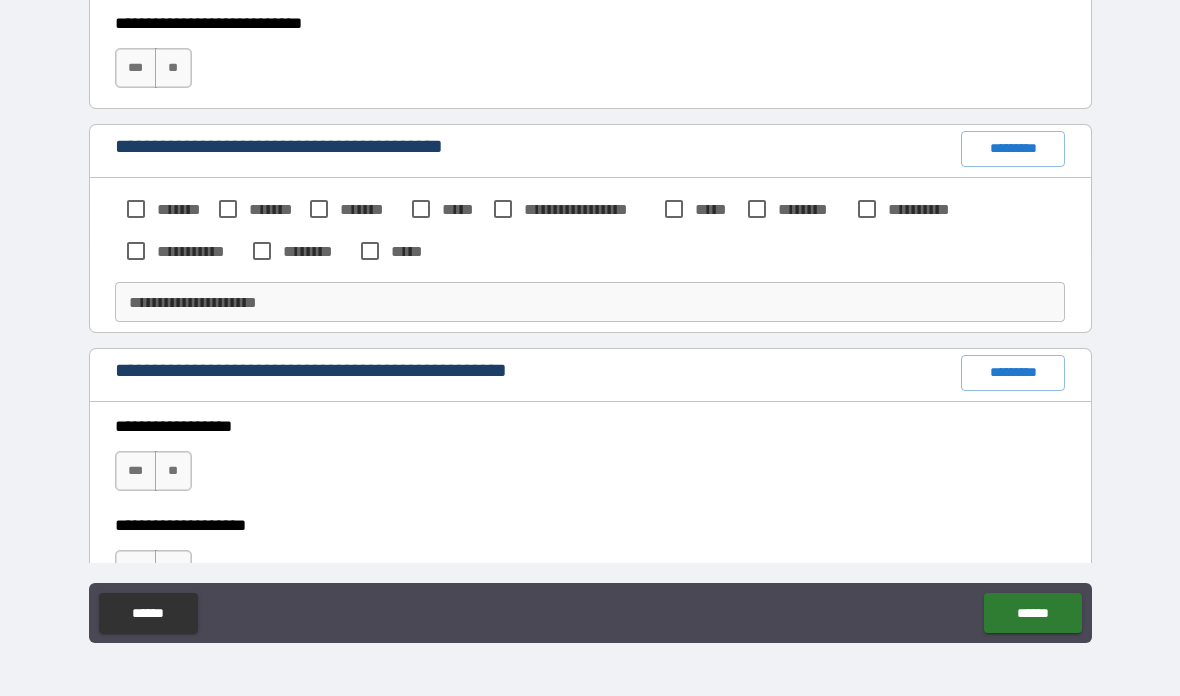 click on "*********" at bounding box center (1013, 149) 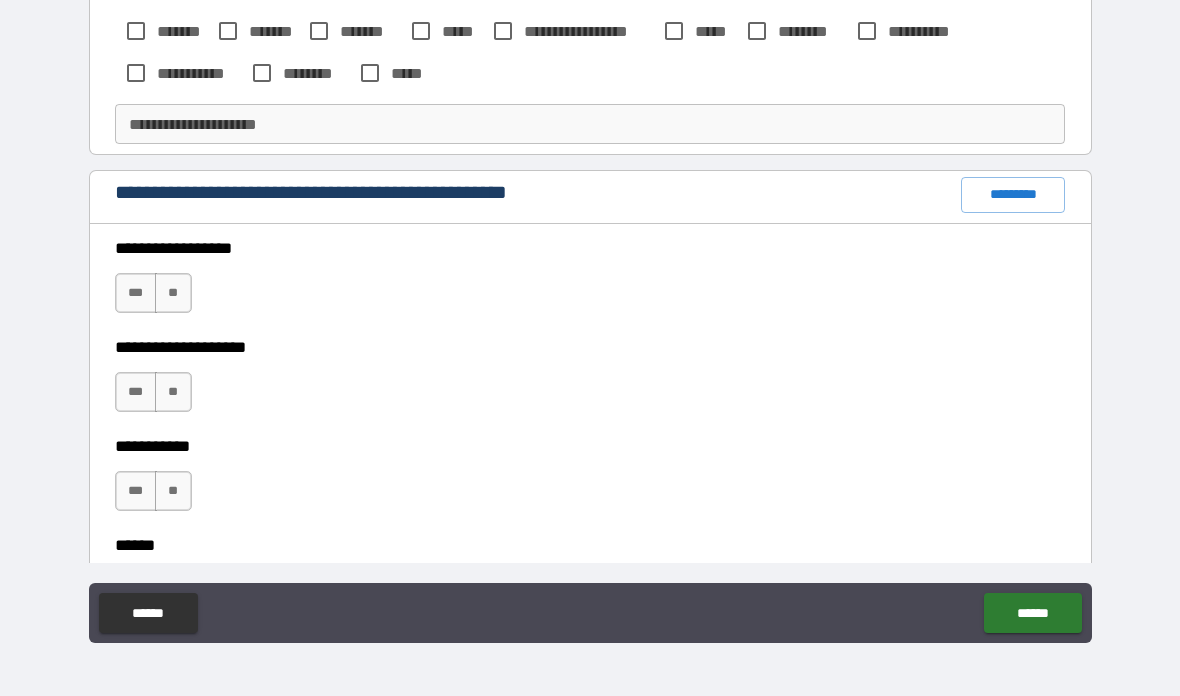 scroll, scrollTop: 2661, scrollLeft: 0, axis: vertical 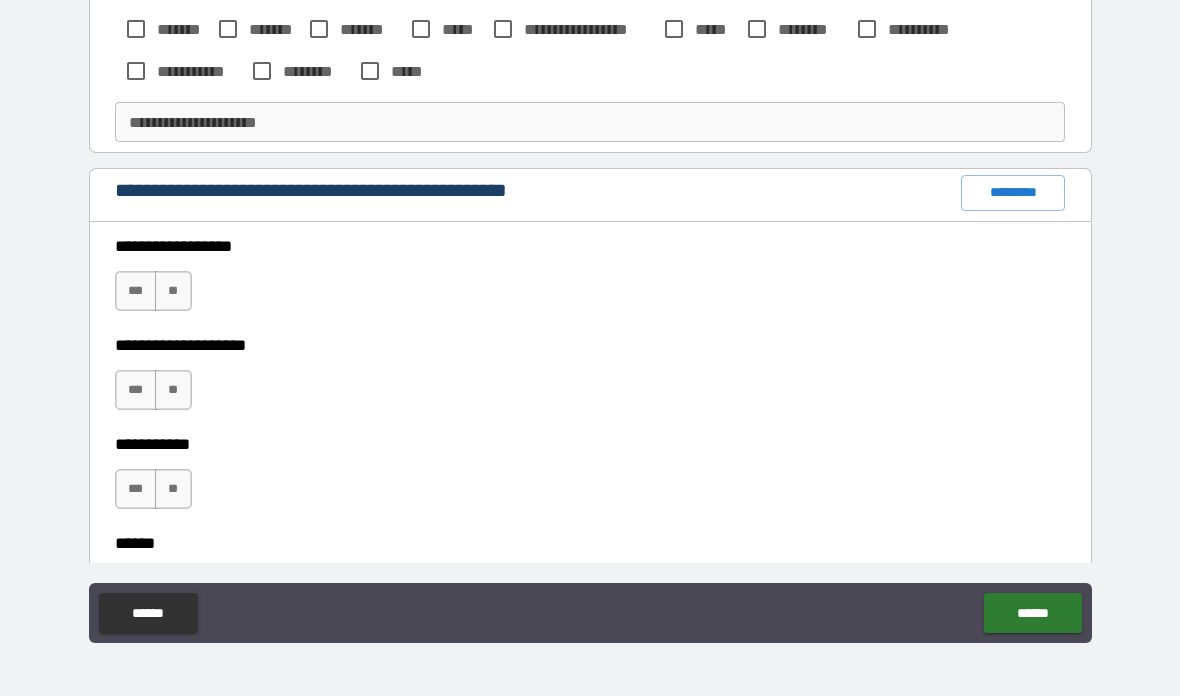 click on "**" at bounding box center [173, 291] 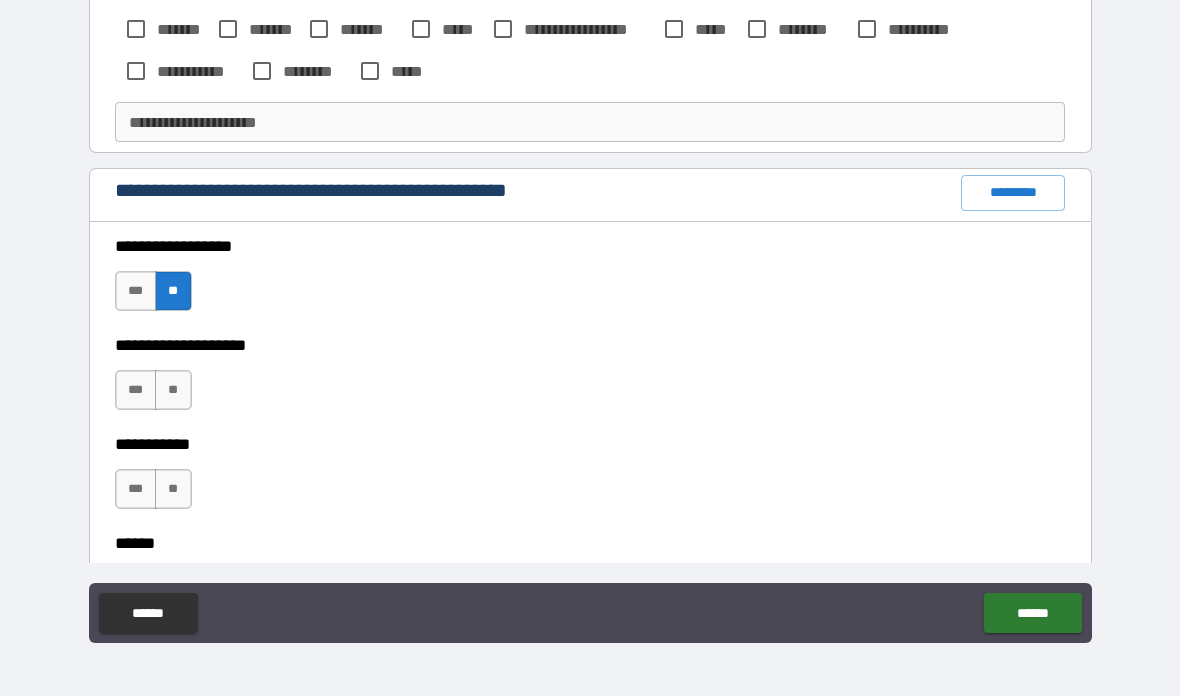 click on "**" at bounding box center (173, 390) 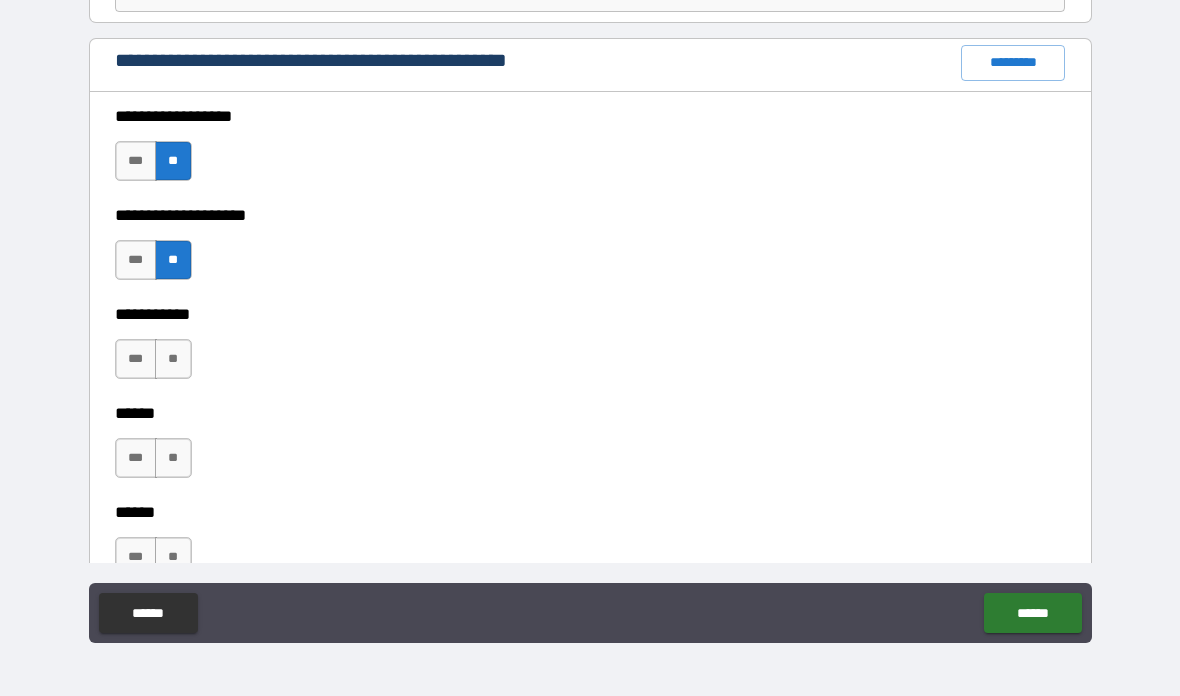 scroll, scrollTop: 2812, scrollLeft: 0, axis: vertical 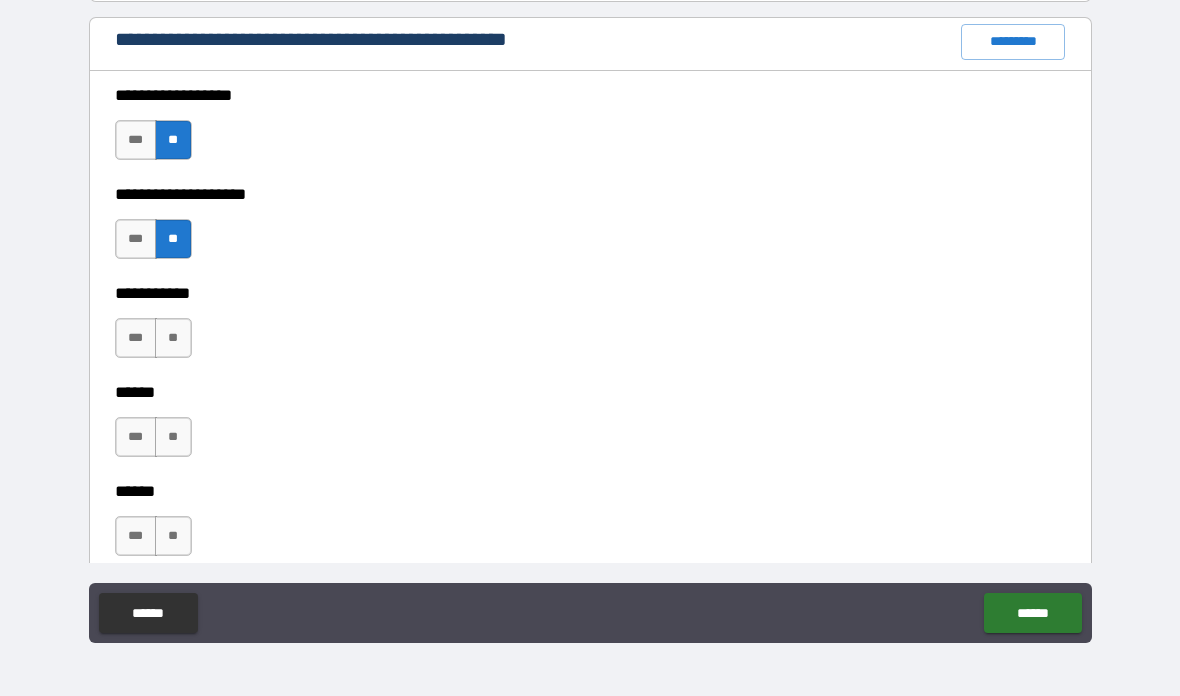 click on "**" at bounding box center (173, 338) 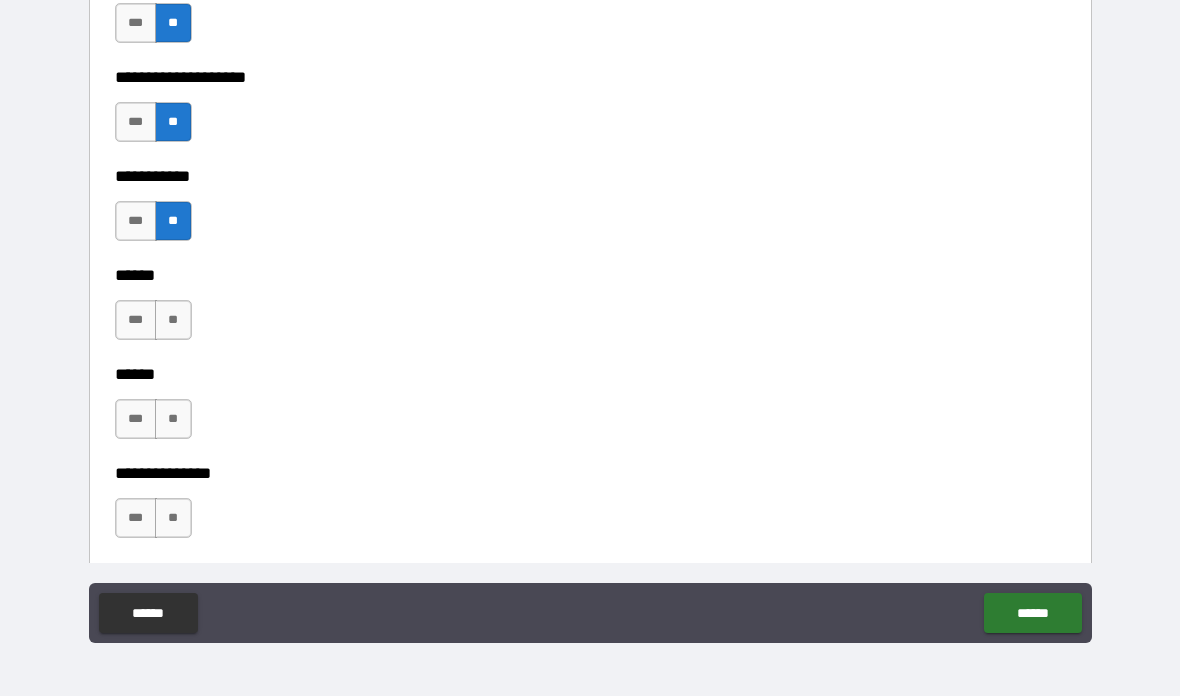 scroll, scrollTop: 2946, scrollLeft: 0, axis: vertical 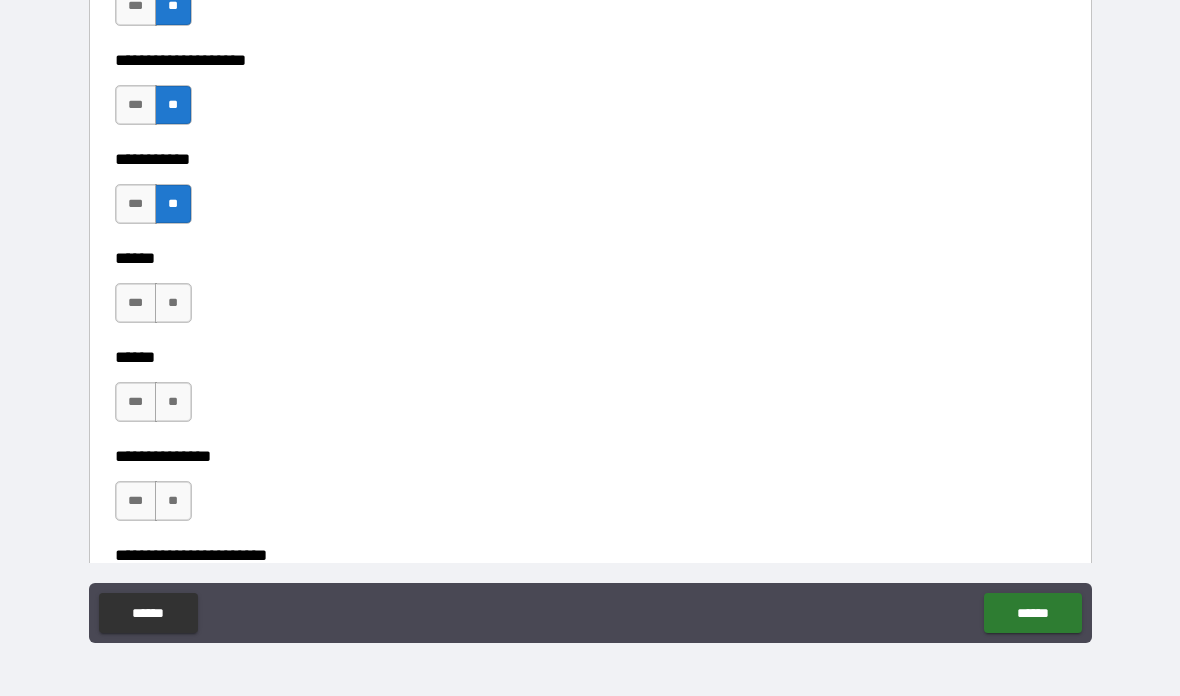 click on "**********" at bounding box center (590, 244) 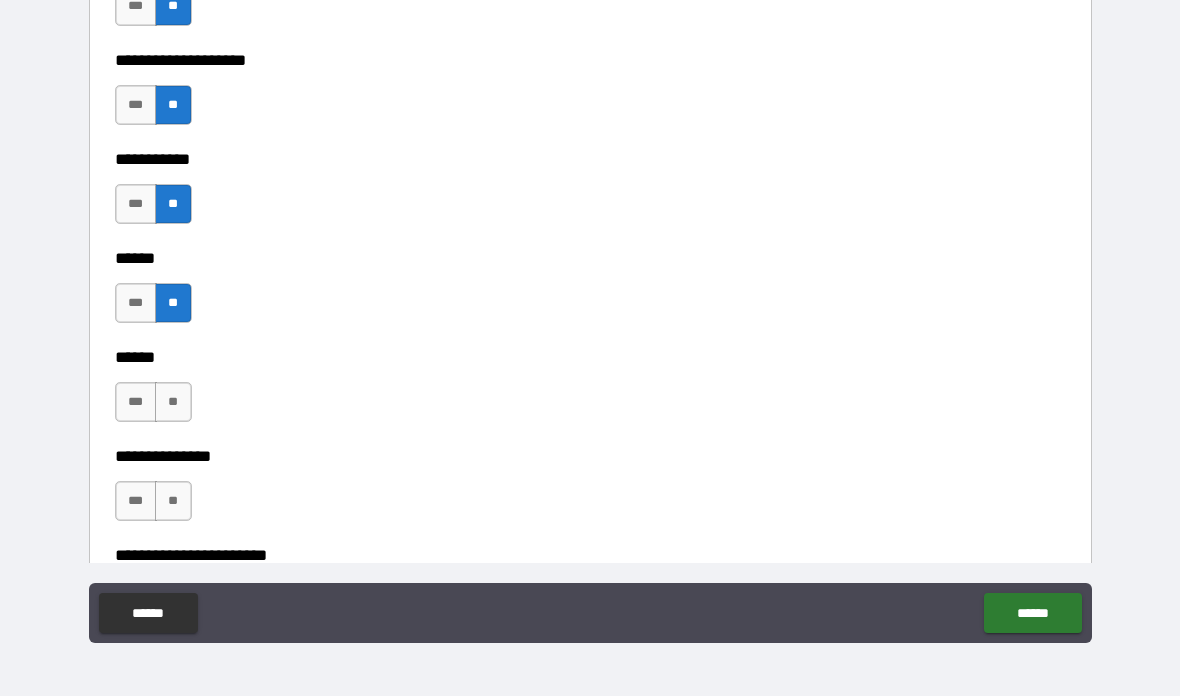 click on "**" at bounding box center [173, 402] 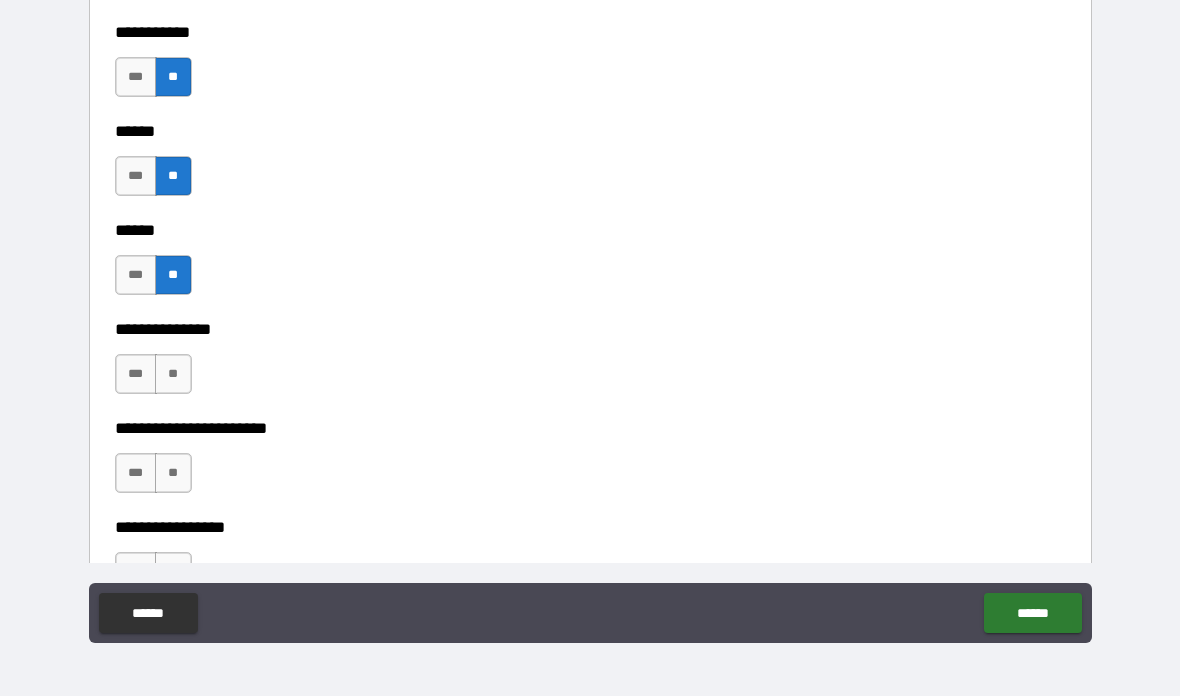 scroll, scrollTop: 3083, scrollLeft: 0, axis: vertical 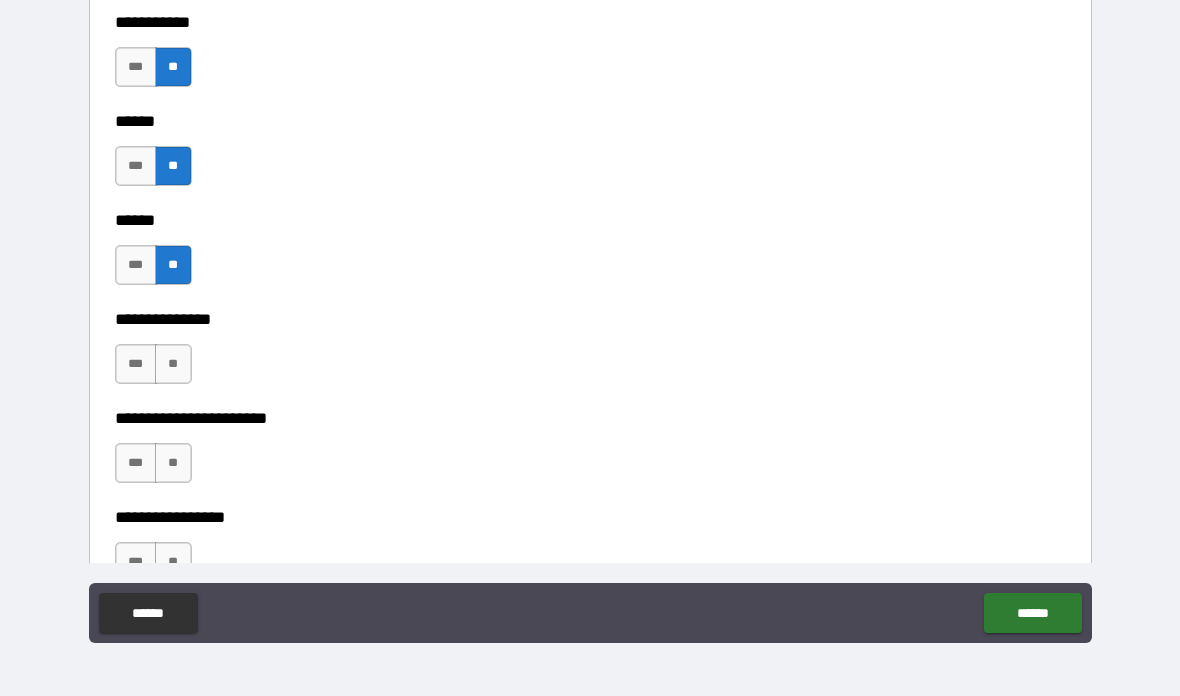 click on "**" at bounding box center [173, 364] 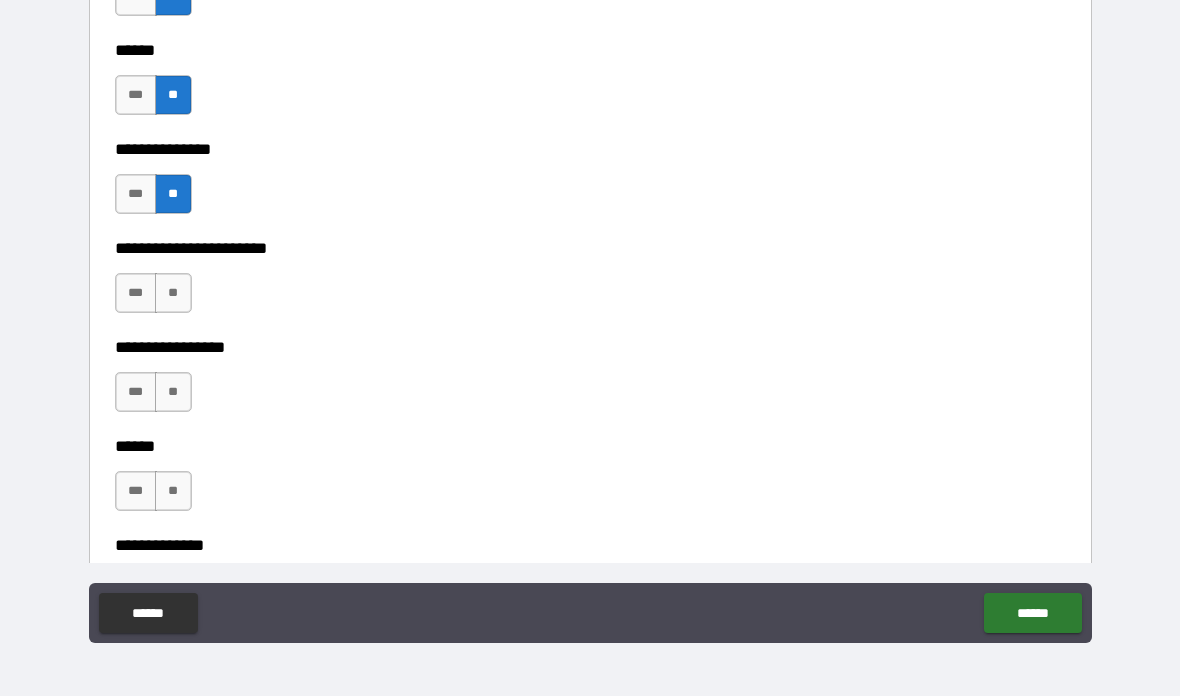 scroll, scrollTop: 3261, scrollLeft: 0, axis: vertical 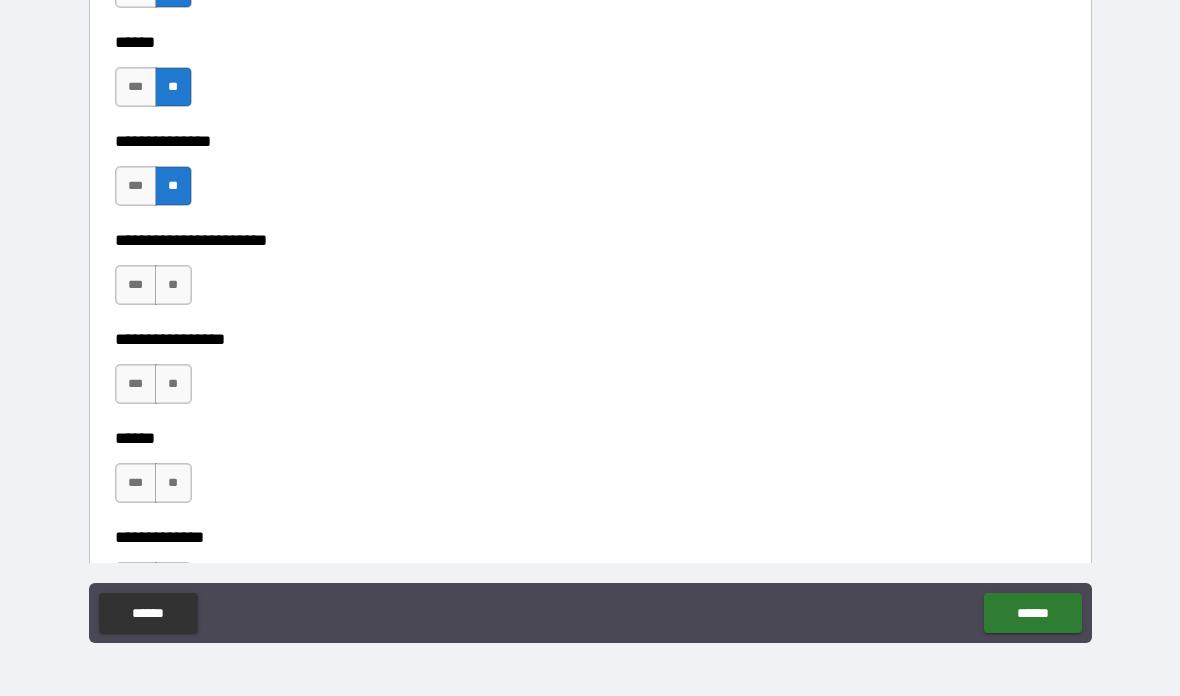 click on "**" at bounding box center (173, 285) 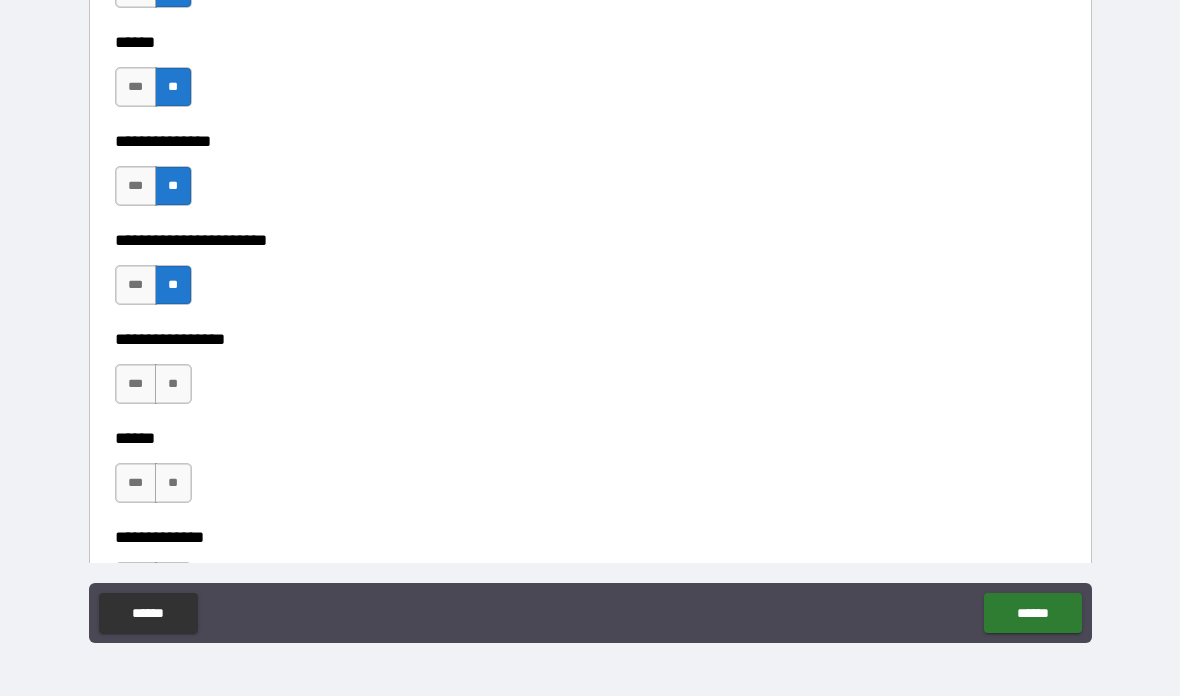 scroll, scrollTop: 3324, scrollLeft: 0, axis: vertical 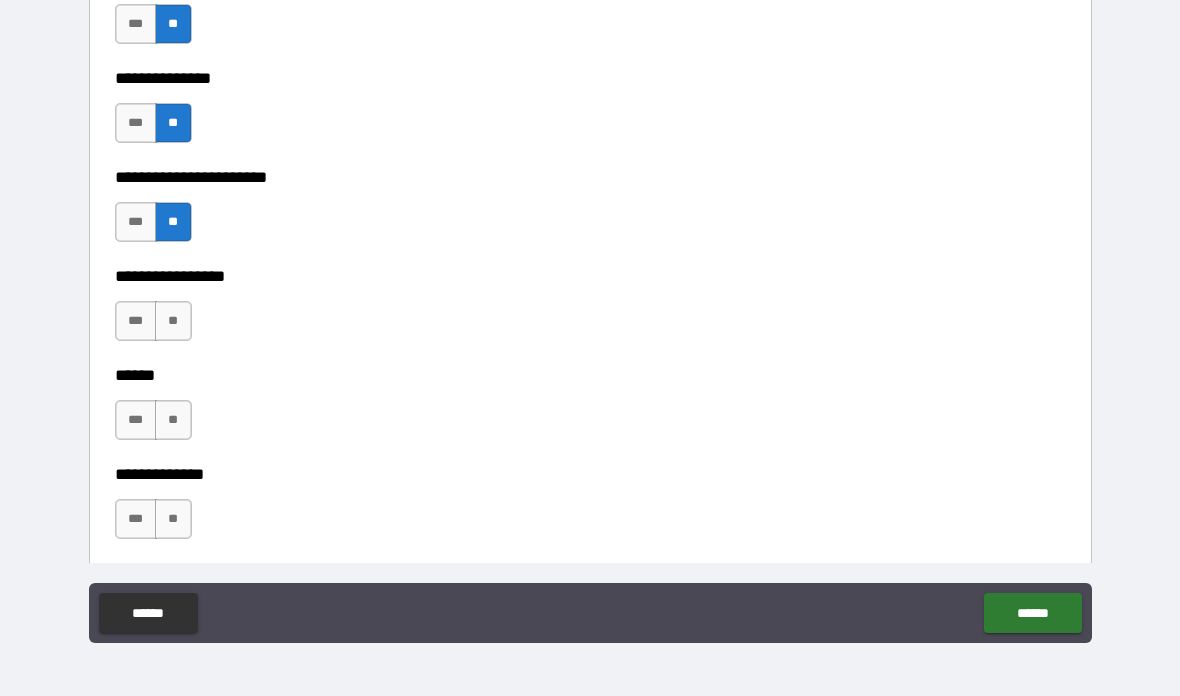 click on "**" at bounding box center (173, 321) 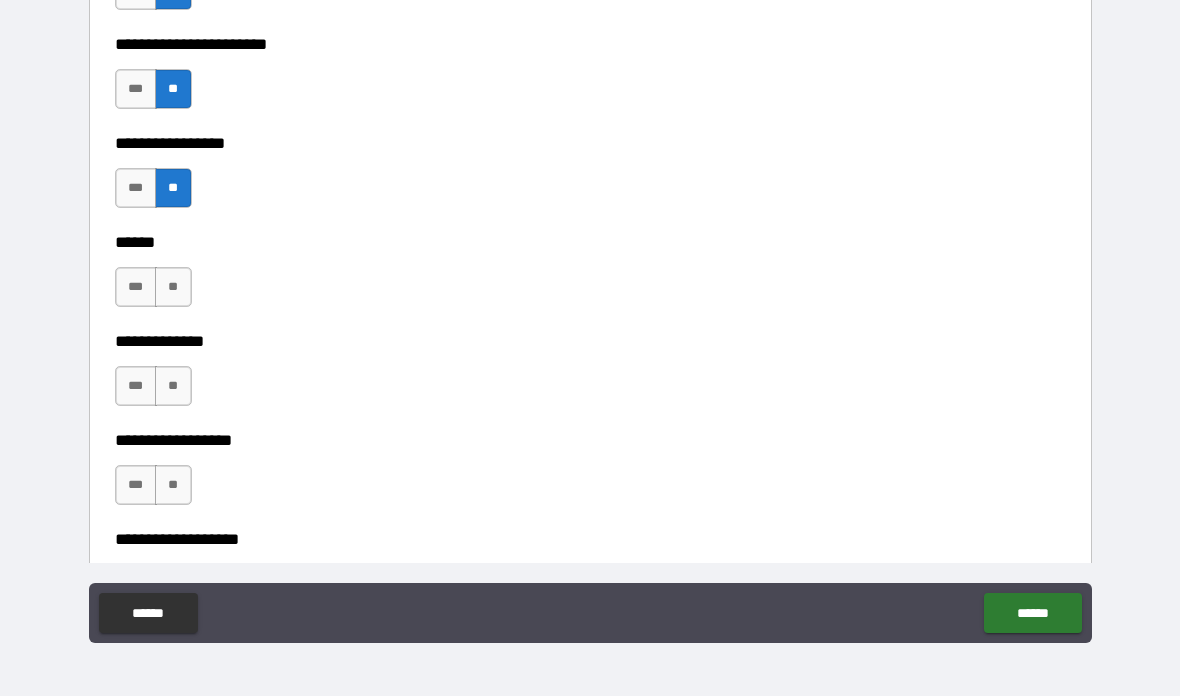 scroll, scrollTop: 3462, scrollLeft: 0, axis: vertical 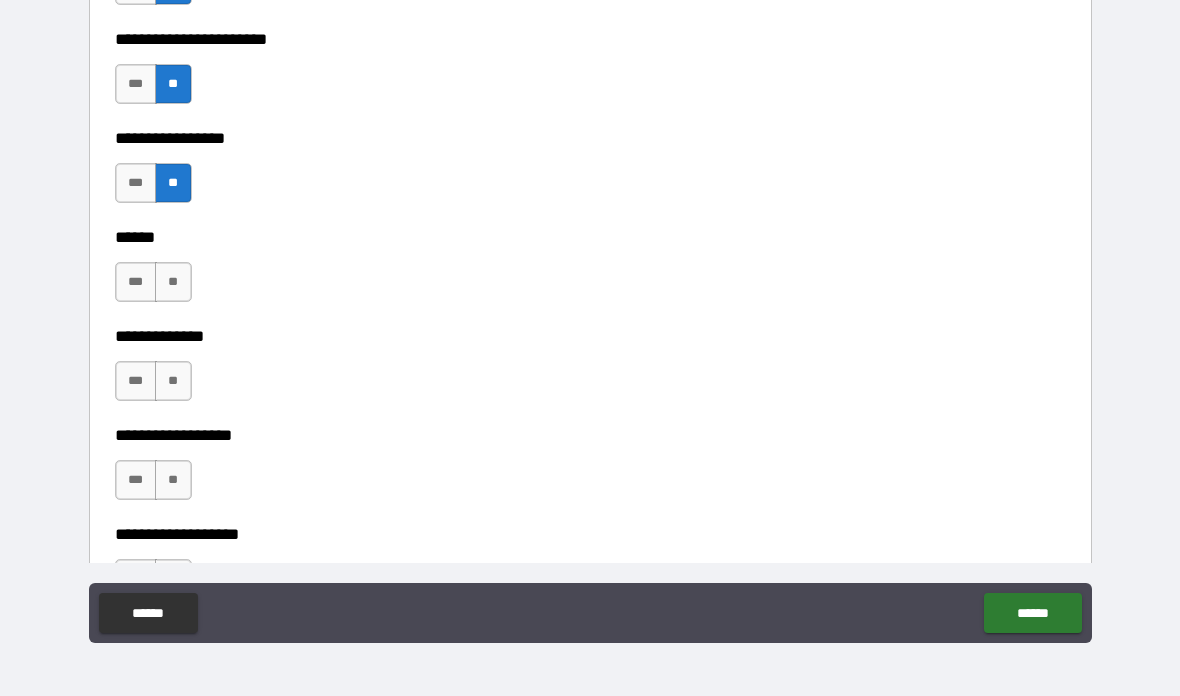 click on "**" at bounding box center [173, 282] 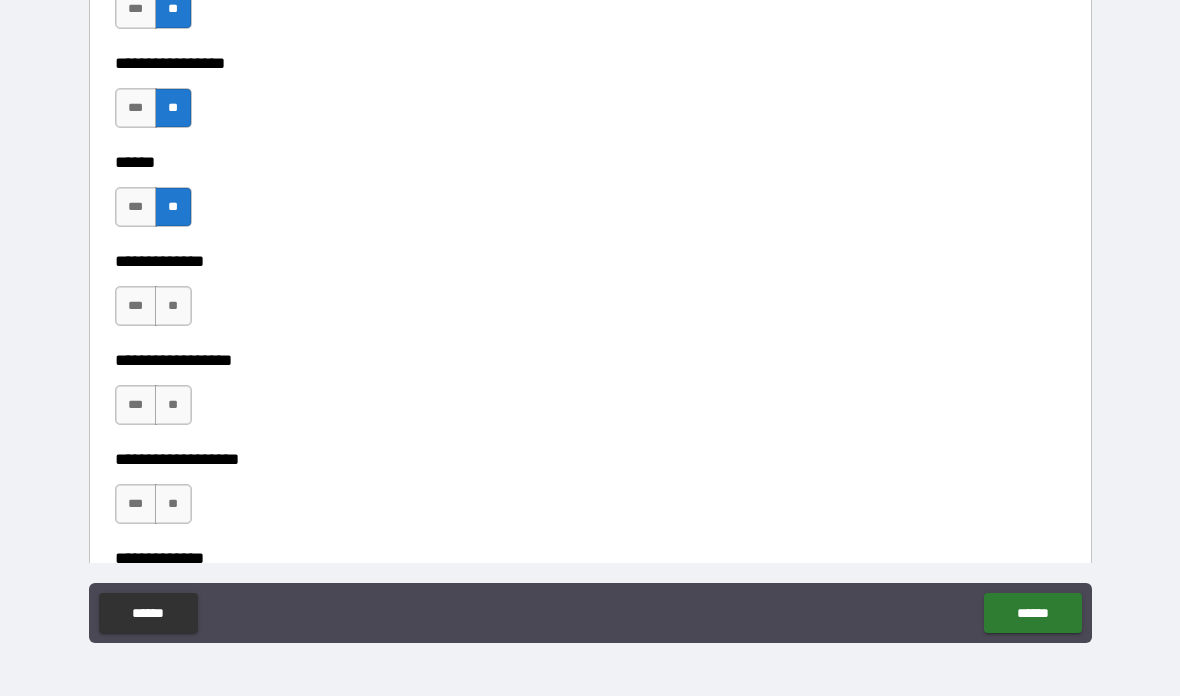 scroll, scrollTop: 3542, scrollLeft: 0, axis: vertical 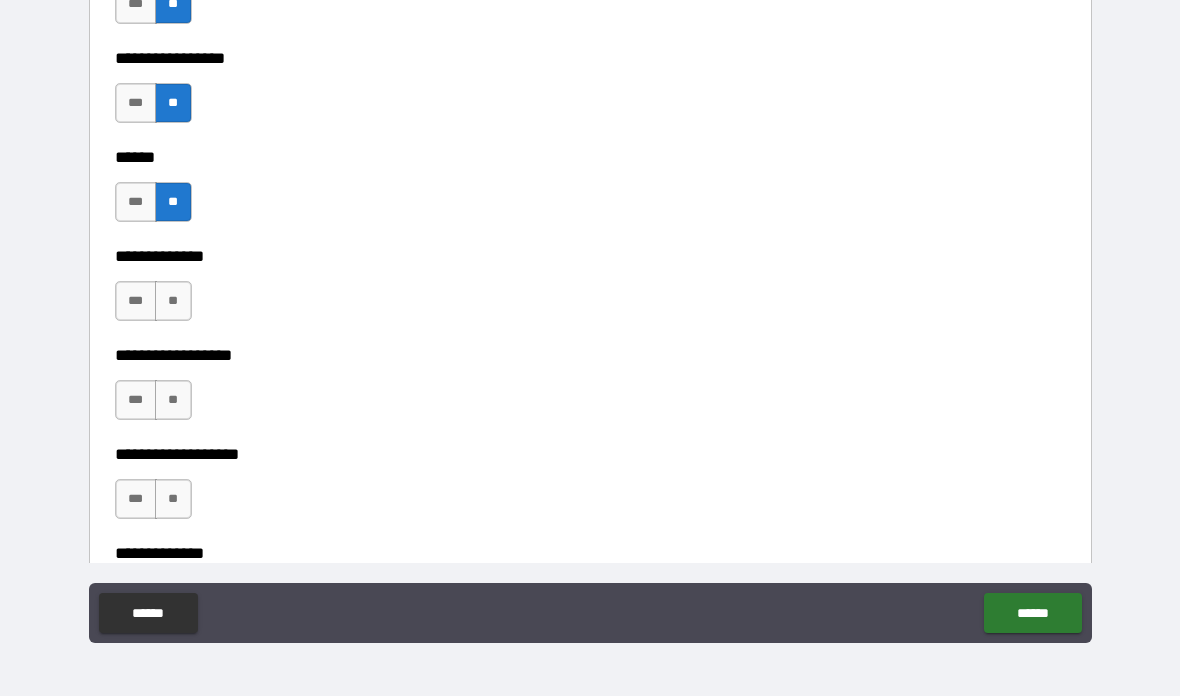 click on "**" at bounding box center [173, 301] 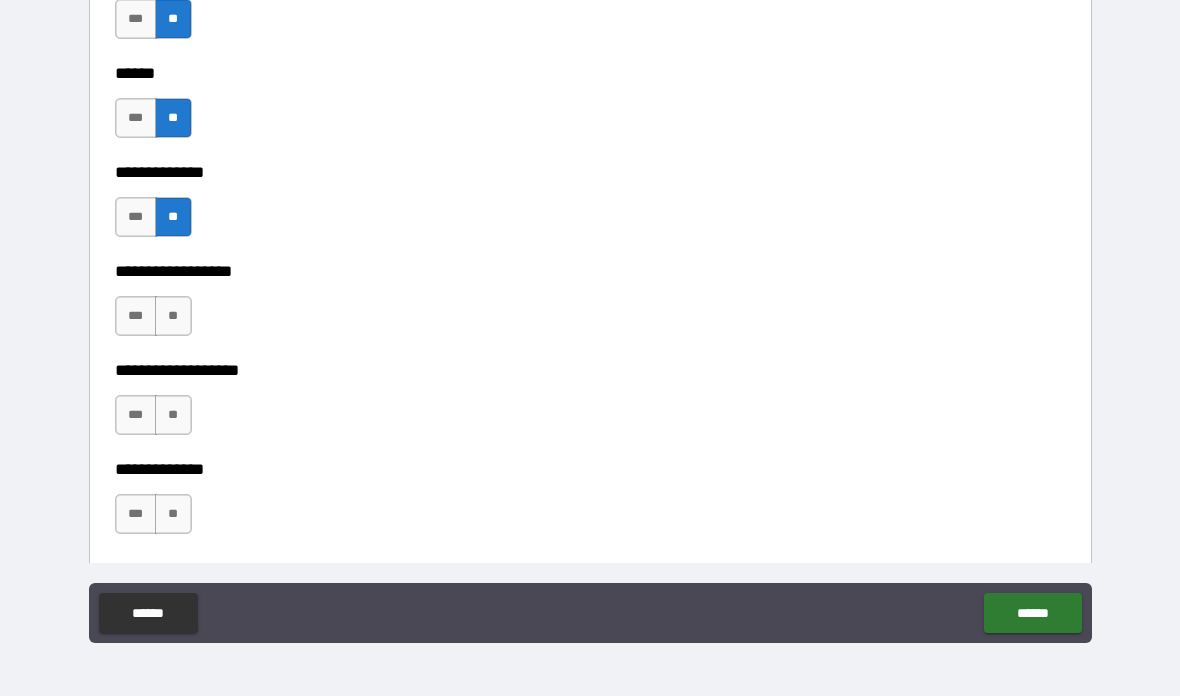 scroll, scrollTop: 3630, scrollLeft: 0, axis: vertical 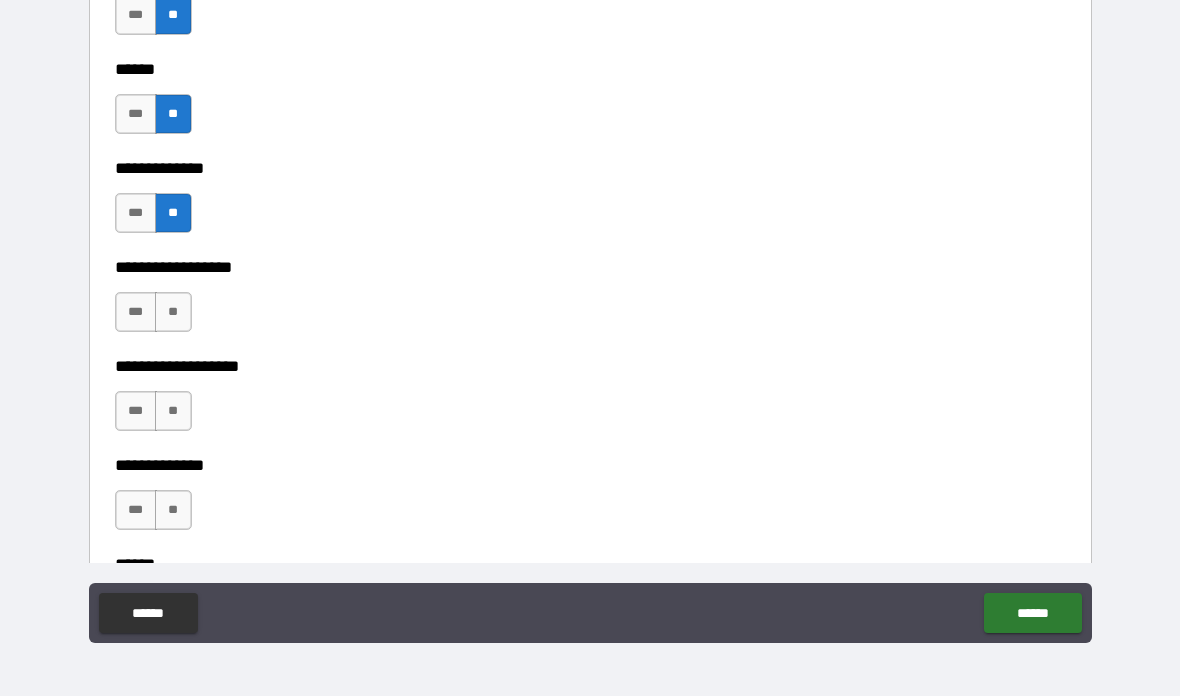 click on "**" at bounding box center (173, 312) 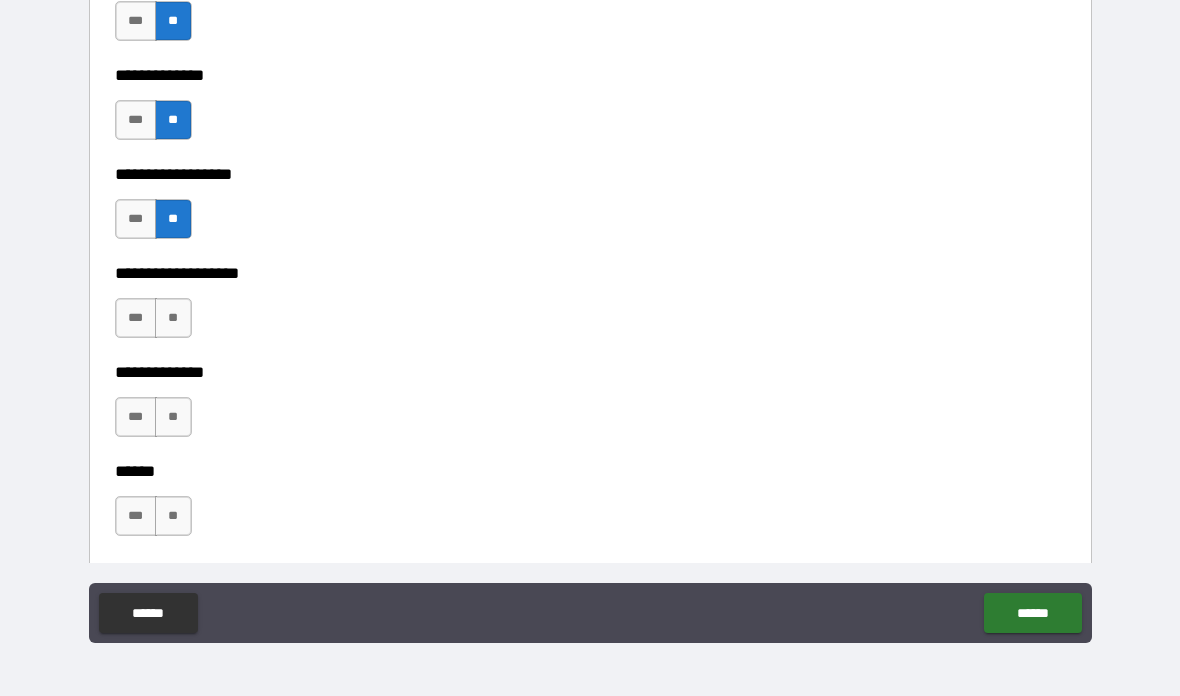 scroll, scrollTop: 3745, scrollLeft: 0, axis: vertical 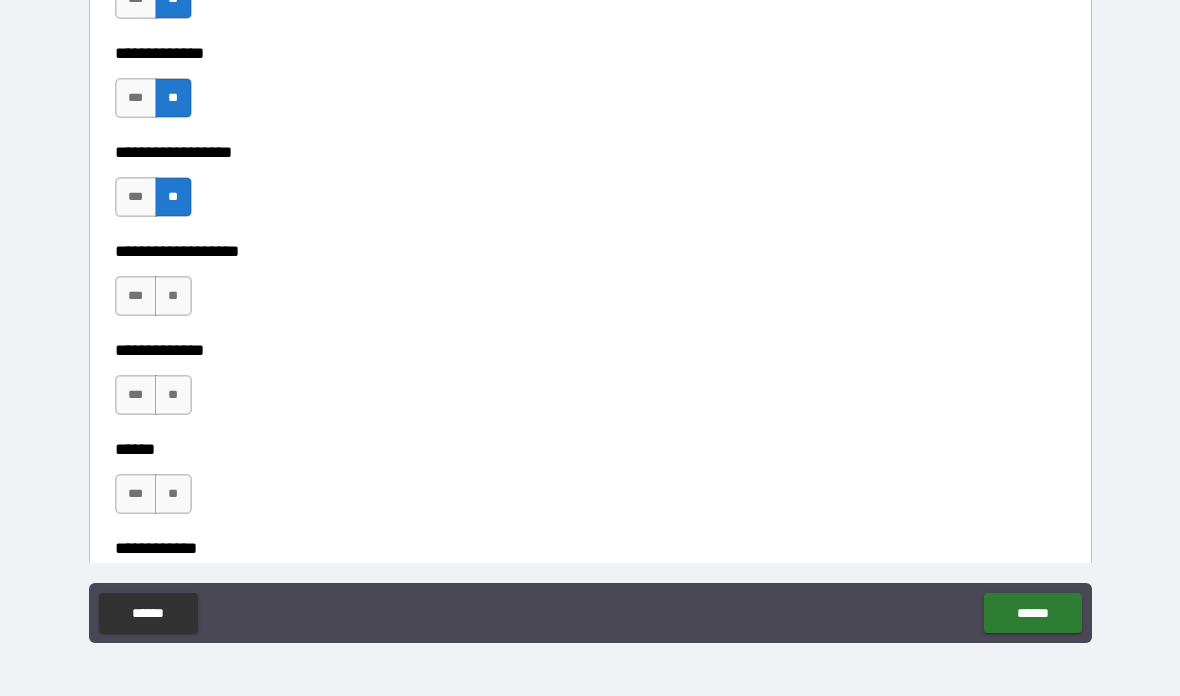 click on "**" at bounding box center [173, 296] 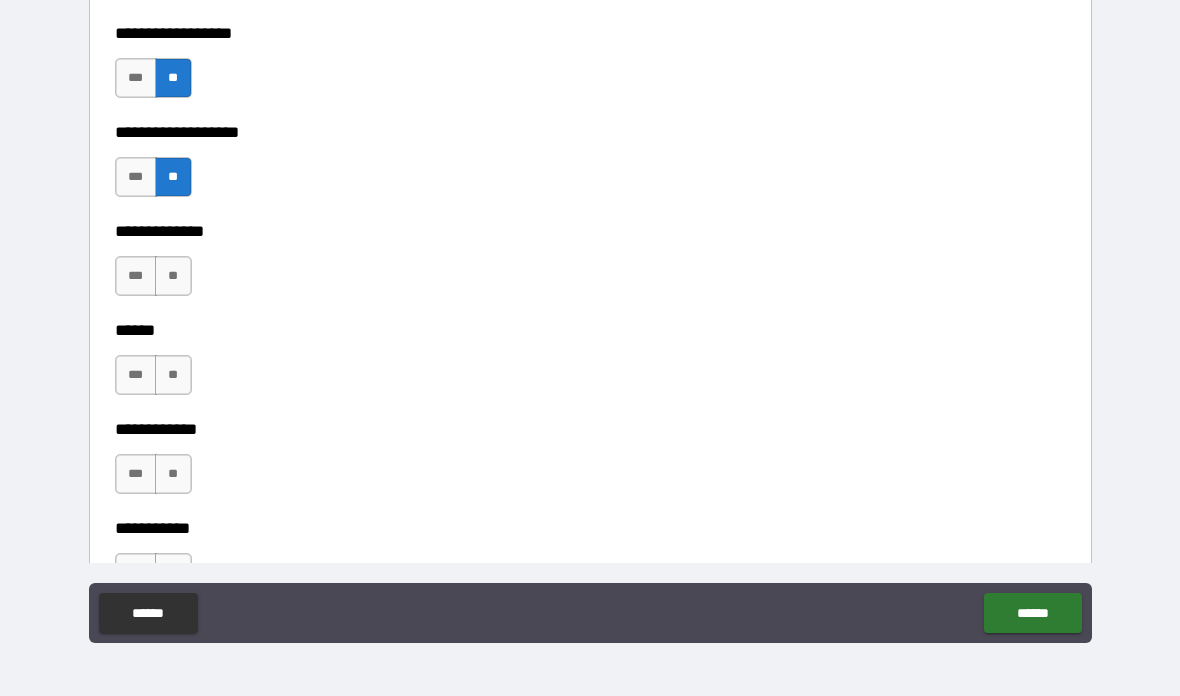scroll, scrollTop: 3871, scrollLeft: 0, axis: vertical 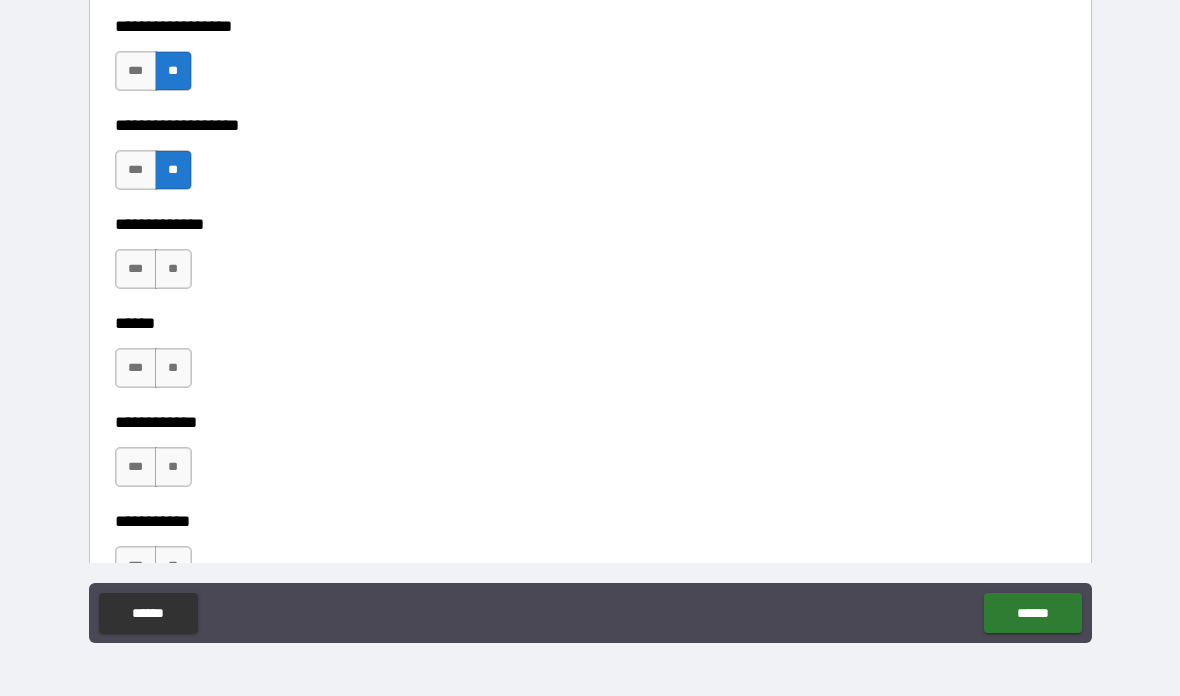 click on "**" at bounding box center [173, 269] 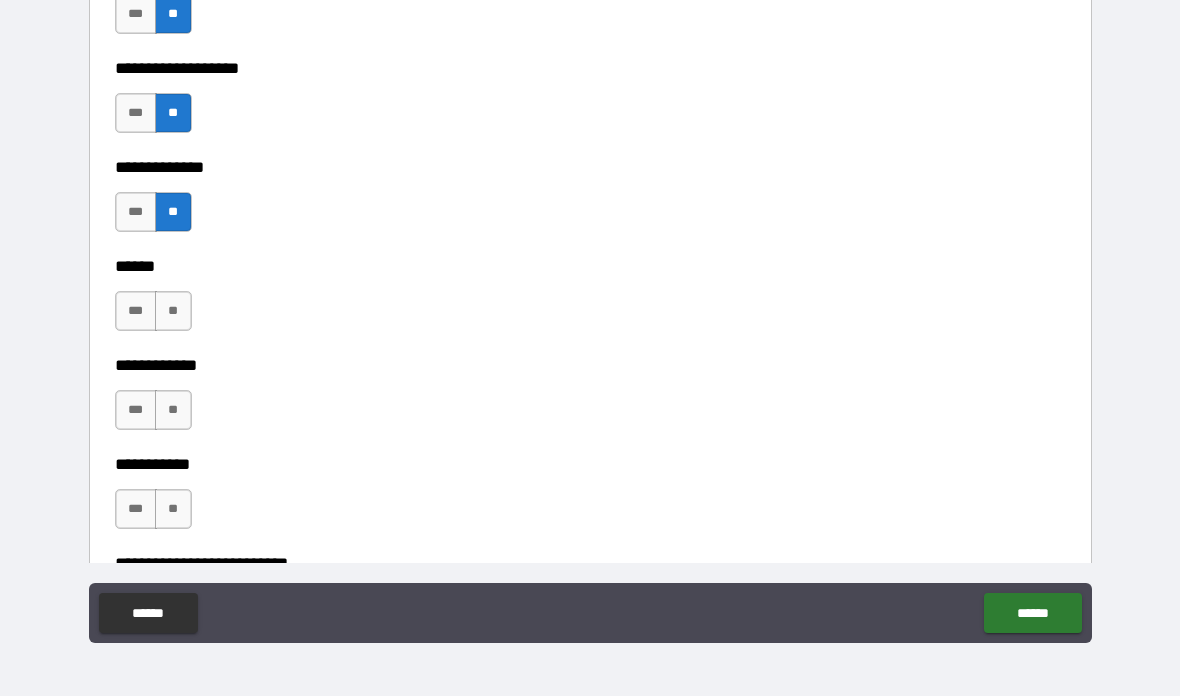 scroll, scrollTop: 3930, scrollLeft: 0, axis: vertical 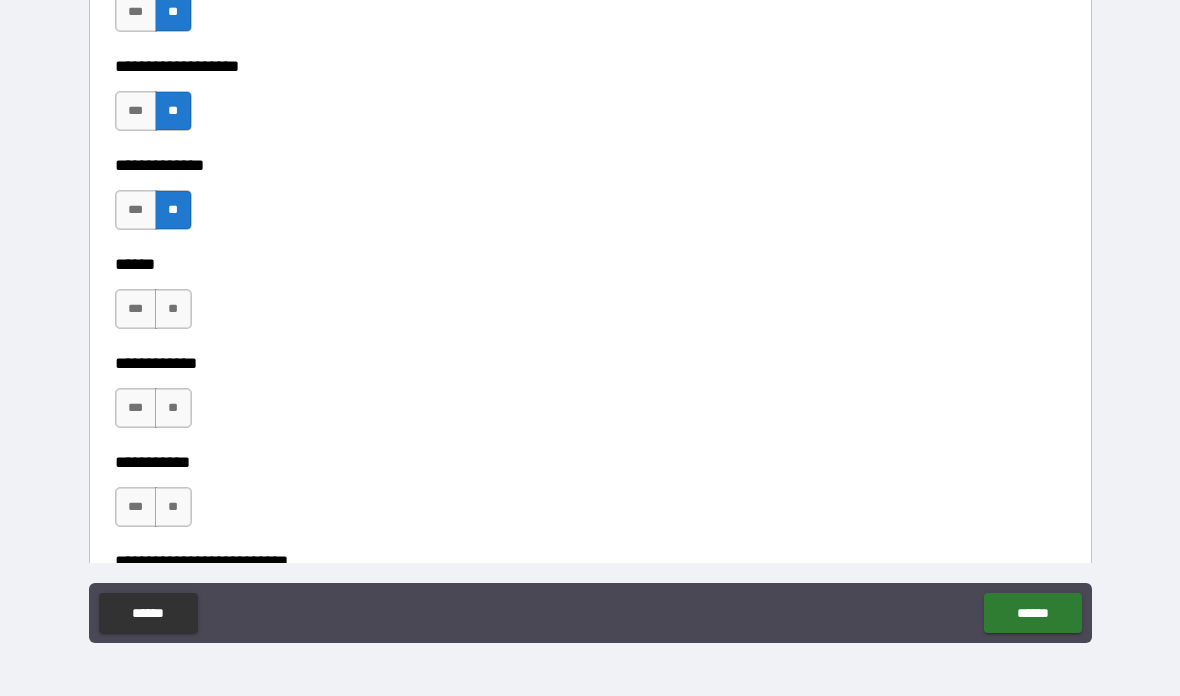 click on "**" at bounding box center (173, 309) 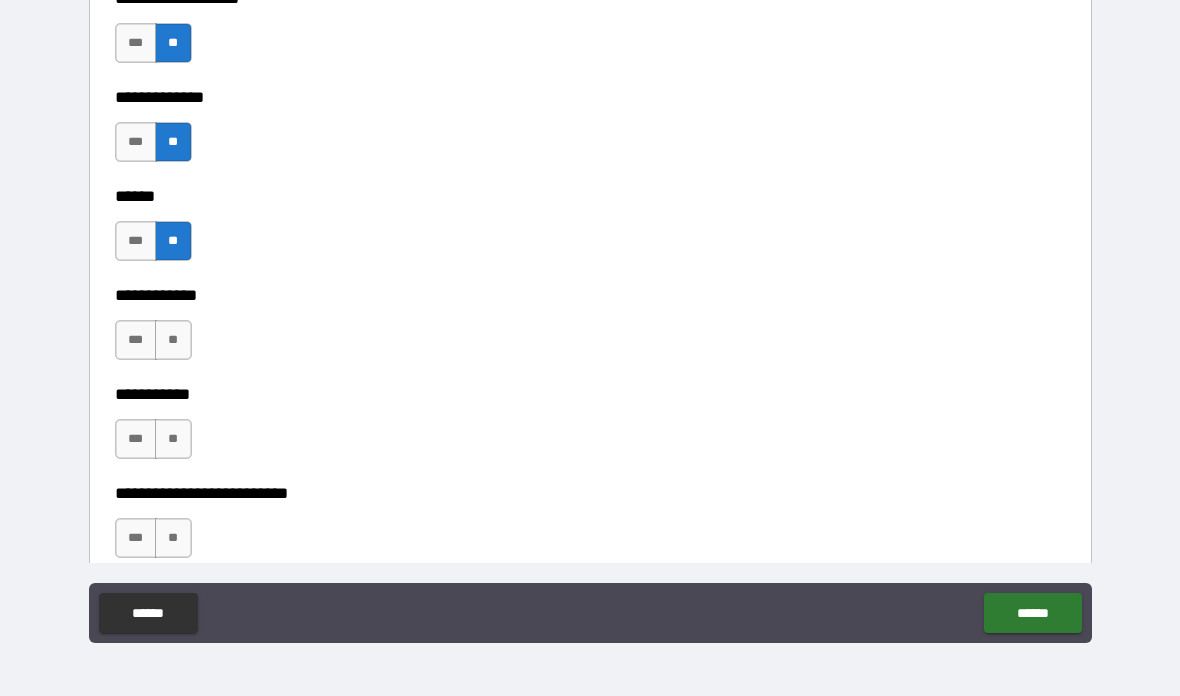 scroll, scrollTop: 3999, scrollLeft: 0, axis: vertical 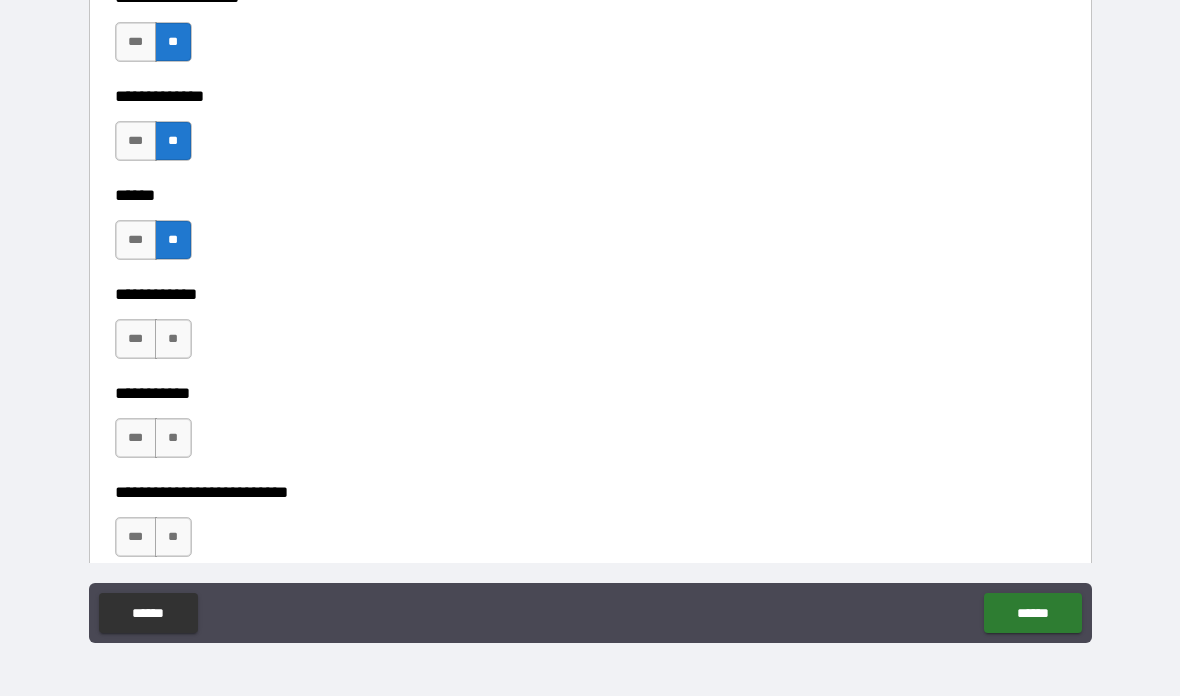 click on "**" at bounding box center (173, 339) 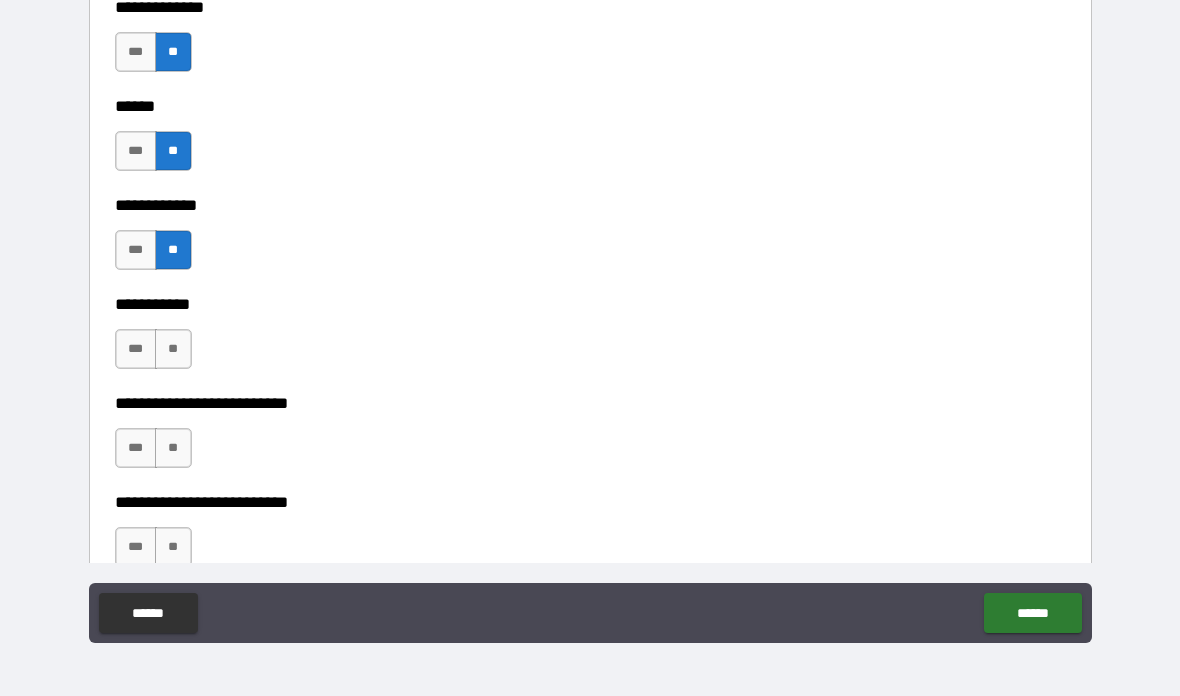 scroll, scrollTop: 4091, scrollLeft: 0, axis: vertical 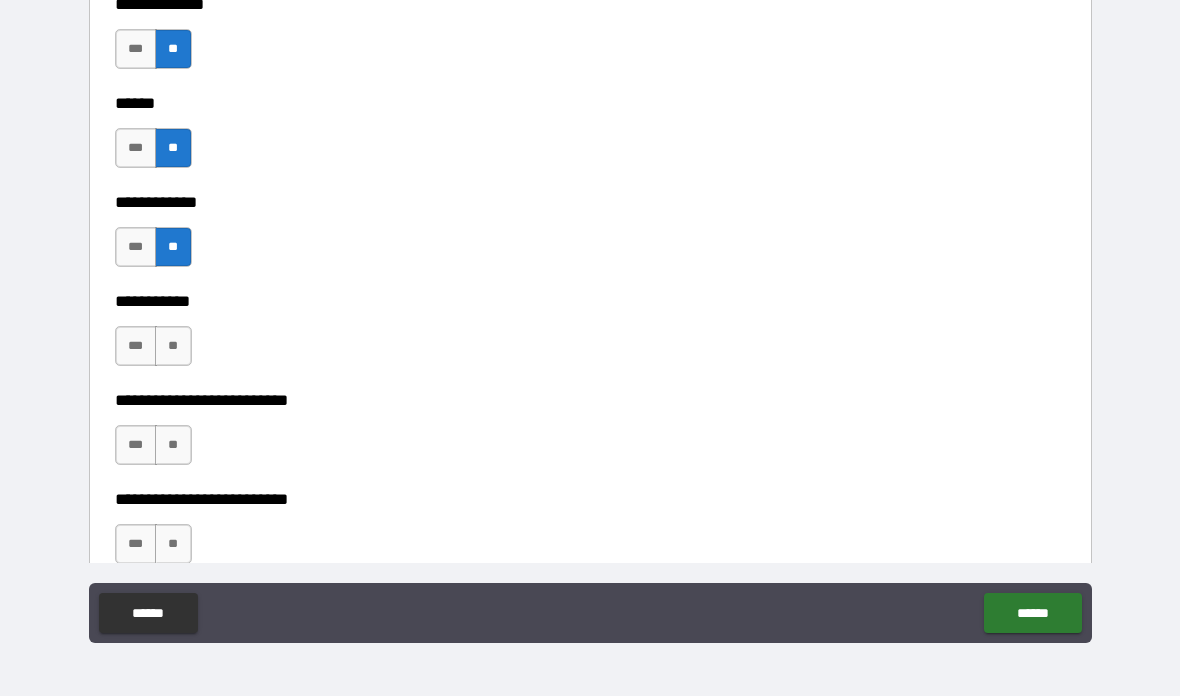 click on "**" at bounding box center [173, 346] 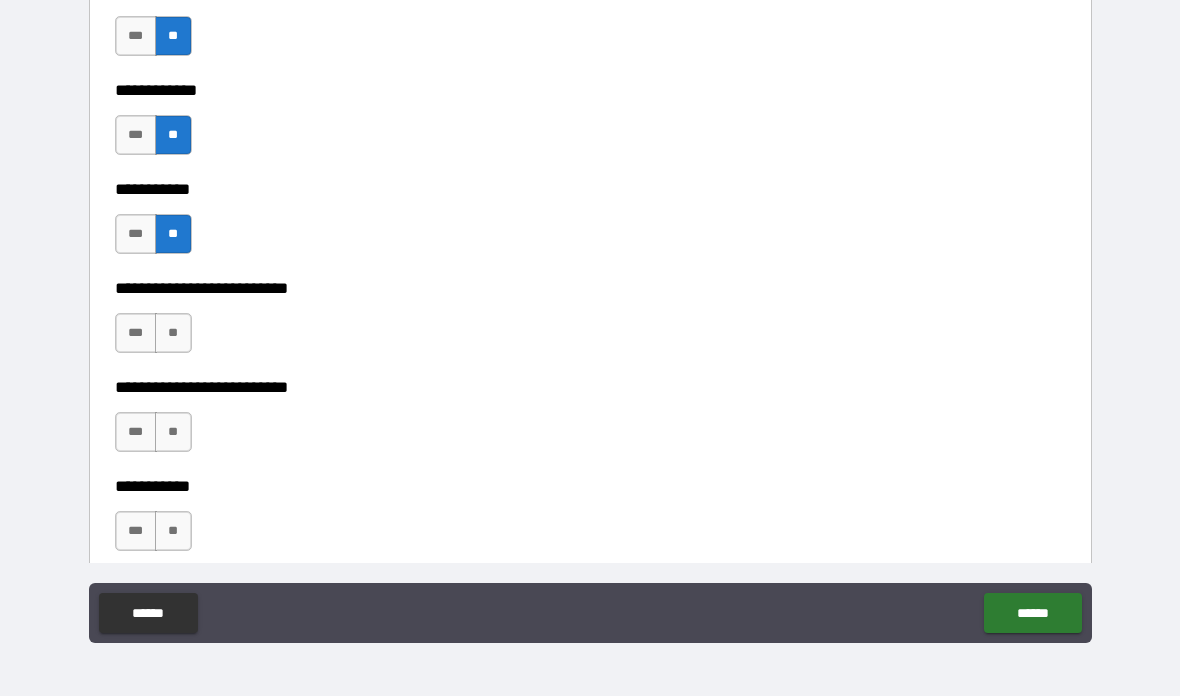 scroll, scrollTop: 4207, scrollLeft: 0, axis: vertical 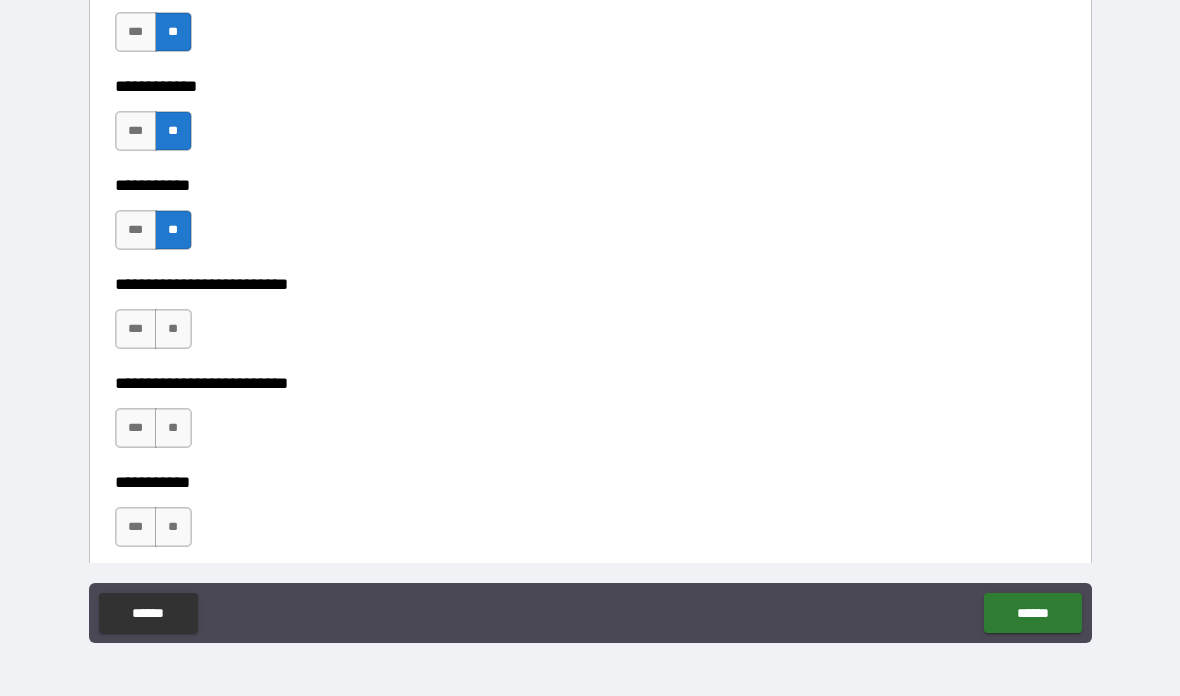 click on "**" at bounding box center (173, 329) 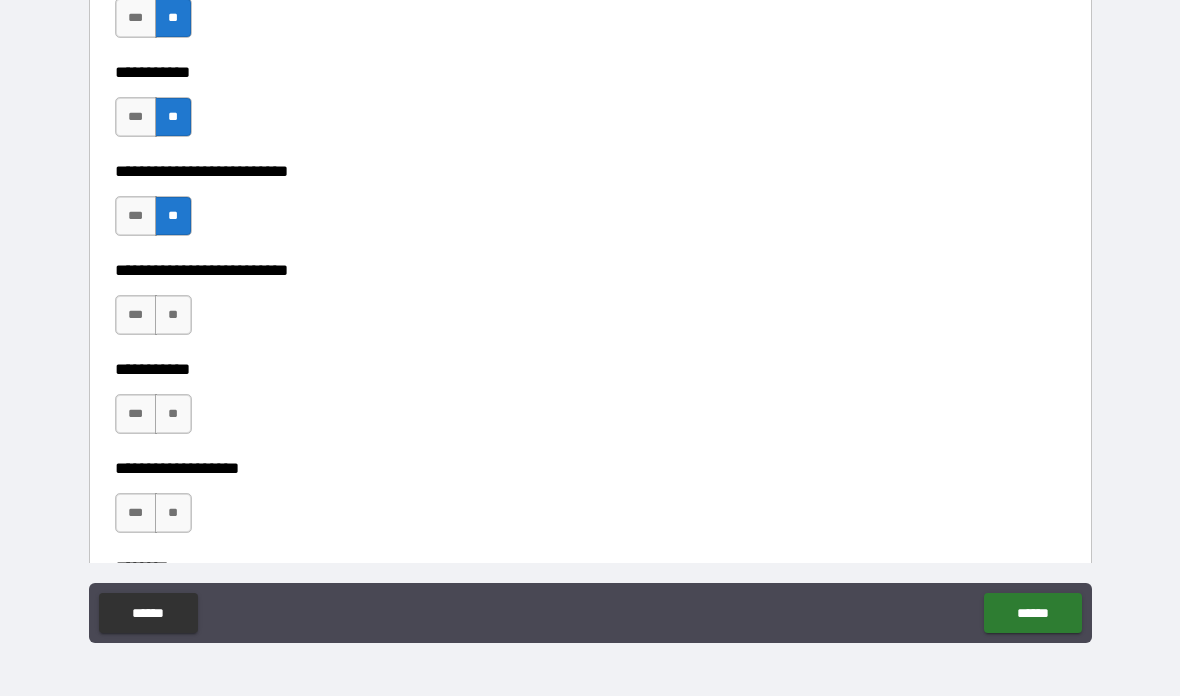 scroll, scrollTop: 4330, scrollLeft: 0, axis: vertical 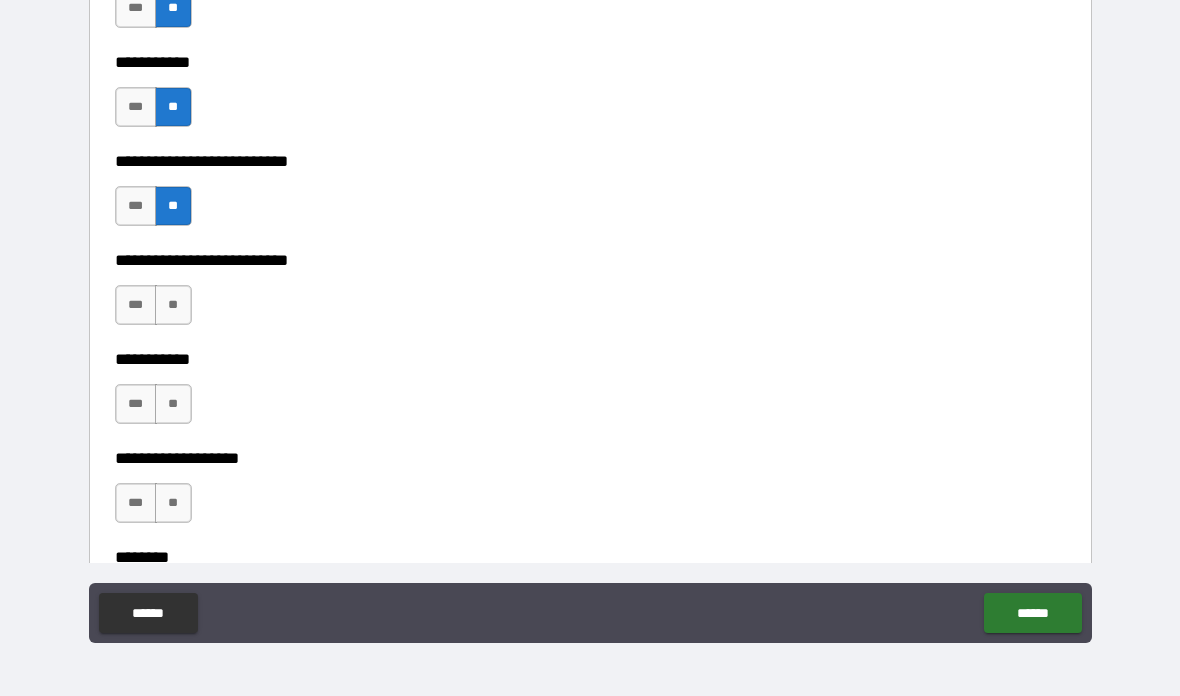 click on "**" at bounding box center (173, 305) 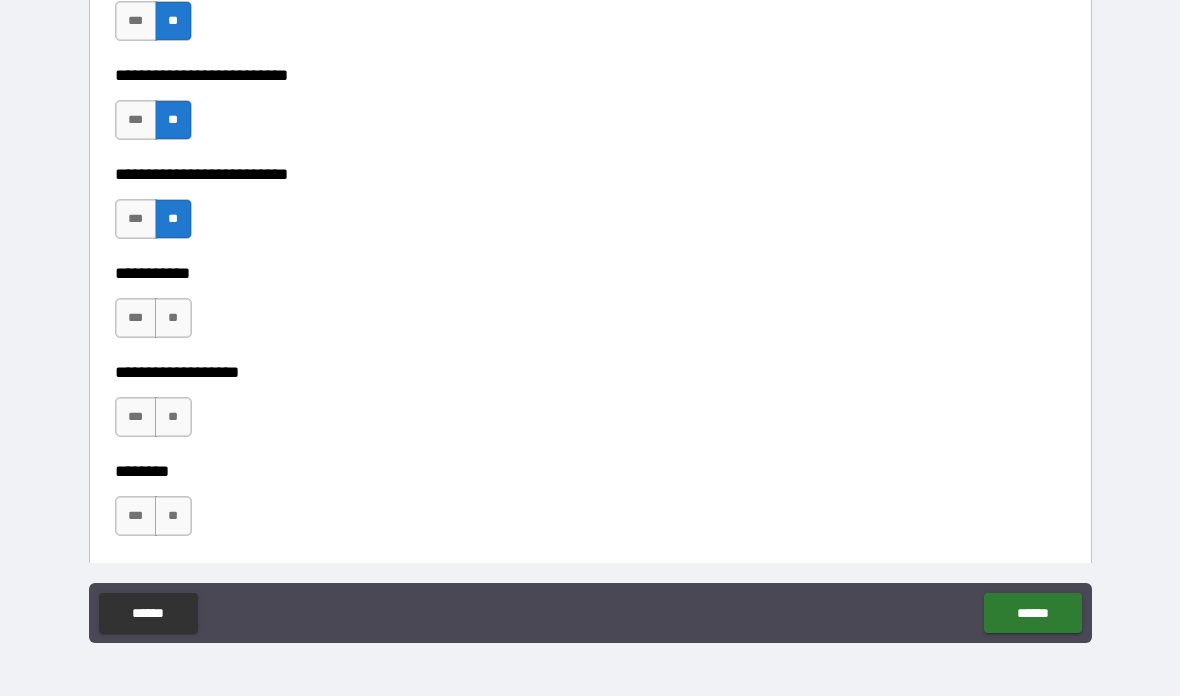 scroll, scrollTop: 4421, scrollLeft: 0, axis: vertical 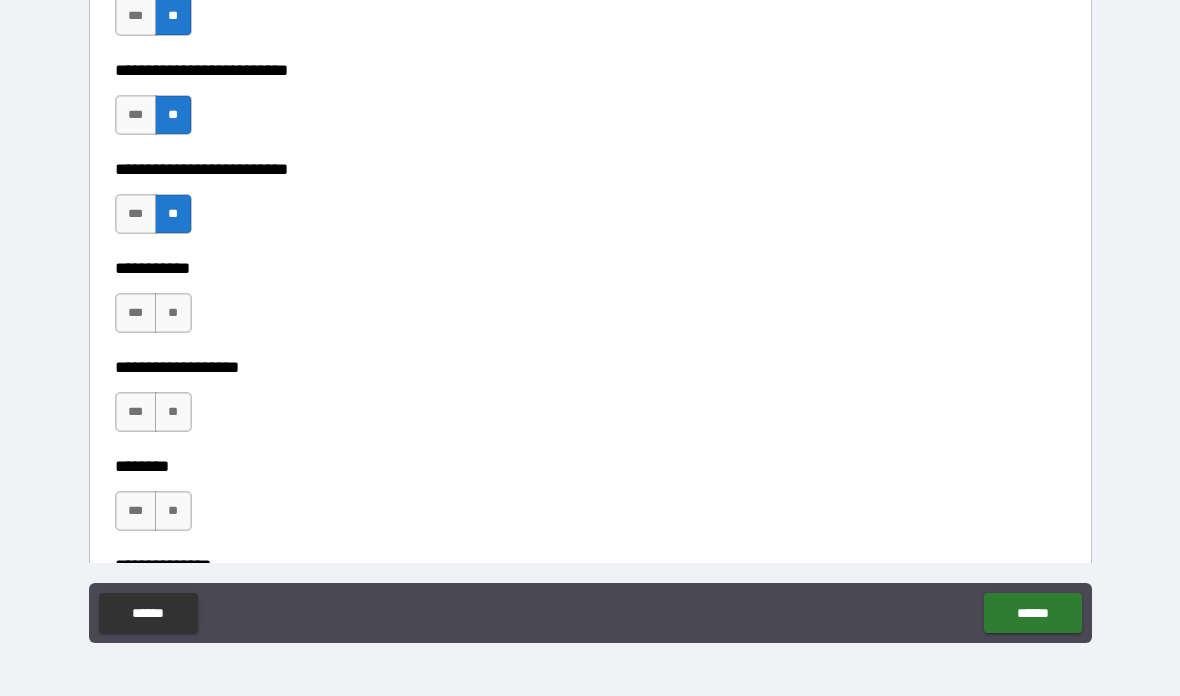 click on "**" at bounding box center [173, 313] 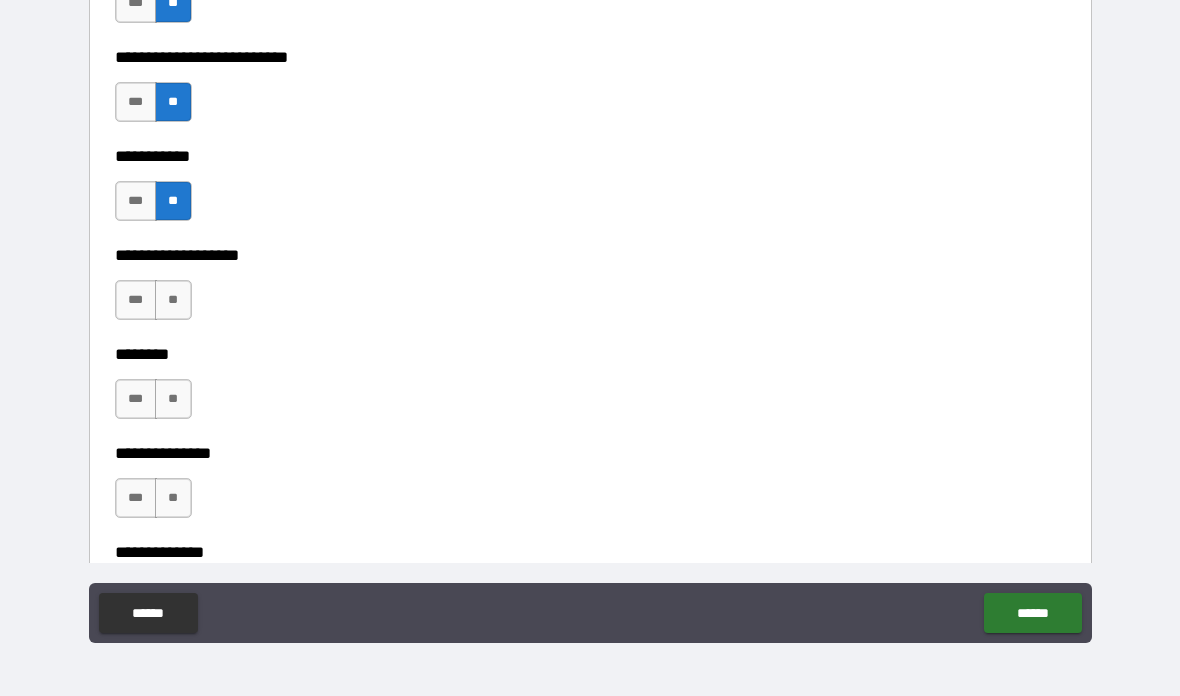 scroll, scrollTop: 4534, scrollLeft: 0, axis: vertical 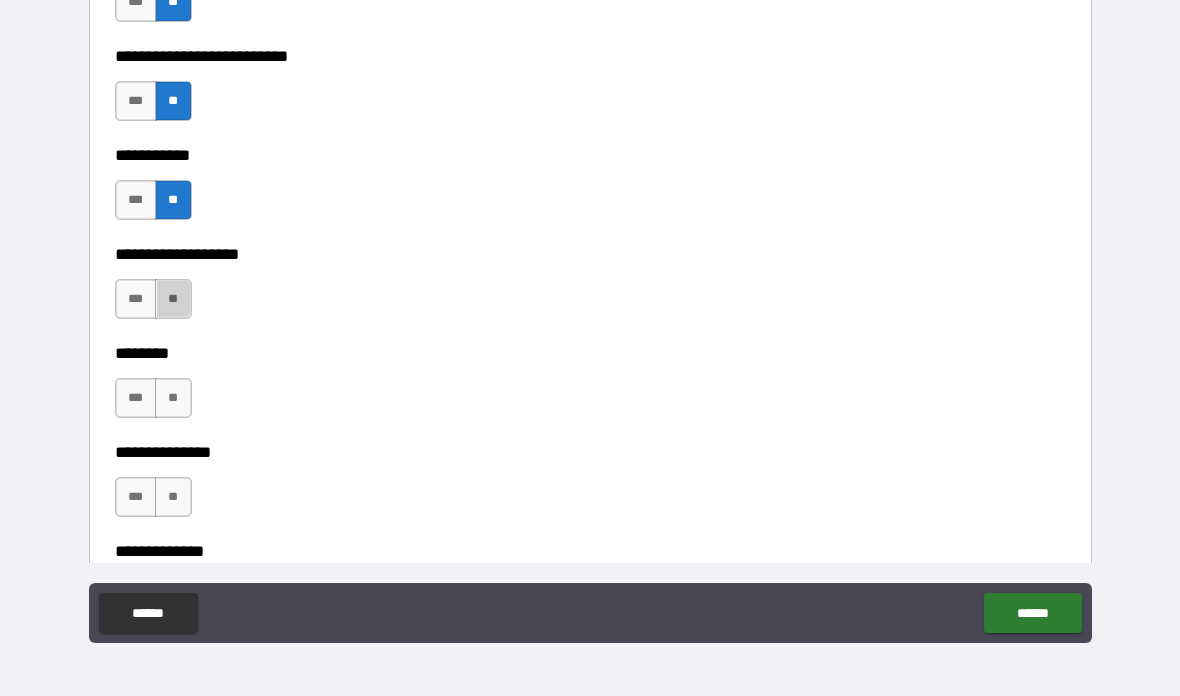 click on "**" at bounding box center [173, 299] 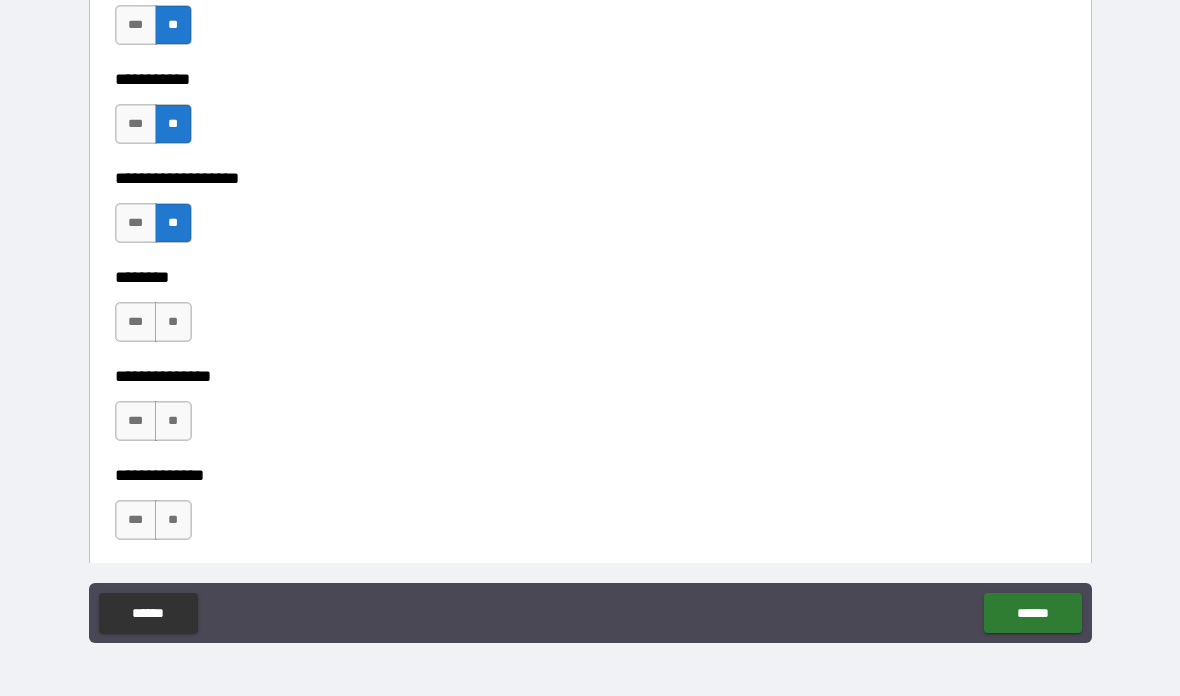 scroll, scrollTop: 4615, scrollLeft: 0, axis: vertical 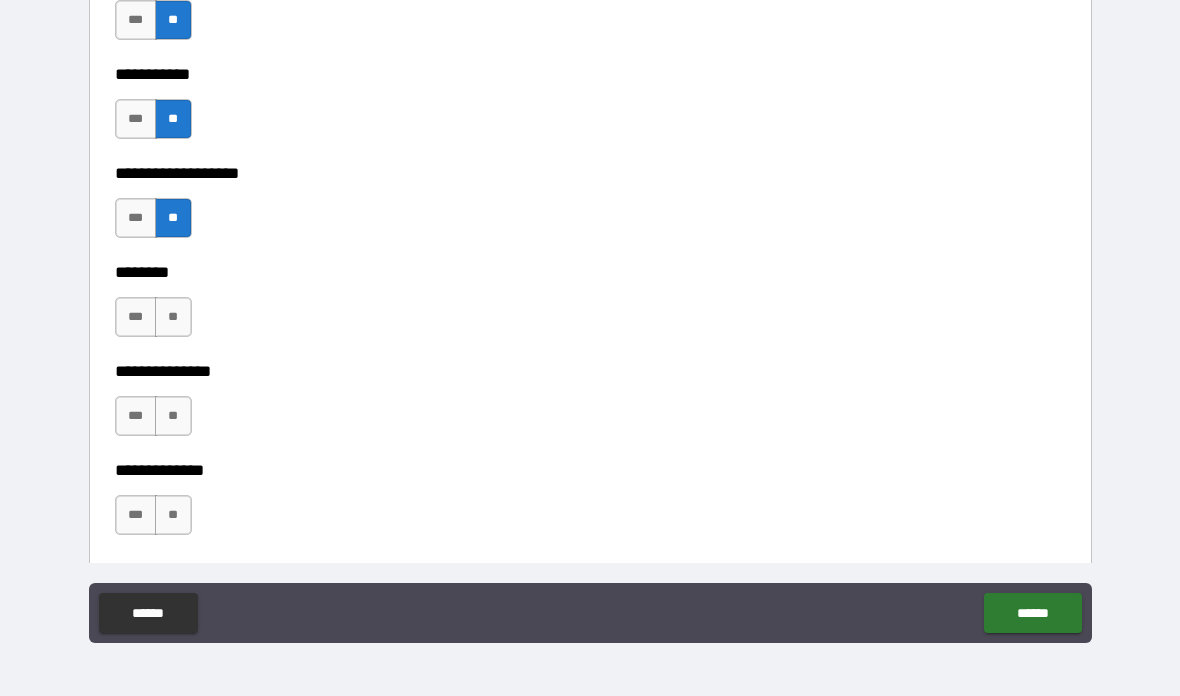 click on "**" at bounding box center (173, 317) 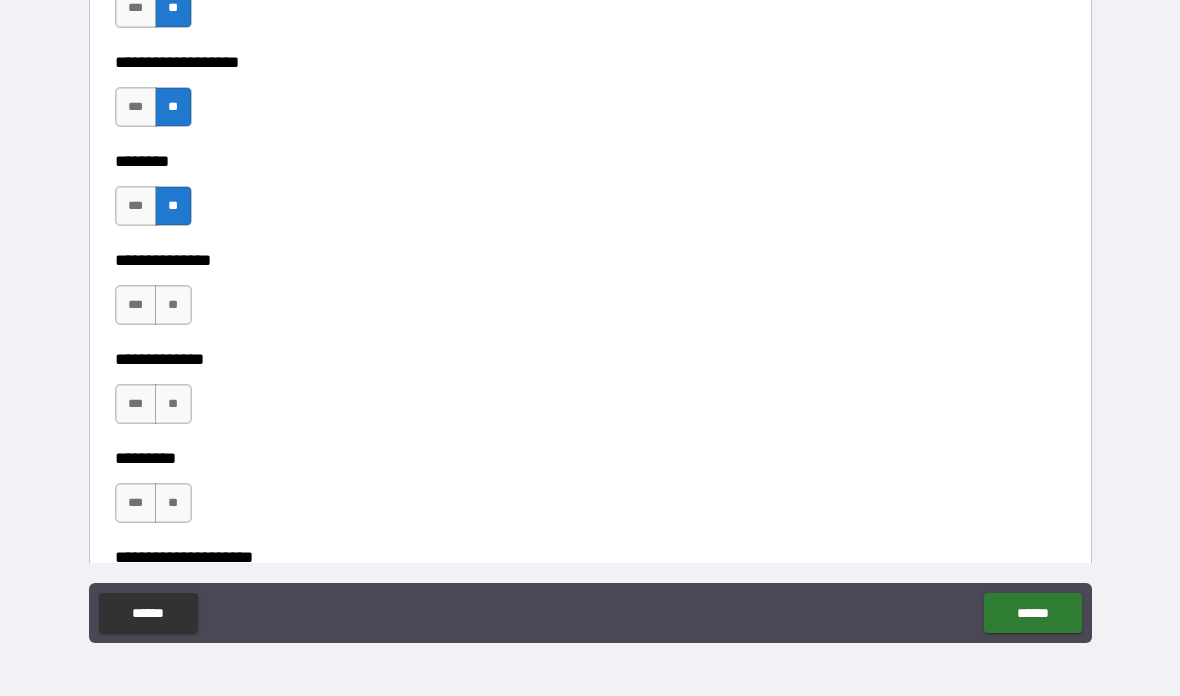 scroll, scrollTop: 4733, scrollLeft: 0, axis: vertical 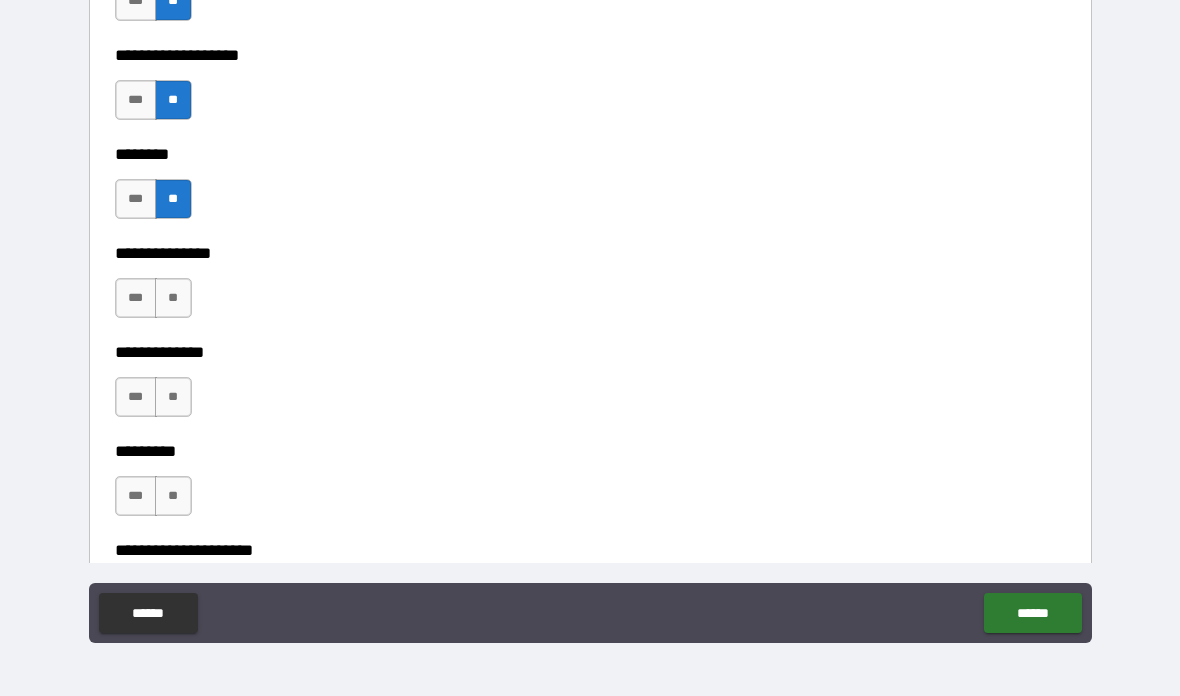 click on "**" at bounding box center (173, 298) 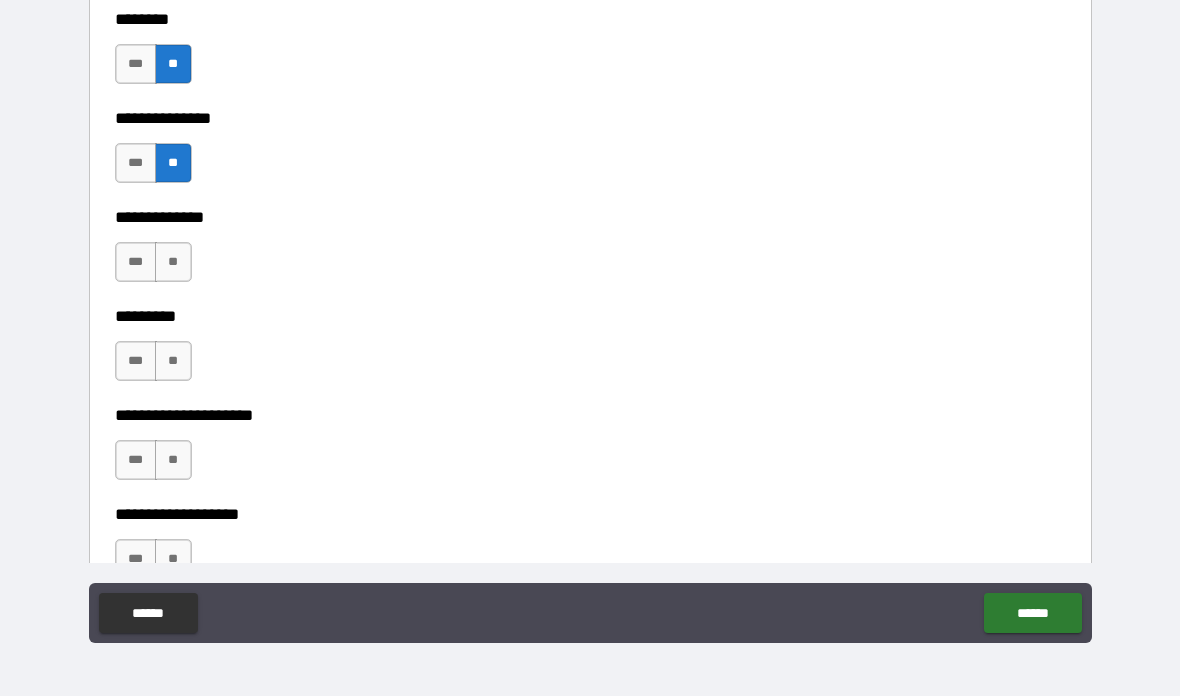 scroll, scrollTop: 4870, scrollLeft: 0, axis: vertical 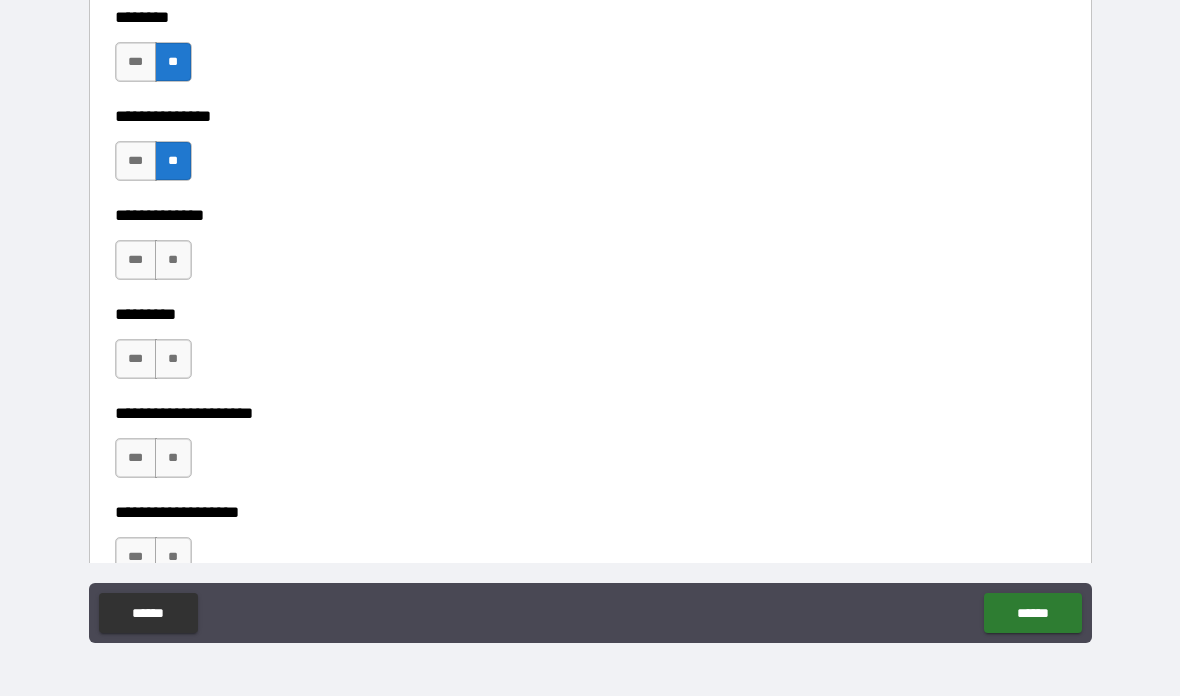 click on "**" at bounding box center [173, 260] 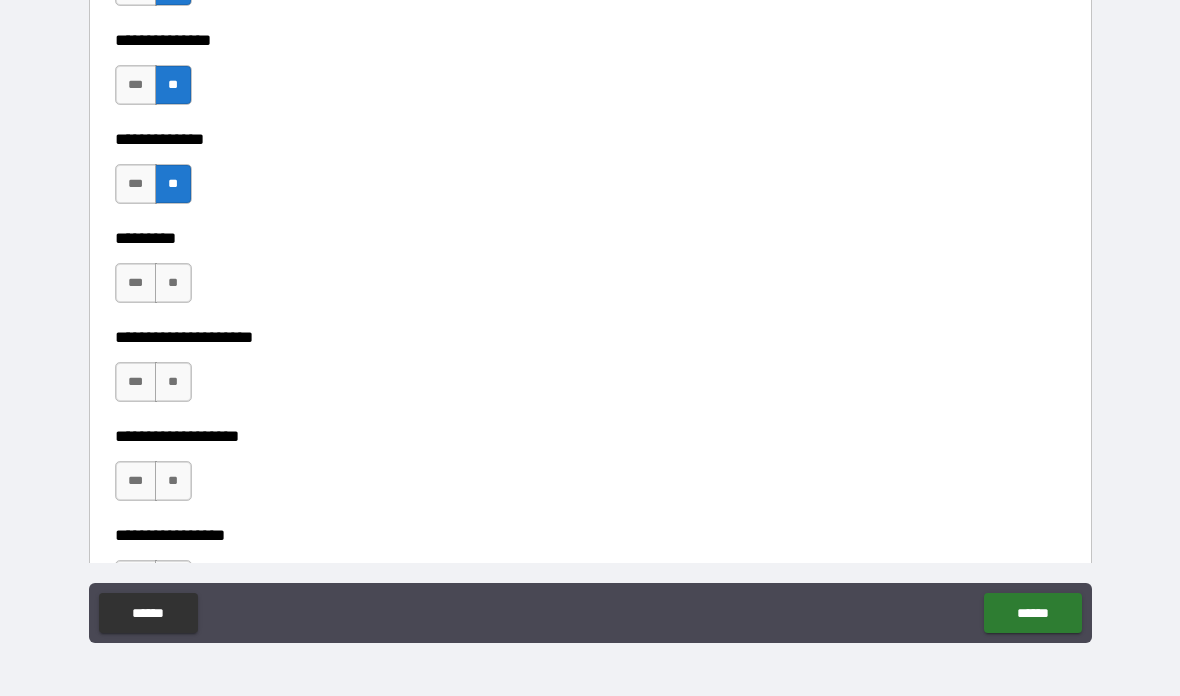 scroll, scrollTop: 4948, scrollLeft: 0, axis: vertical 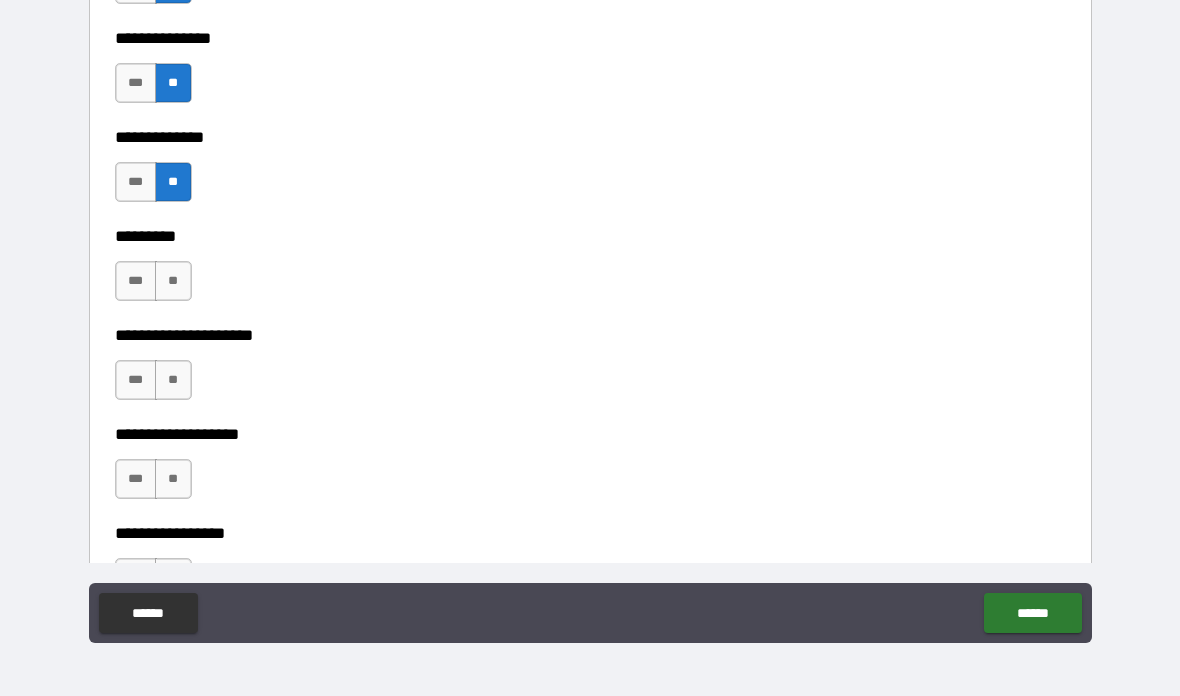 click on "**" at bounding box center (173, 281) 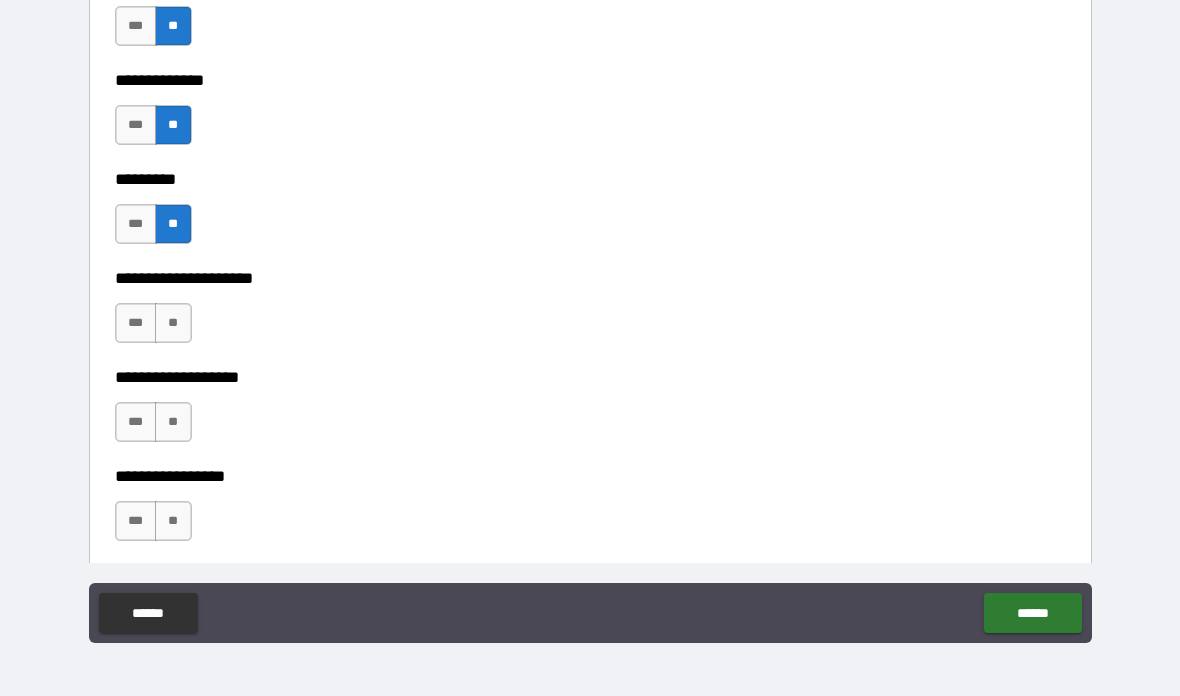 scroll, scrollTop: 5008, scrollLeft: 0, axis: vertical 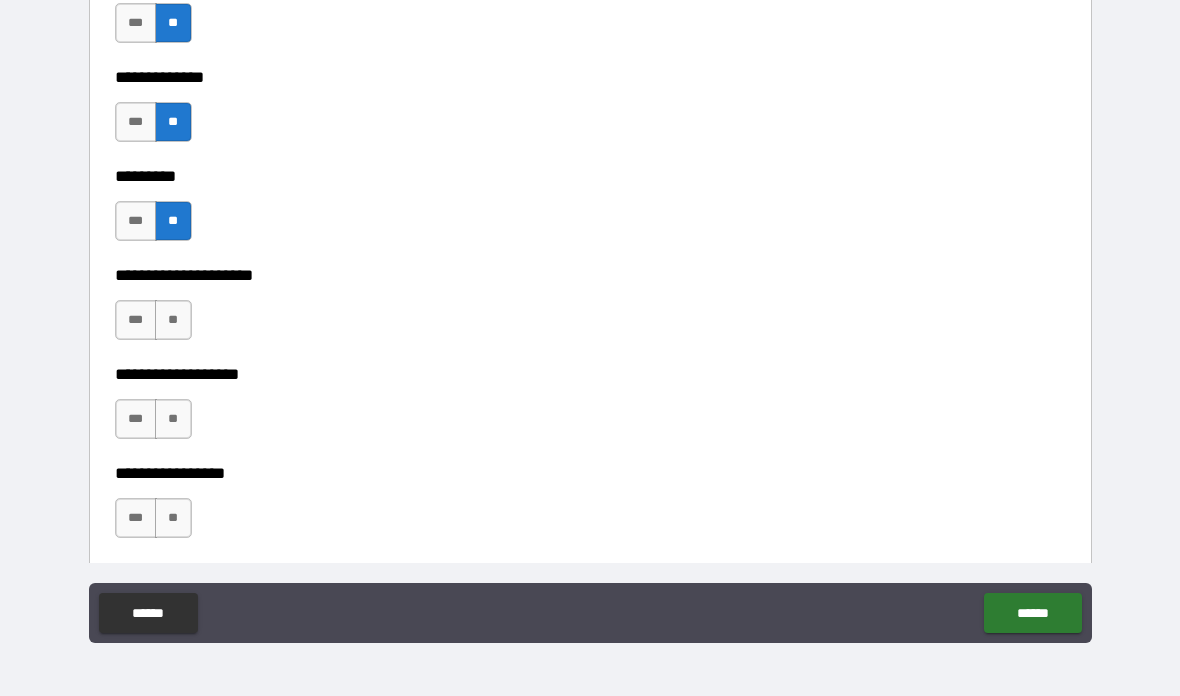 click on "**" at bounding box center (173, 320) 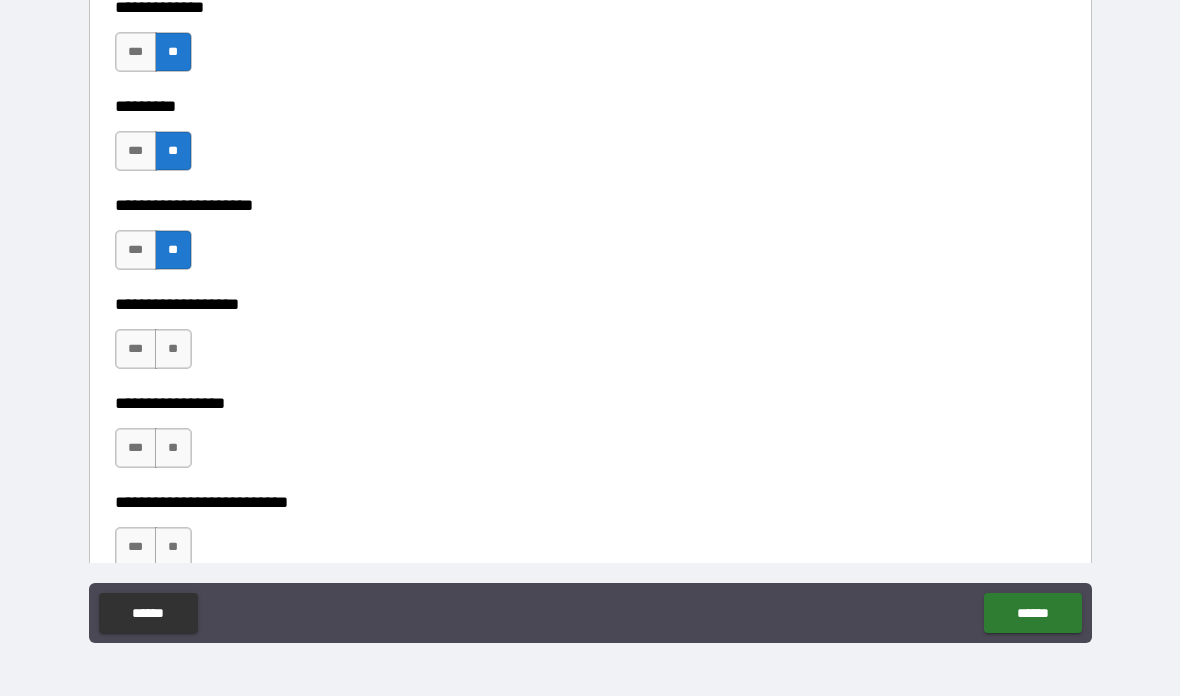 scroll, scrollTop: 5106, scrollLeft: 0, axis: vertical 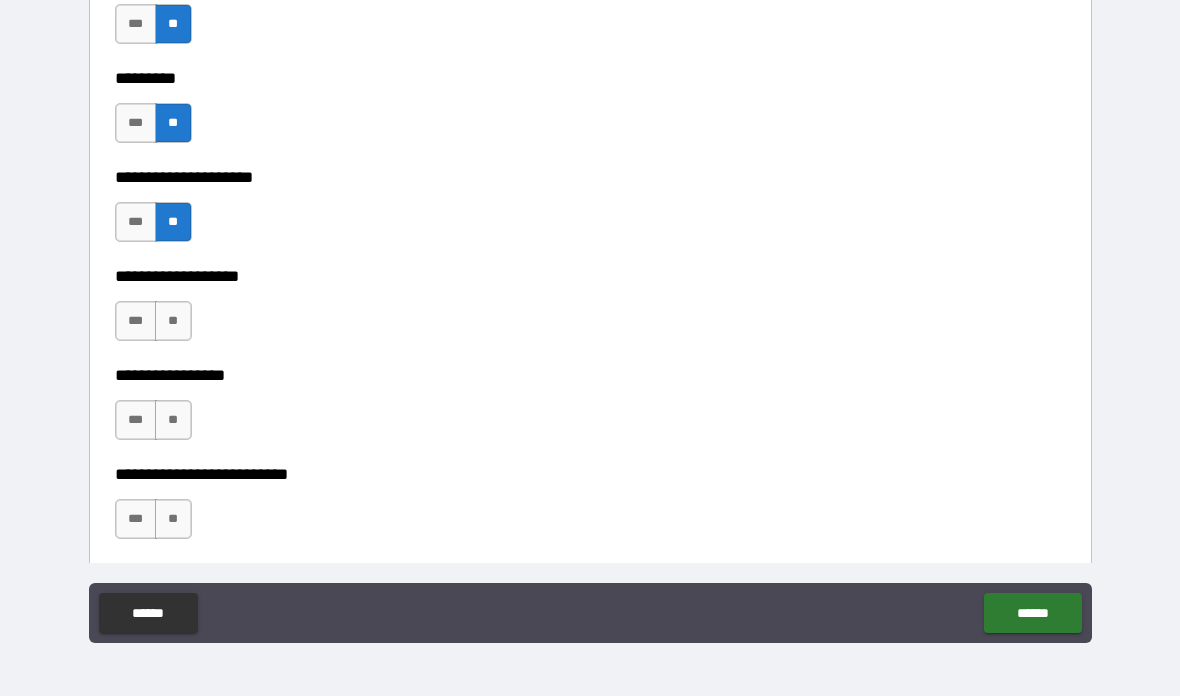 click on "**" at bounding box center (173, 321) 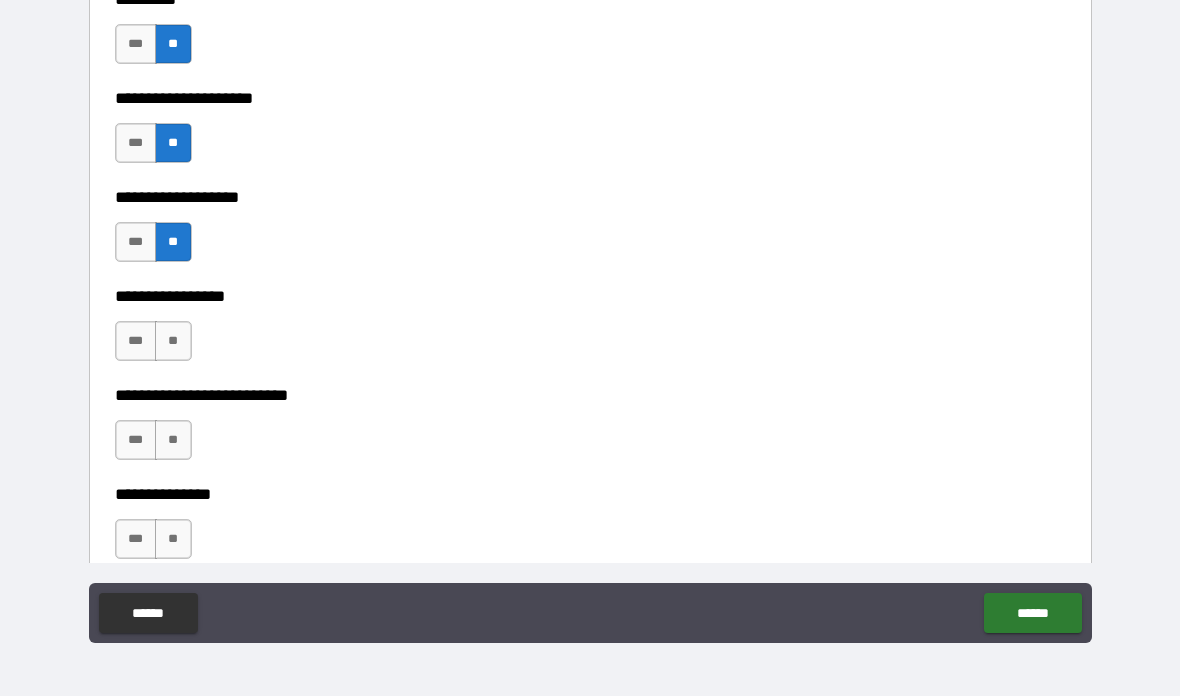 scroll, scrollTop: 5249, scrollLeft: 0, axis: vertical 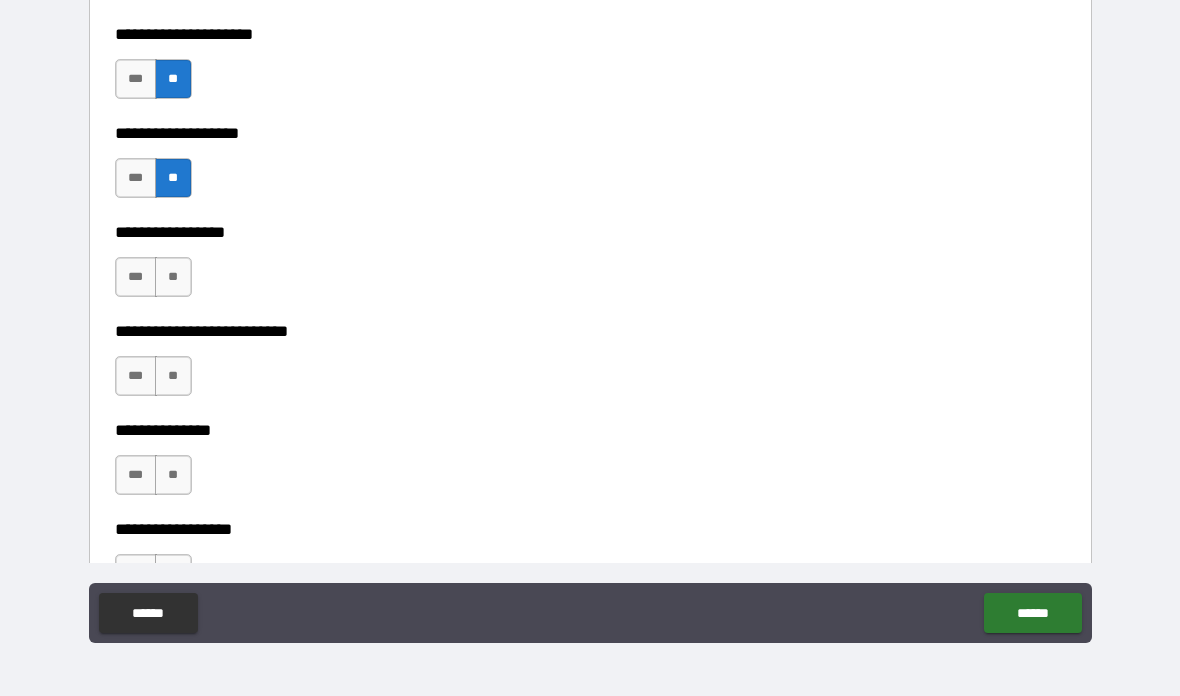 click on "**" at bounding box center [173, 277] 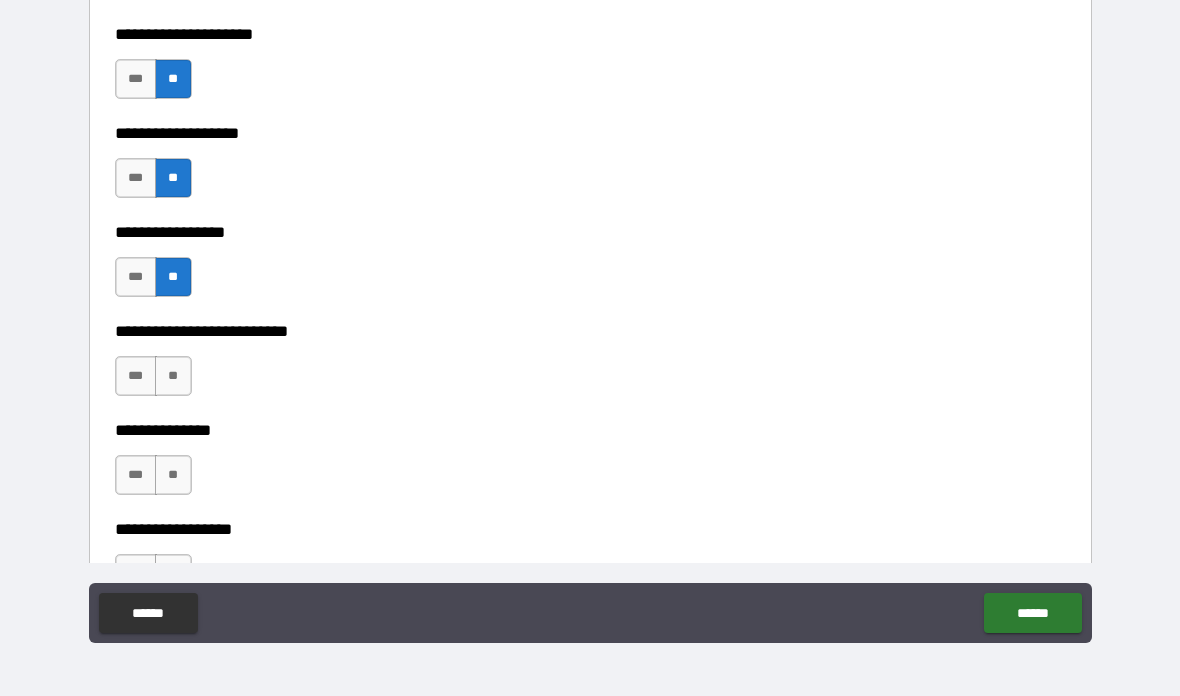 scroll, scrollTop: 5305, scrollLeft: 0, axis: vertical 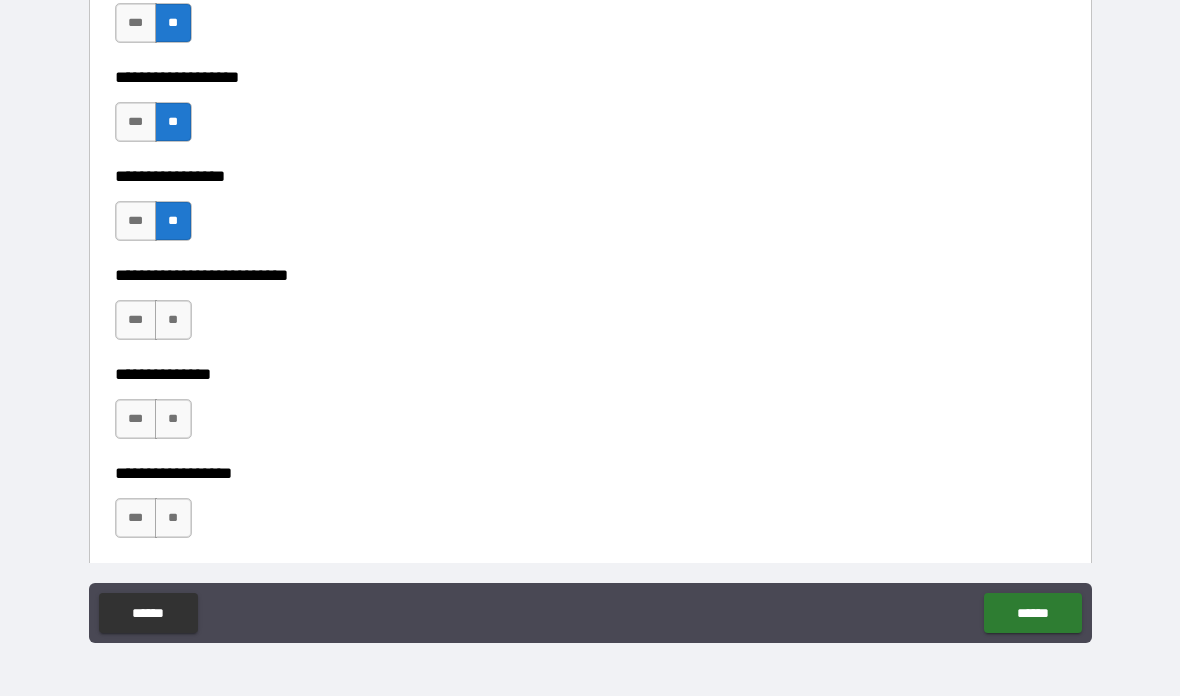 click on "**" at bounding box center [173, 320] 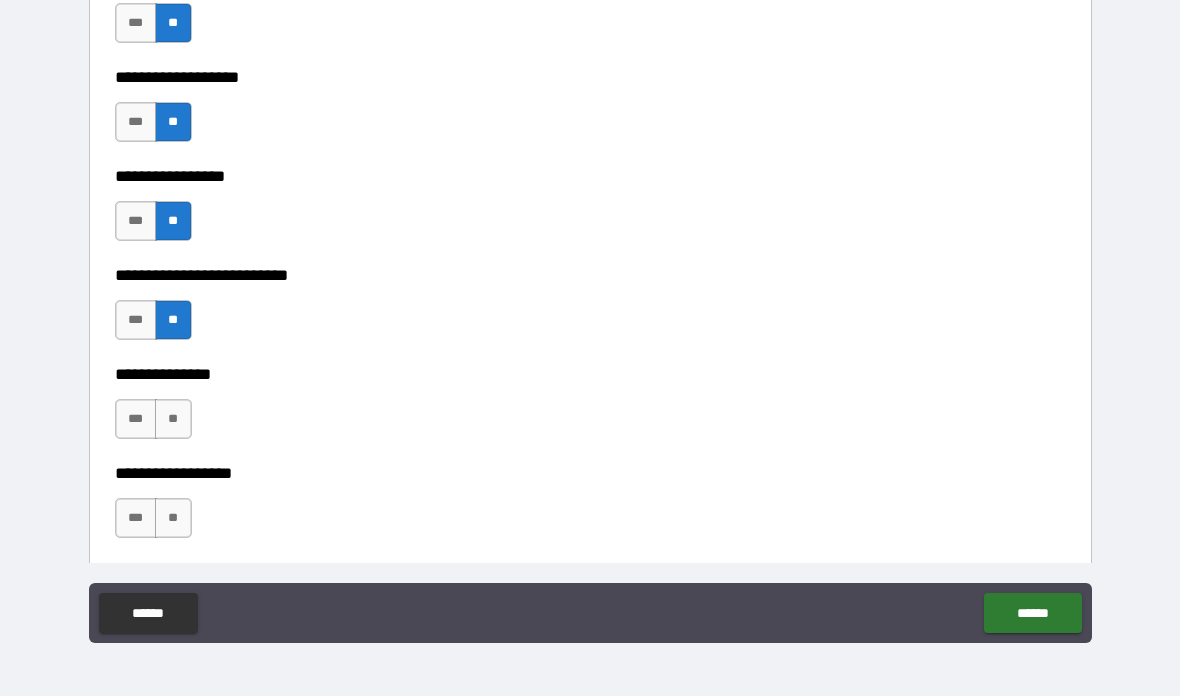 click on "**" at bounding box center [173, 419] 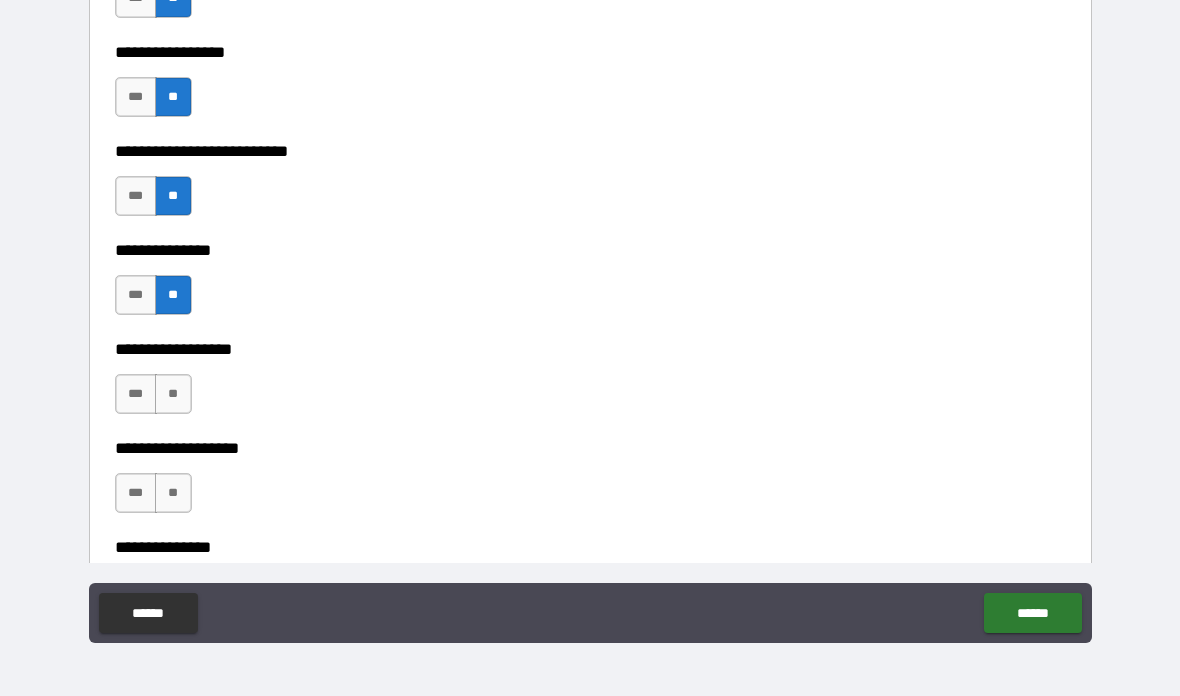scroll, scrollTop: 5441, scrollLeft: 0, axis: vertical 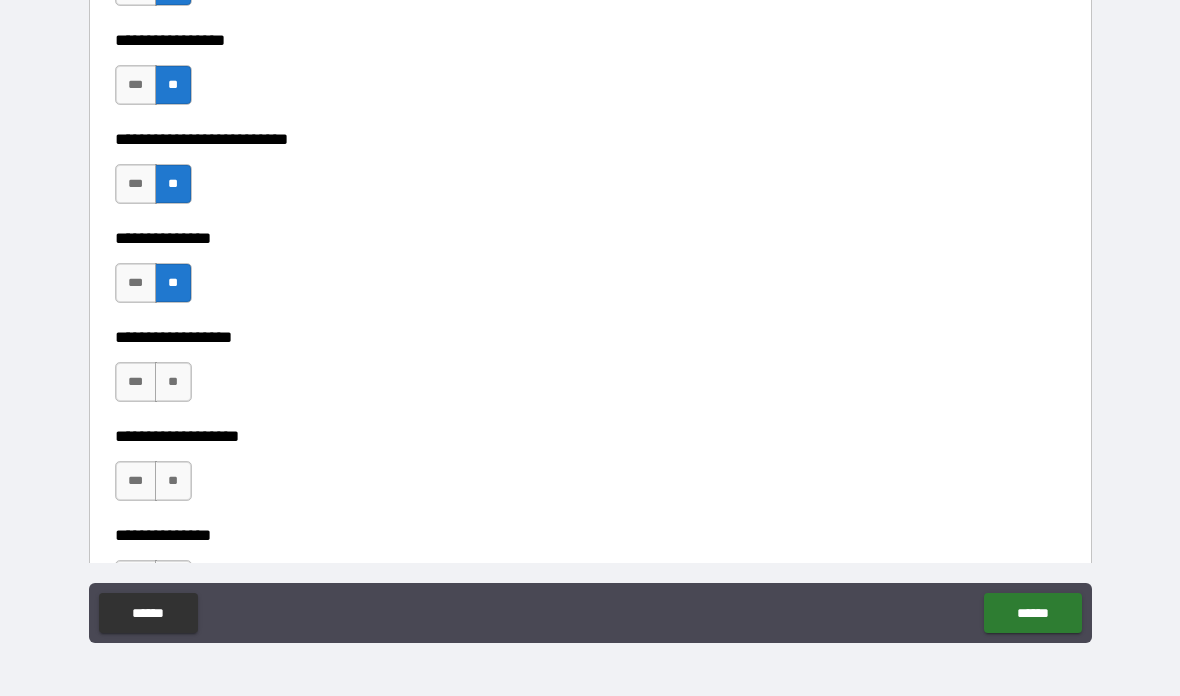 click on "**" at bounding box center [173, 382] 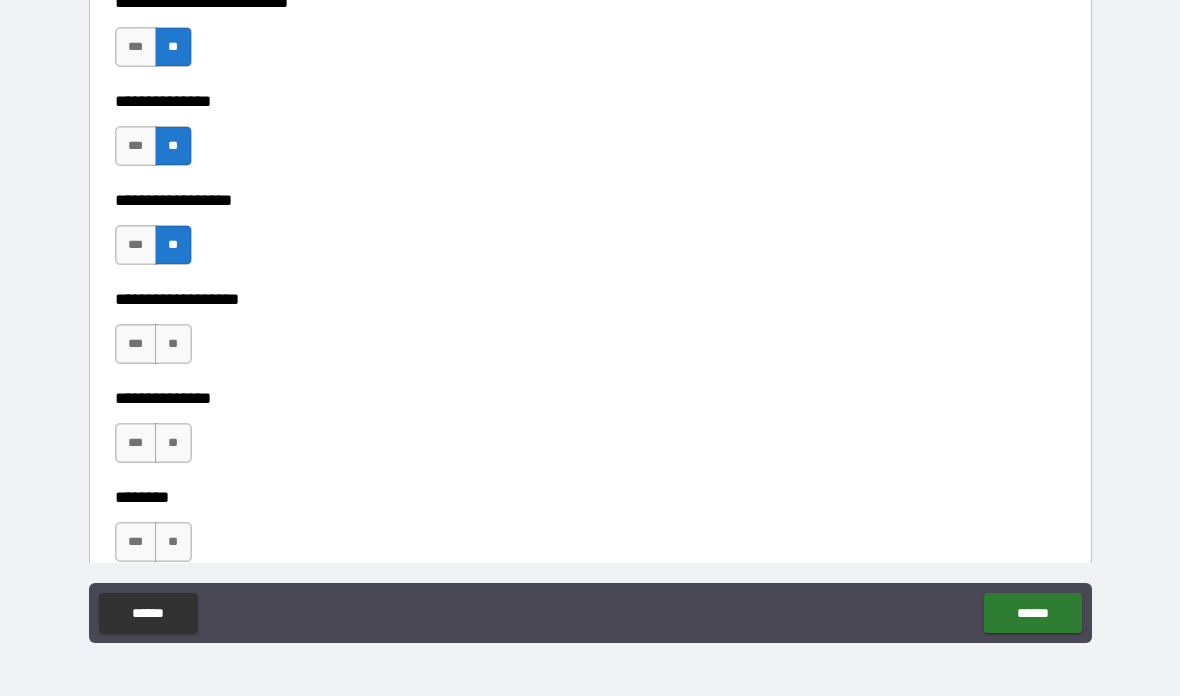 scroll, scrollTop: 5580, scrollLeft: 0, axis: vertical 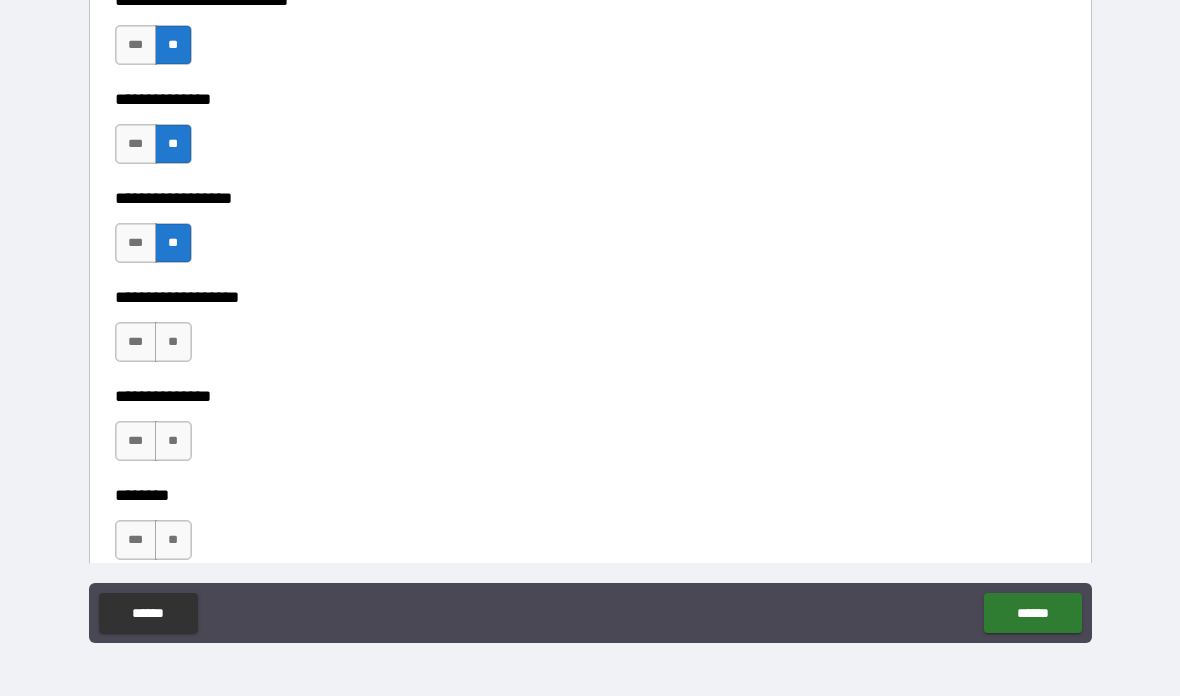 click on "**" at bounding box center [173, 342] 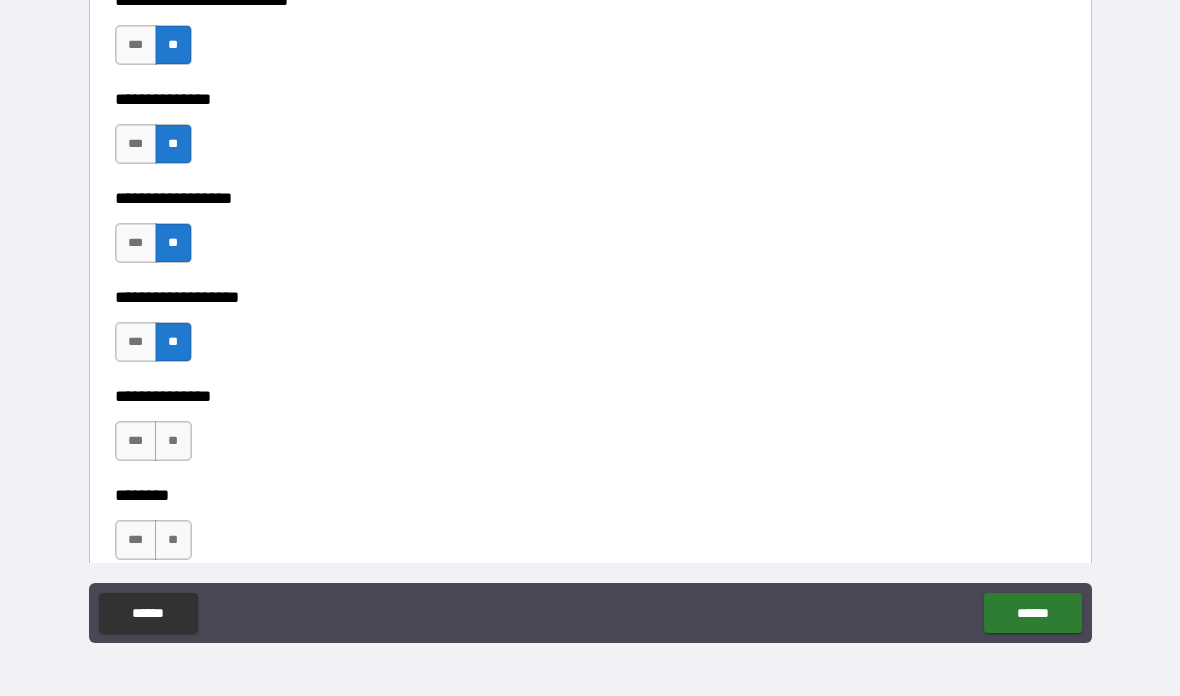 click on "**" at bounding box center (173, 441) 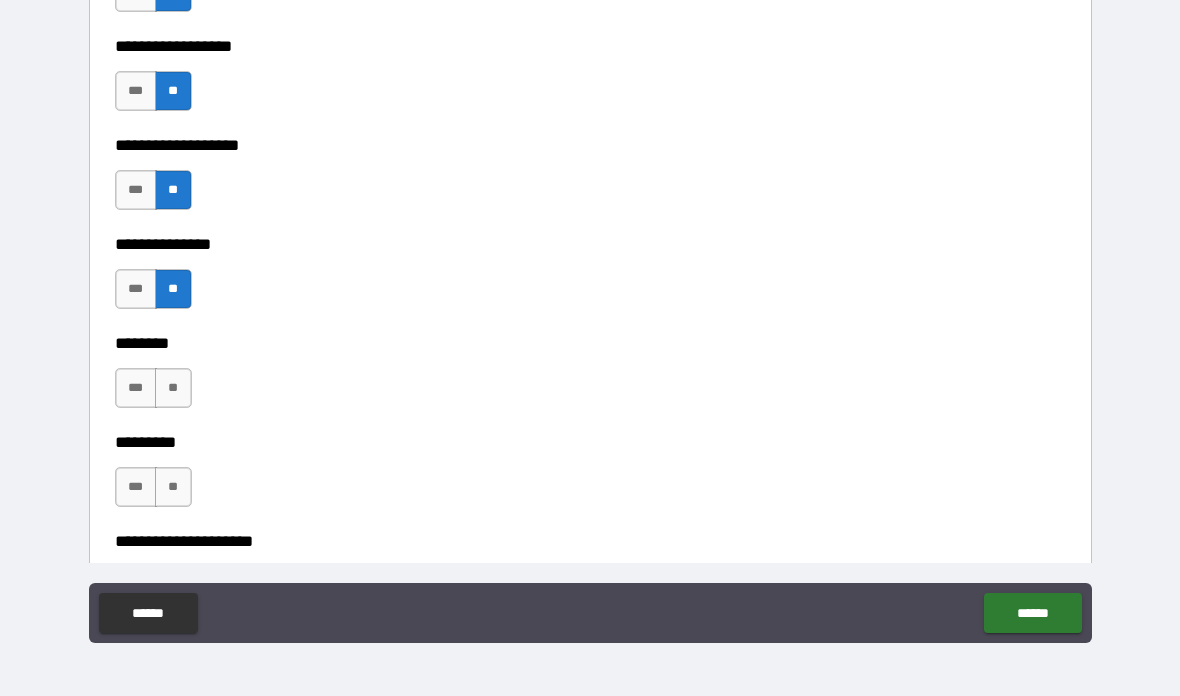 scroll, scrollTop: 5736, scrollLeft: 0, axis: vertical 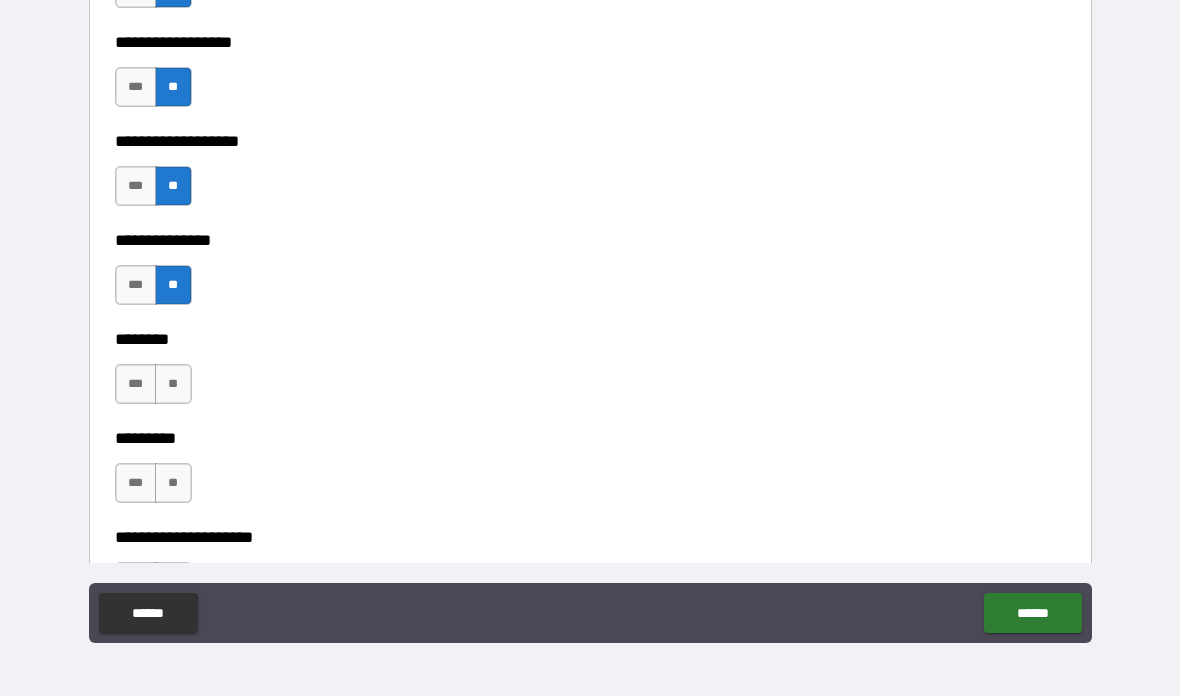 click on "**" at bounding box center (173, 384) 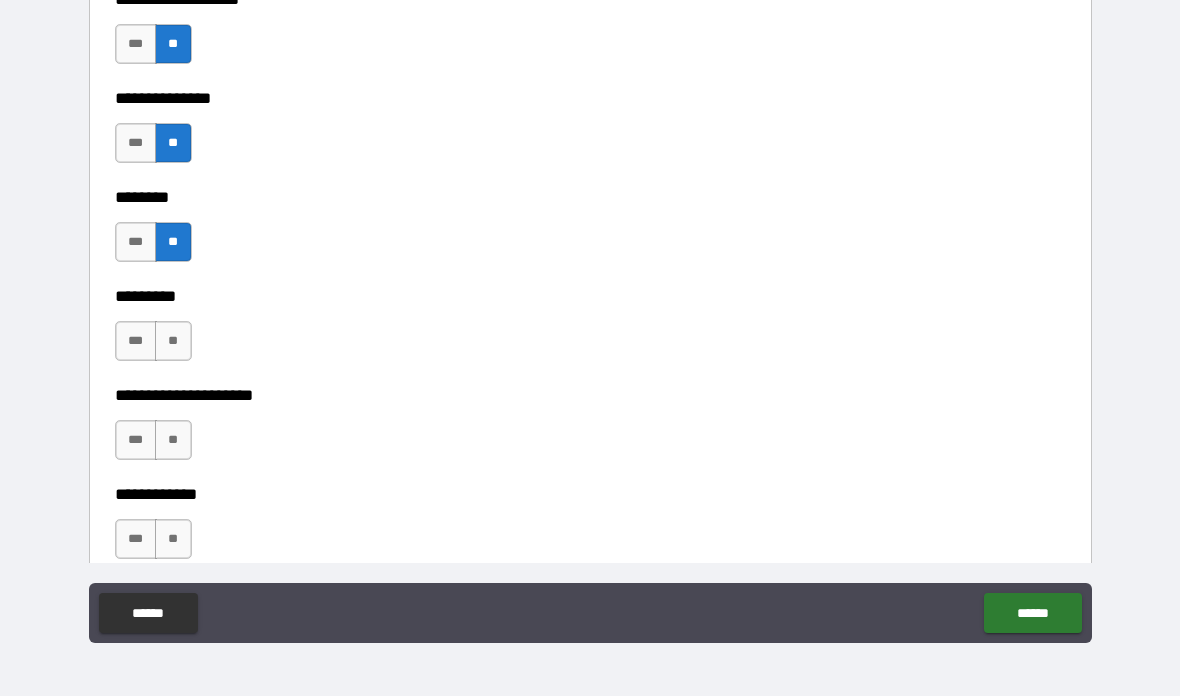 scroll, scrollTop: 5887, scrollLeft: 0, axis: vertical 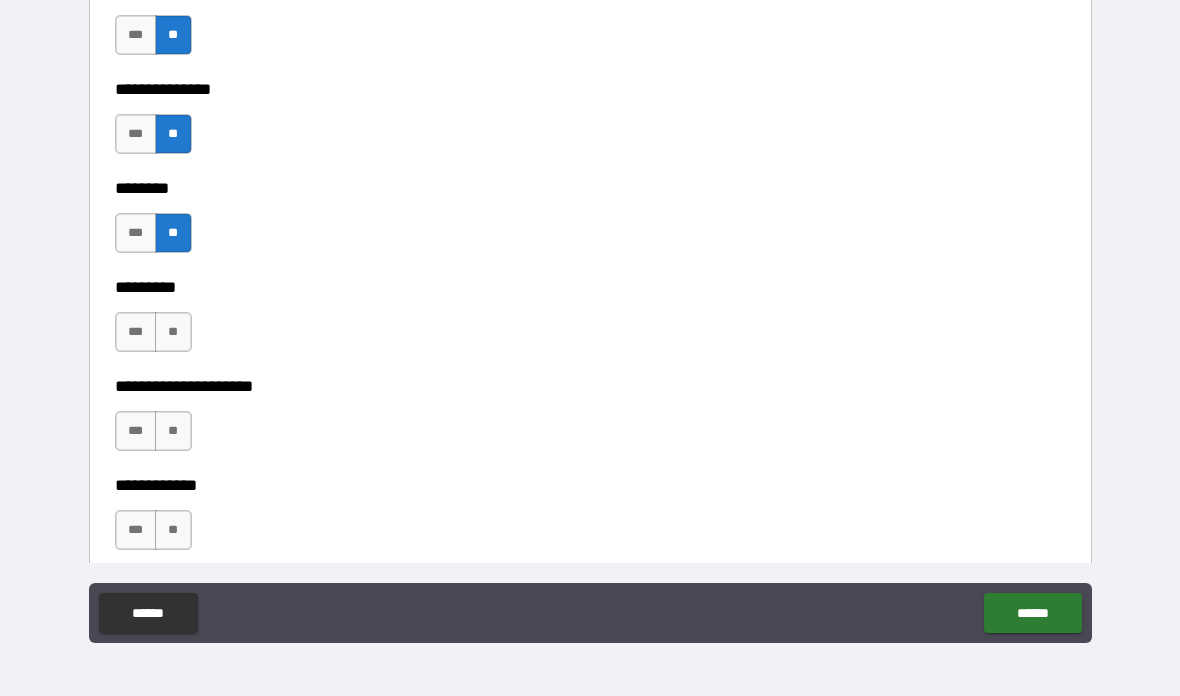 click on "**" at bounding box center [173, 332] 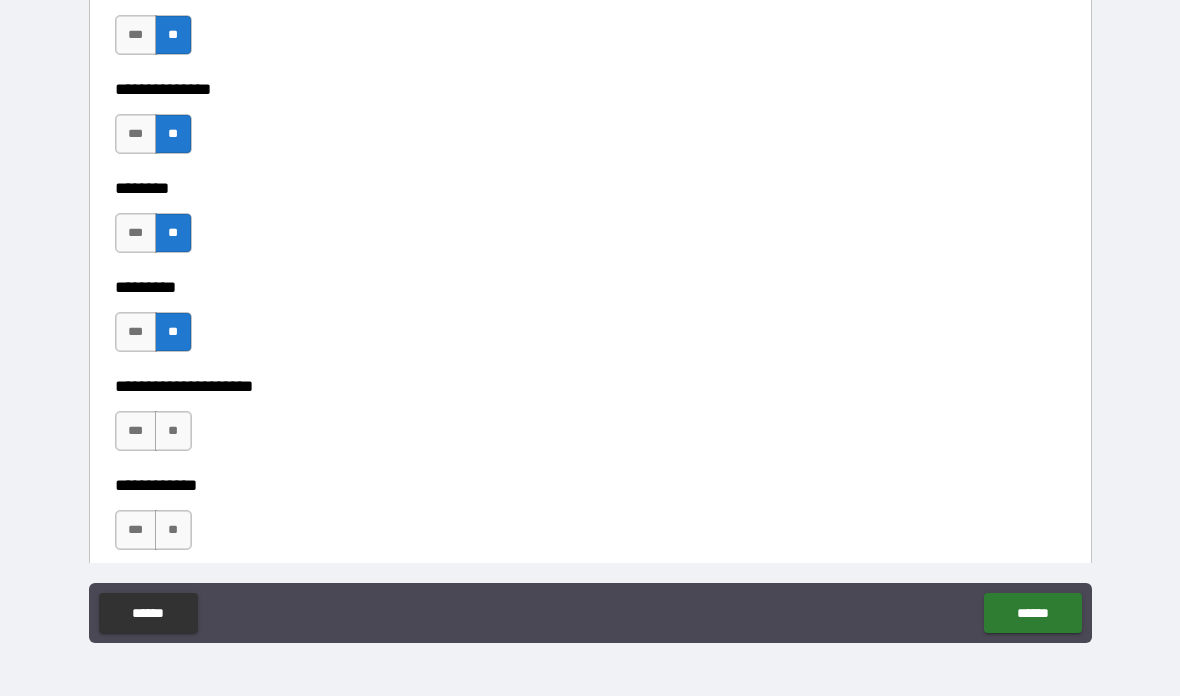 click on "**********" at bounding box center [590, 75] 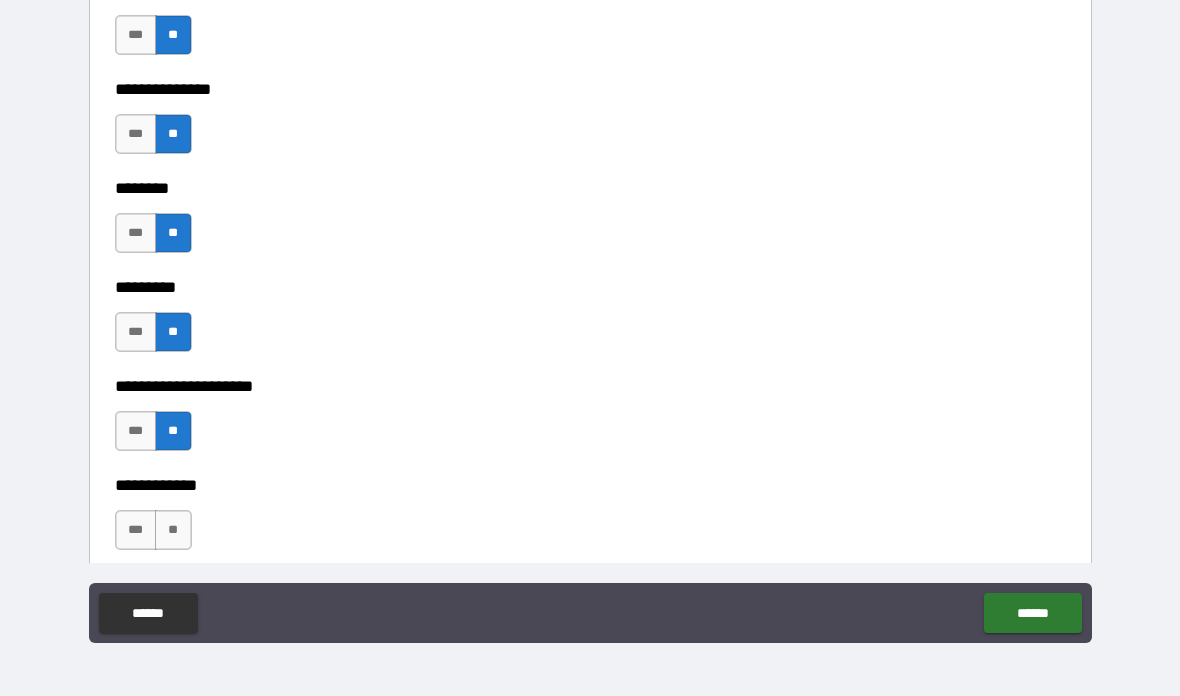 click on "**" at bounding box center (173, 530) 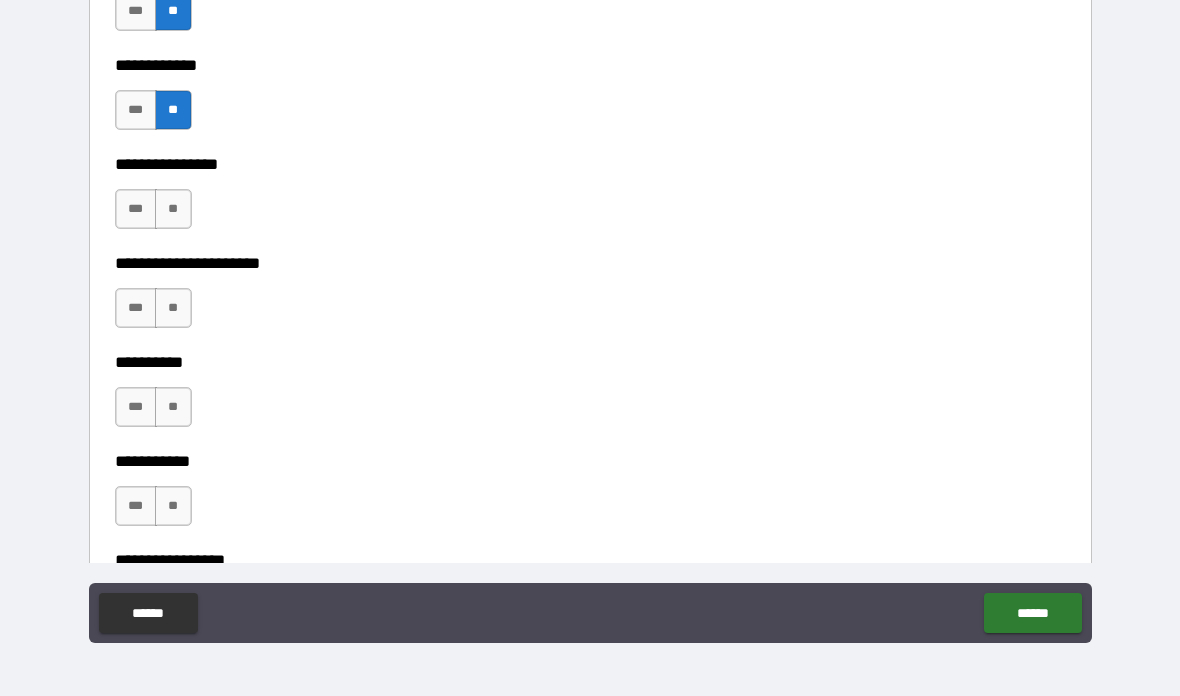 scroll, scrollTop: 6311, scrollLeft: 0, axis: vertical 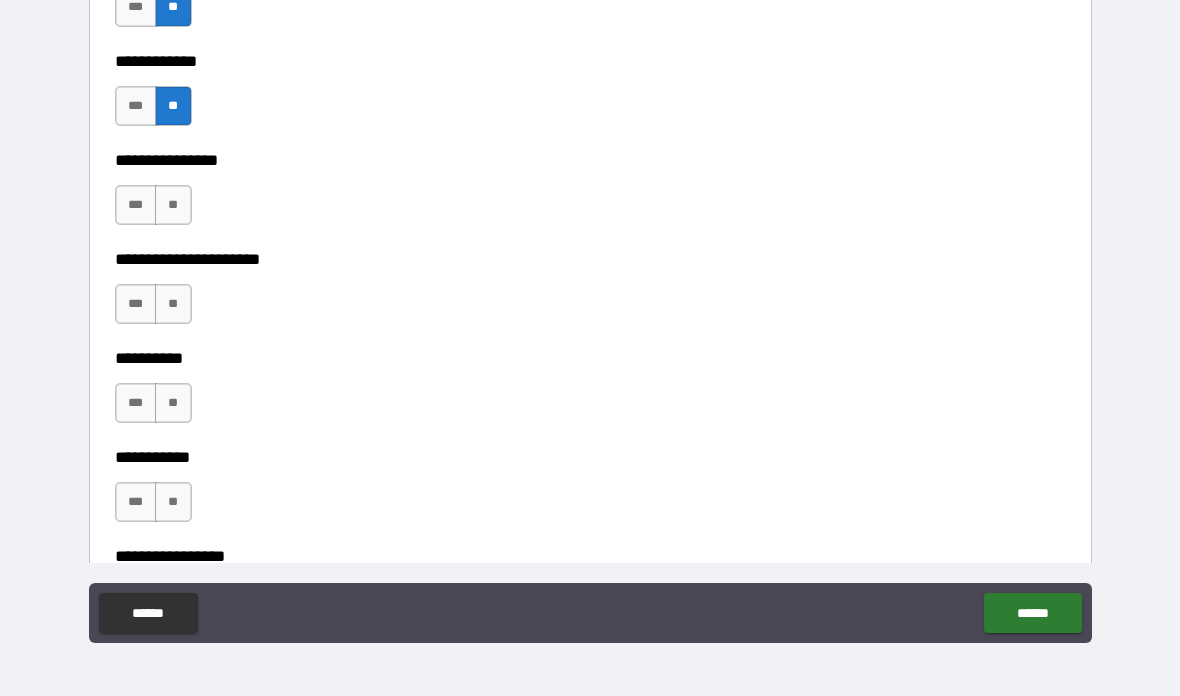 click on "**" at bounding box center [173, 205] 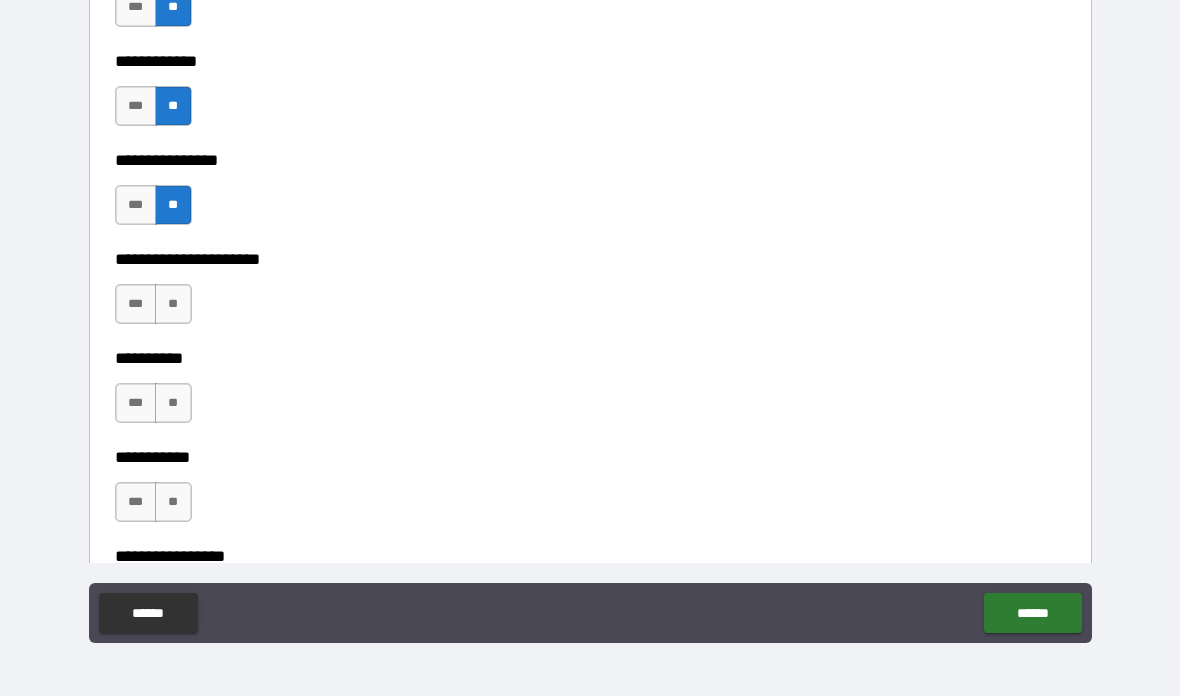 click on "**" at bounding box center (173, 304) 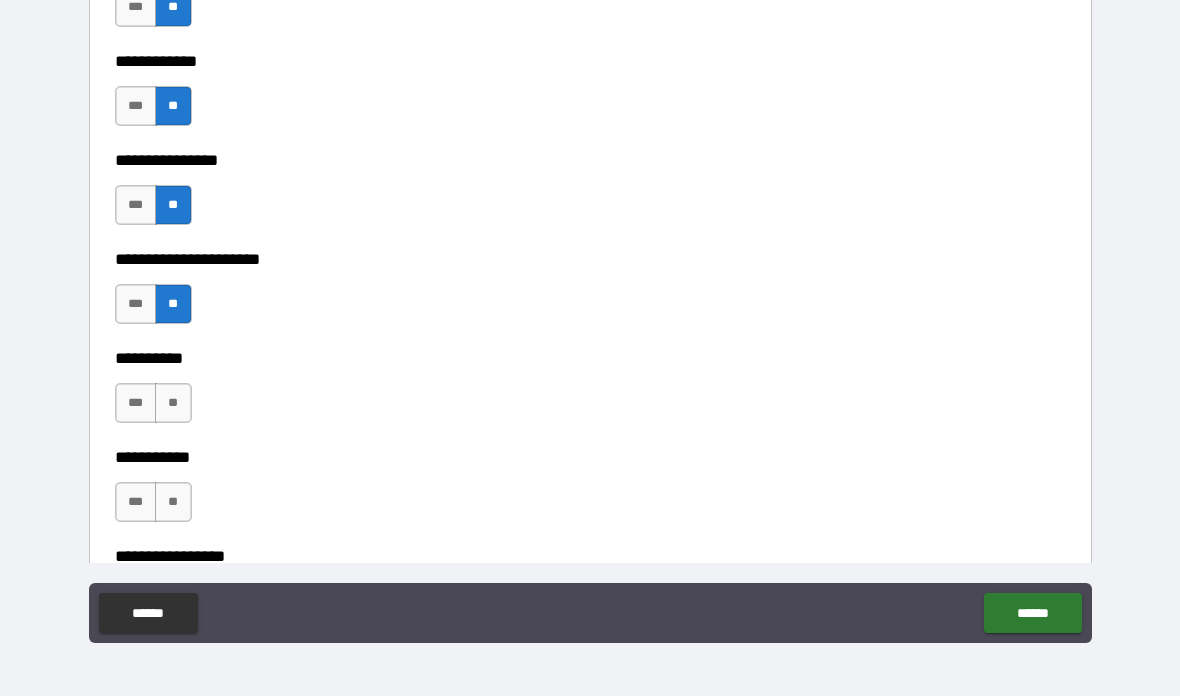 click on "**" at bounding box center (173, 403) 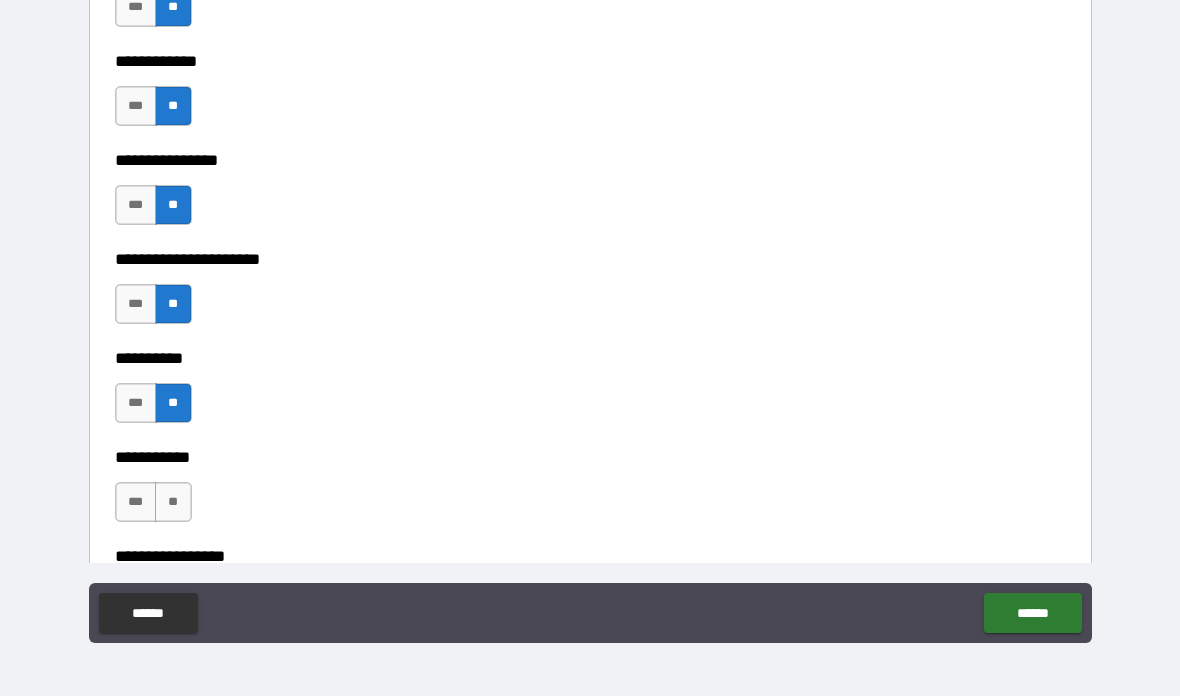 click on "**" at bounding box center [173, 502] 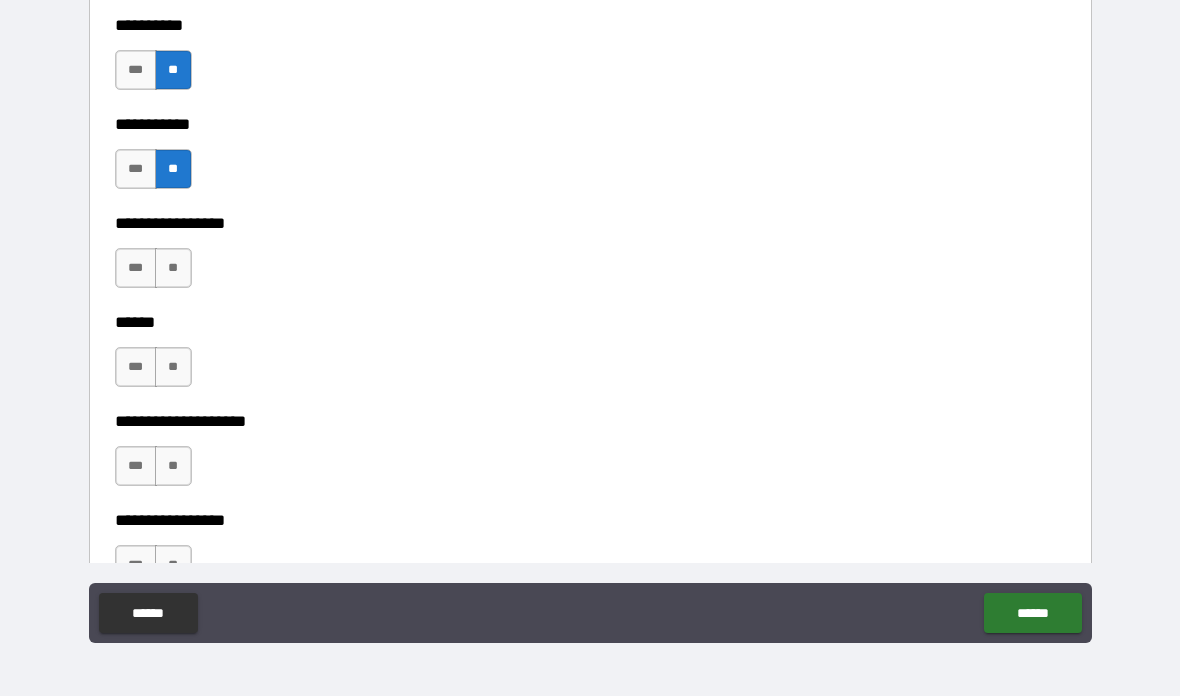 scroll, scrollTop: 6646, scrollLeft: 0, axis: vertical 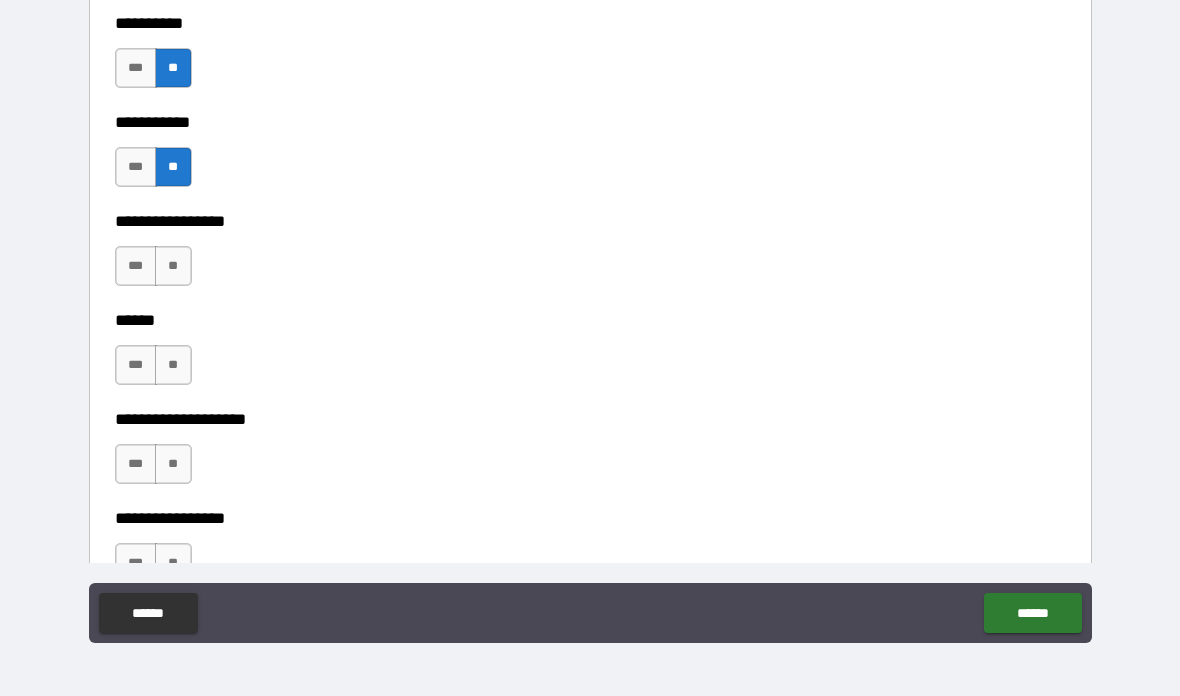 click on "**" at bounding box center (173, 266) 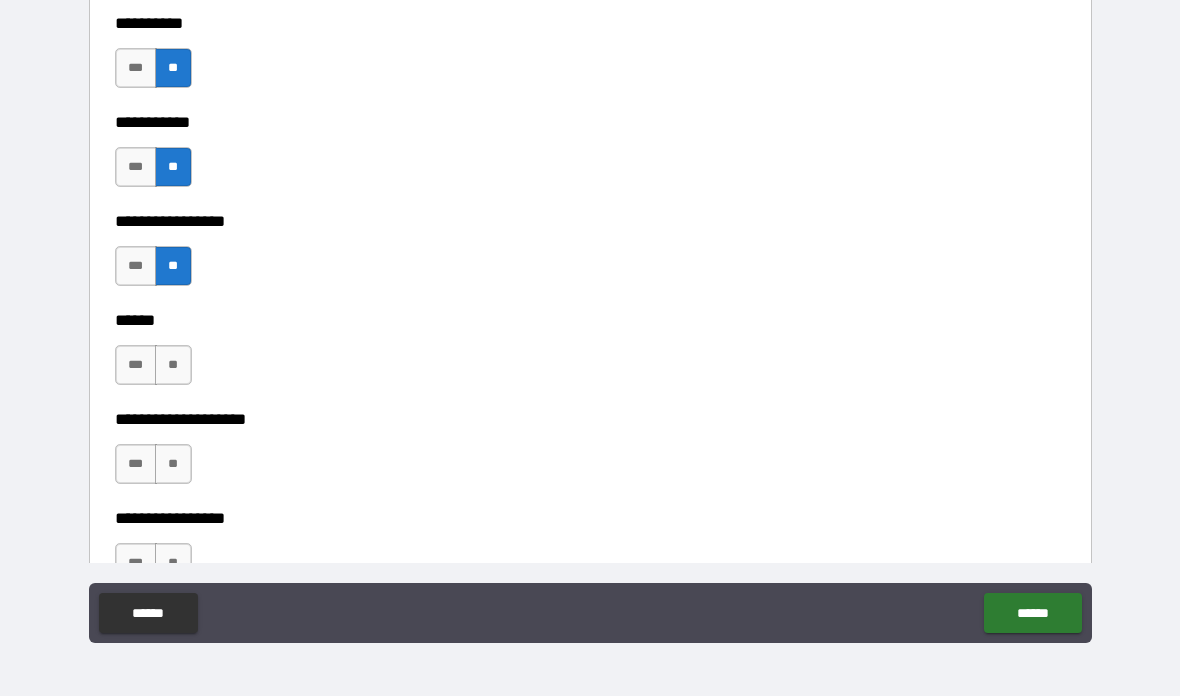 click on "**" at bounding box center [173, 365] 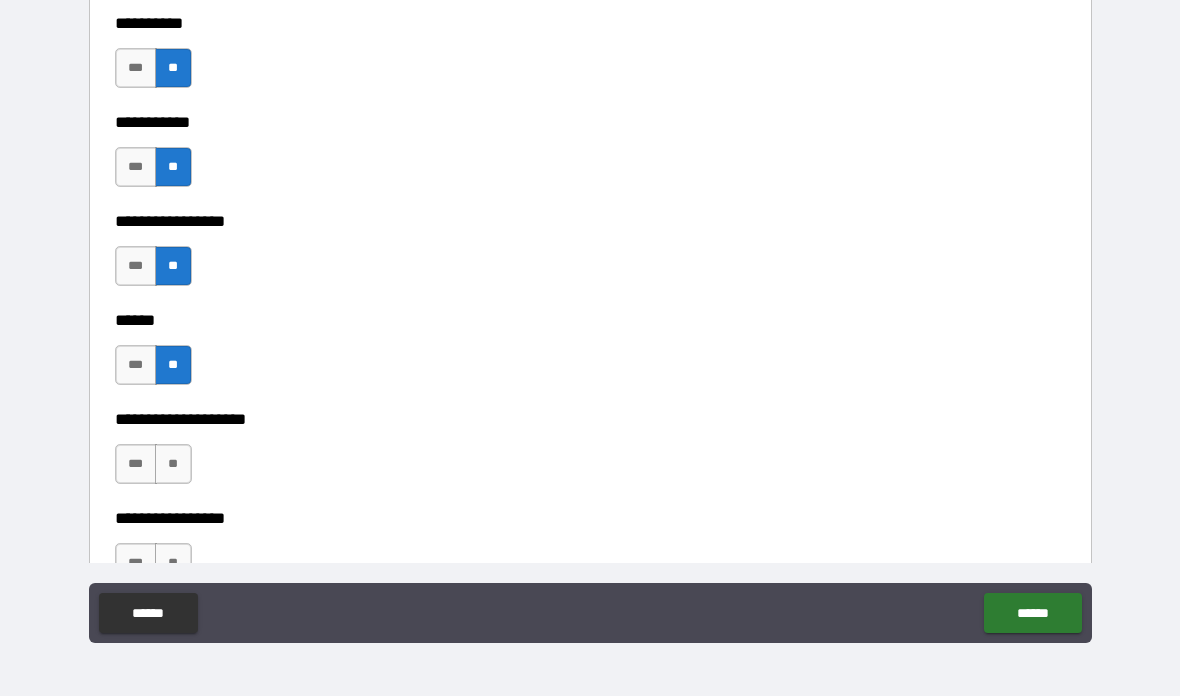 click on "**" at bounding box center [173, 464] 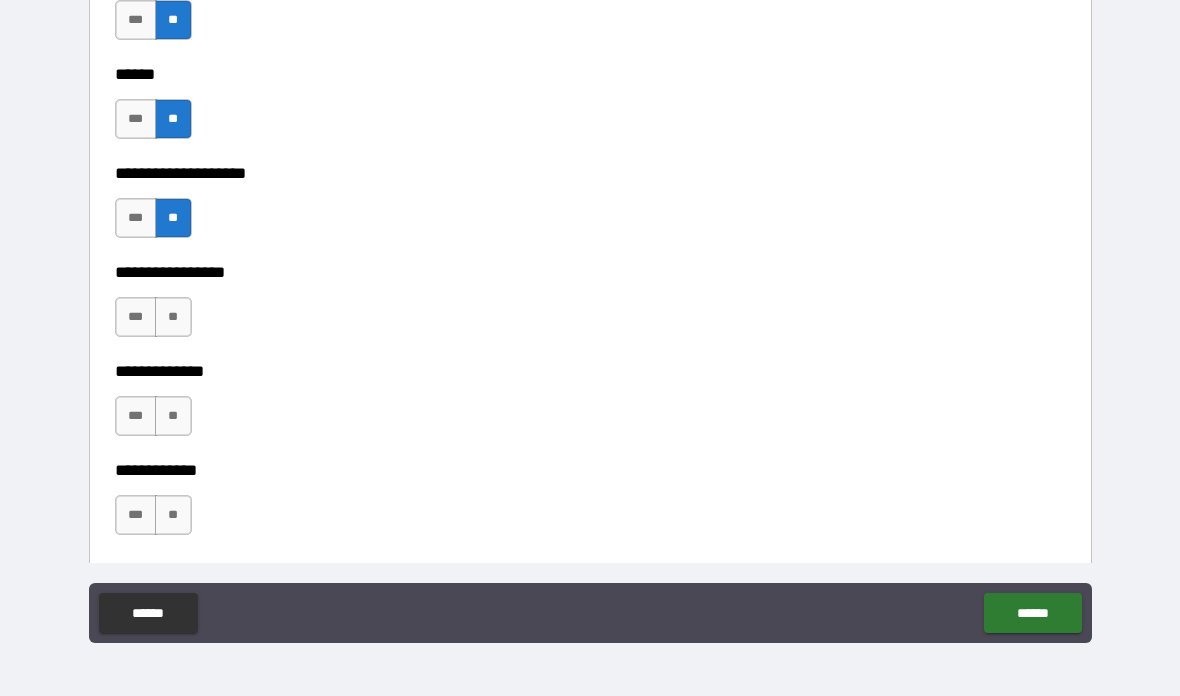 scroll, scrollTop: 6945, scrollLeft: 0, axis: vertical 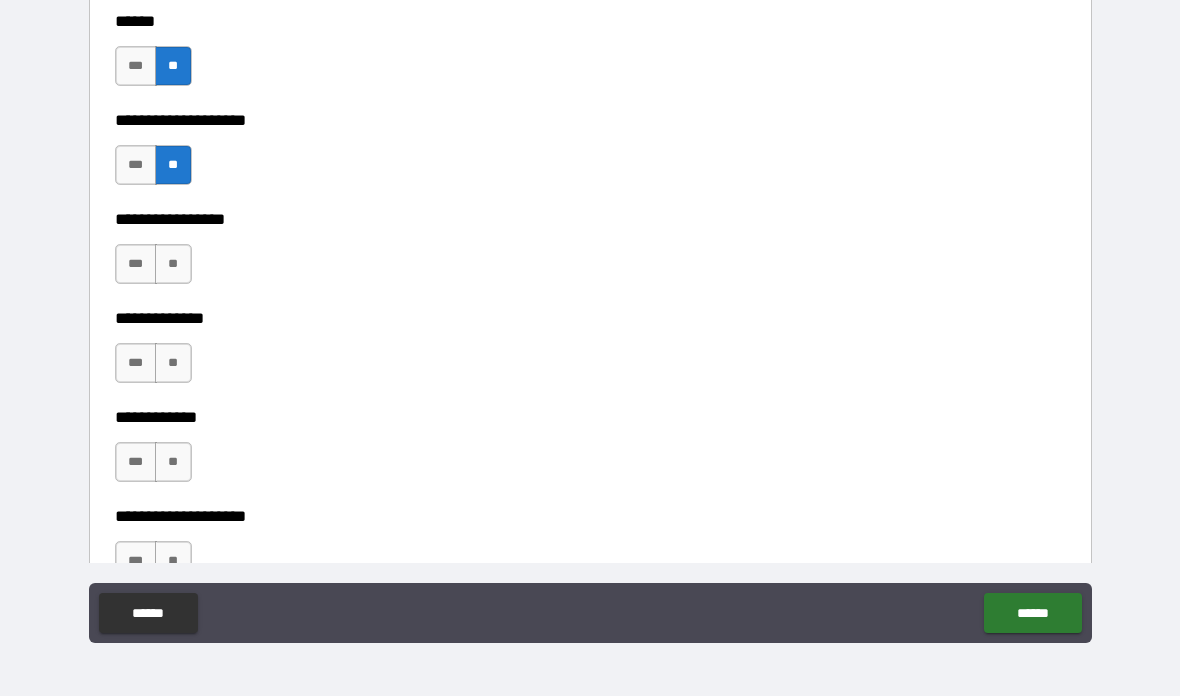 click on "**" at bounding box center (173, 264) 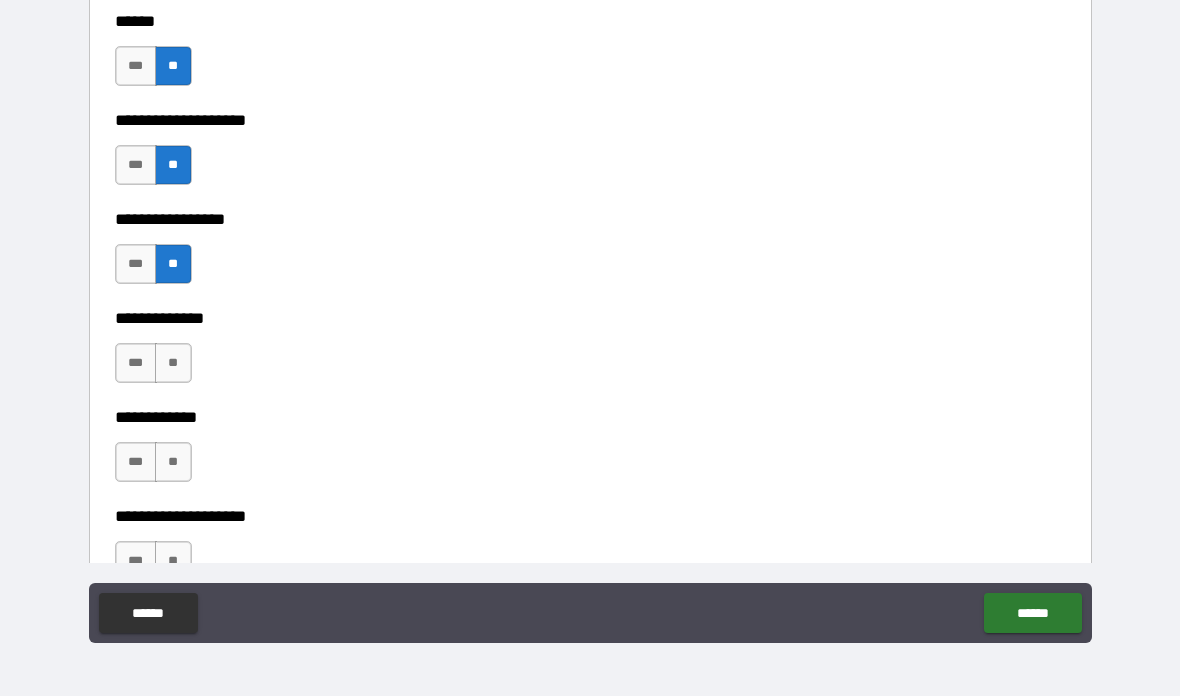 click on "**" at bounding box center [173, 363] 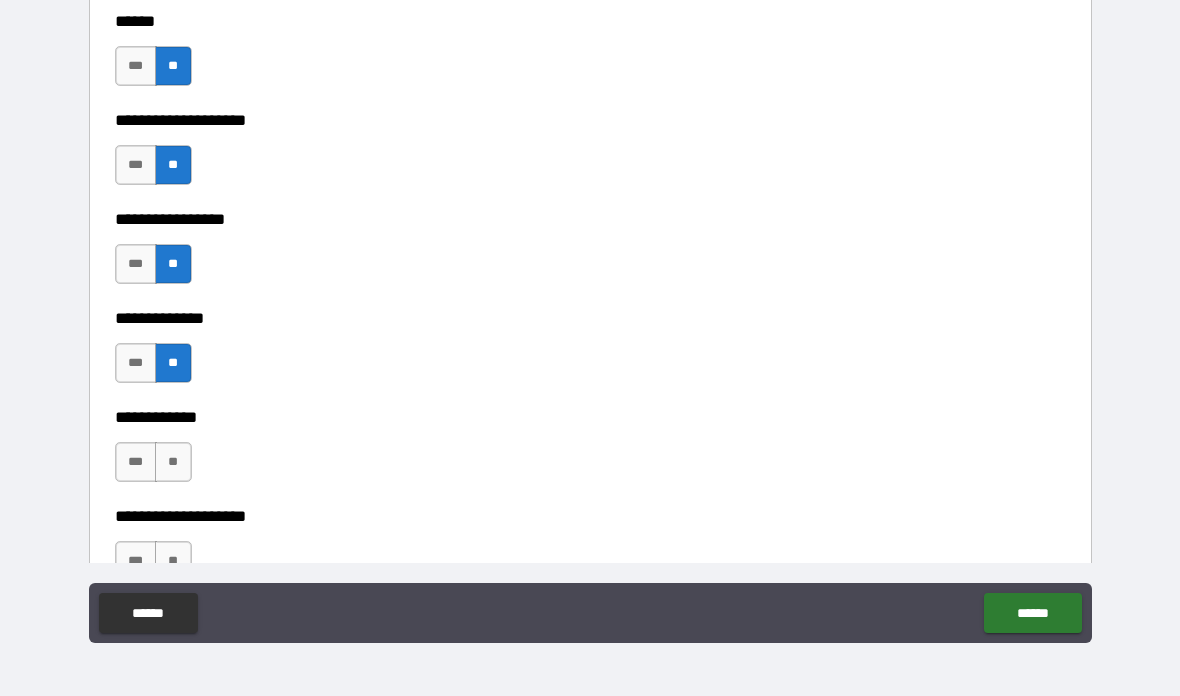 click on "**" at bounding box center [173, 462] 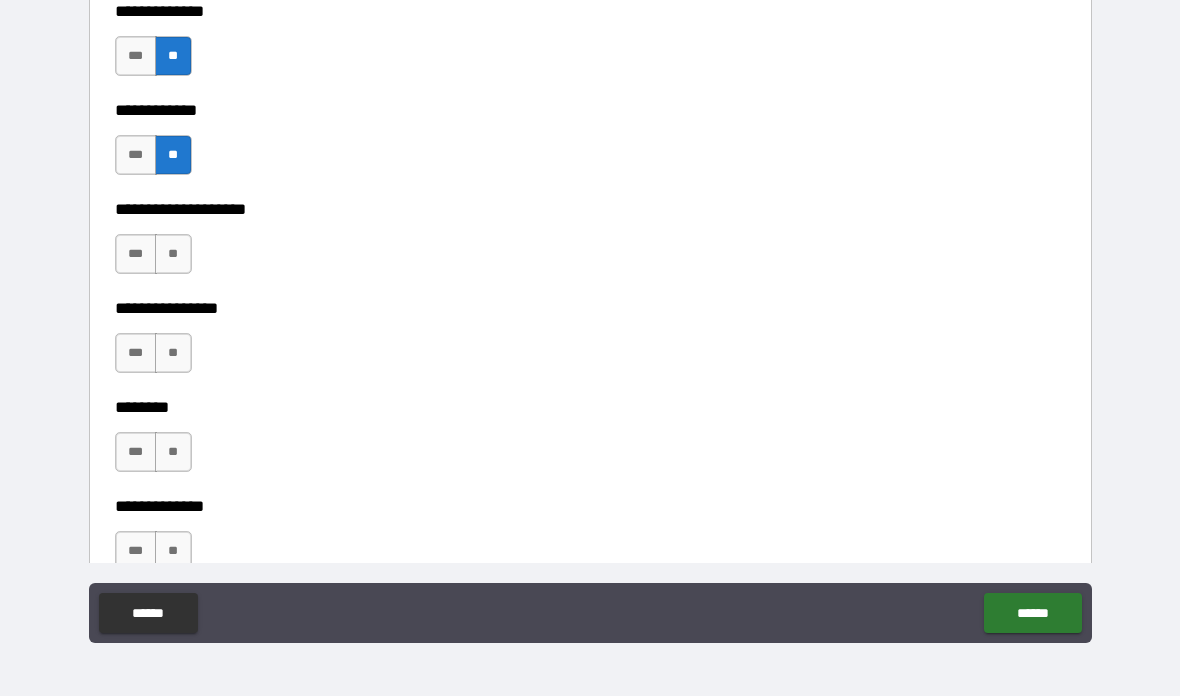 scroll, scrollTop: 7254, scrollLeft: 0, axis: vertical 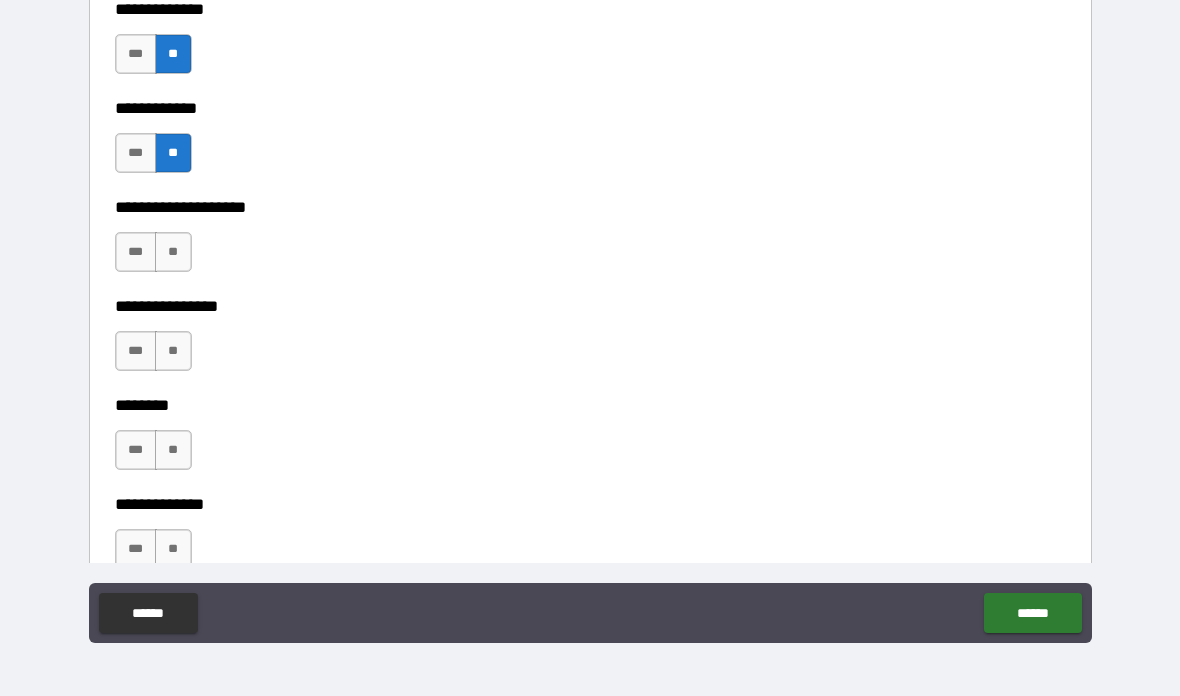 click on "**" at bounding box center [173, 252] 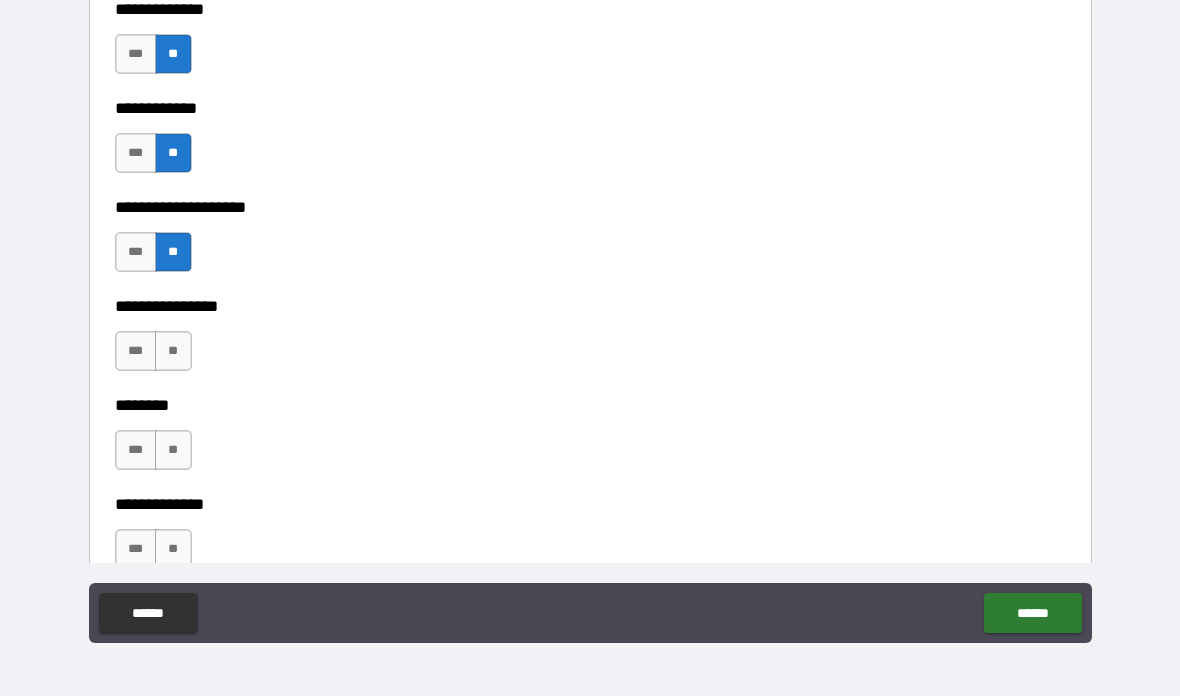 click on "**" at bounding box center [173, 351] 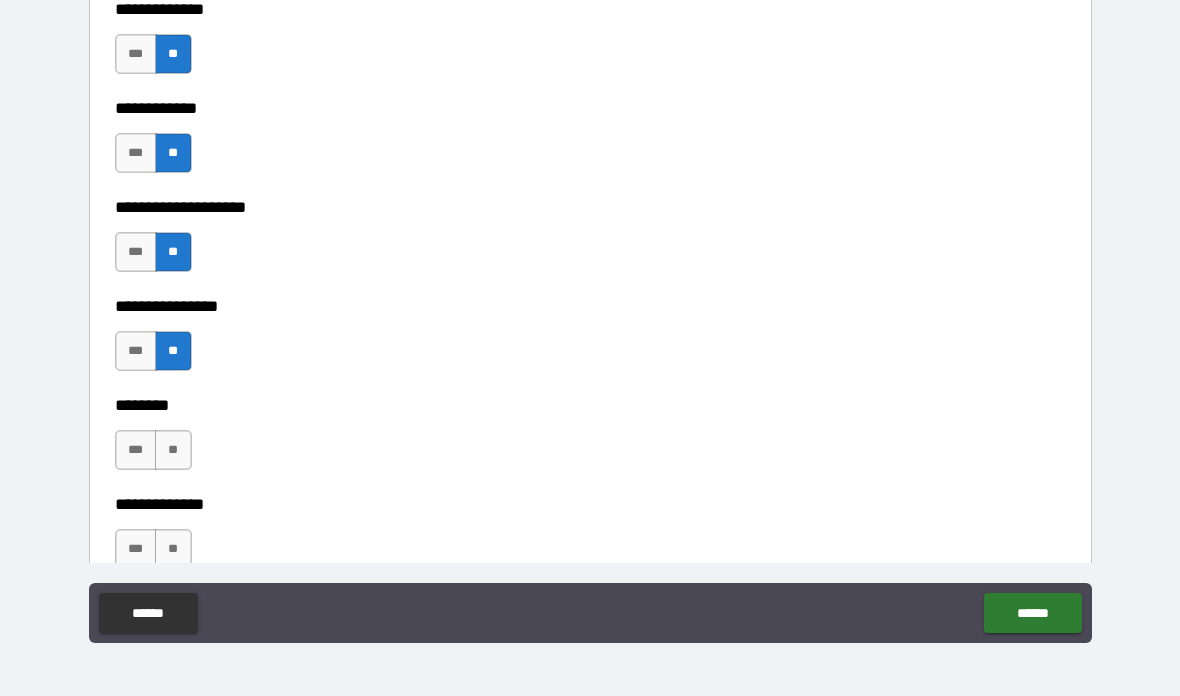 click on "**" at bounding box center [173, 450] 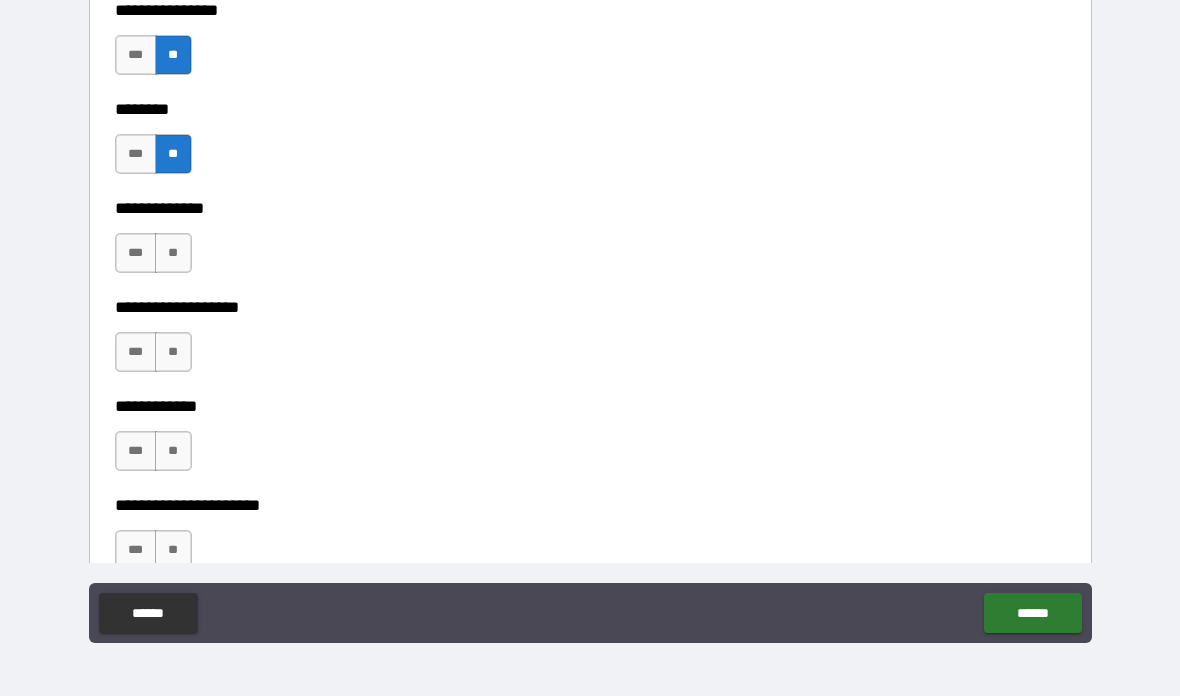 scroll, scrollTop: 7600, scrollLeft: 0, axis: vertical 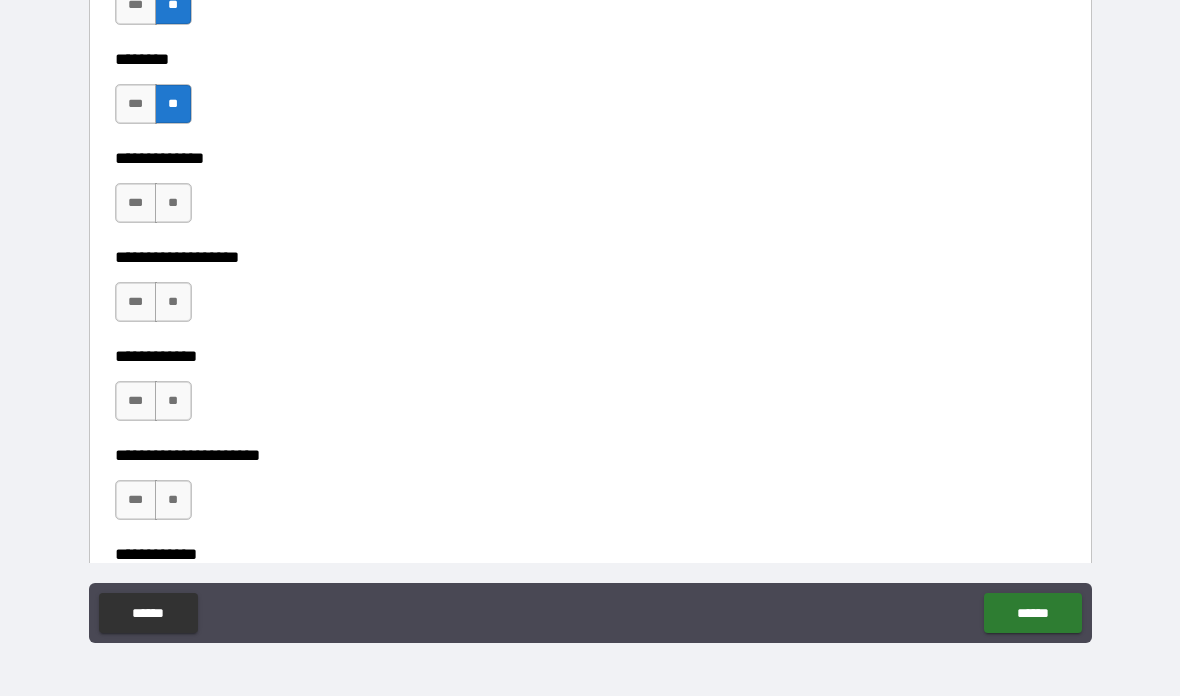 click on "**" at bounding box center (173, 203) 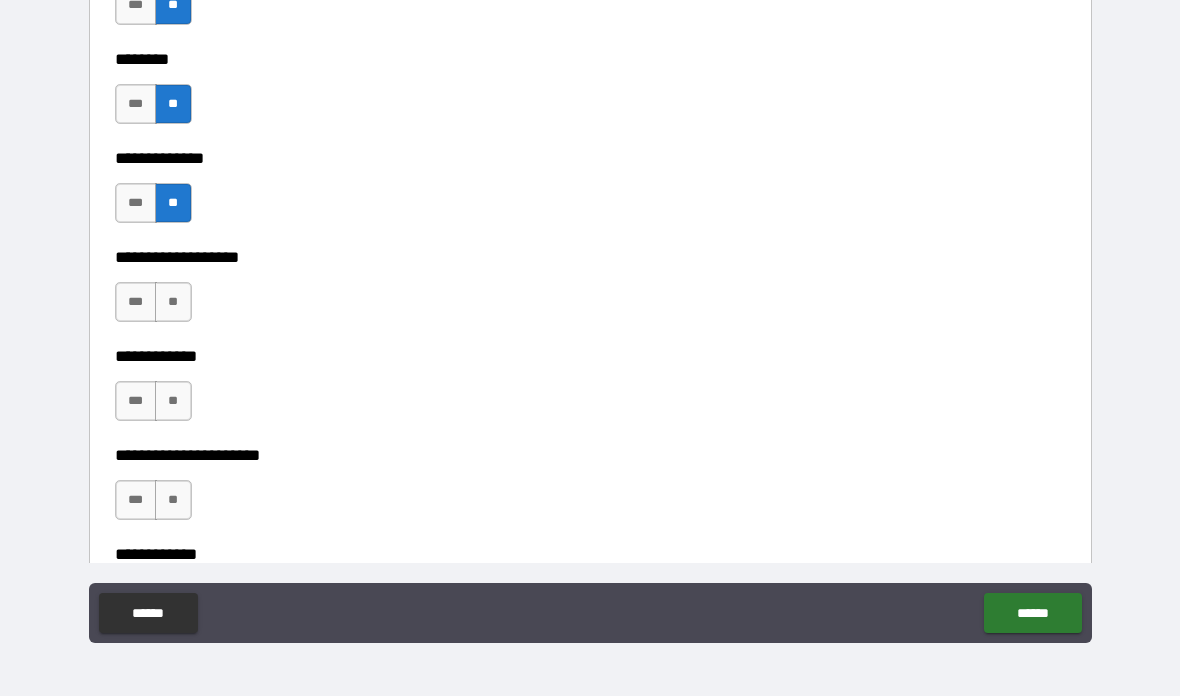 click on "**" at bounding box center (173, 302) 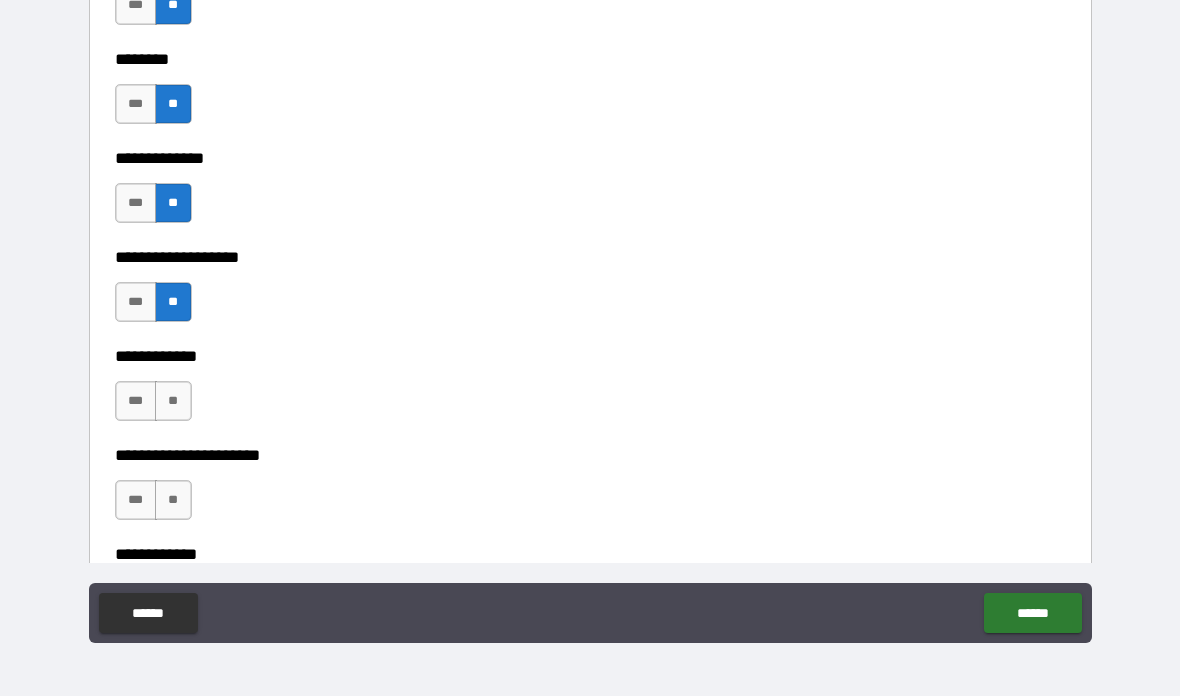 click on "**" at bounding box center (173, 401) 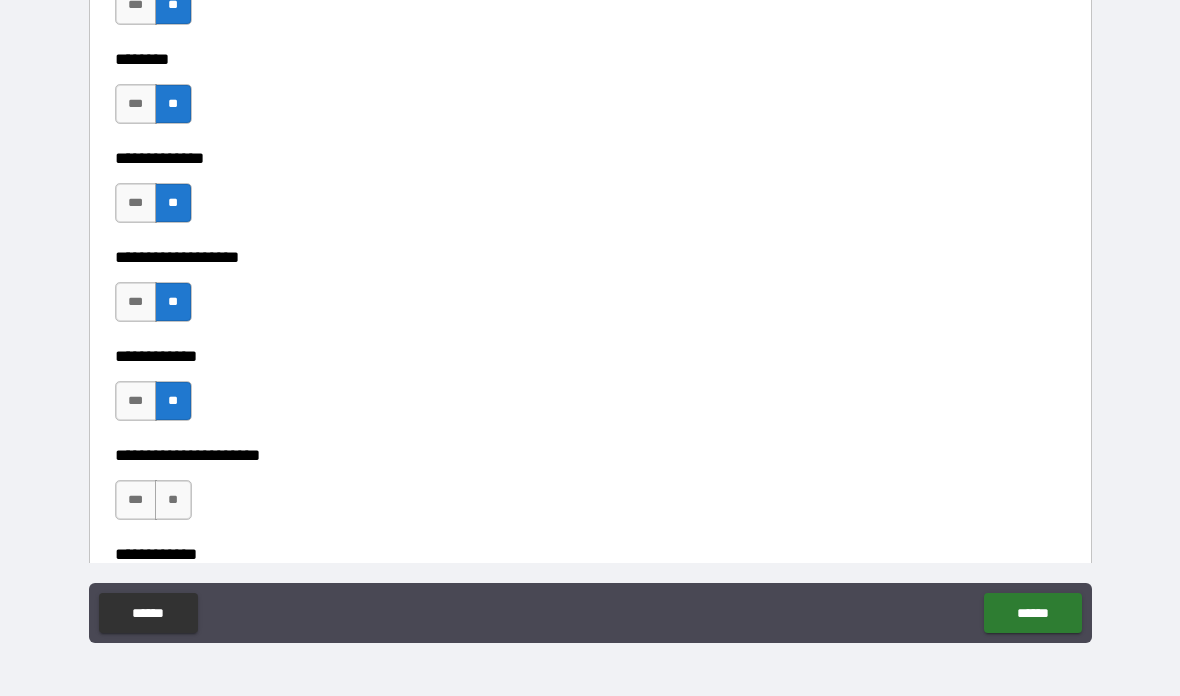click on "**" at bounding box center (173, 500) 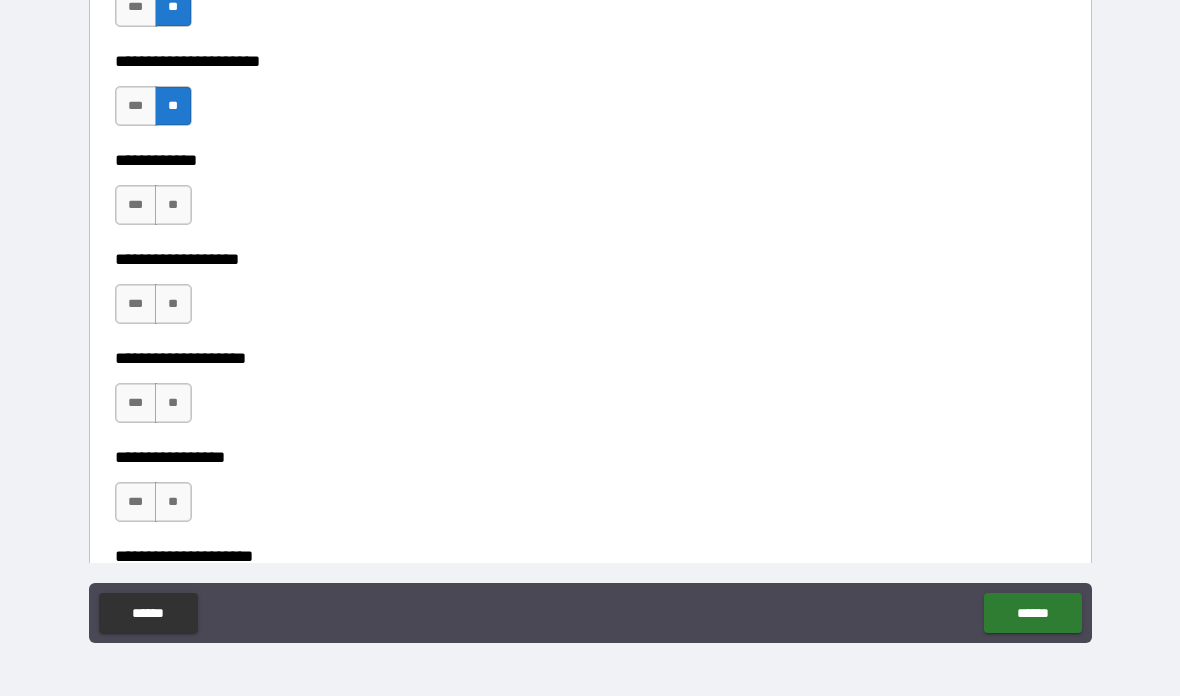 scroll, scrollTop: 7997, scrollLeft: 0, axis: vertical 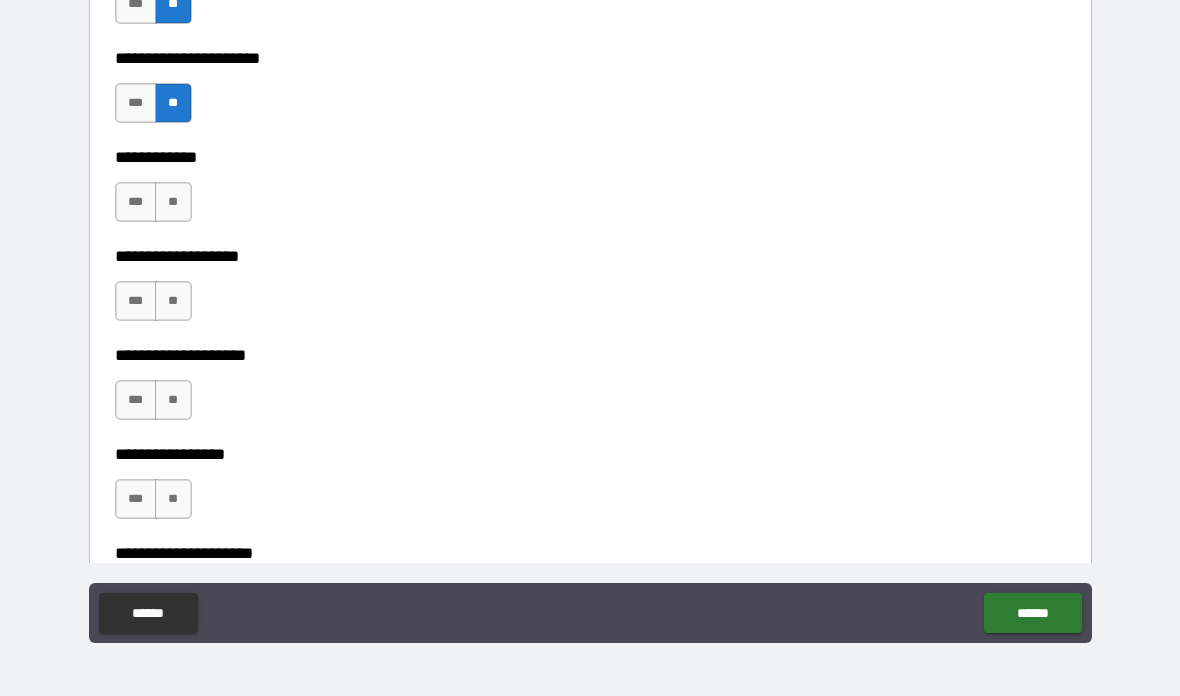 click on "**" at bounding box center [173, 202] 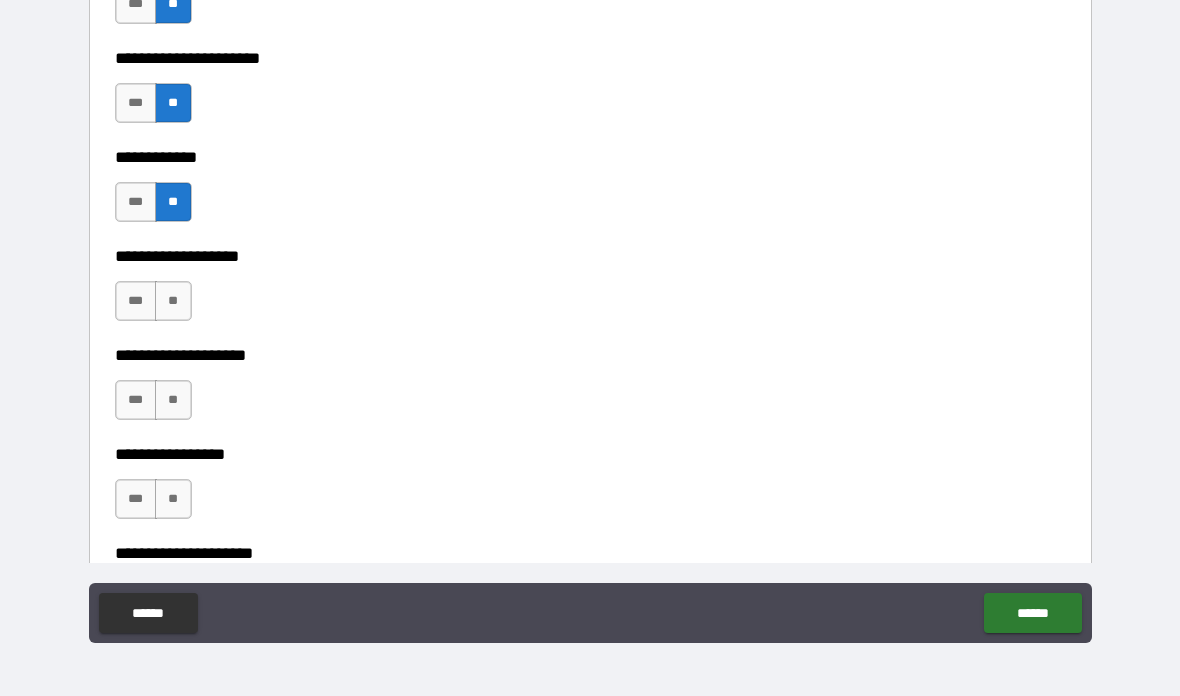 click on "**" at bounding box center [173, 301] 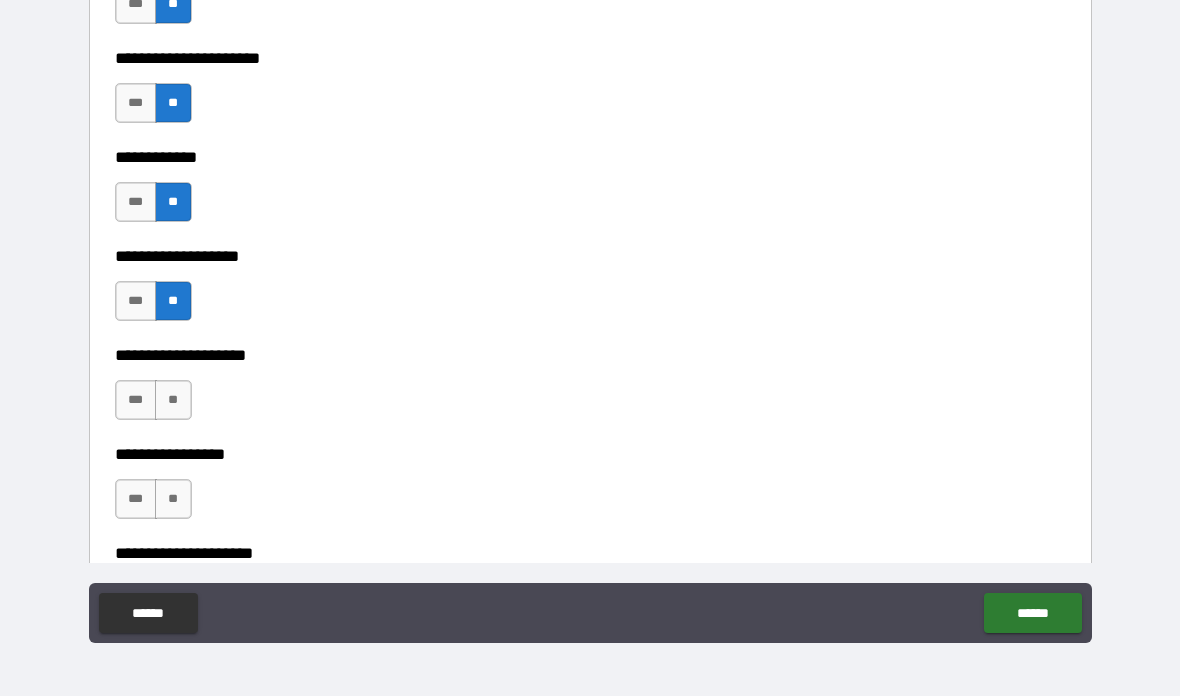 click on "**" at bounding box center [173, 400] 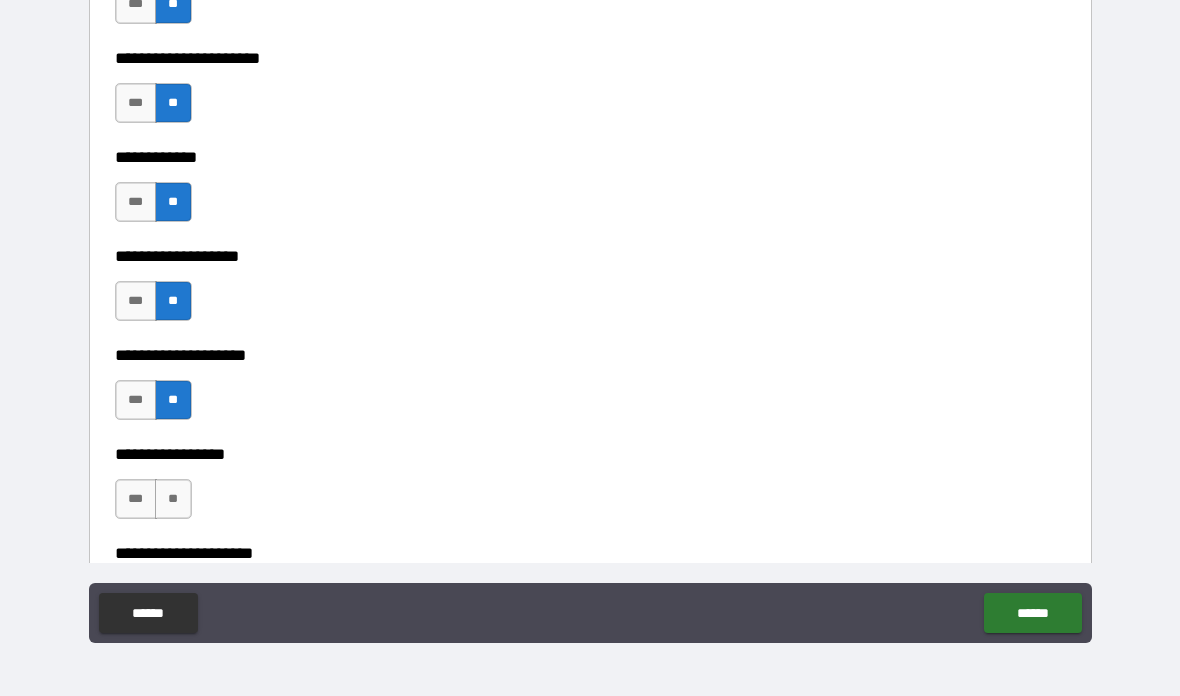 click on "**" at bounding box center (173, 499) 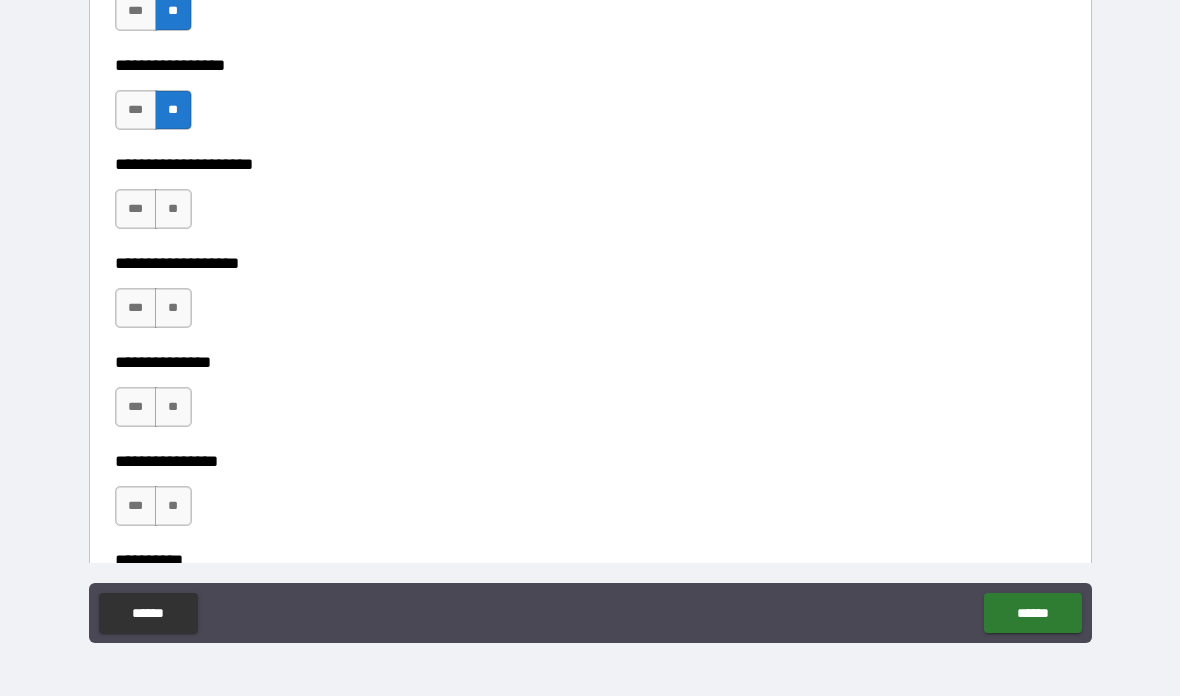 scroll, scrollTop: 8417, scrollLeft: 0, axis: vertical 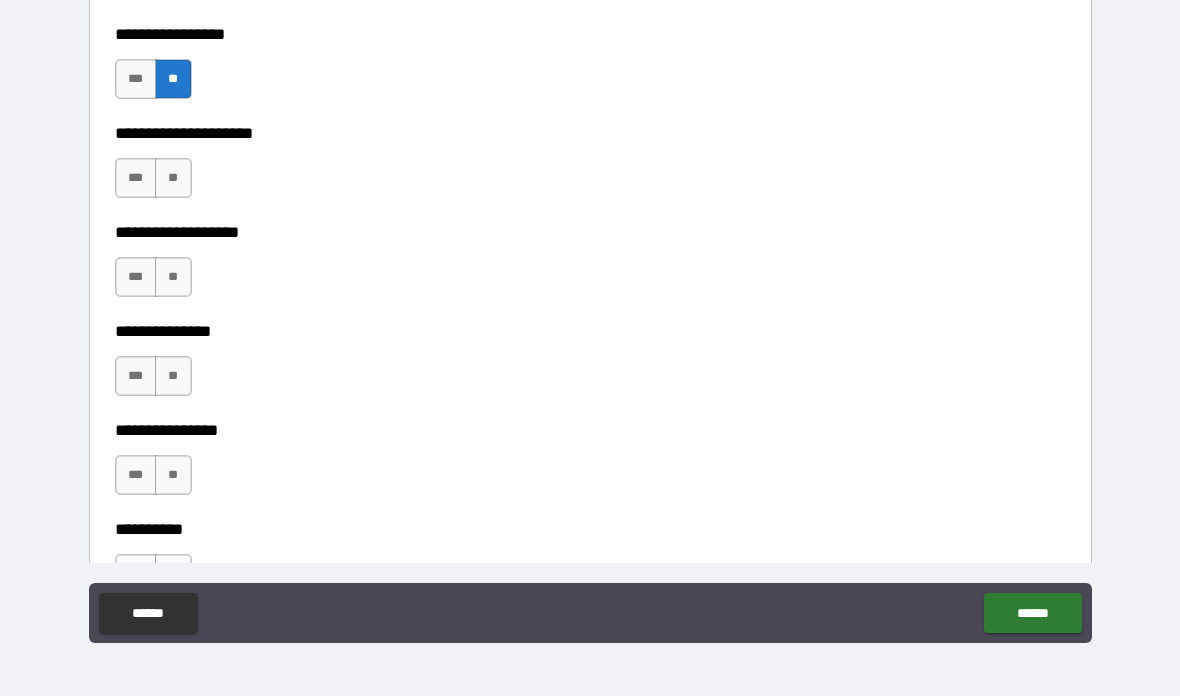 click on "**" at bounding box center (173, 178) 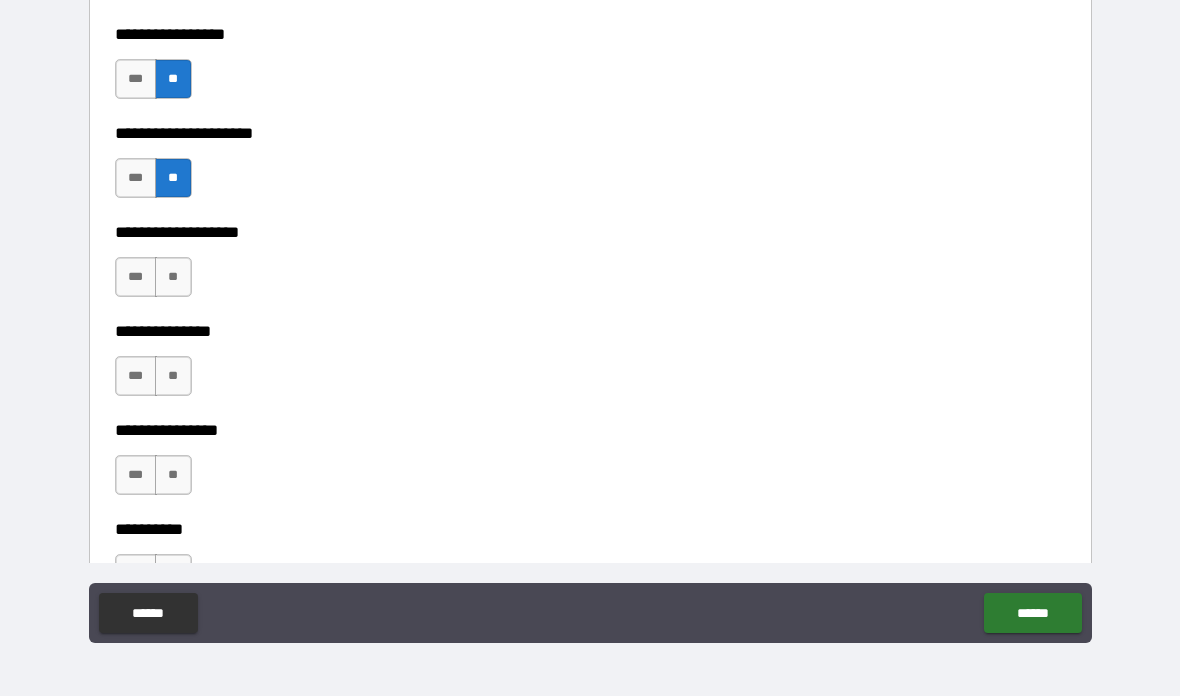 click on "**" at bounding box center (173, 277) 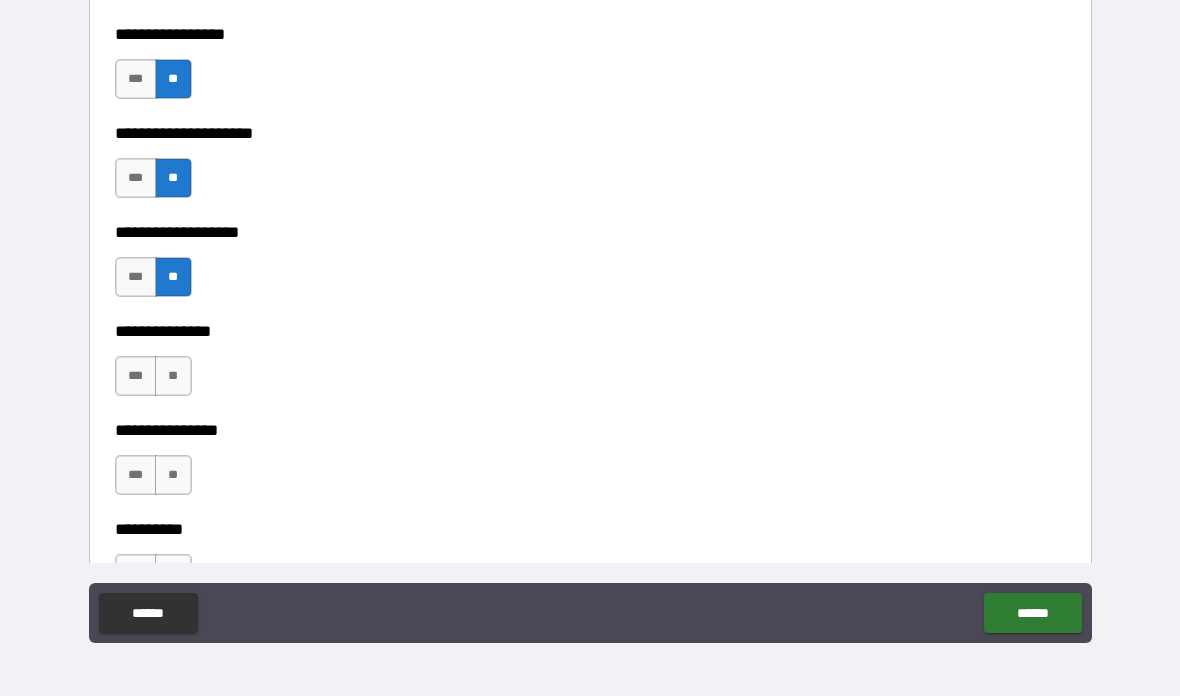 click on "**" at bounding box center [173, 376] 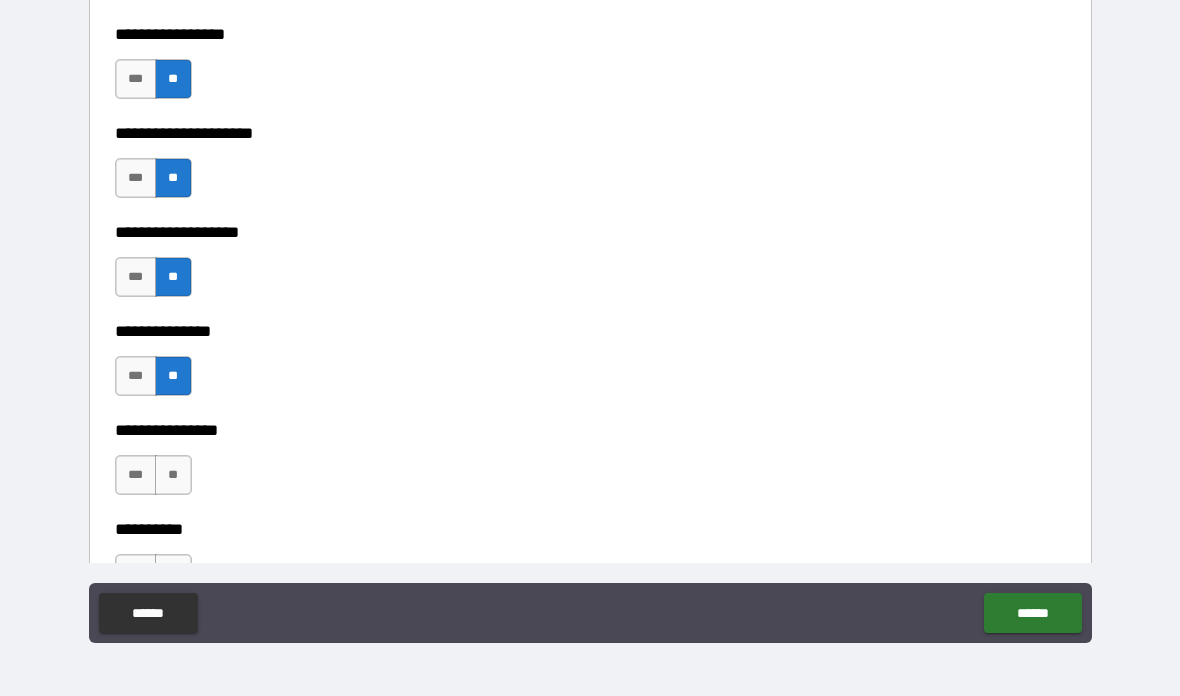 click on "**" at bounding box center (173, 475) 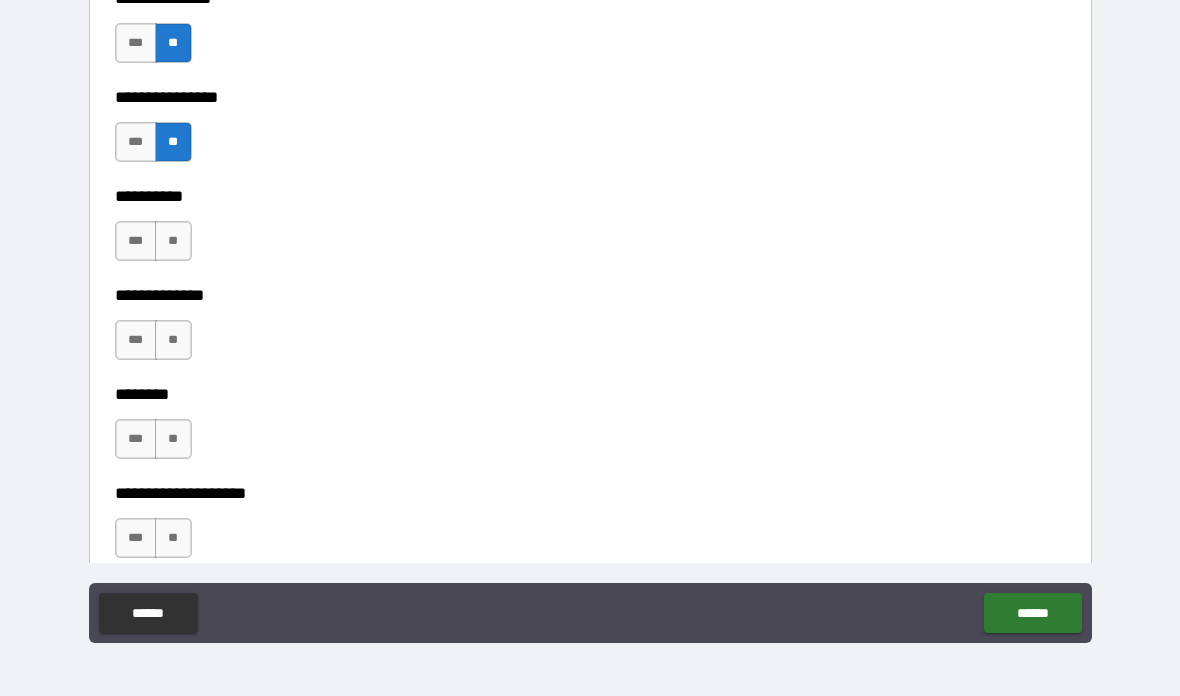 scroll, scrollTop: 8751, scrollLeft: 0, axis: vertical 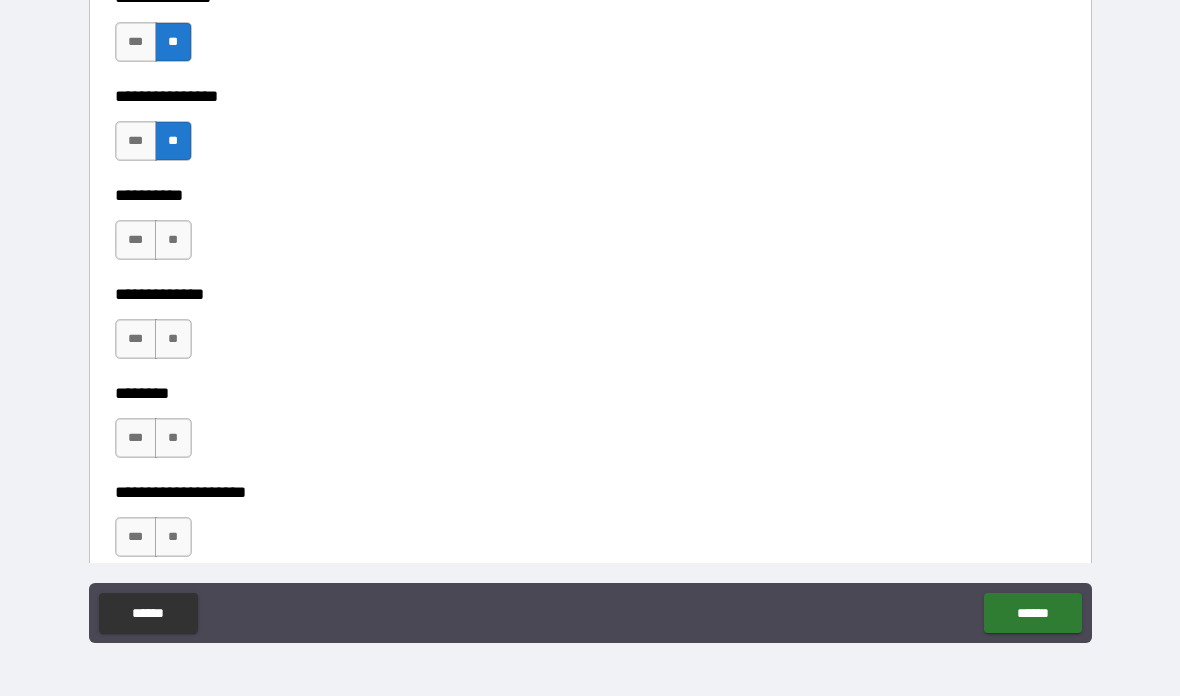 click on "**" at bounding box center [173, 240] 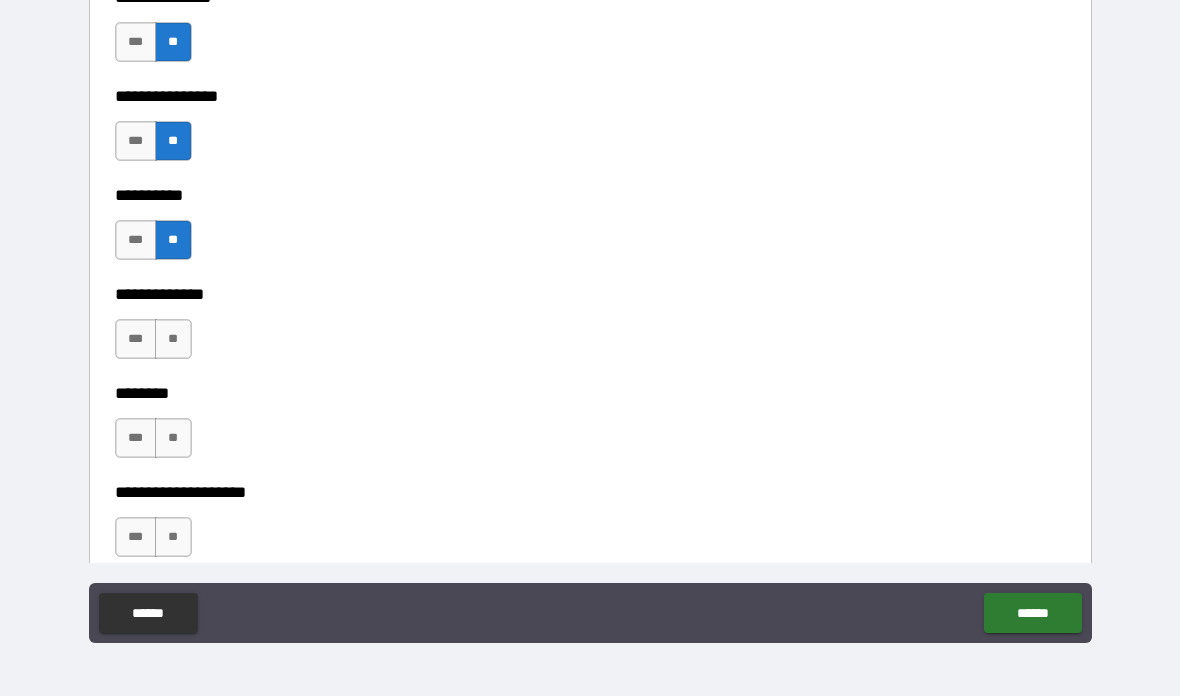 click on "**" at bounding box center (173, 339) 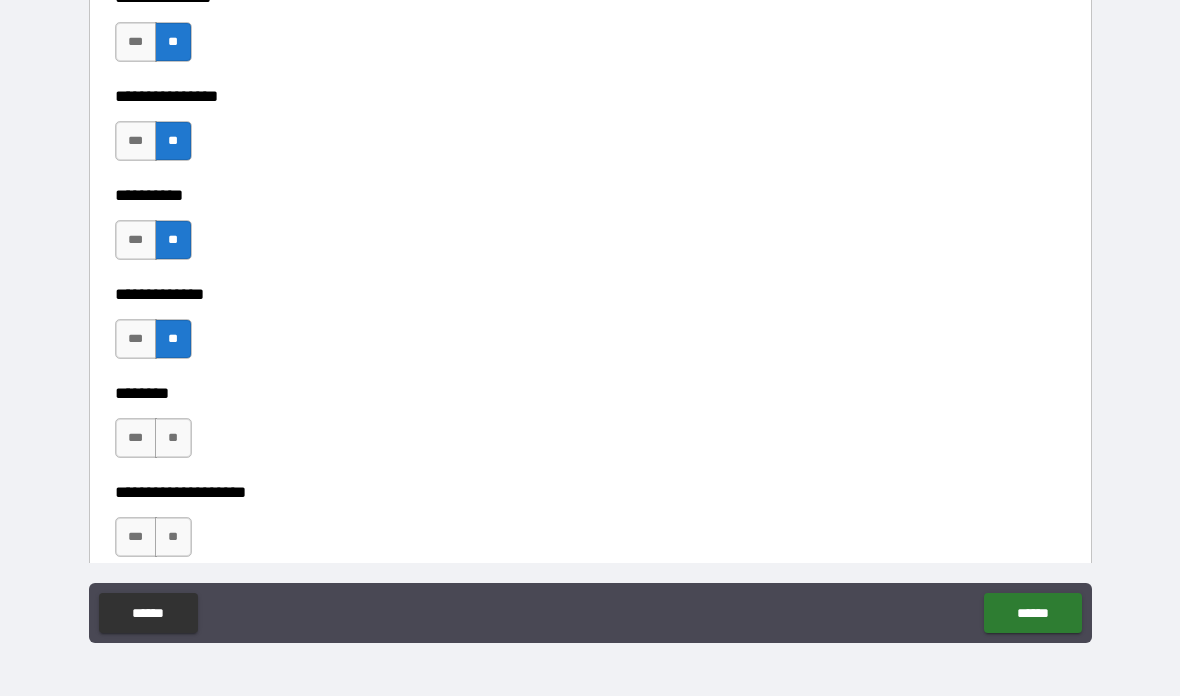 click on "**" at bounding box center [173, 438] 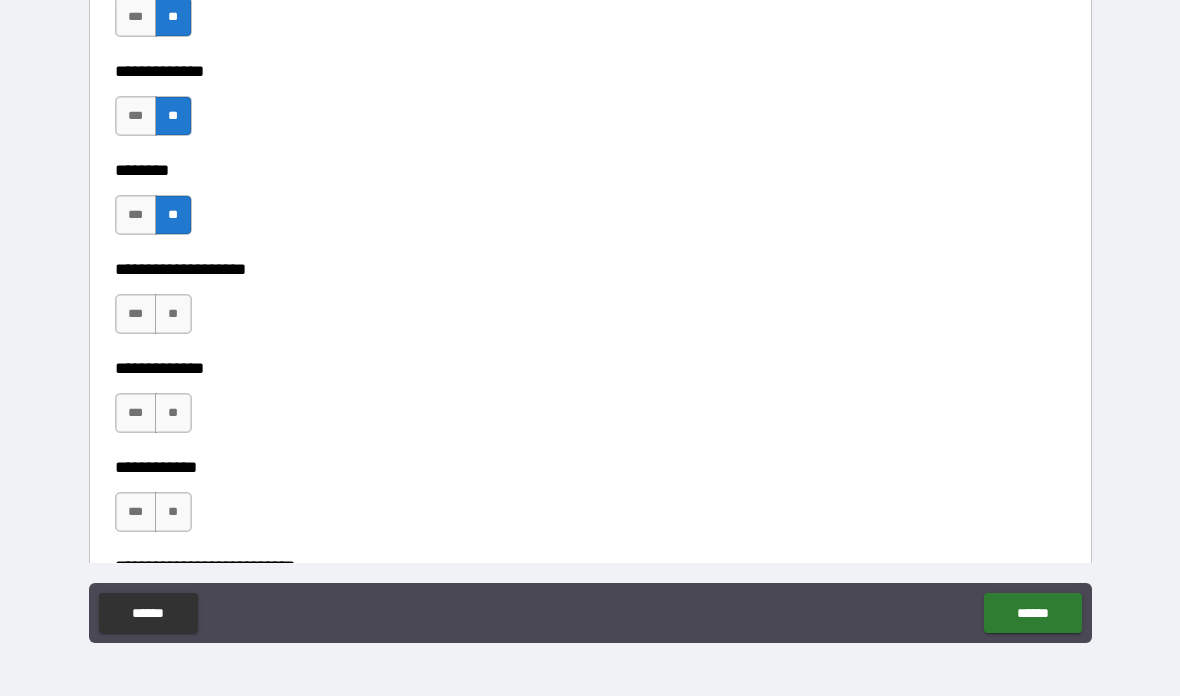 scroll, scrollTop: 8984, scrollLeft: 0, axis: vertical 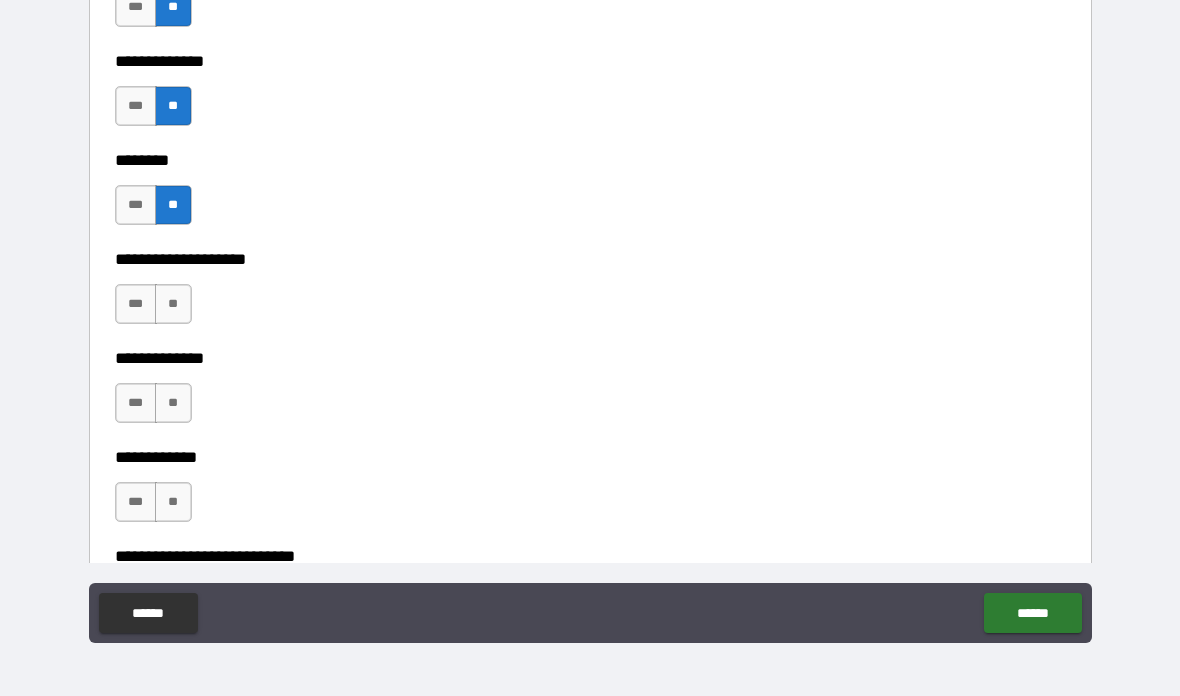 click on "**" at bounding box center [173, 304] 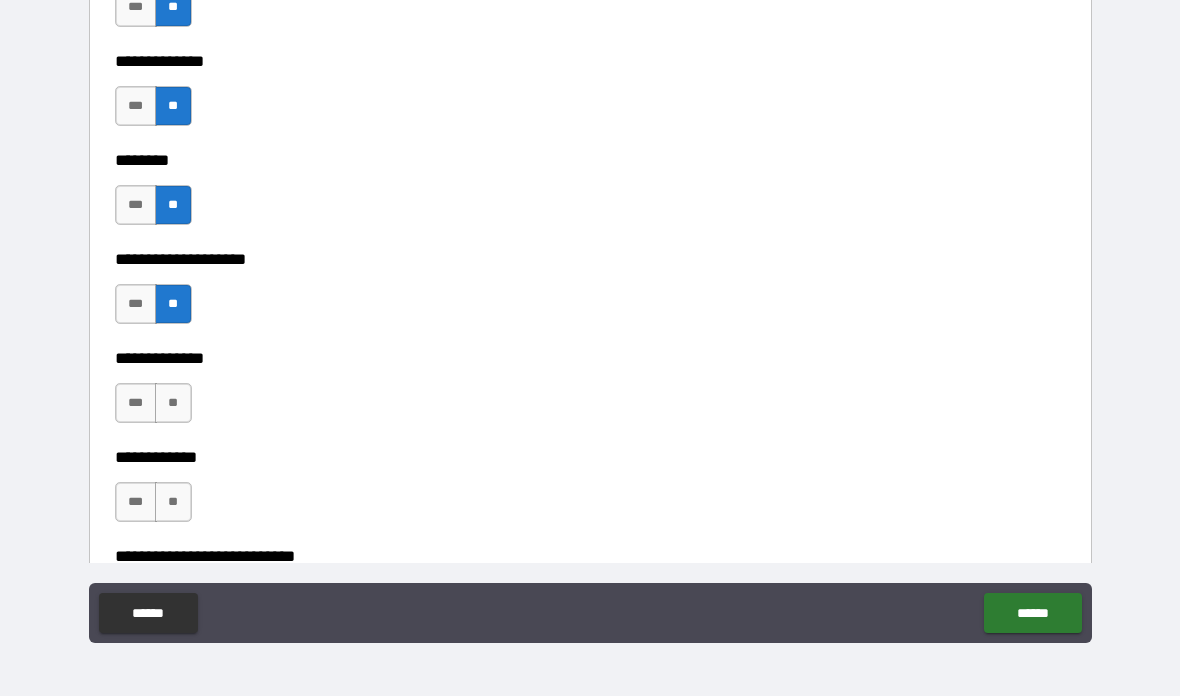 click on "**" at bounding box center (173, 403) 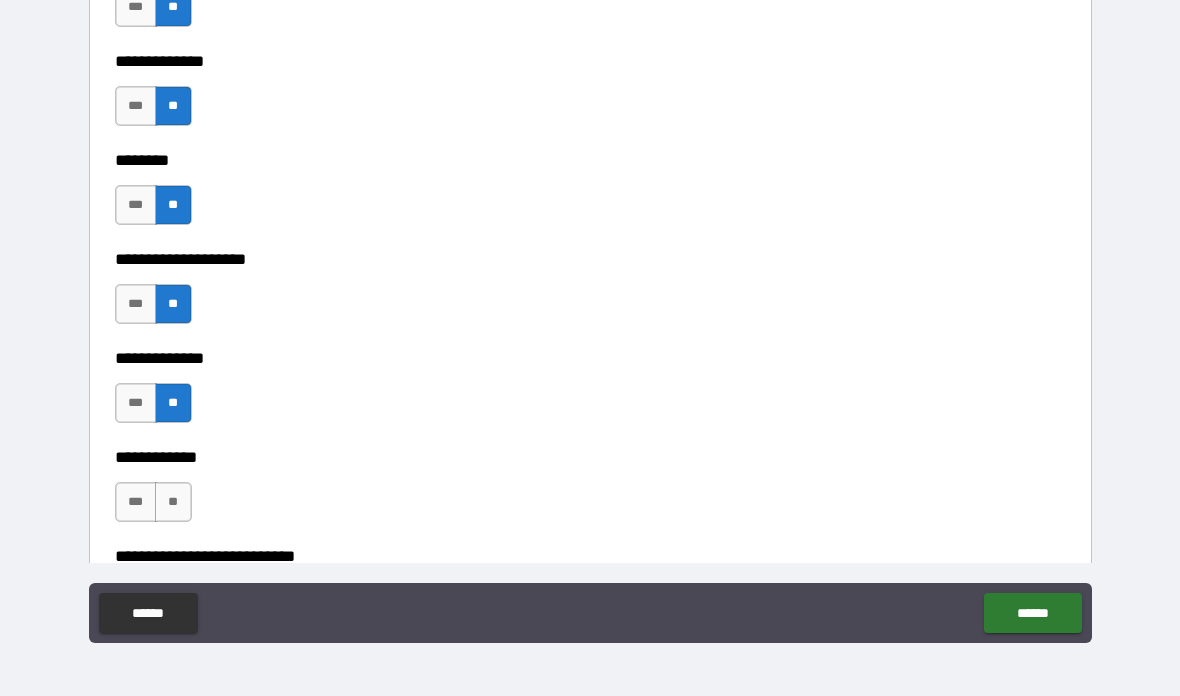click on "**" at bounding box center [173, 502] 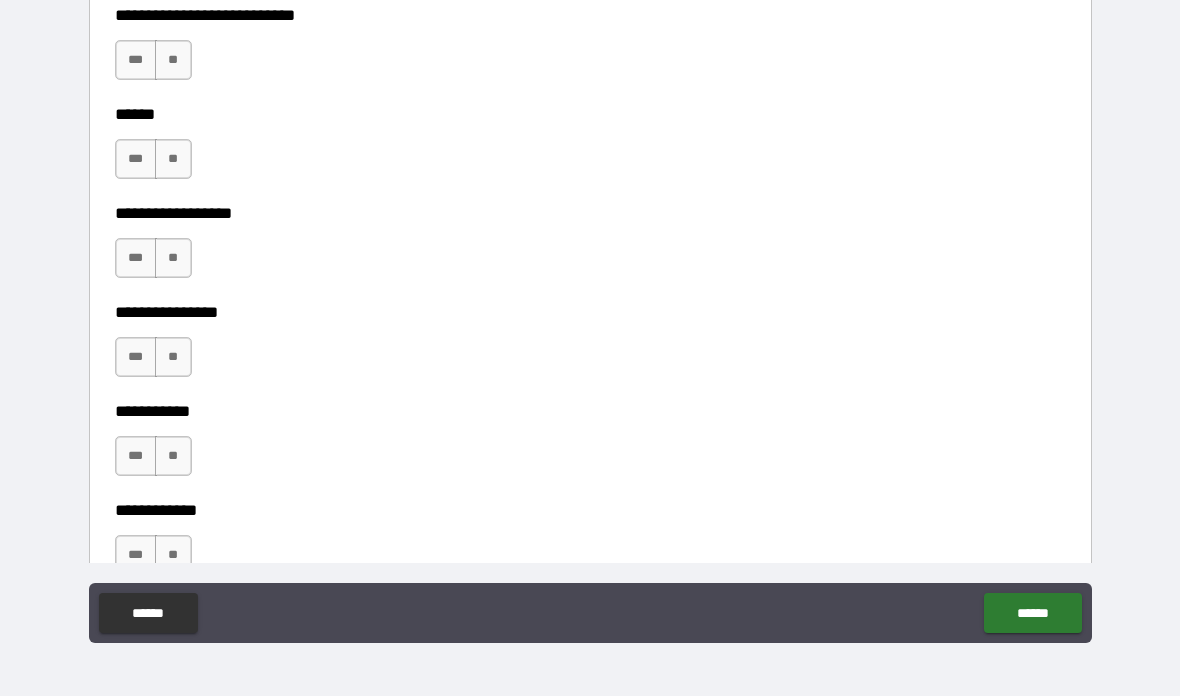 scroll, scrollTop: 9525, scrollLeft: 0, axis: vertical 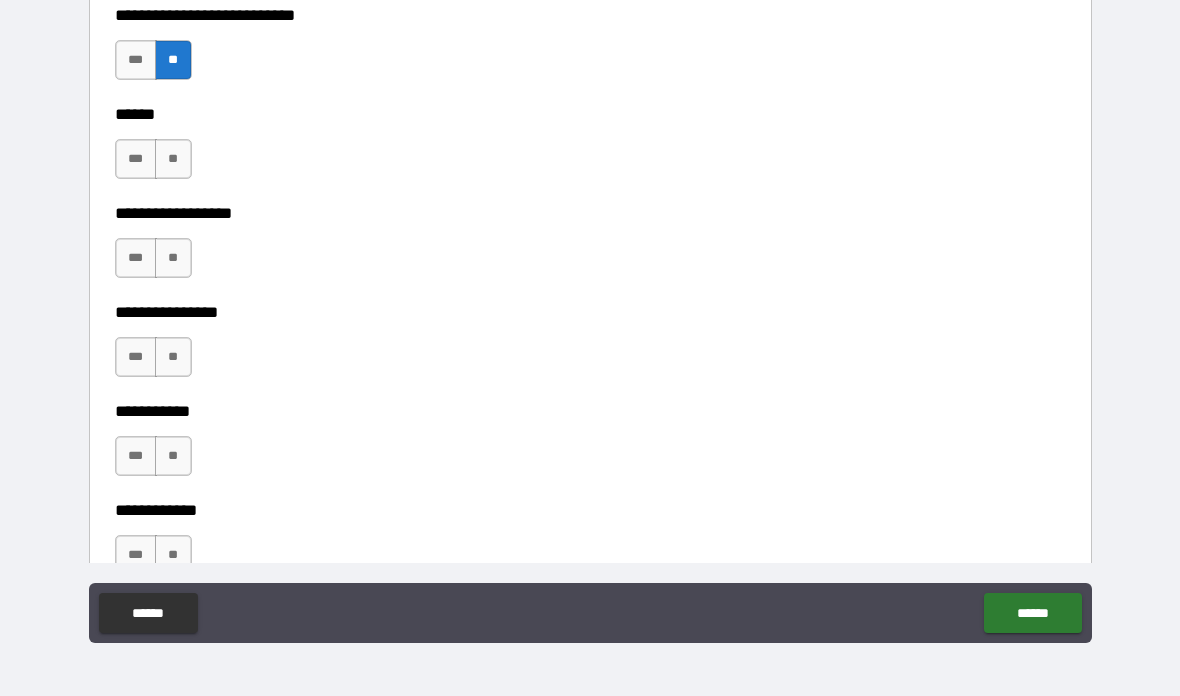 click on "**" at bounding box center [173, 159] 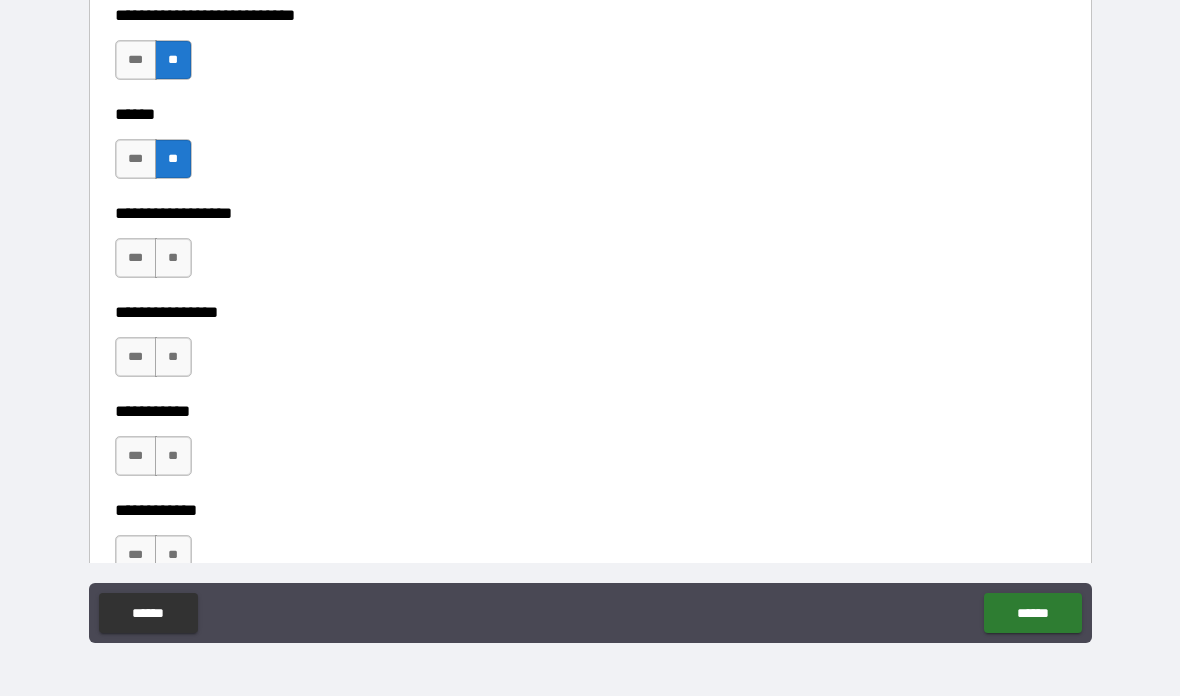click on "**" at bounding box center [173, 258] 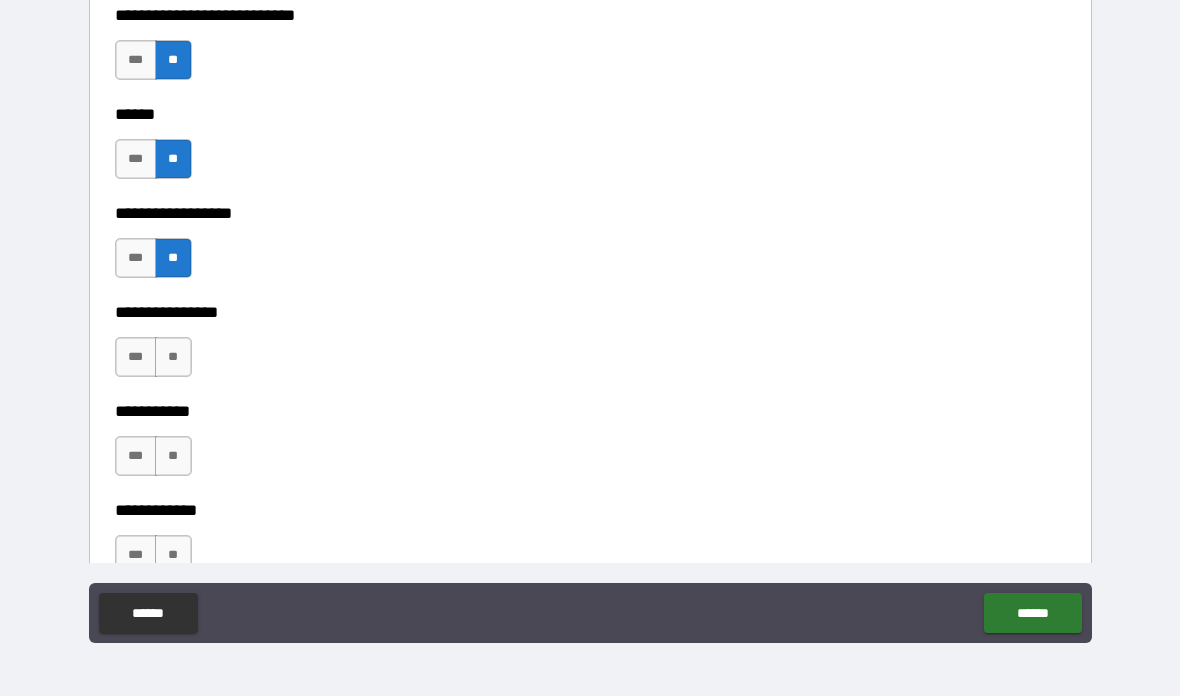 click on "**" at bounding box center [173, 357] 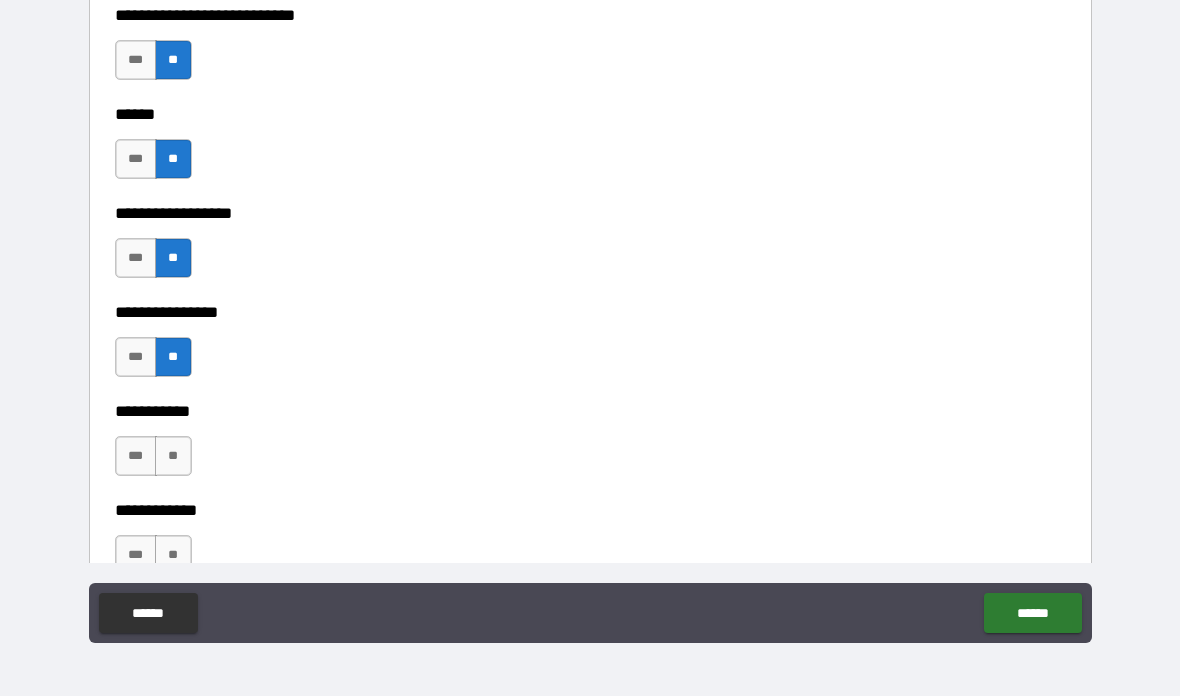 click on "**" at bounding box center (173, 456) 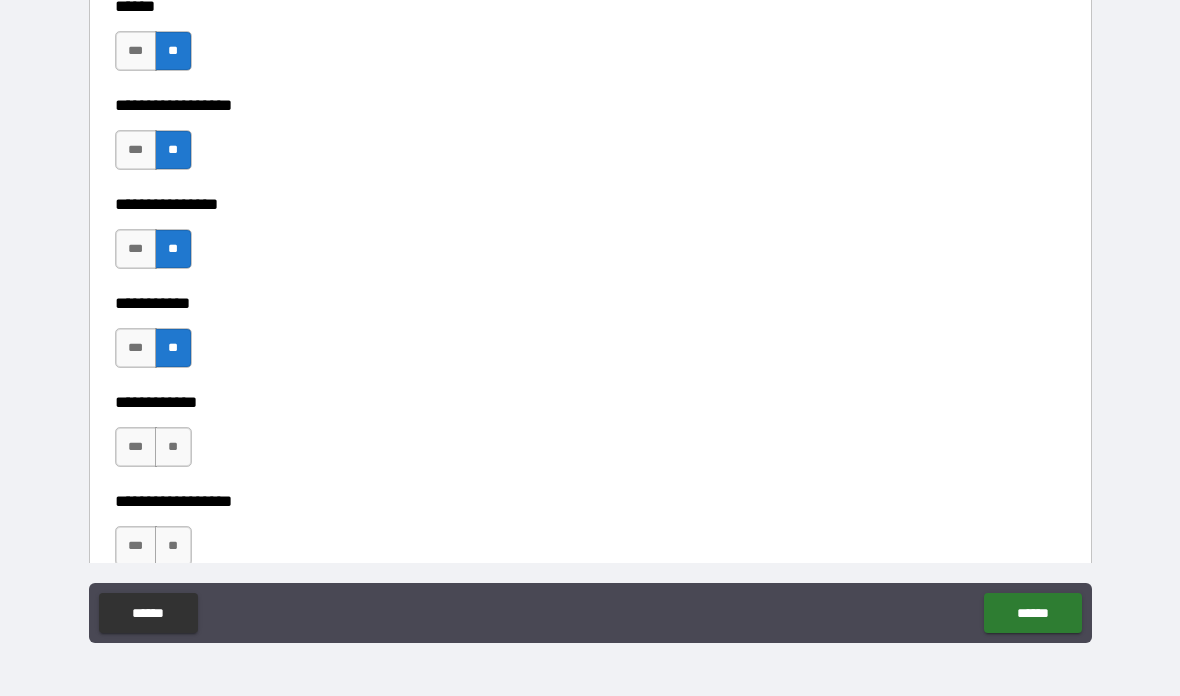 scroll, scrollTop: 9769, scrollLeft: 0, axis: vertical 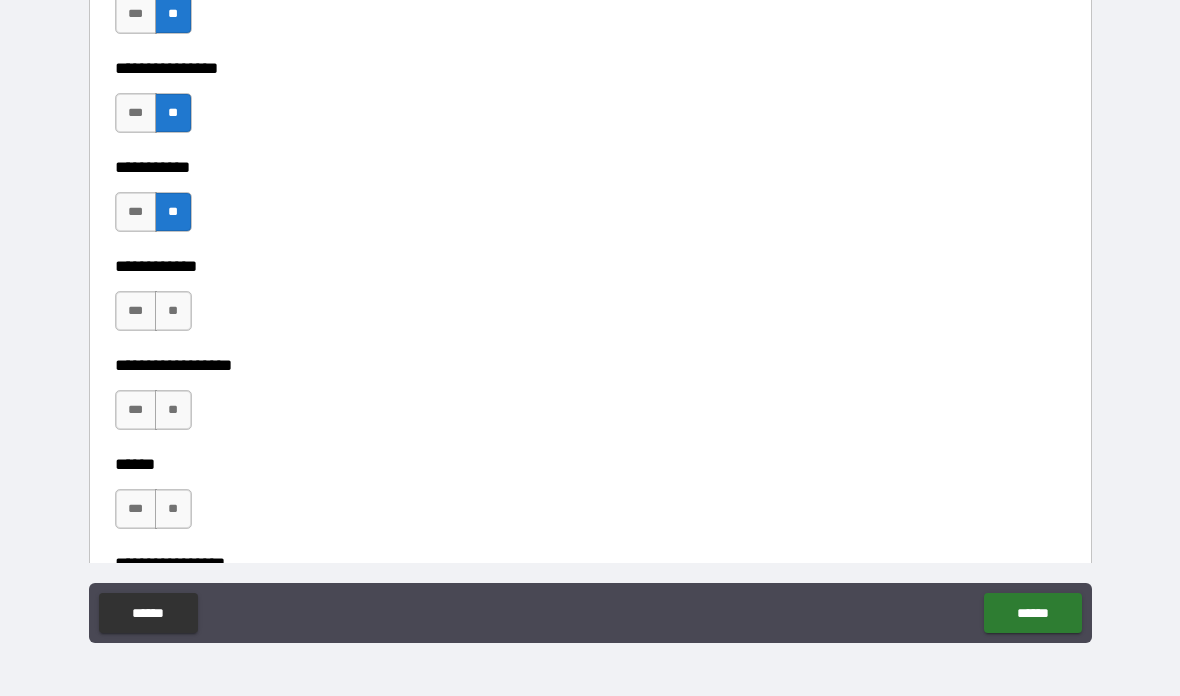 click on "**" at bounding box center [173, 311] 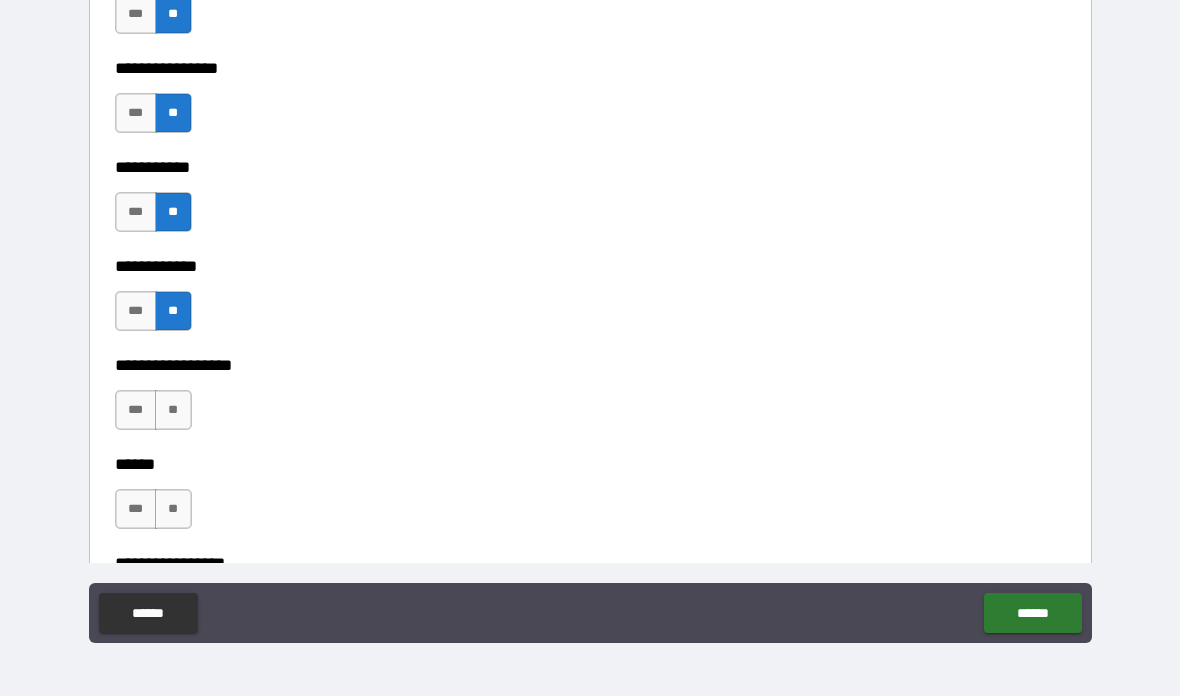 click on "**" at bounding box center (173, 410) 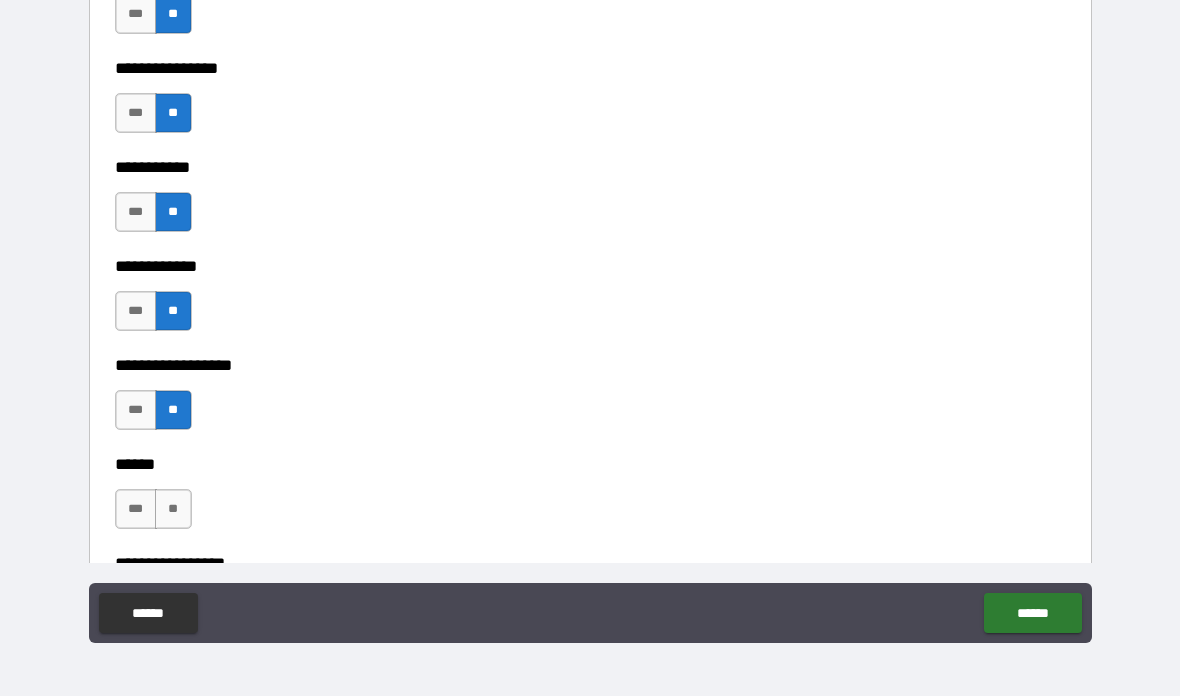 click on "**" at bounding box center [173, 509] 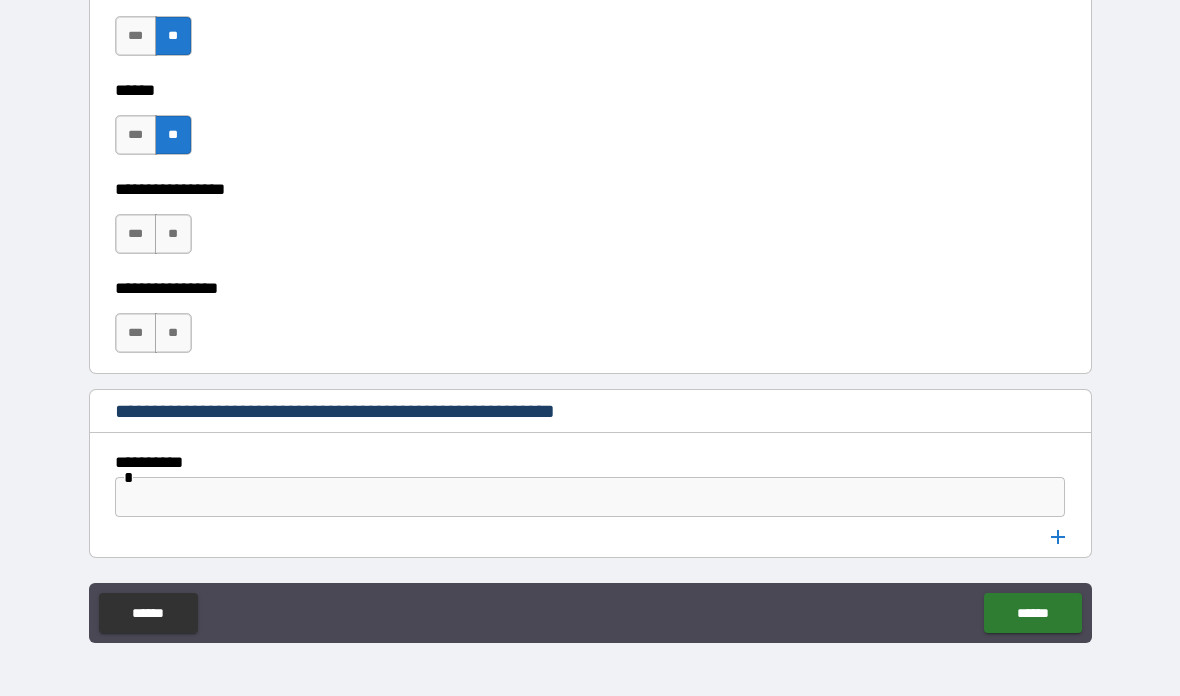scroll, scrollTop: 10150, scrollLeft: 0, axis: vertical 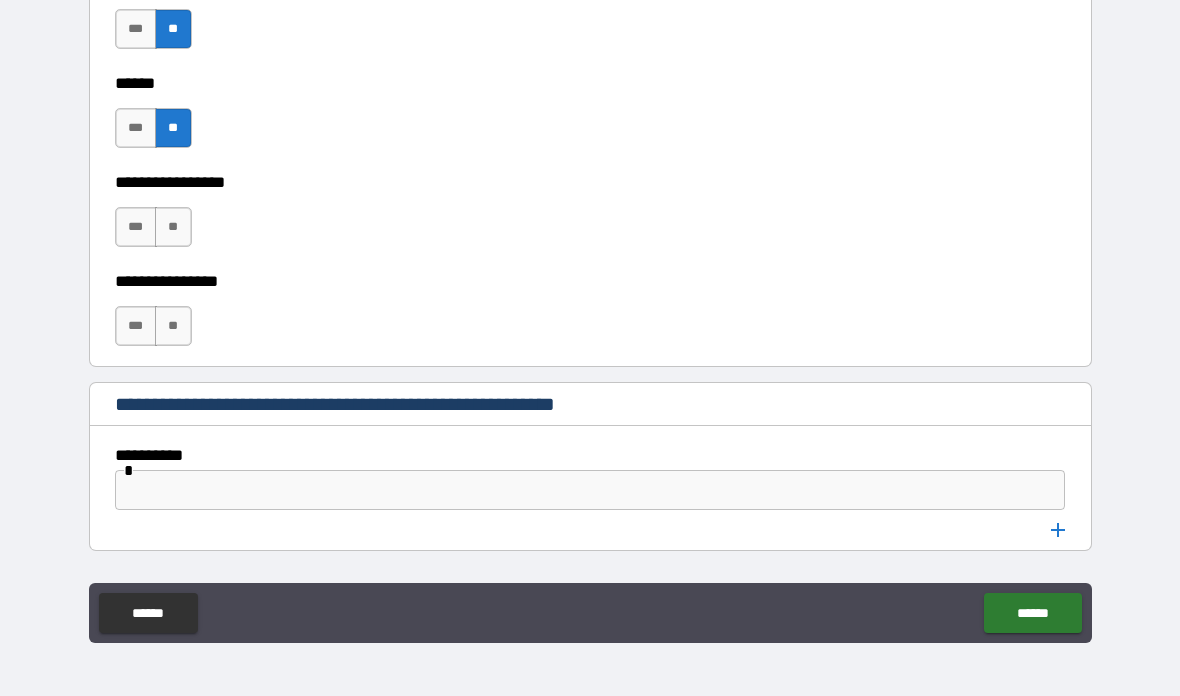 click on "**" at bounding box center [173, 227] 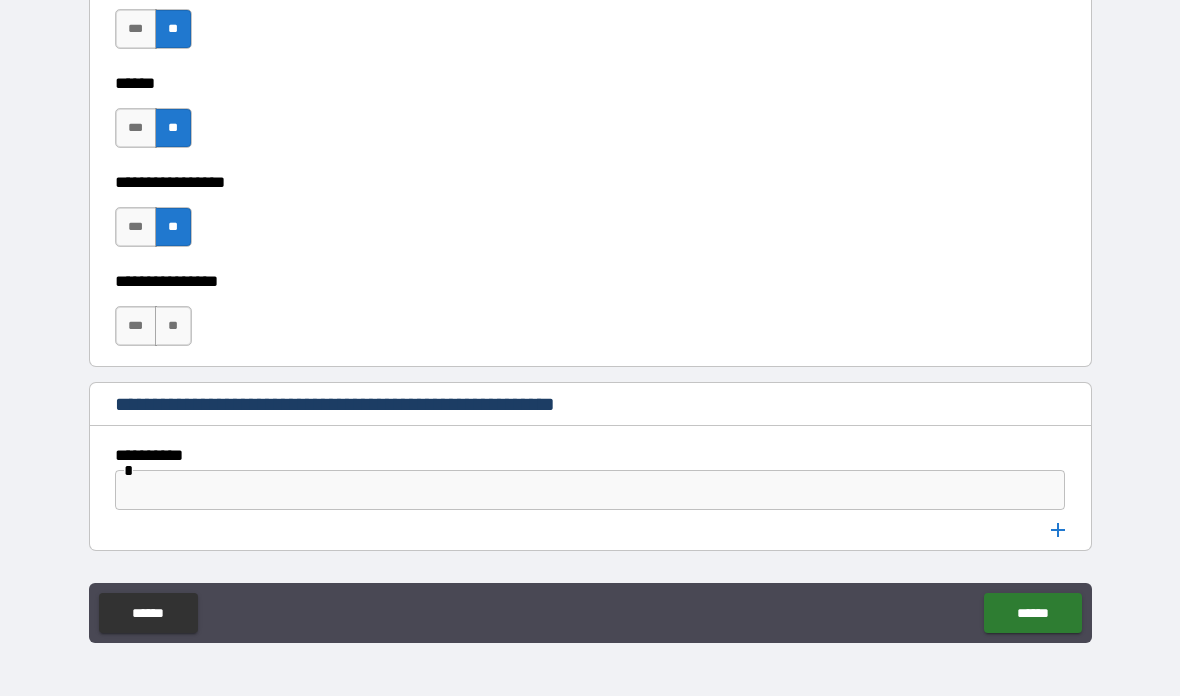 click on "**" at bounding box center (173, 326) 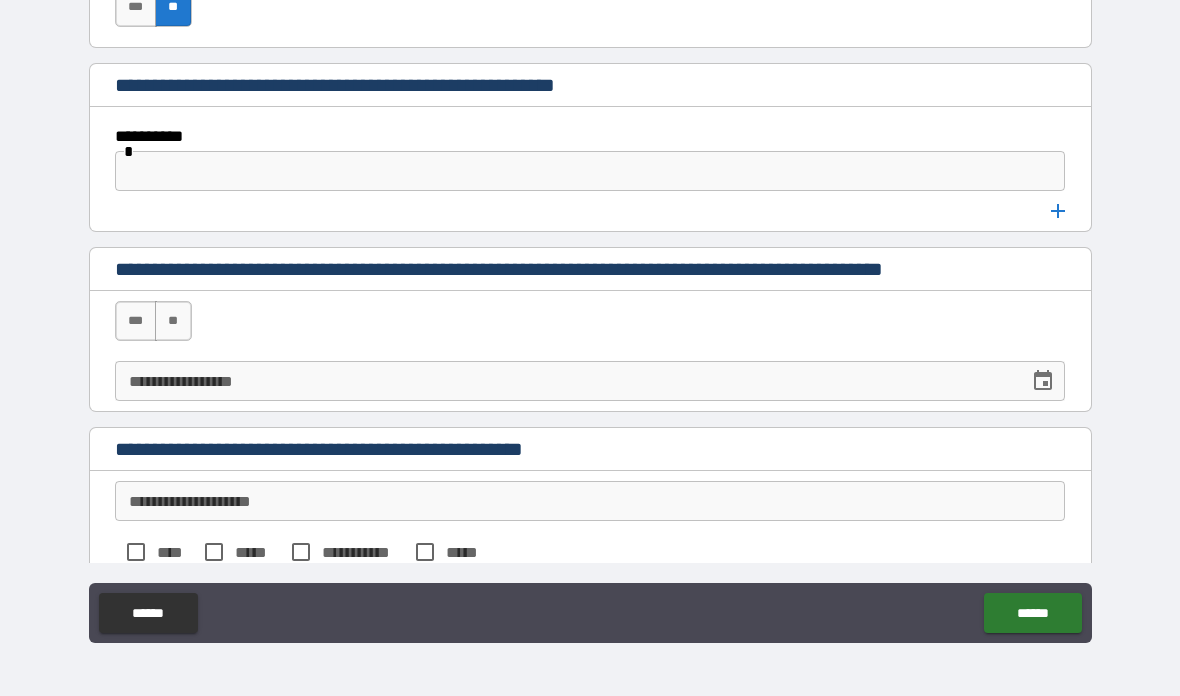 scroll, scrollTop: 10481, scrollLeft: 0, axis: vertical 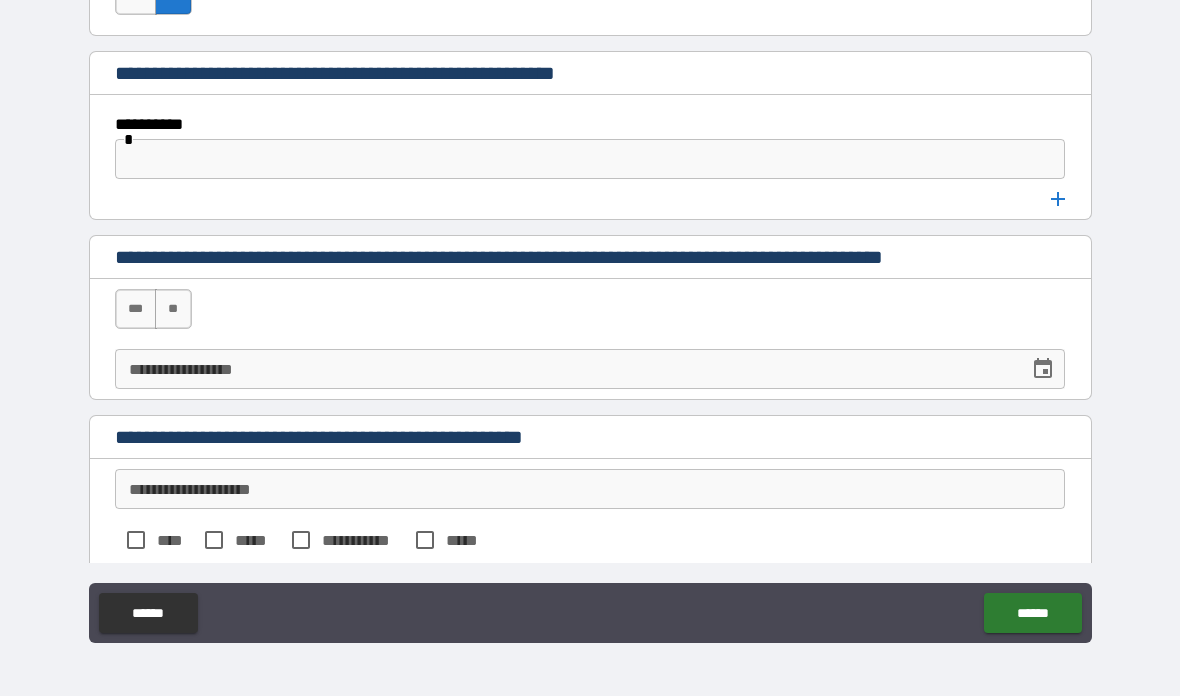 click on "**" at bounding box center (173, 309) 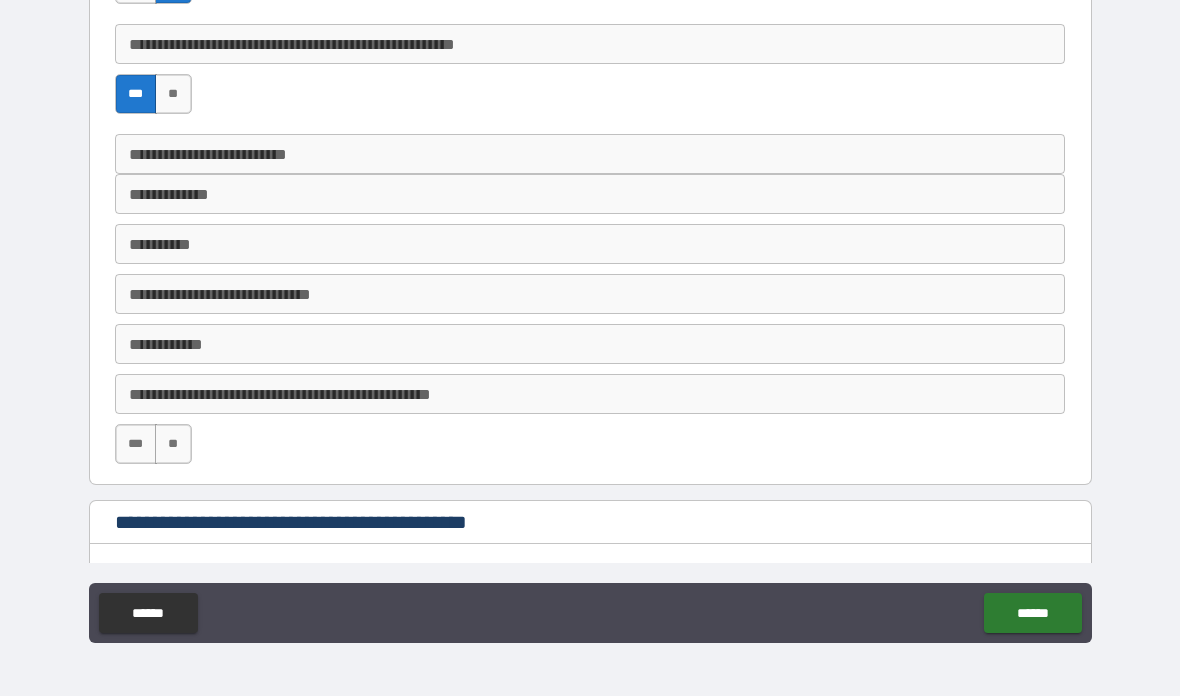 scroll, scrollTop: 799, scrollLeft: 0, axis: vertical 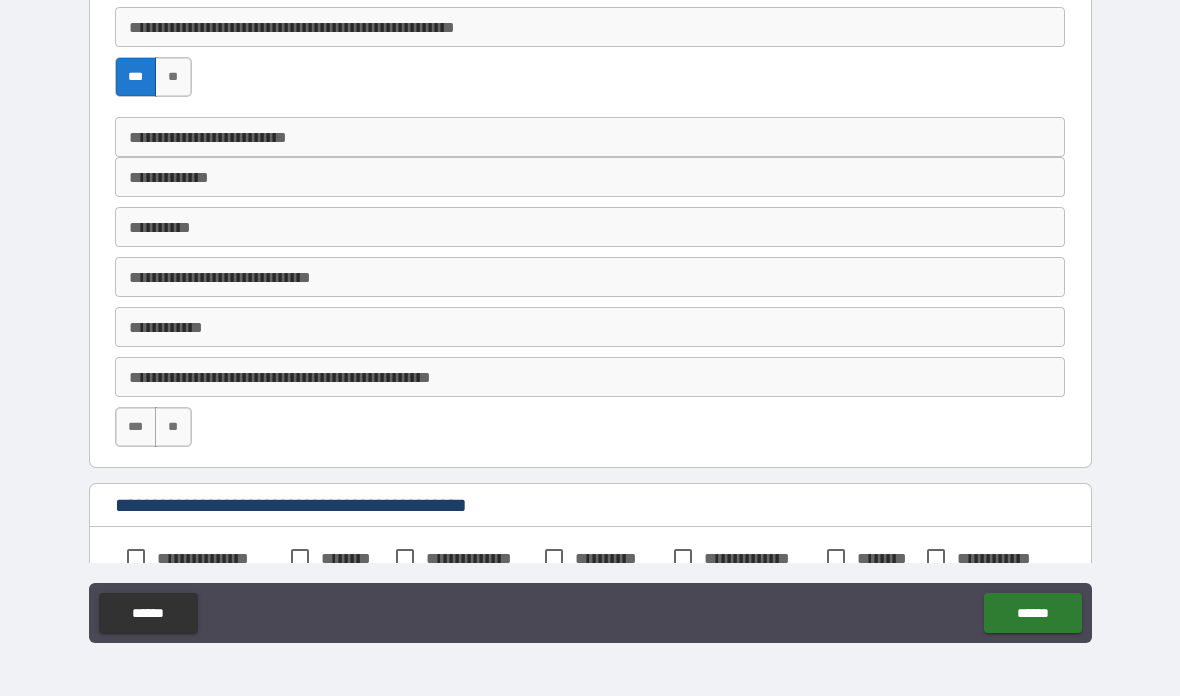 click on "***" at bounding box center [136, 427] 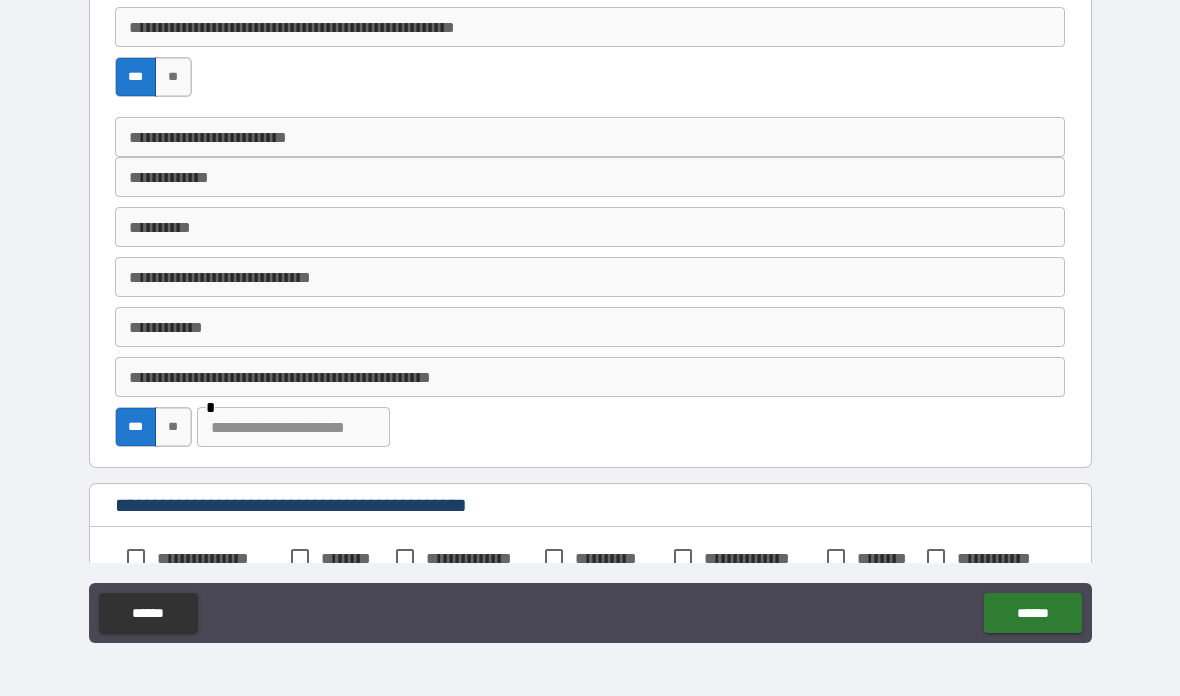 click at bounding box center [293, 427] 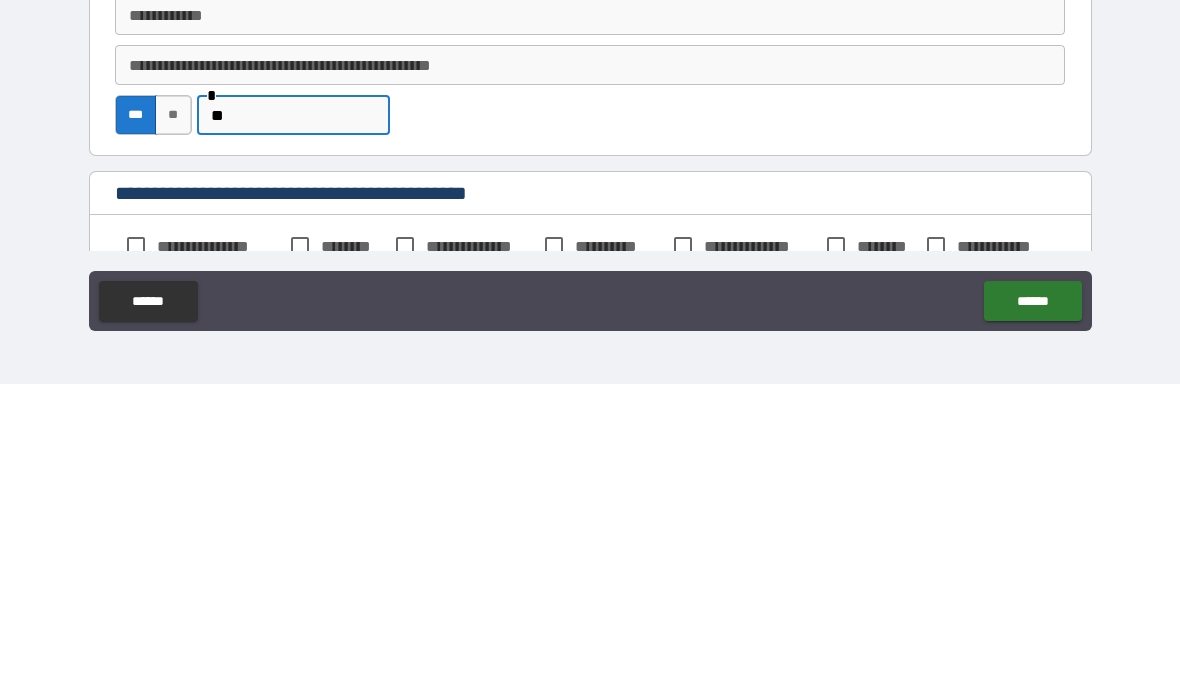 type on "*" 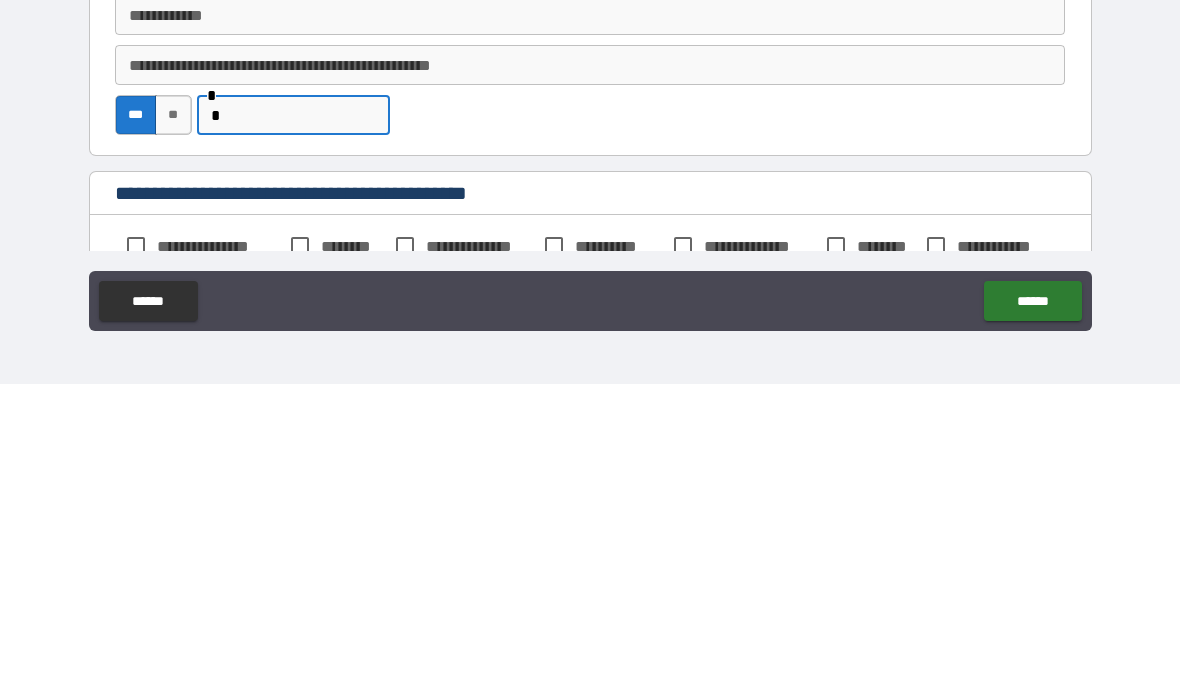 type 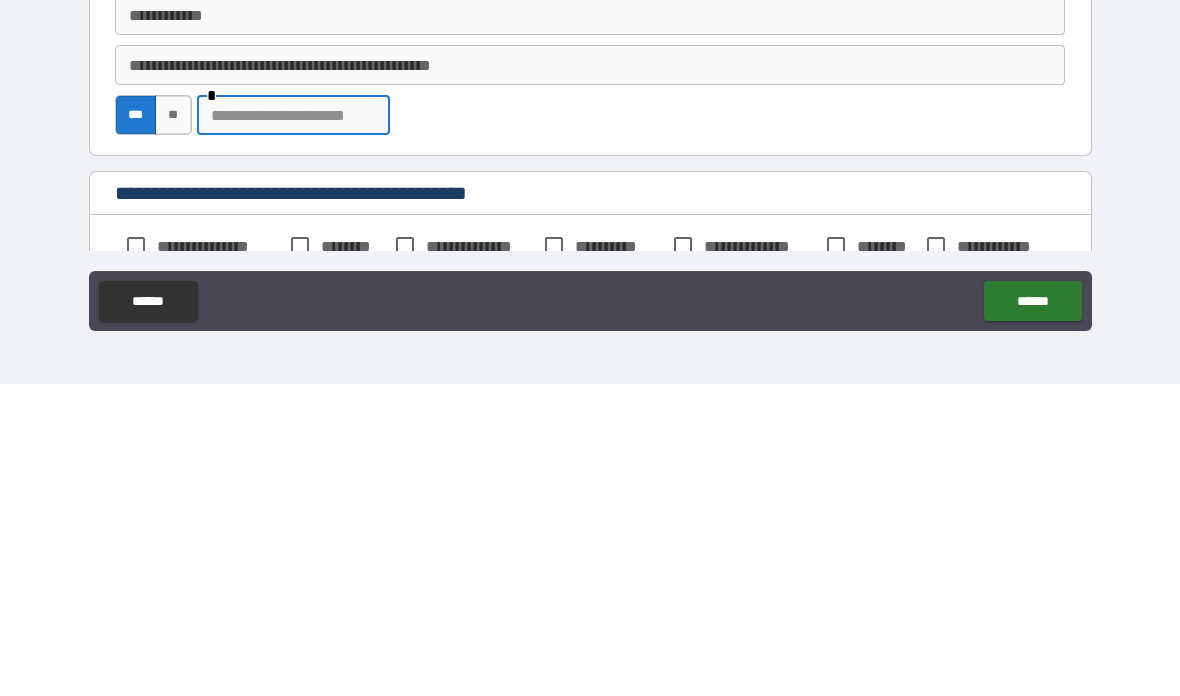 click on "***" at bounding box center (136, 427) 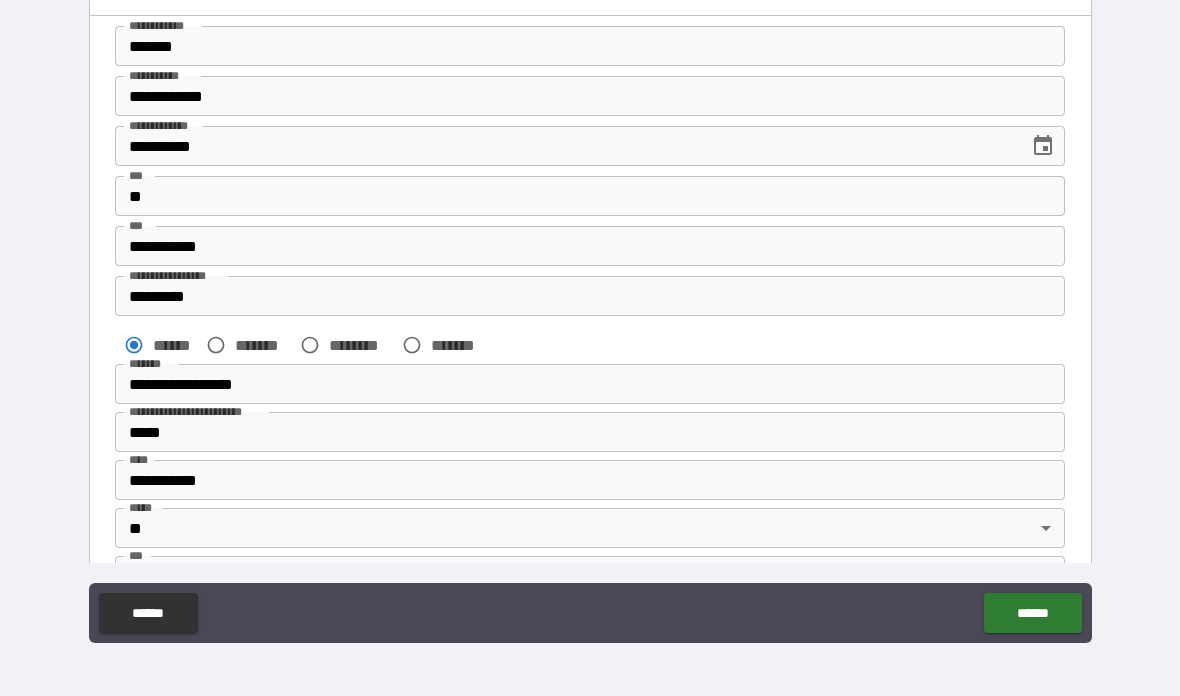 scroll, scrollTop: 0, scrollLeft: 0, axis: both 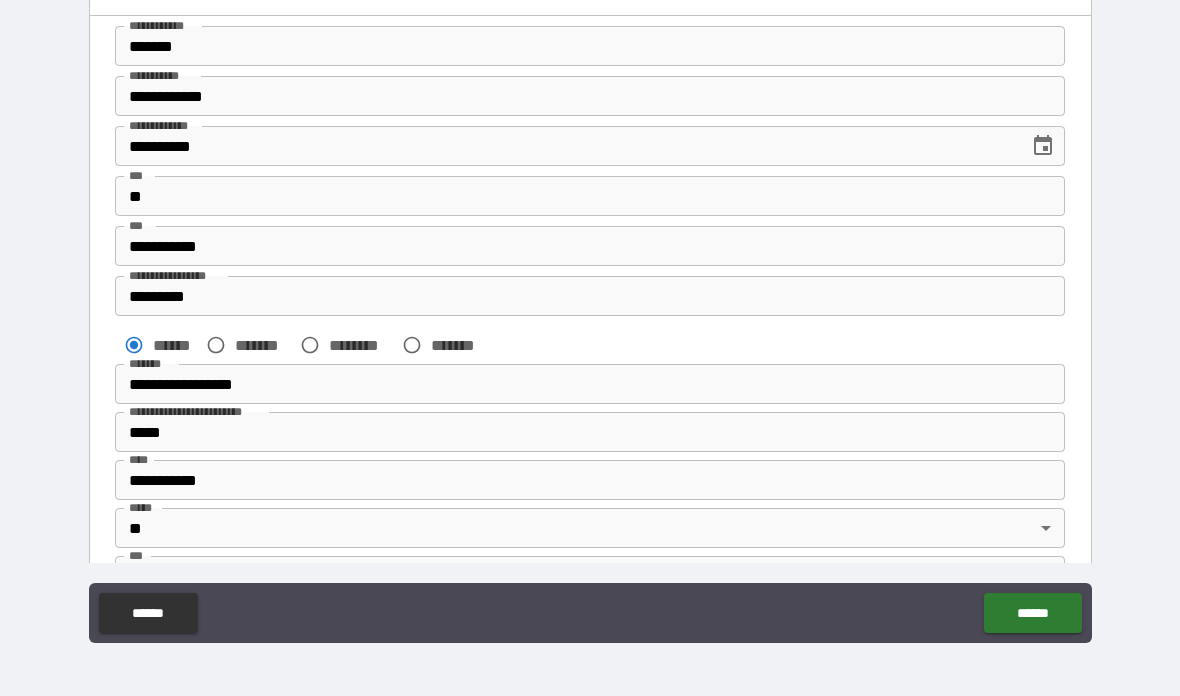 click on "*****" at bounding box center (590, 432) 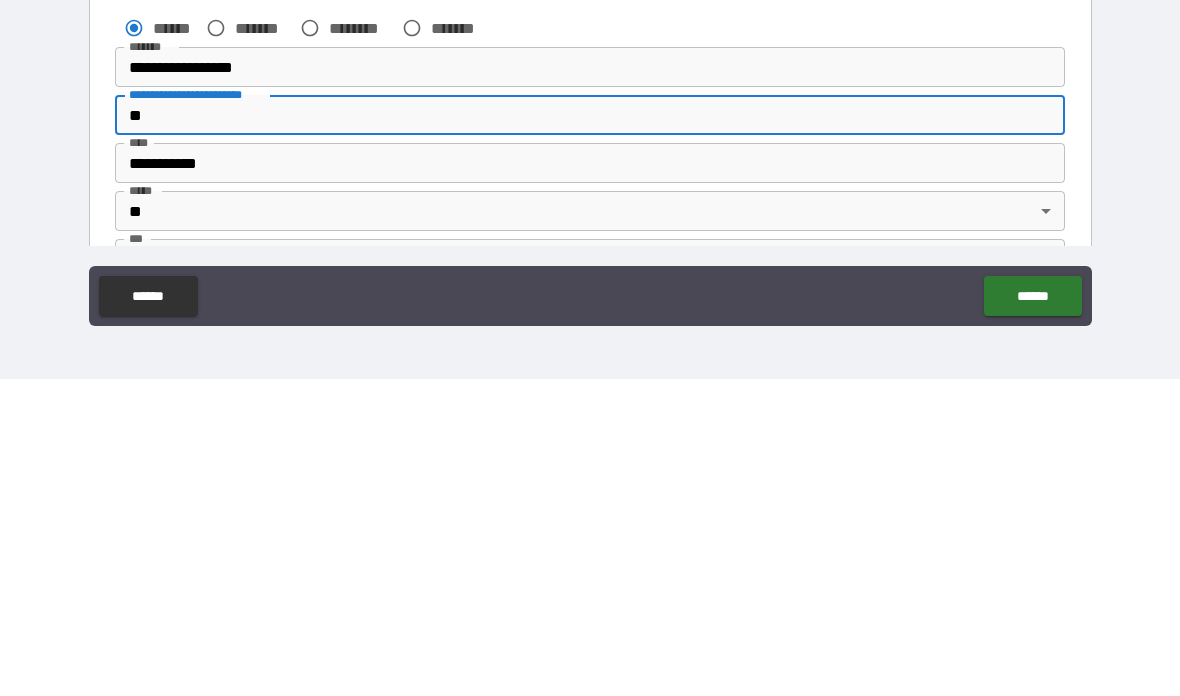 type on "*" 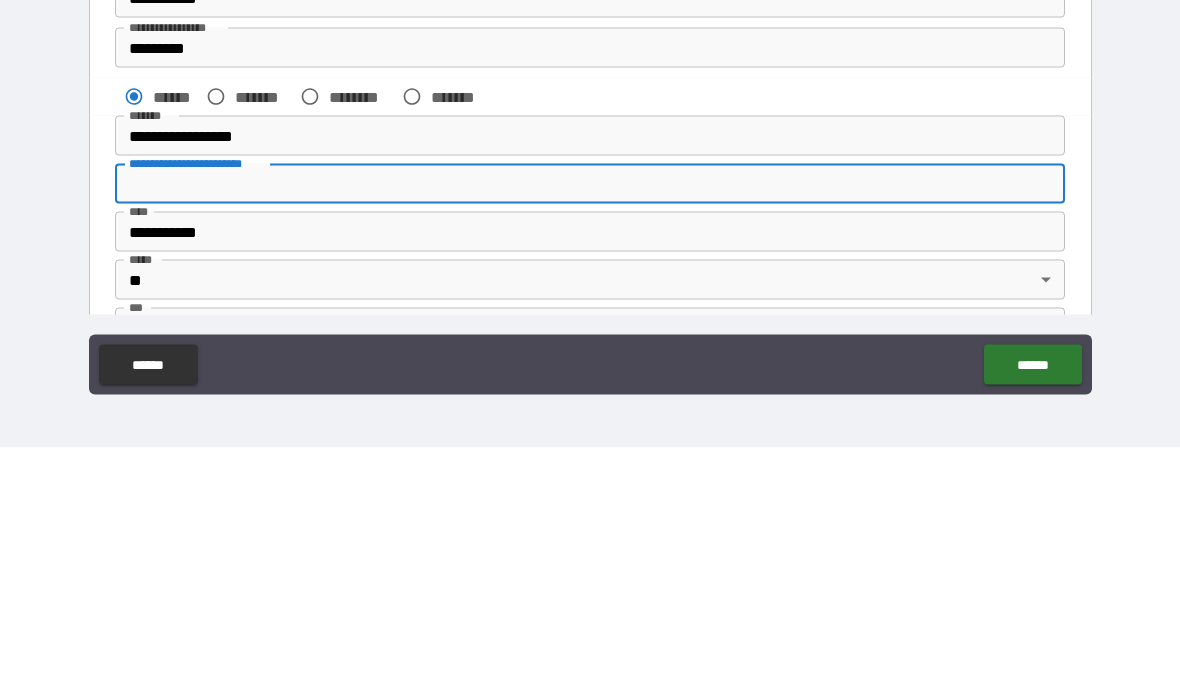 type 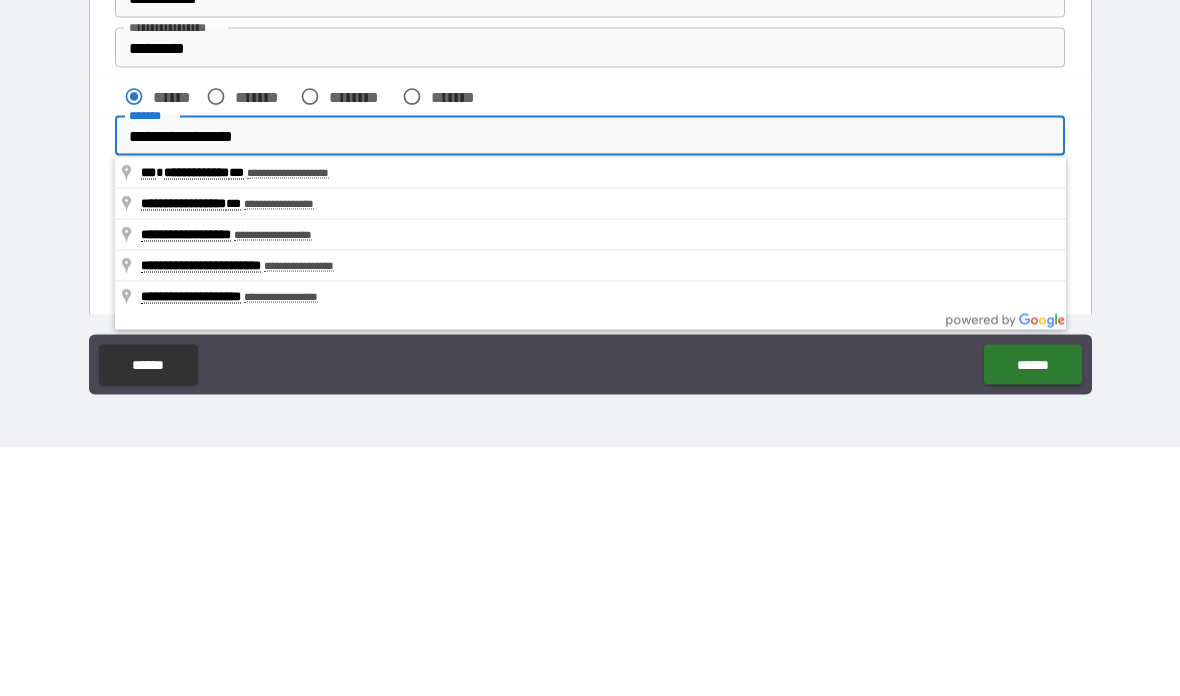 type on "**********" 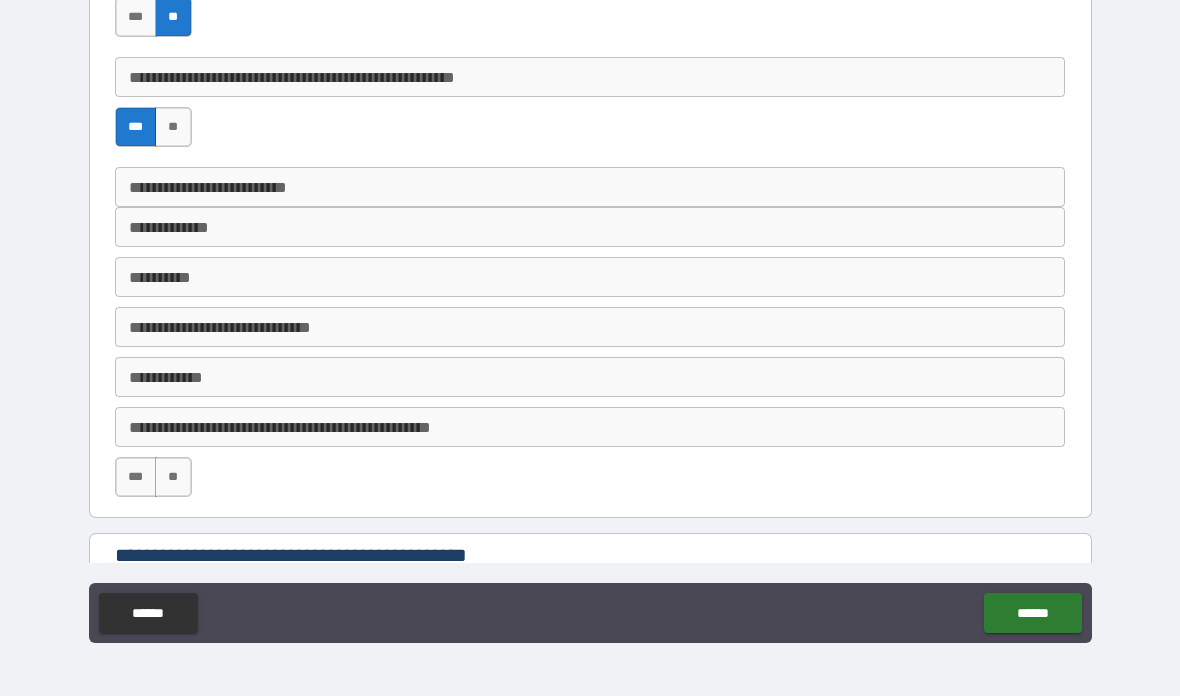 scroll, scrollTop: 751, scrollLeft: 0, axis: vertical 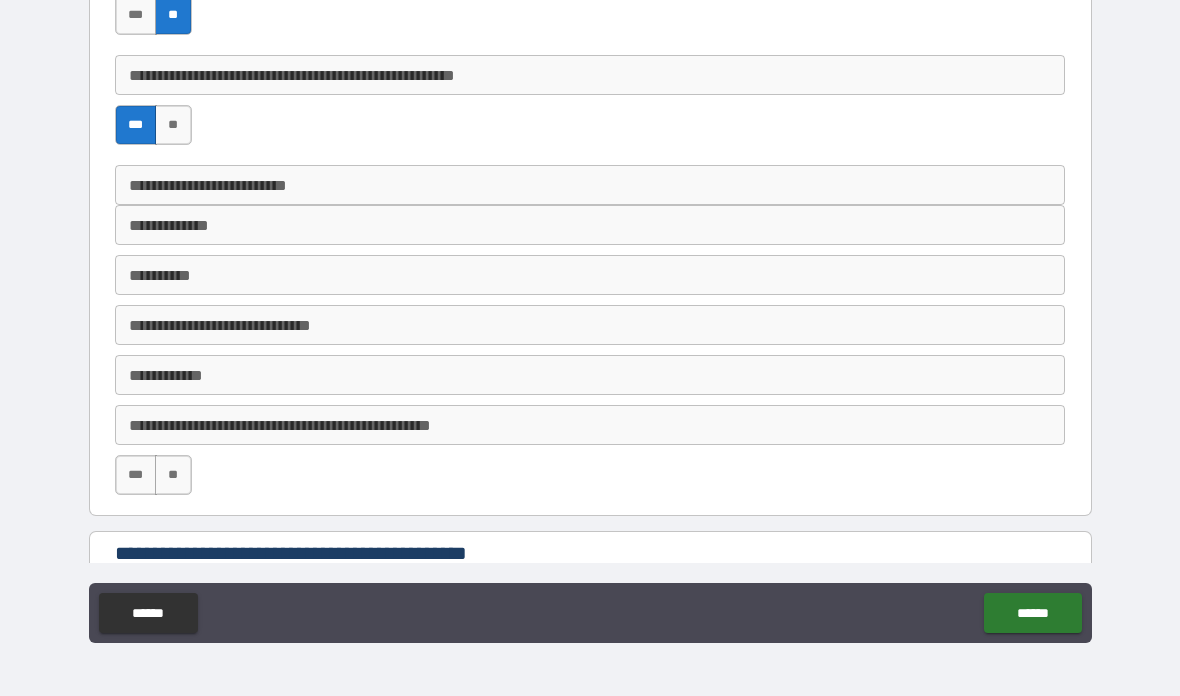 click on "**********" at bounding box center [590, 185] 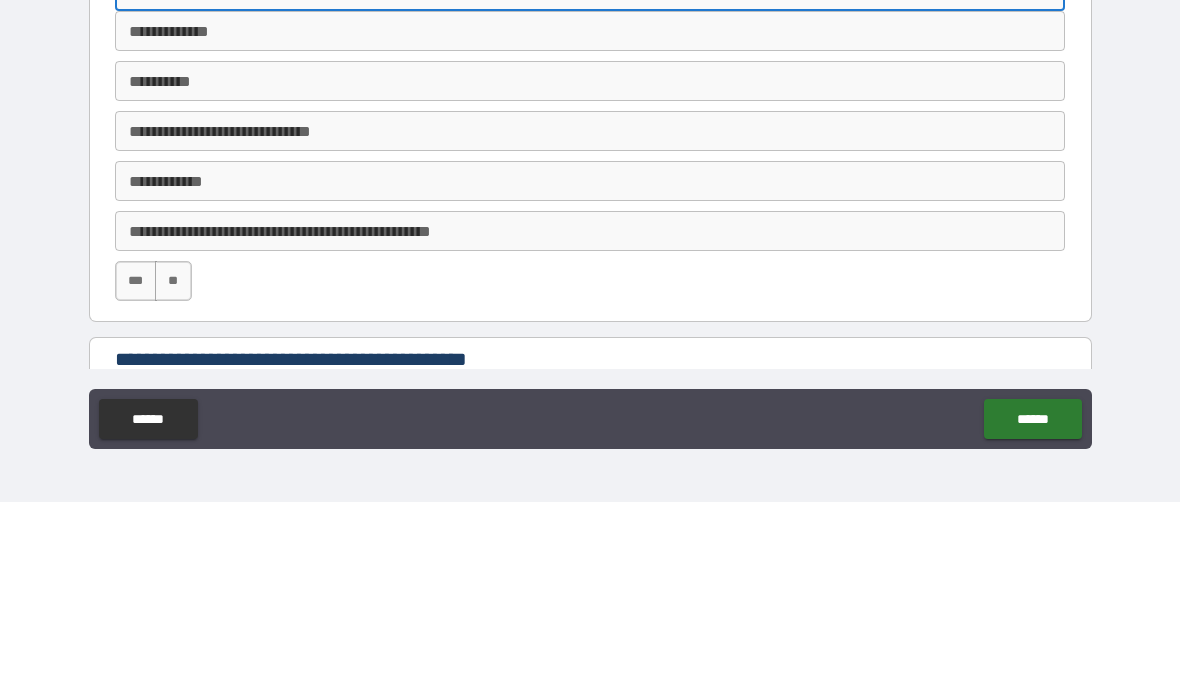 type on "**********" 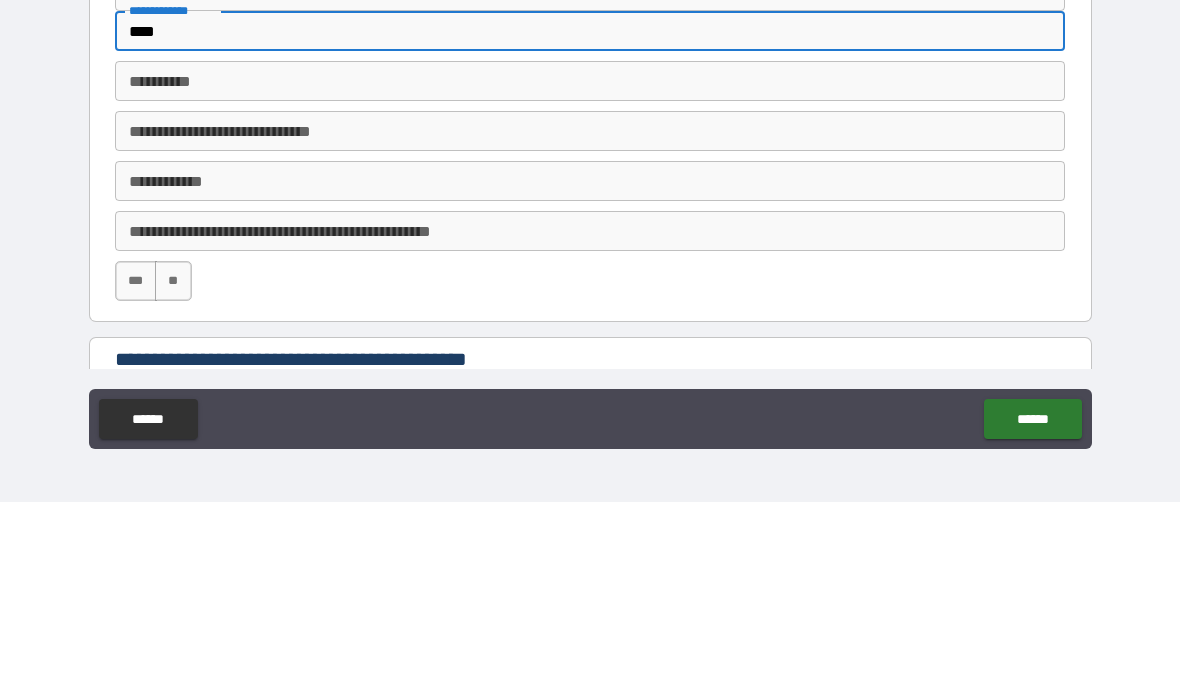 type on "****" 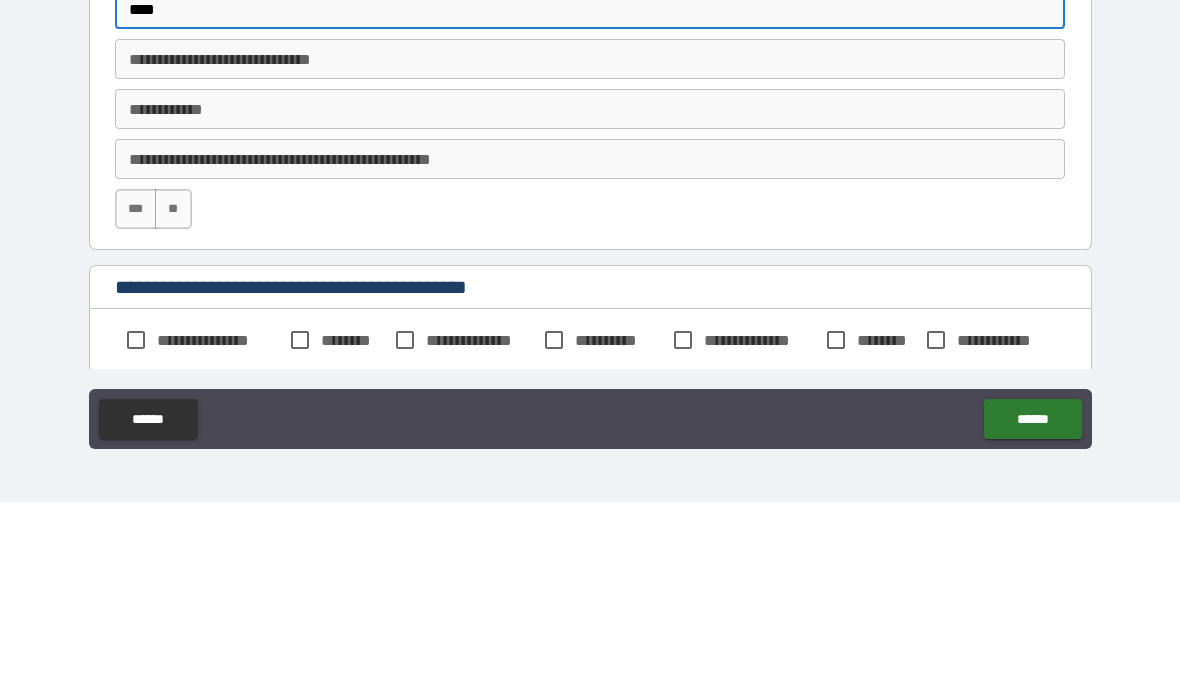 scroll, scrollTop: 824, scrollLeft: 0, axis: vertical 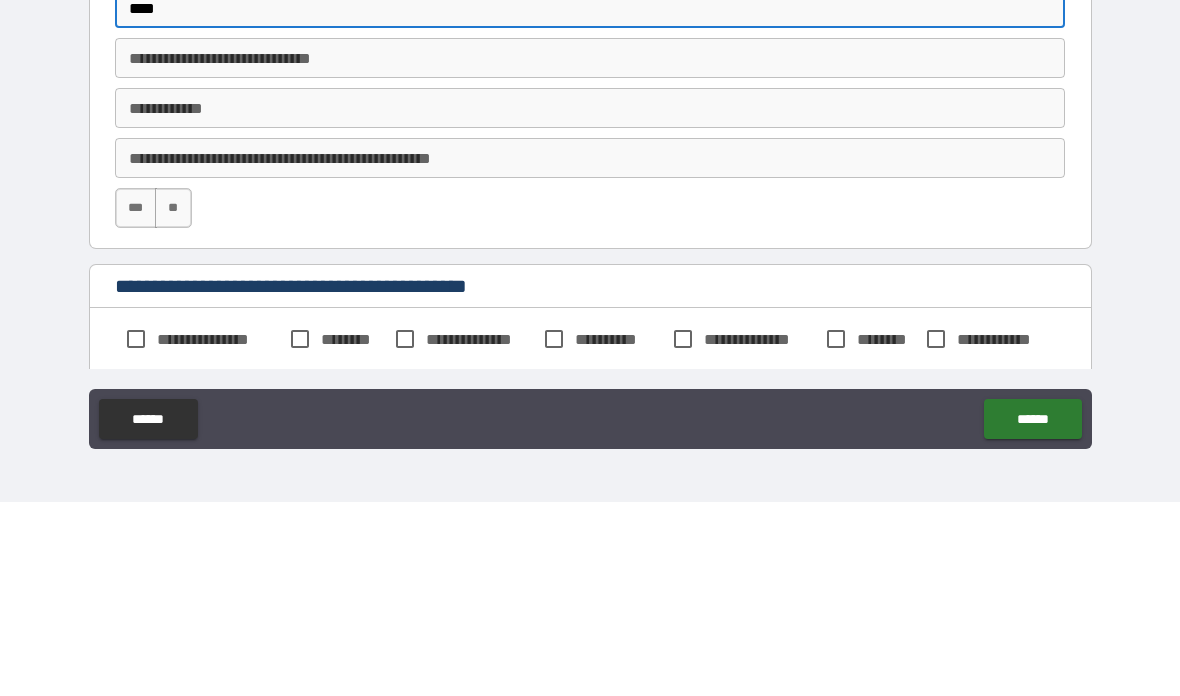 type on "****" 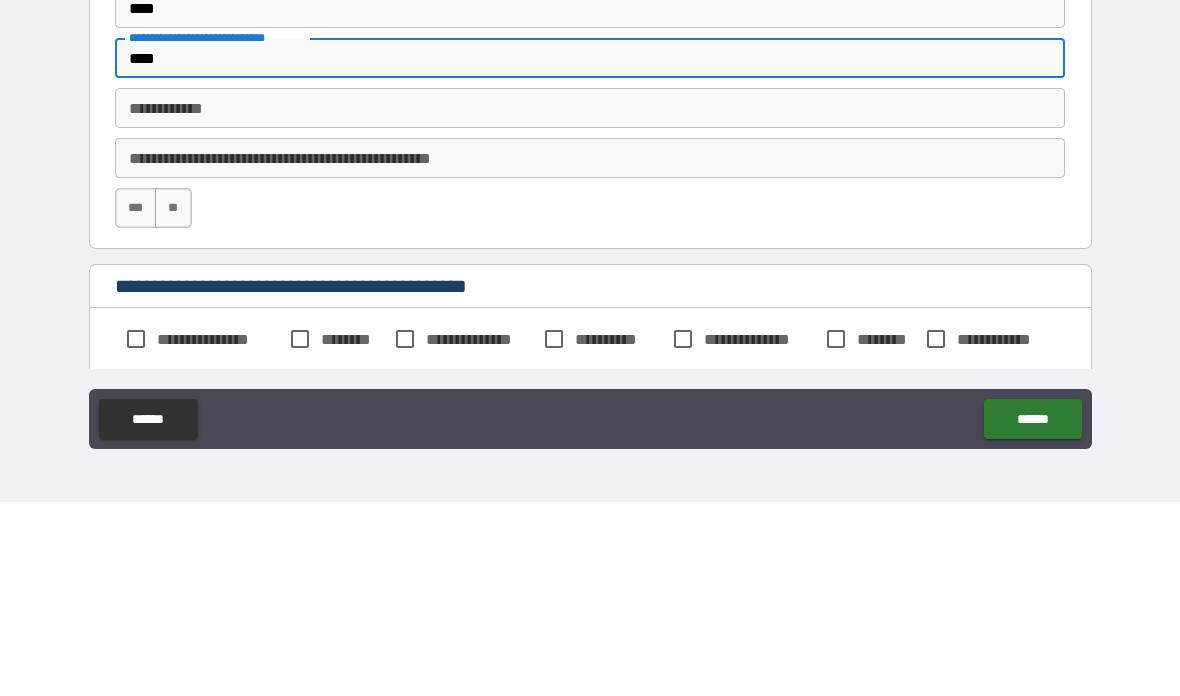 type on "****" 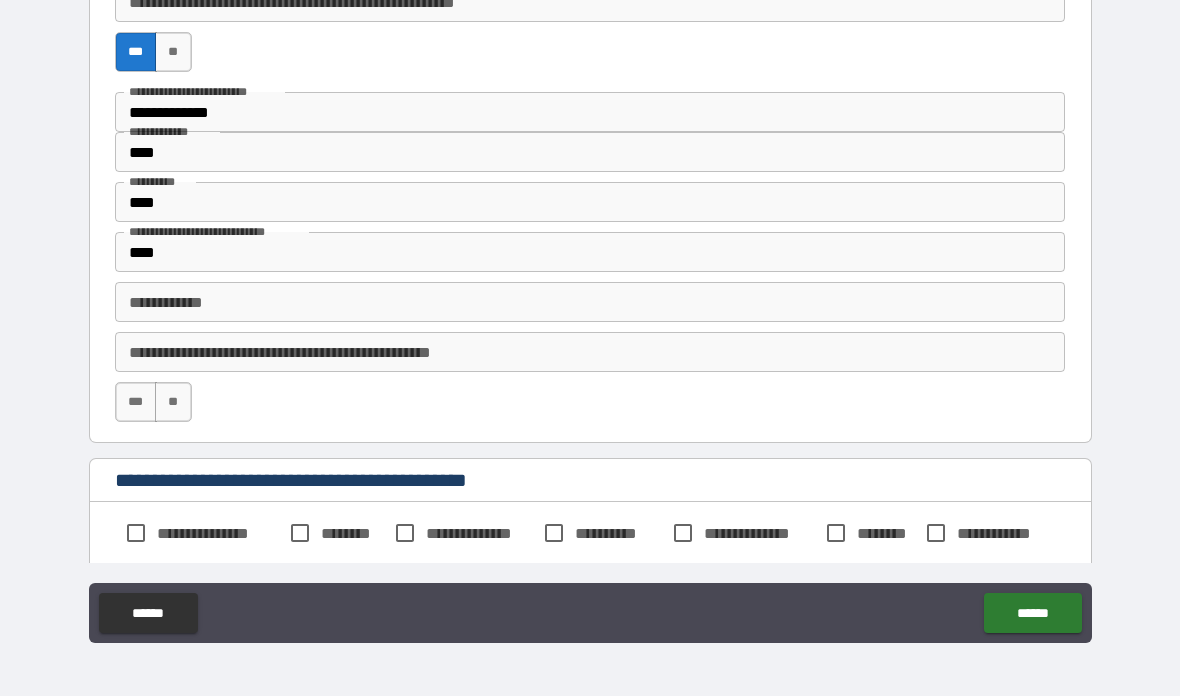 click on "**********" at bounding box center (590, 302) 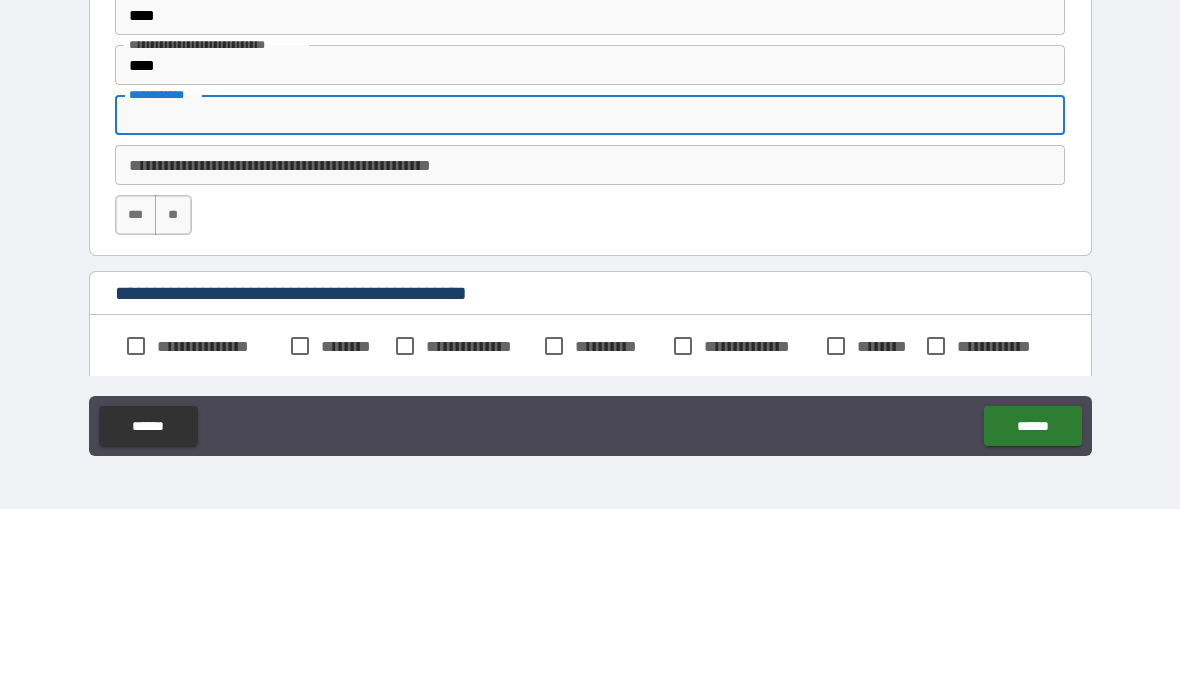 click on "****" at bounding box center (590, 252) 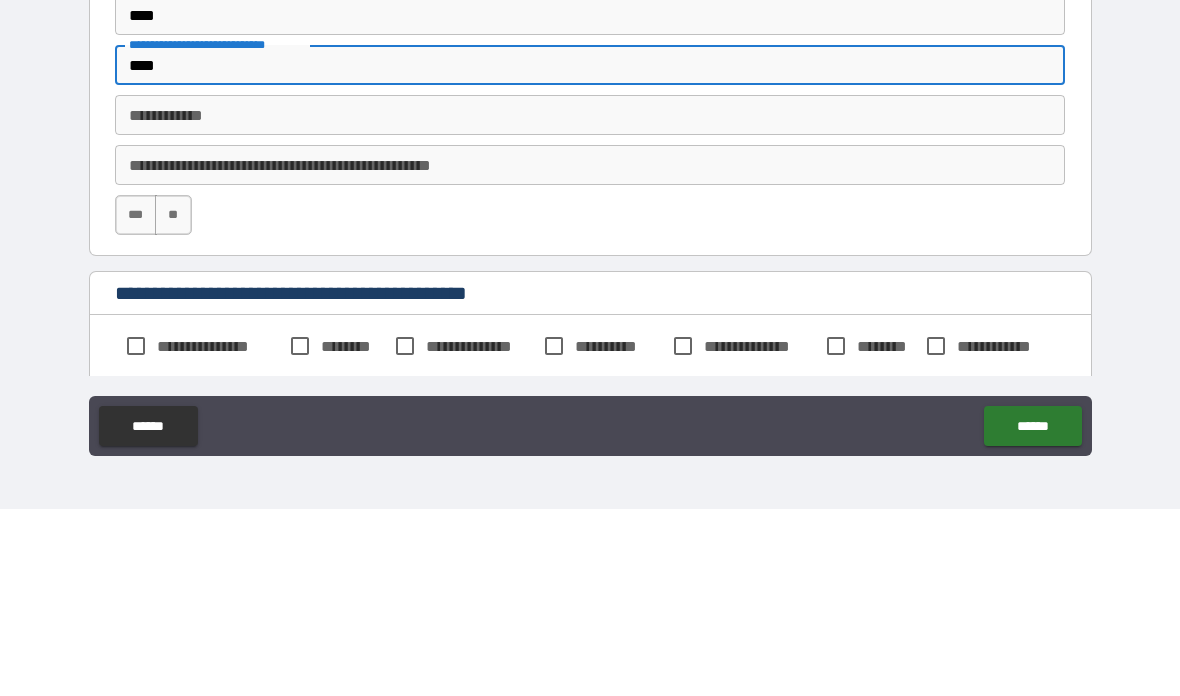 click on "**********" at bounding box center [590, 302] 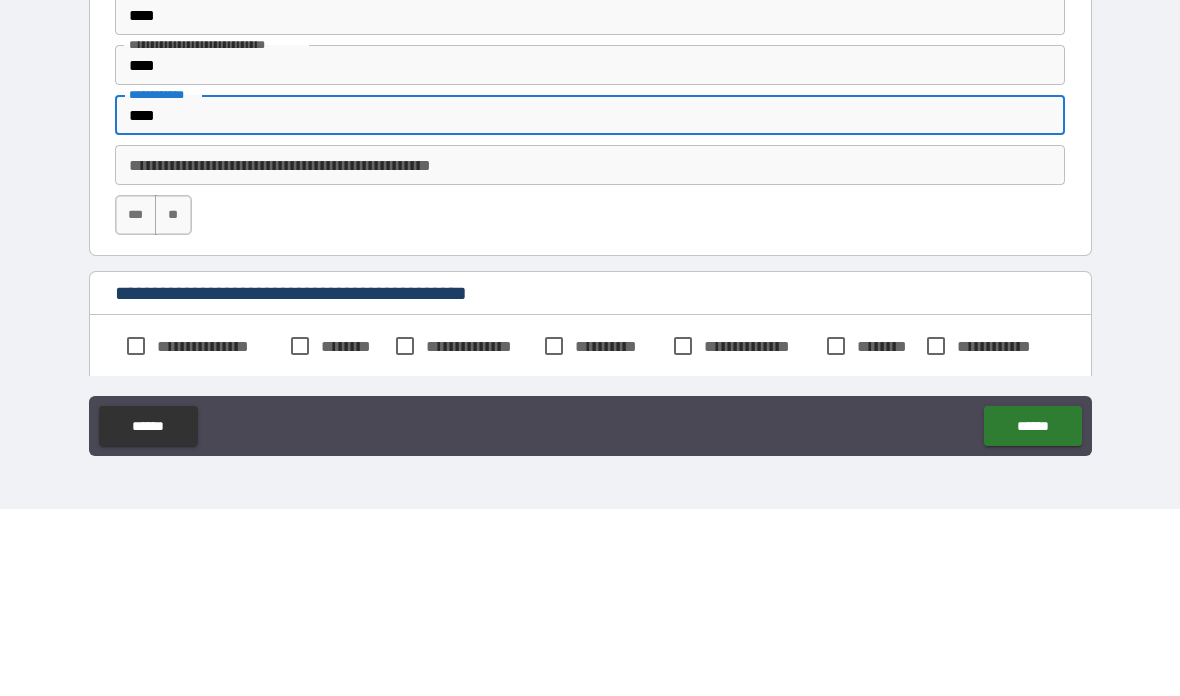 type on "****" 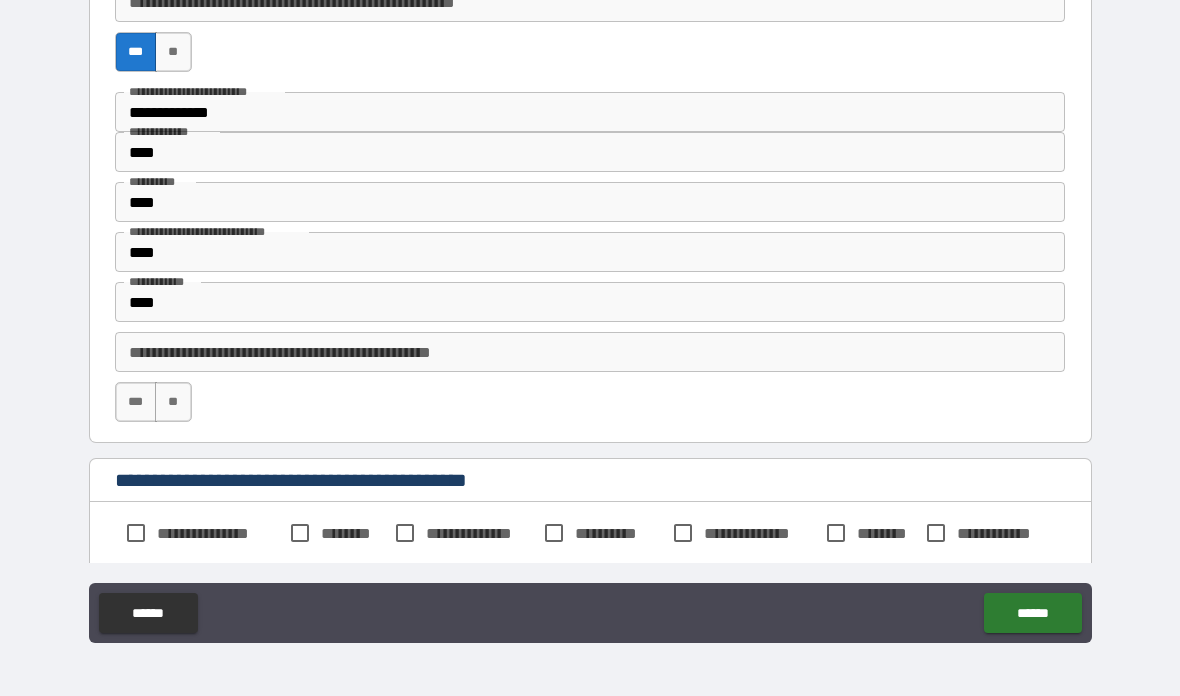 click on "***" at bounding box center (136, 402) 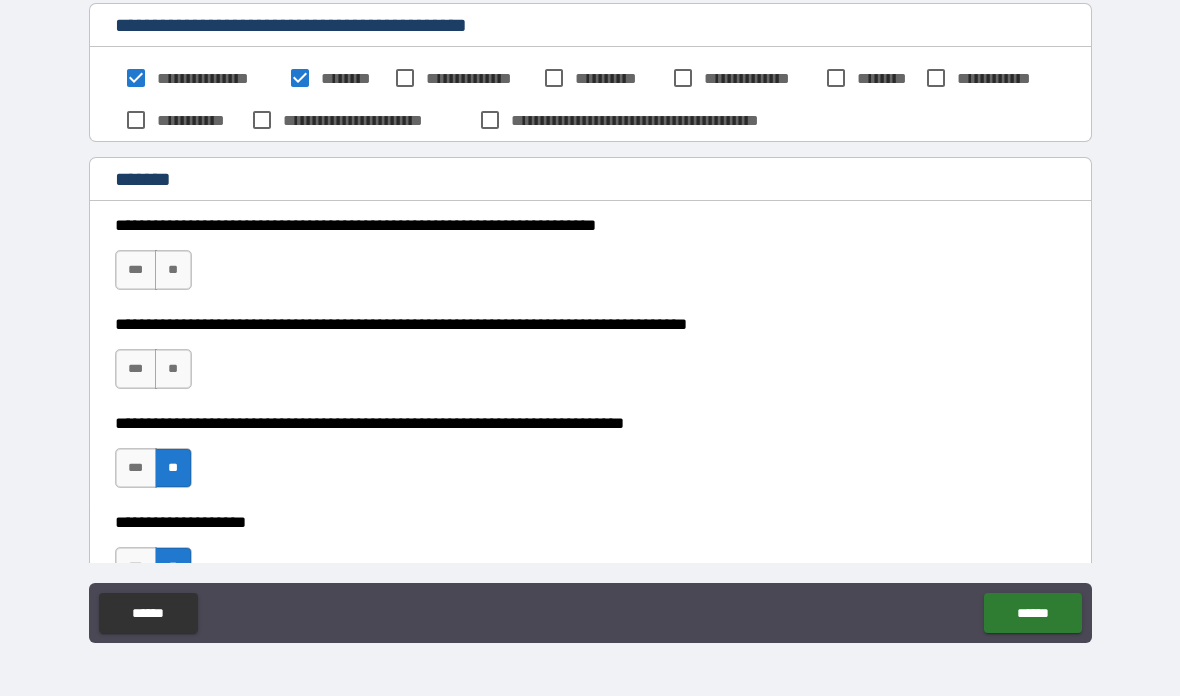 scroll, scrollTop: 1284, scrollLeft: 0, axis: vertical 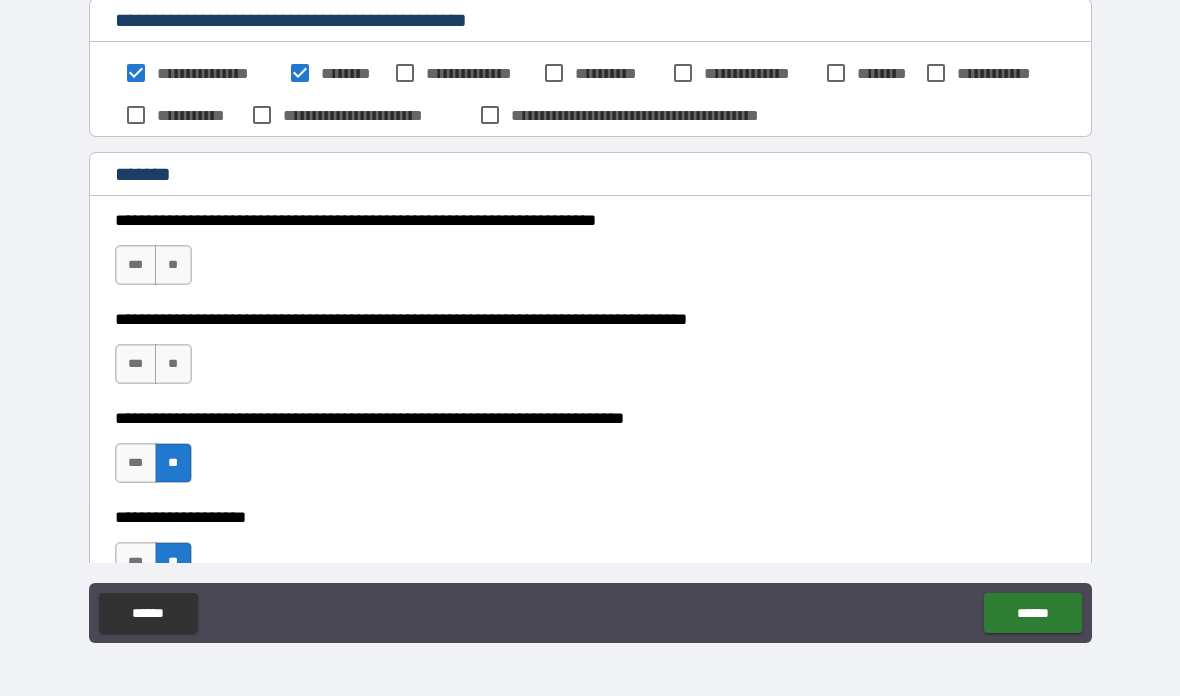 click on "**" at bounding box center (173, 265) 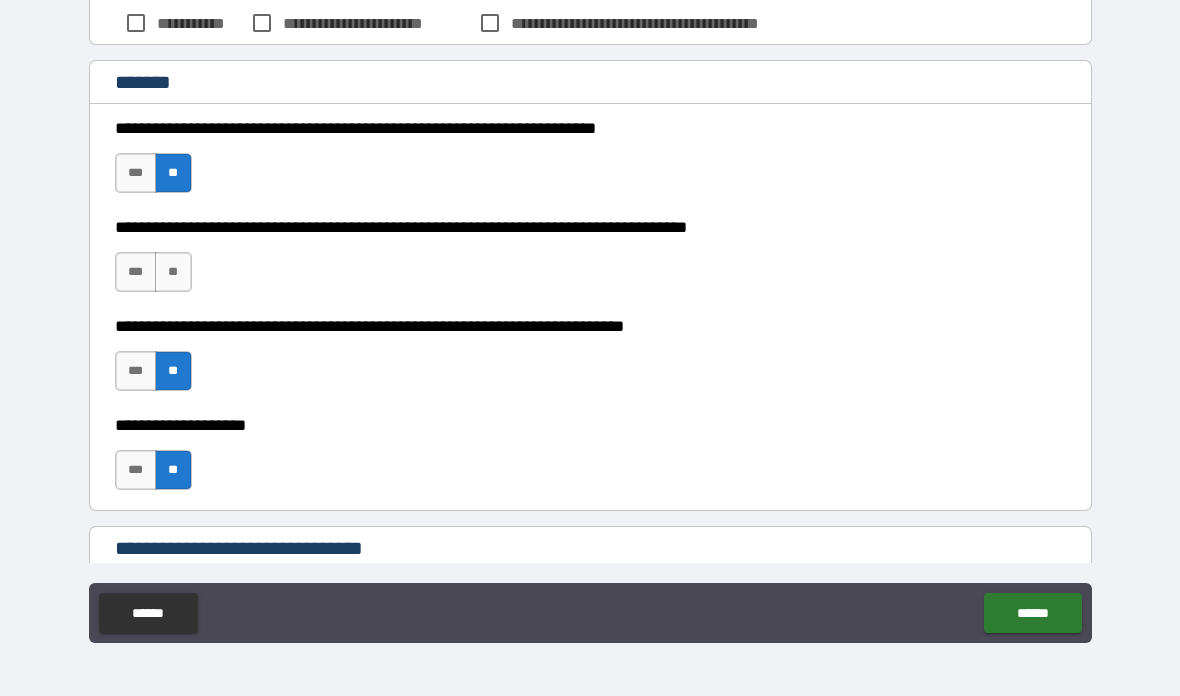 scroll, scrollTop: 1397, scrollLeft: 0, axis: vertical 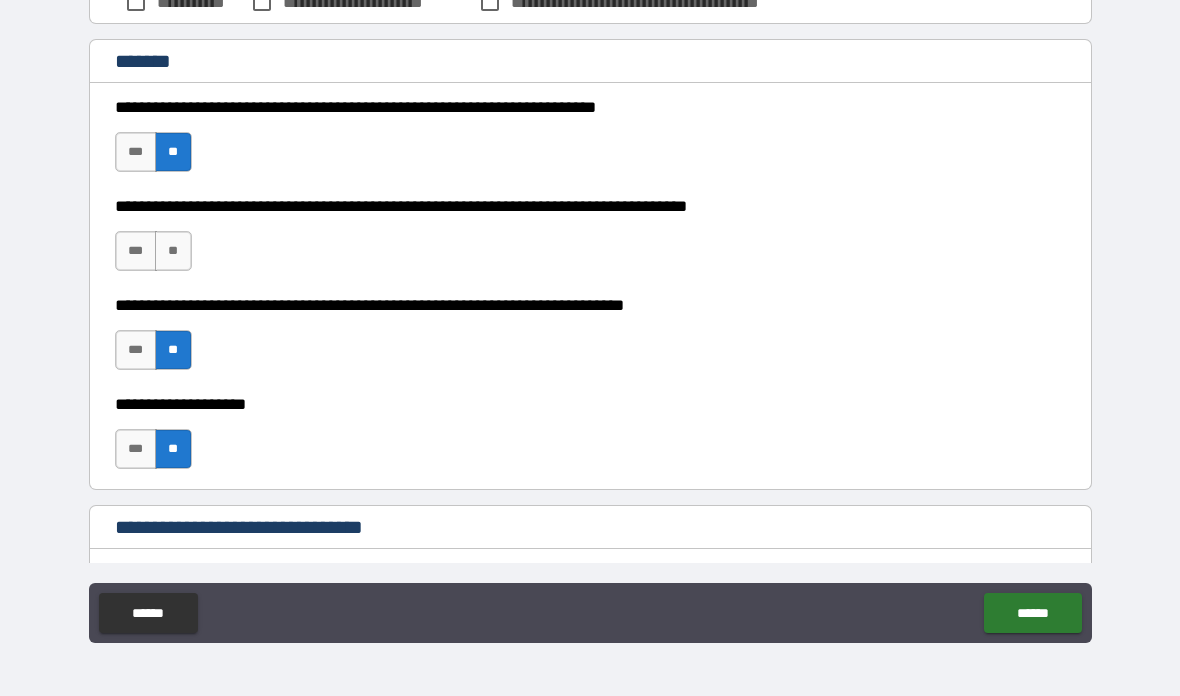 click on "***" at bounding box center (136, 251) 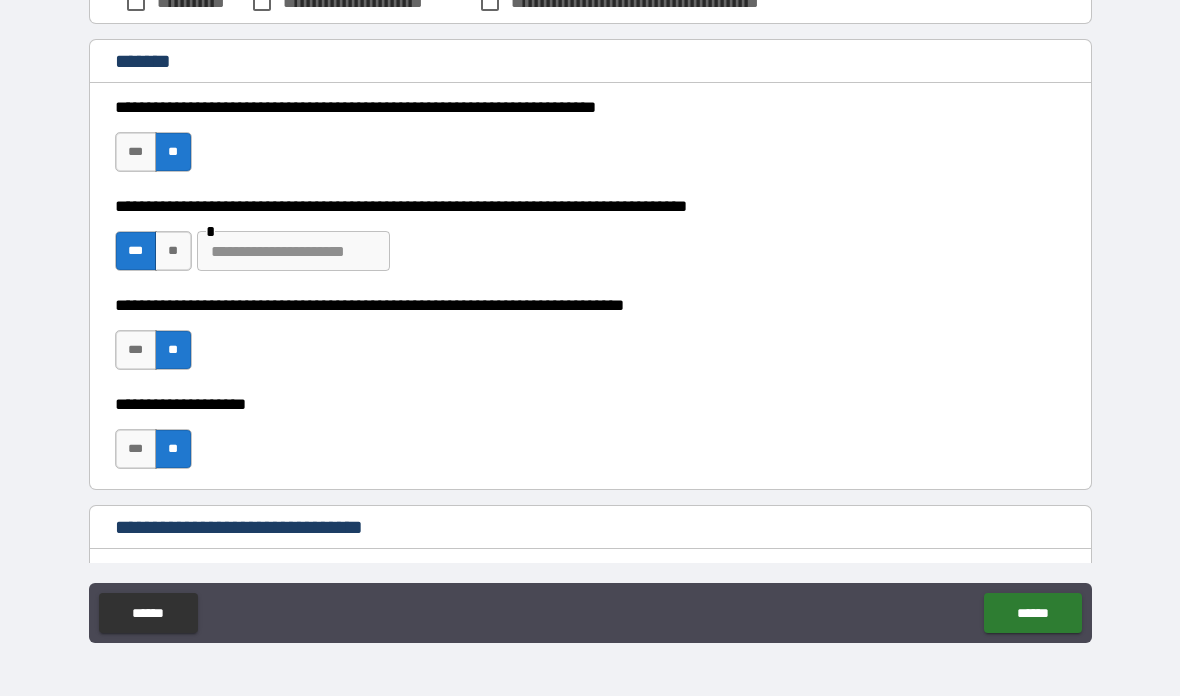 click at bounding box center [293, 251] 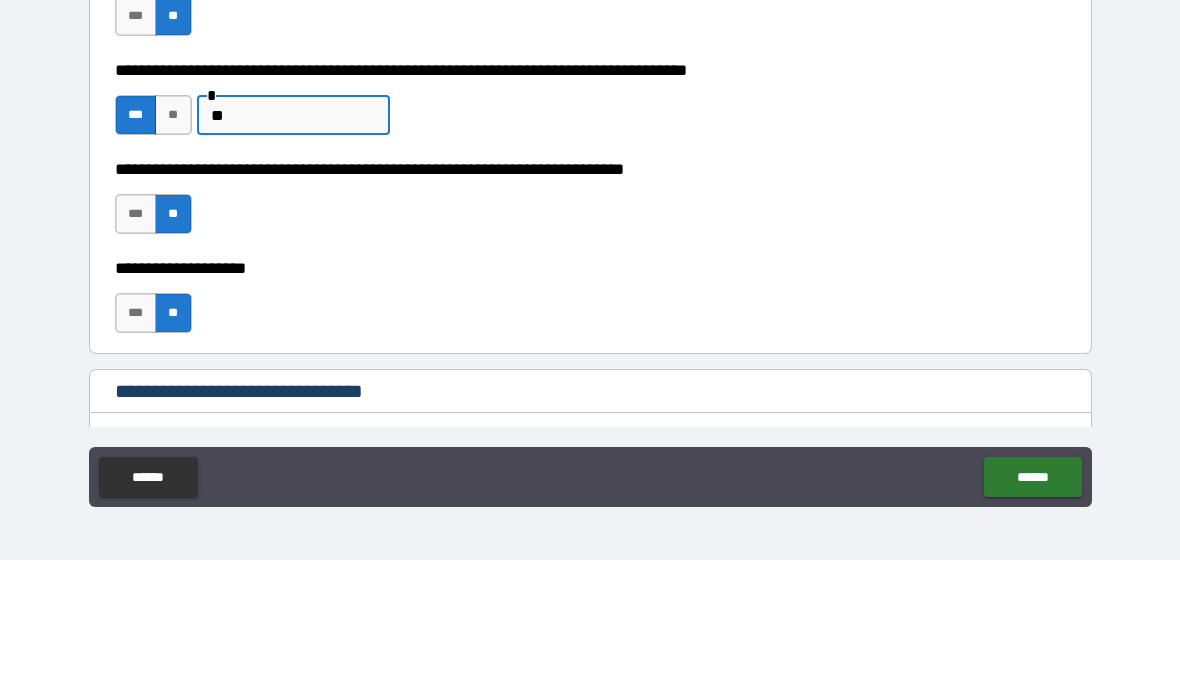 type on "*" 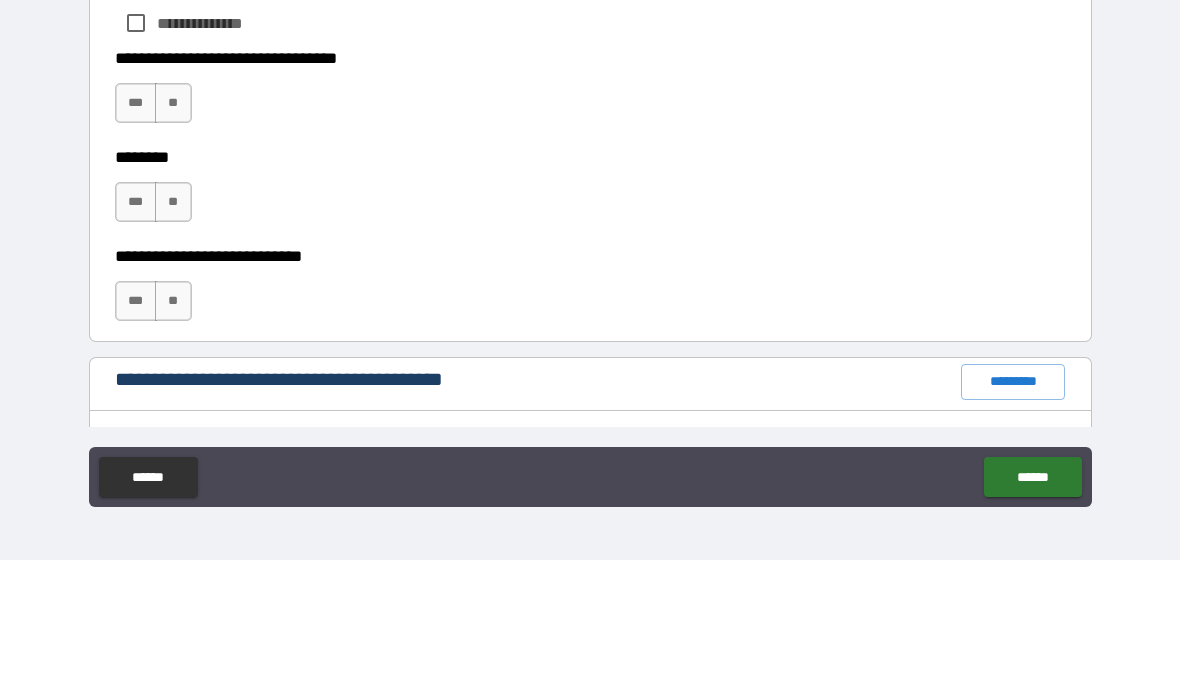 scroll, scrollTop: 2097, scrollLeft: 0, axis: vertical 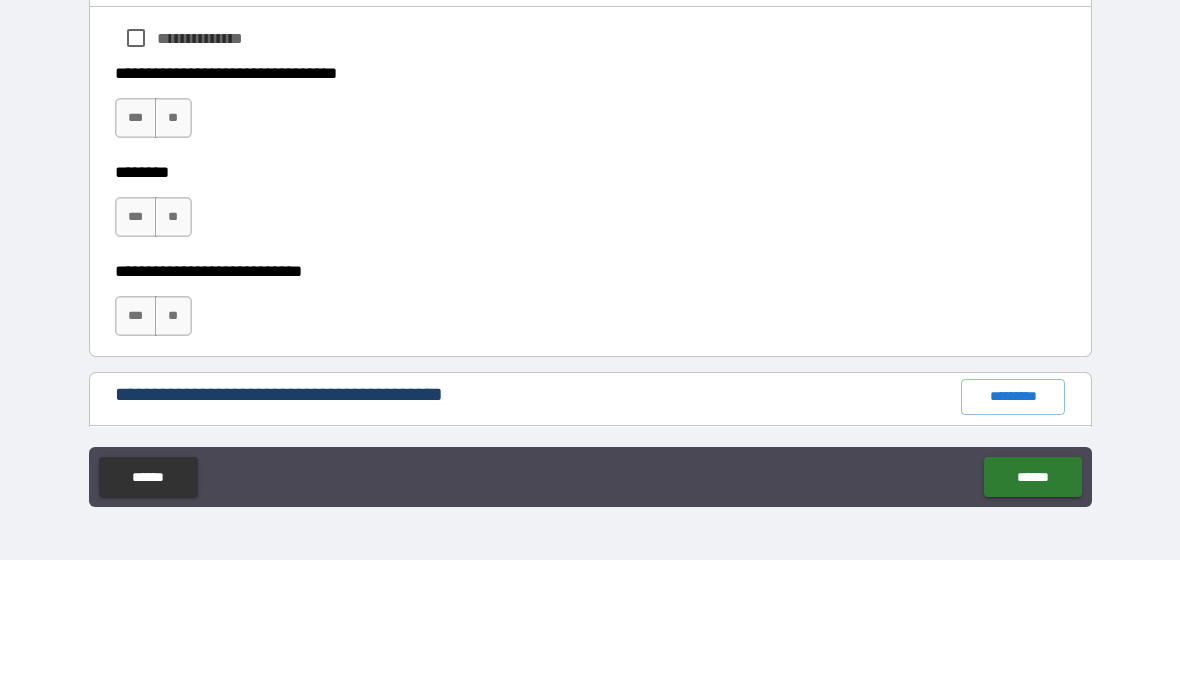 type on "**********" 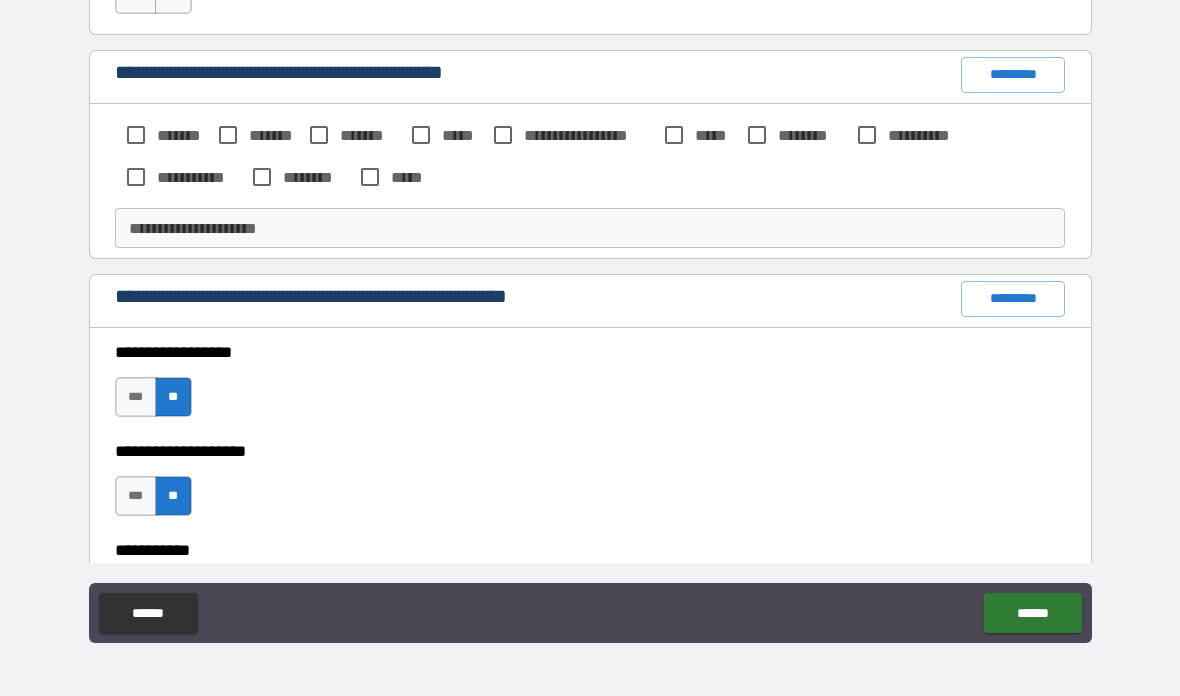 scroll, scrollTop: 2556, scrollLeft: 0, axis: vertical 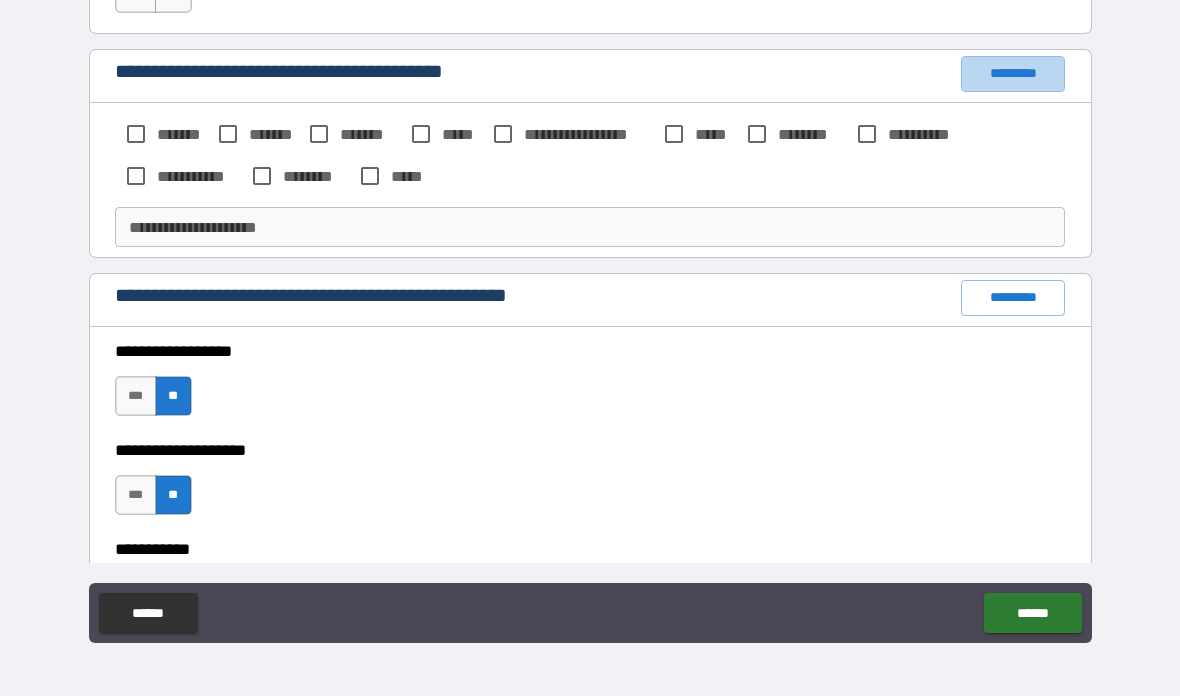 click on "*********" at bounding box center (1013, 74) 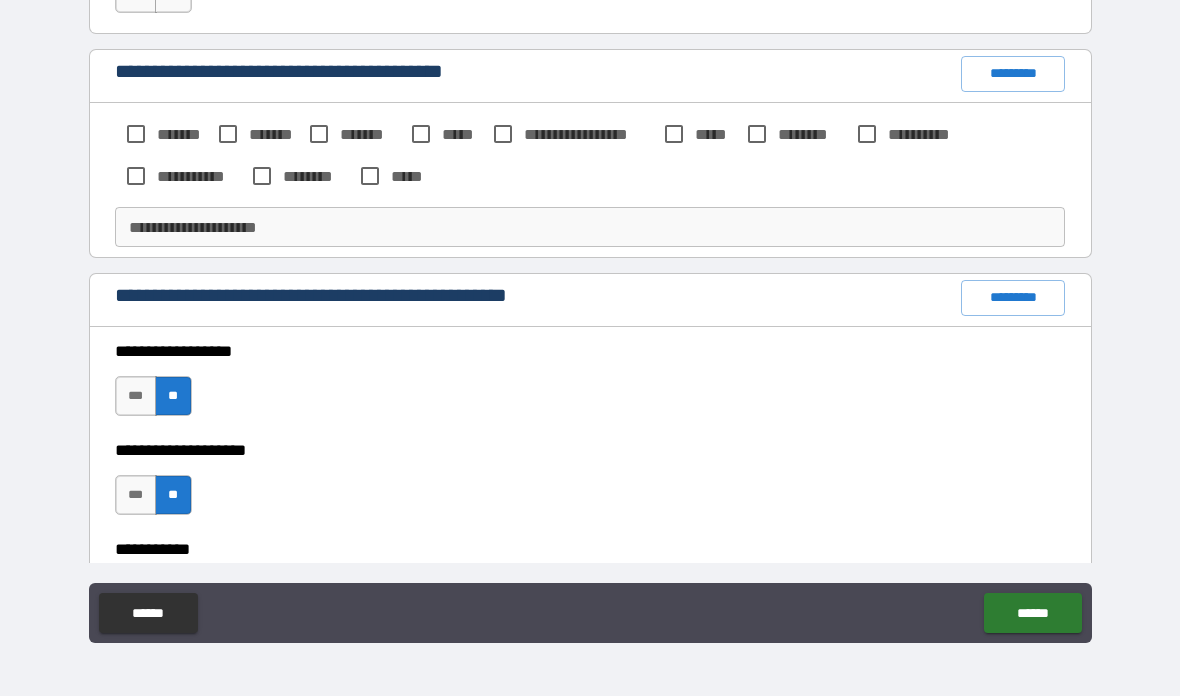 click on "*********" at bounding box center [1013, 74] 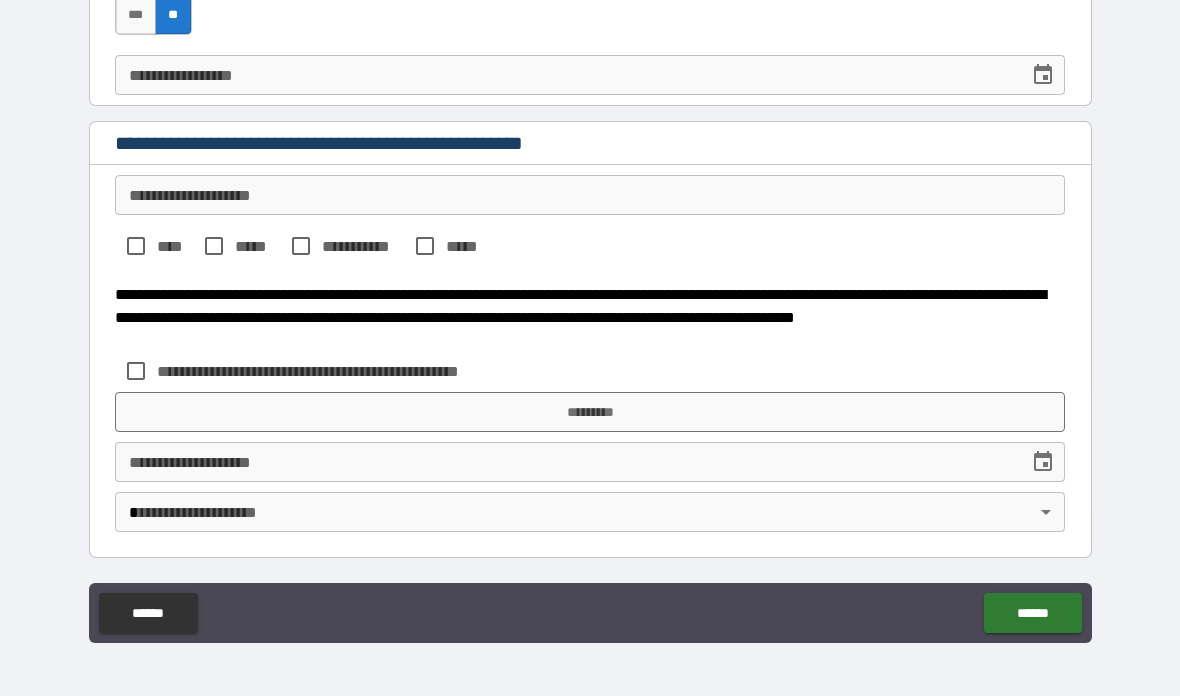 scroll, scrollTop: 10775, scrollLeft: 0, axis: vertical 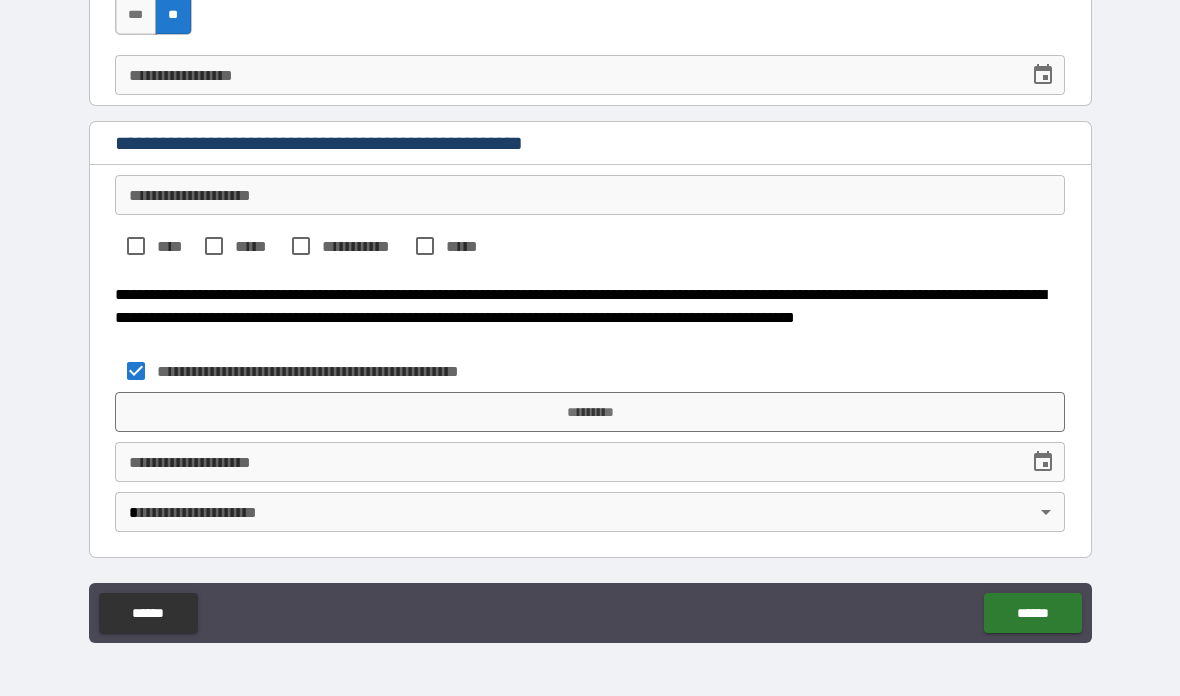 click on "*********" at bounding box center (590, 412) 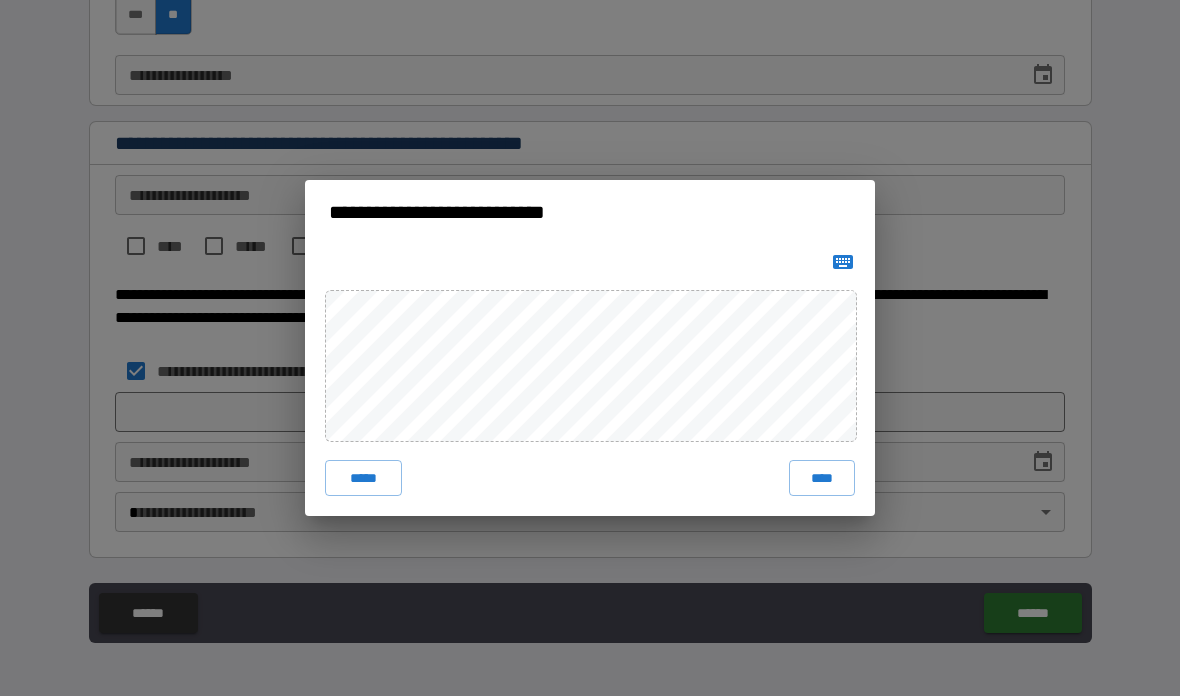 click 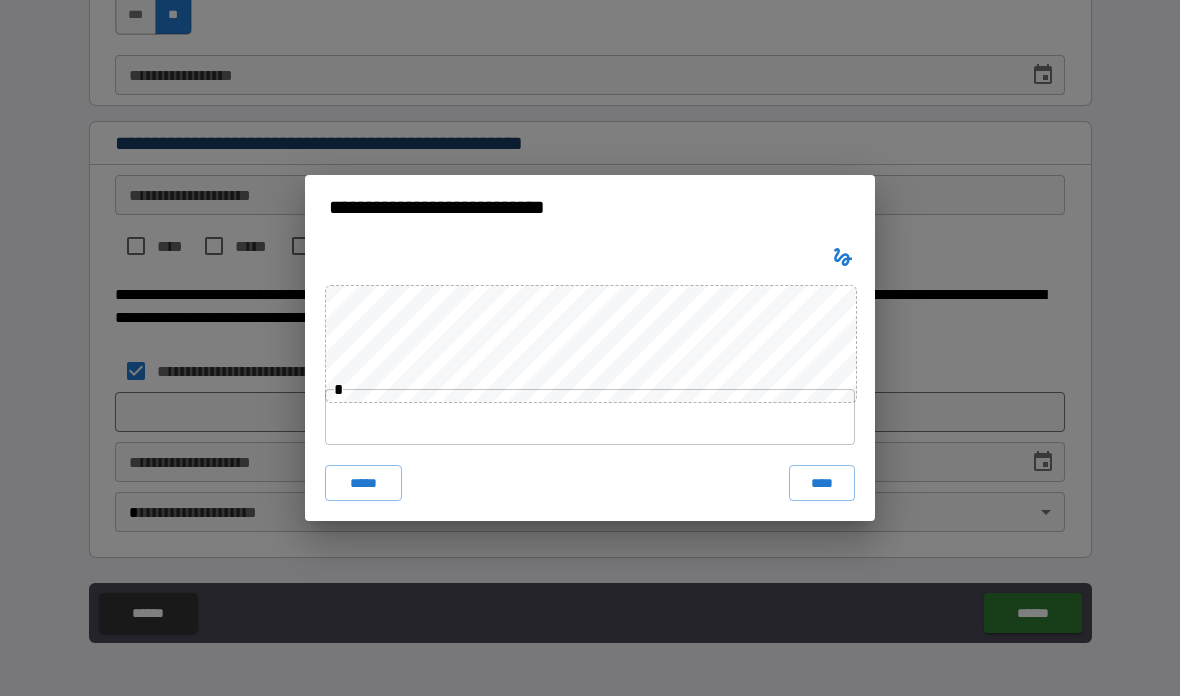 click at bounding box center (590, 417) 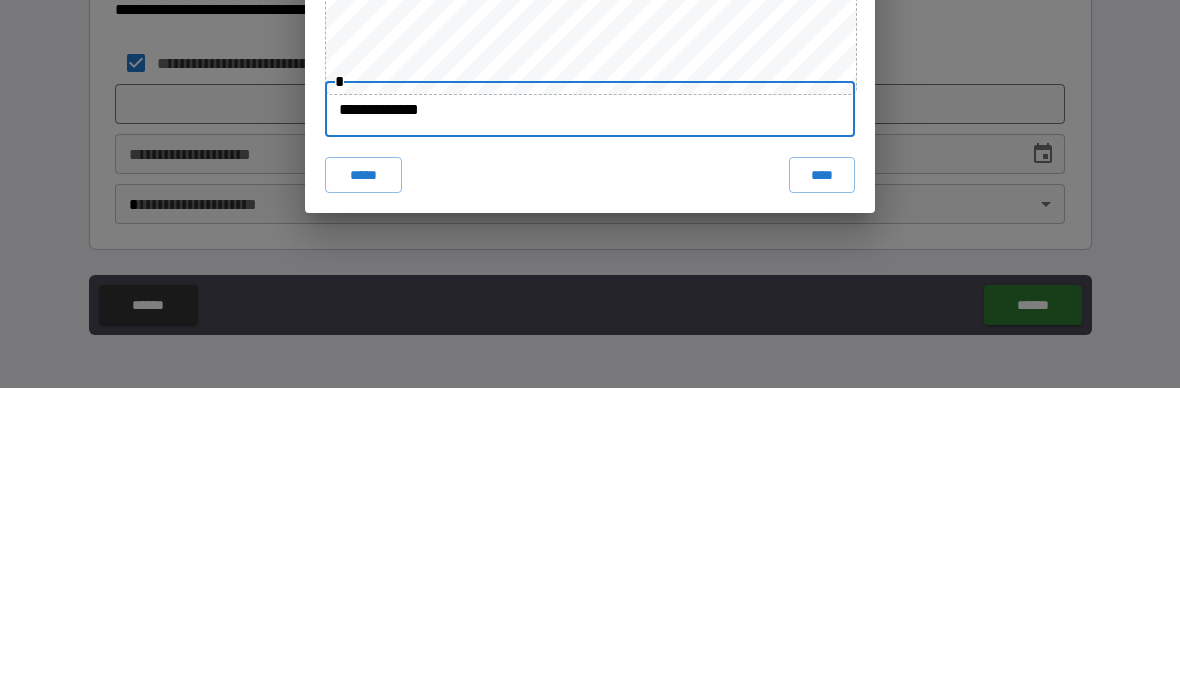 type on "**********" 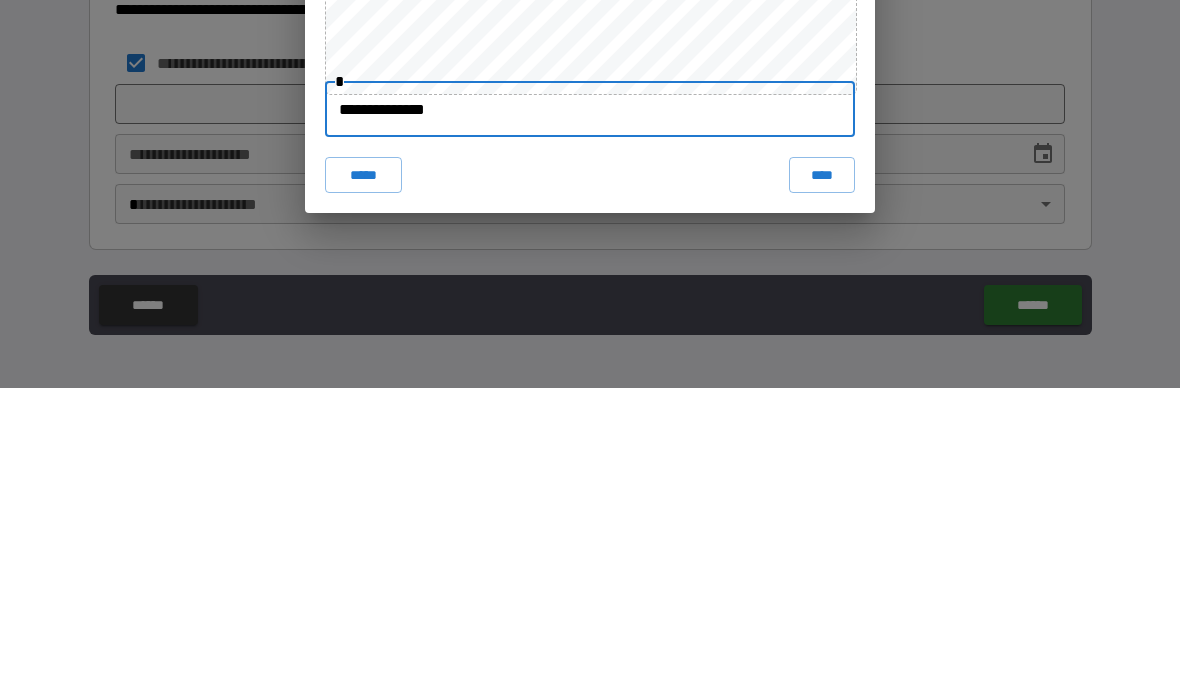 click on "****" at bounding box center (822, 483) 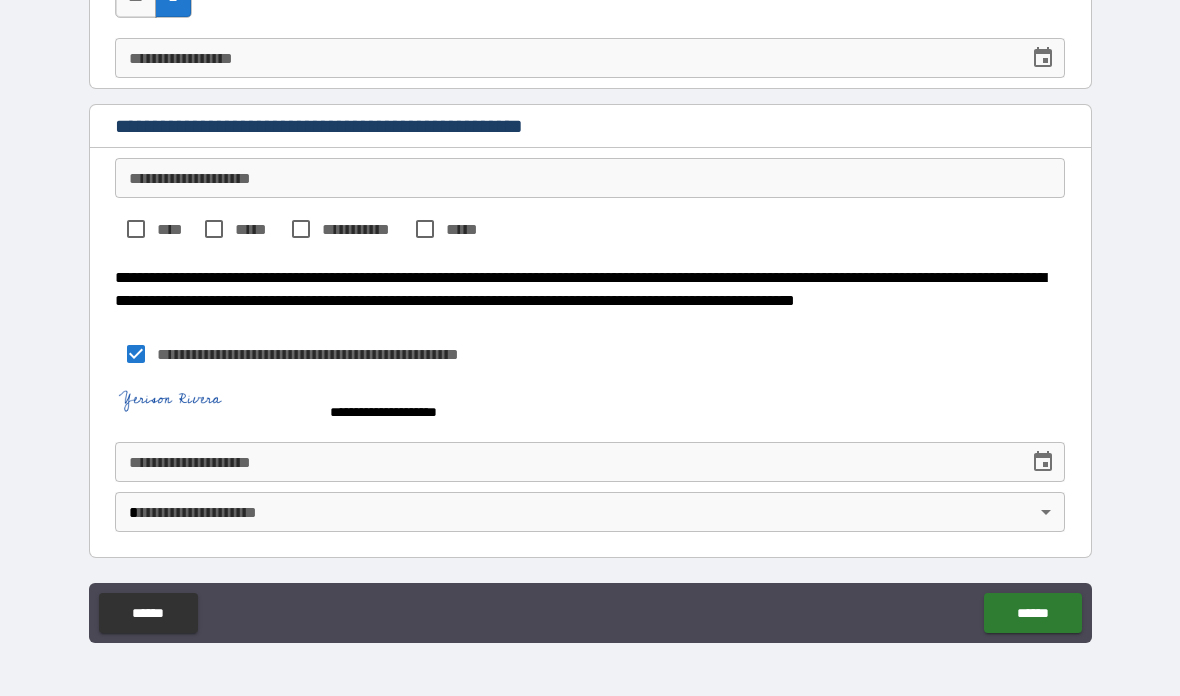 scroll, scrollTop: 10792, scrollLeft: 0, axis: vertical 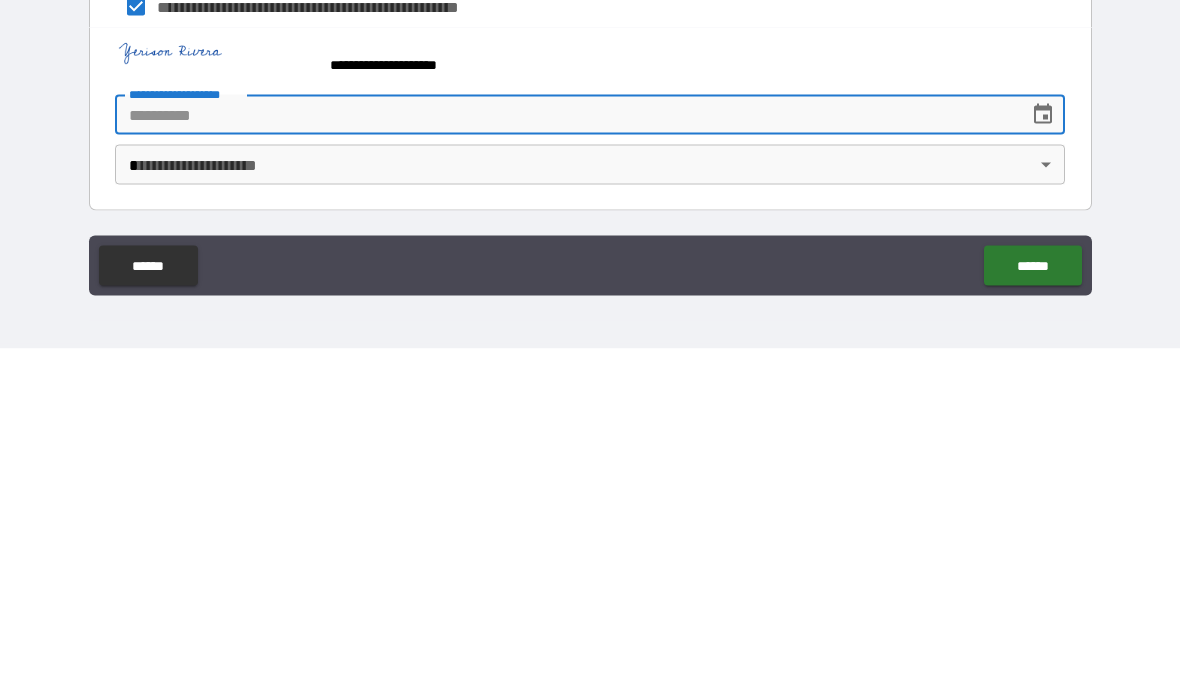 click 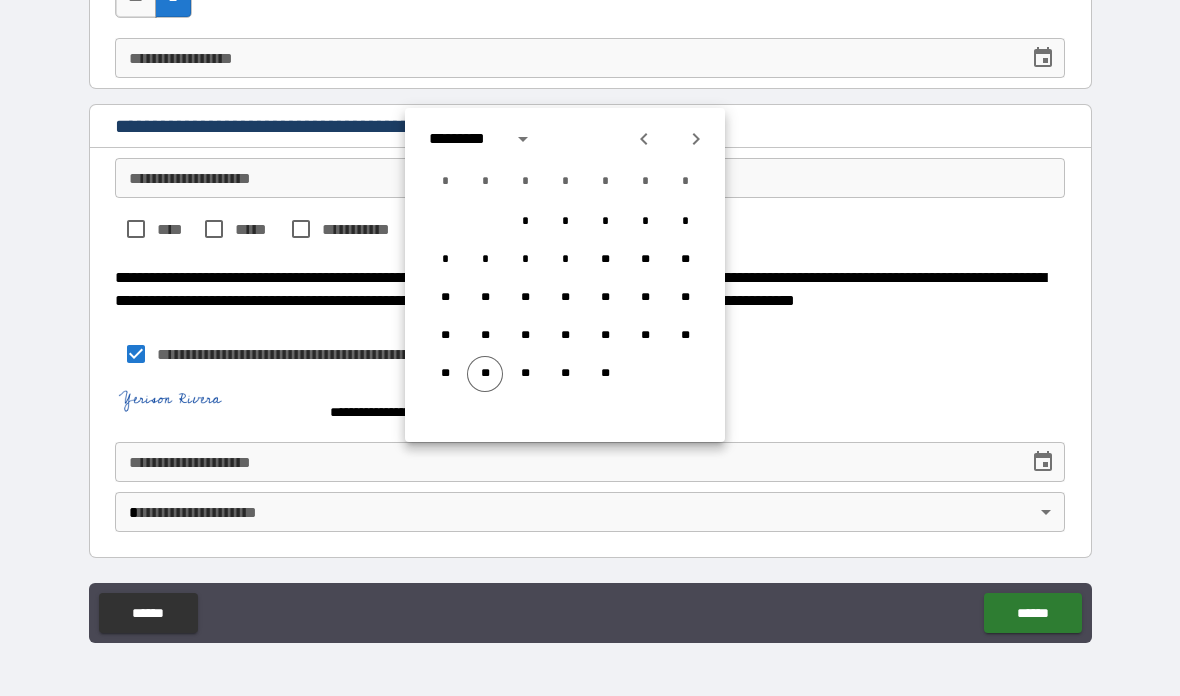 click on "**" at bounding box center [485, 374] 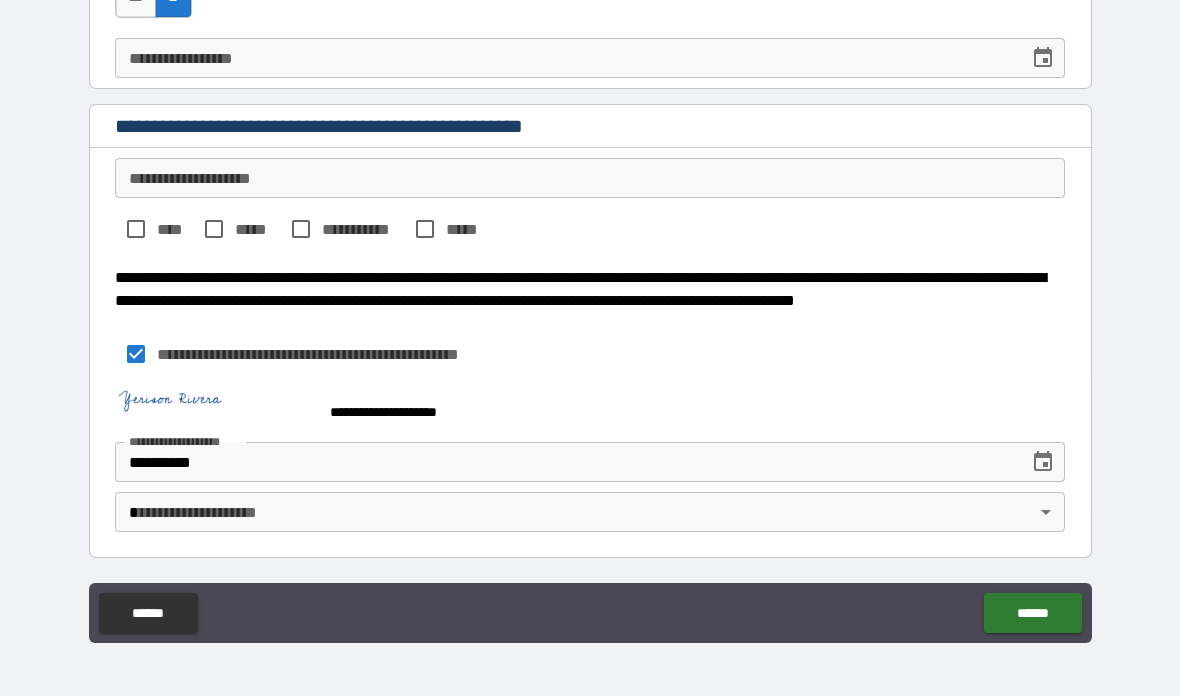 type on "**********" 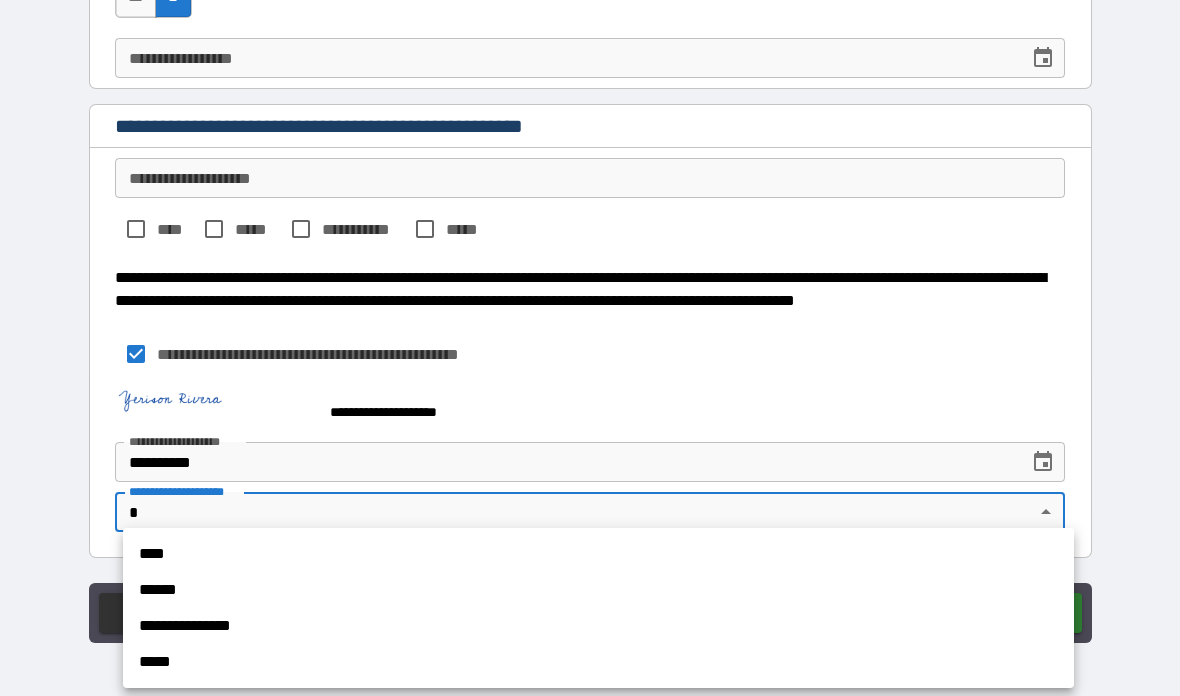 click on "****" at bounding box center (598, 554) 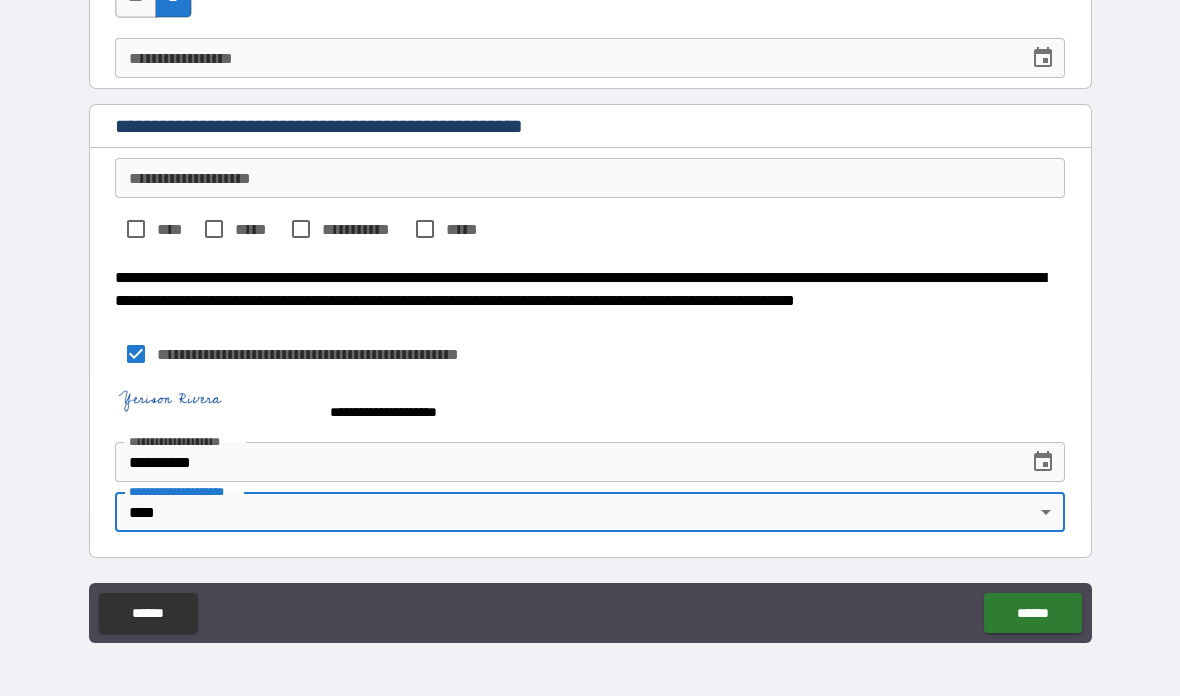 click on "******" at bounding box center (1032, 613) 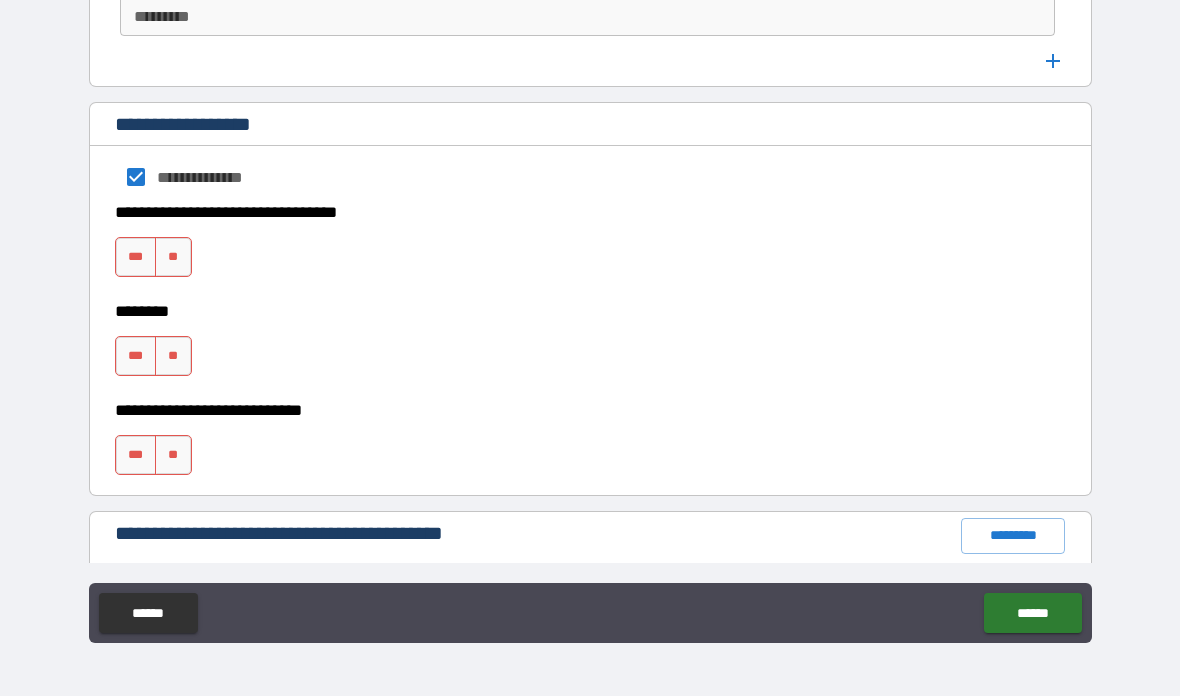 scroll, scrollTop: 2097, scrollLeft: 0, axis: vertical 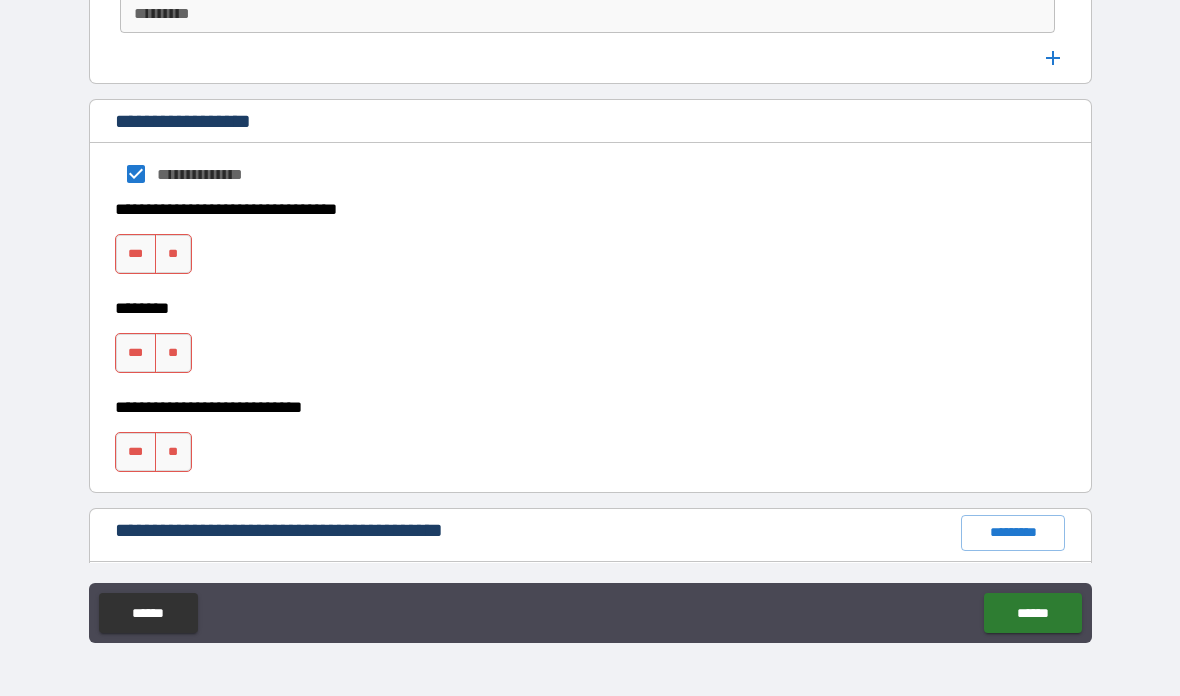 click on "**" at bounding box center [173, 254] 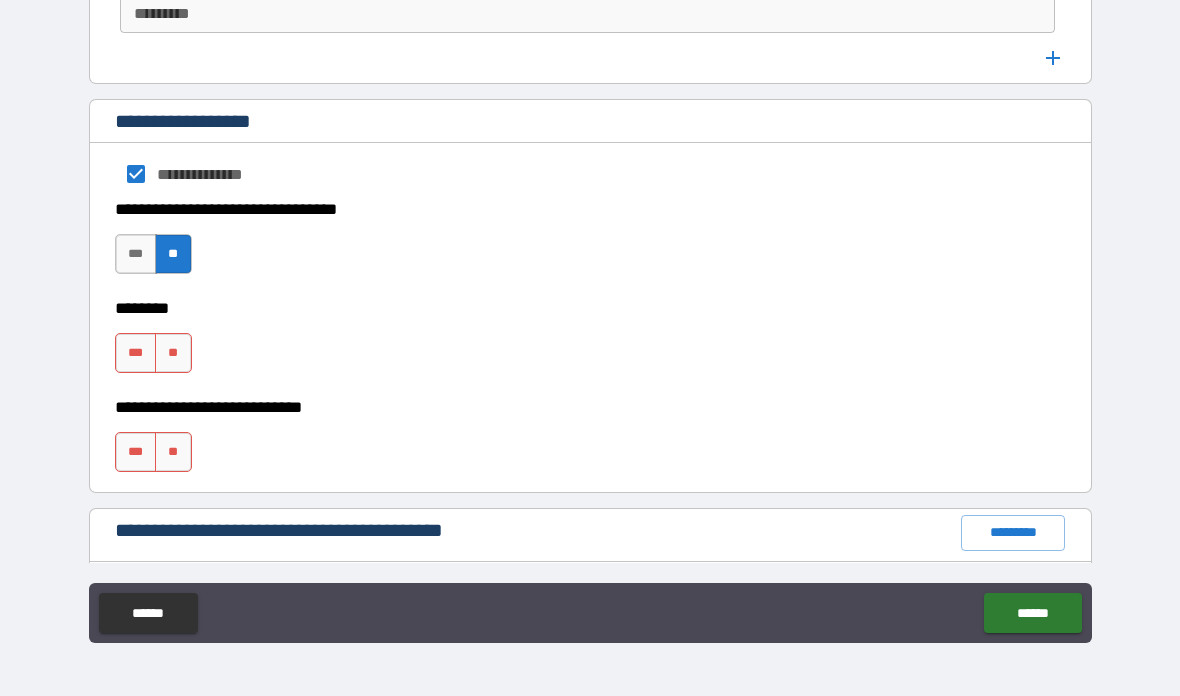 click on "**" at bounding box center [173, 353] 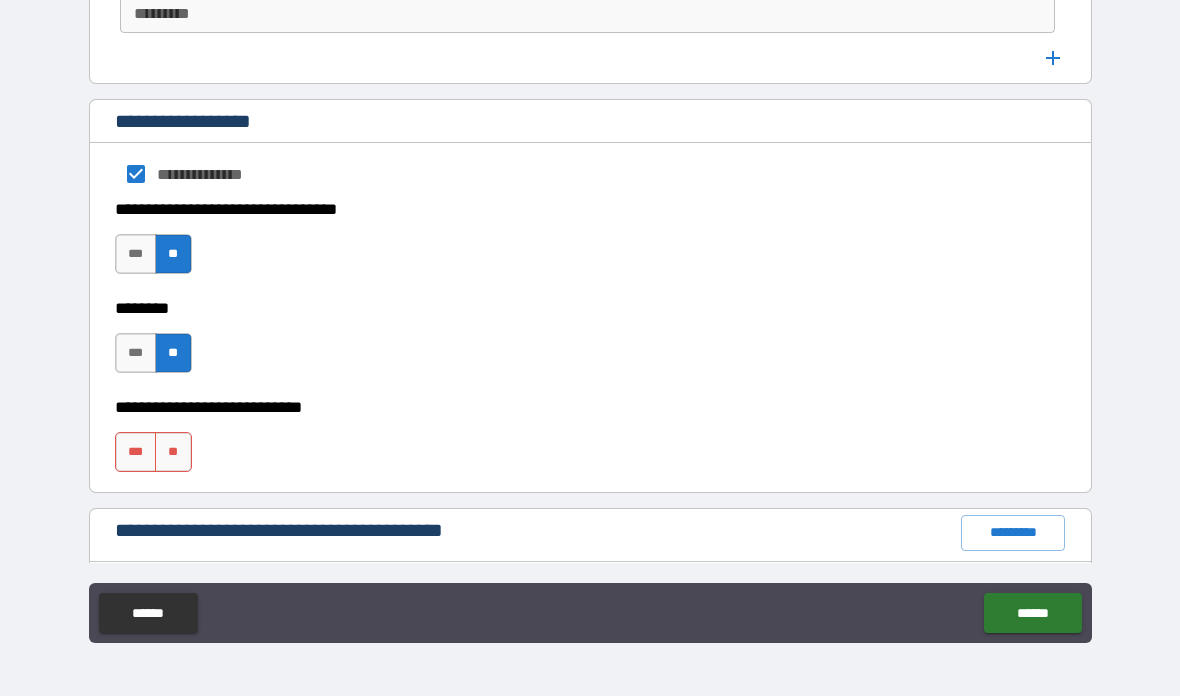 click on "**" at bounding box center [173, 452] 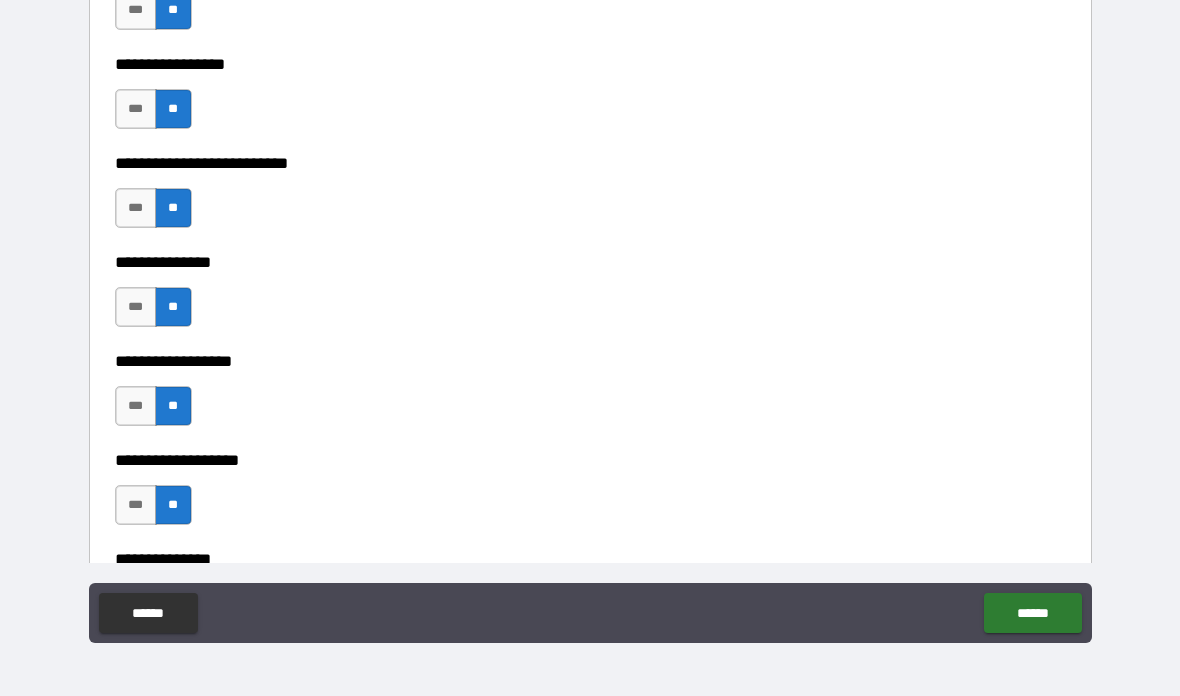 scroll, scrollTop: 5938, scrollLeft: 0, axis: vertical 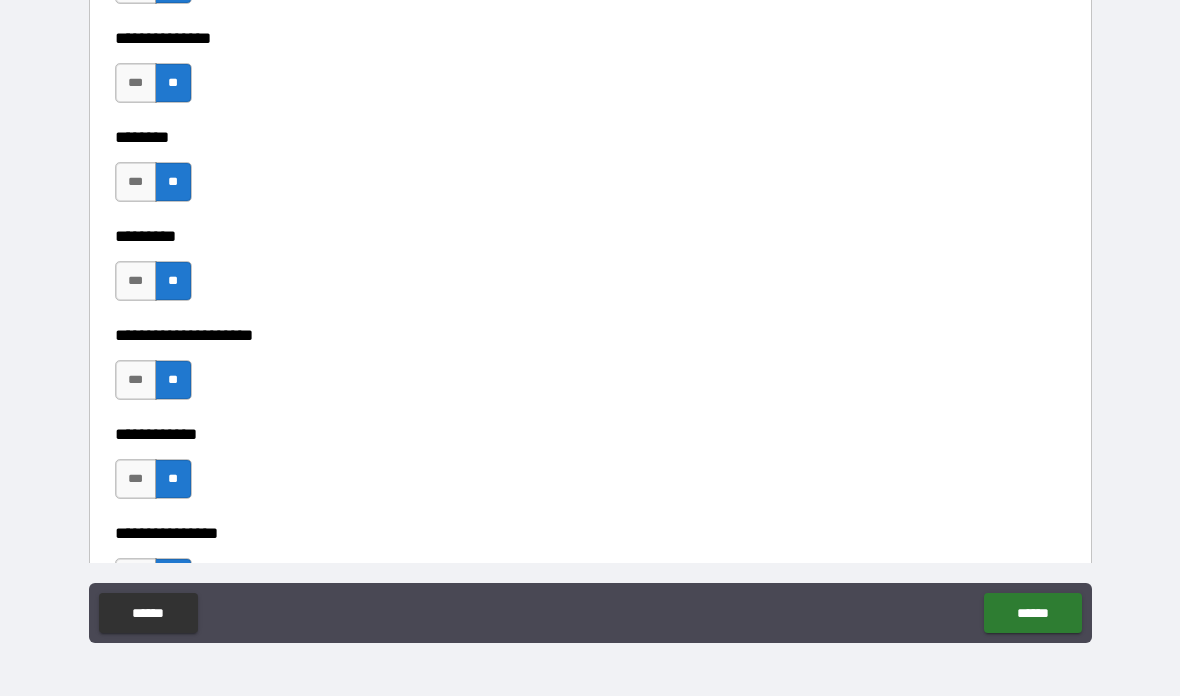 click on "******" at bounding box center (1032, 613) 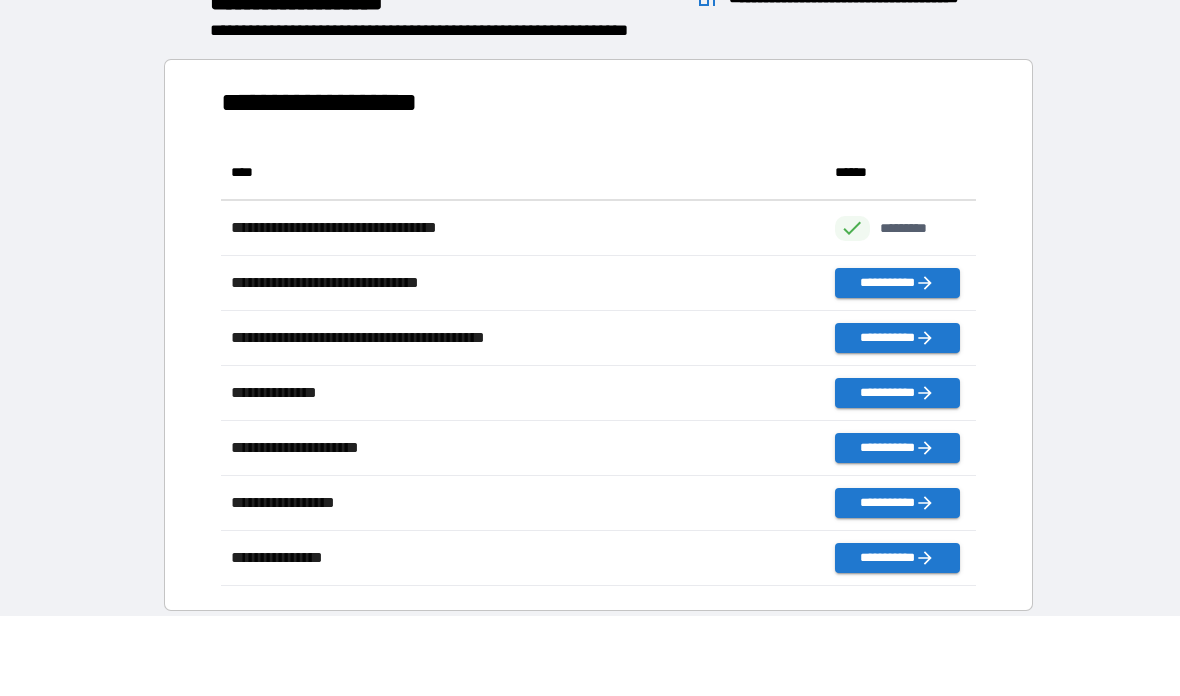 scroll, scrollTop: 1, scrollLeft: 1, axis: both 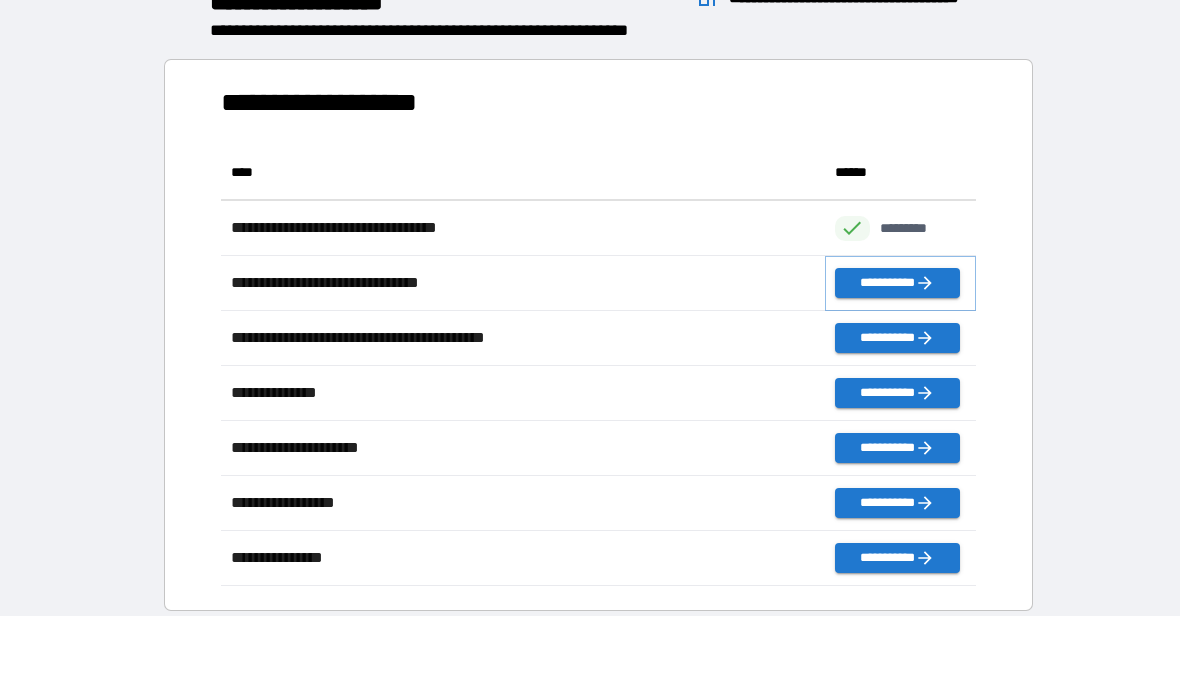 click on "**********" at bounding box center [897, 283] 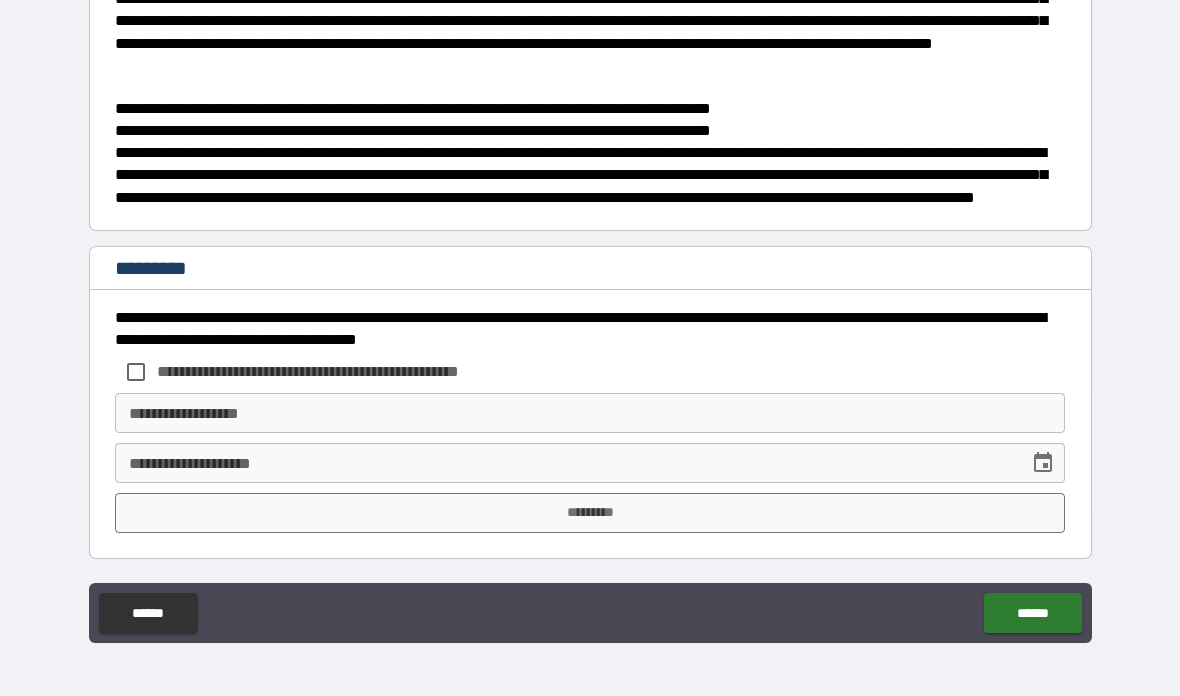 scroll, scrollTop: 596, scrollLeft: 0, axis: vertical 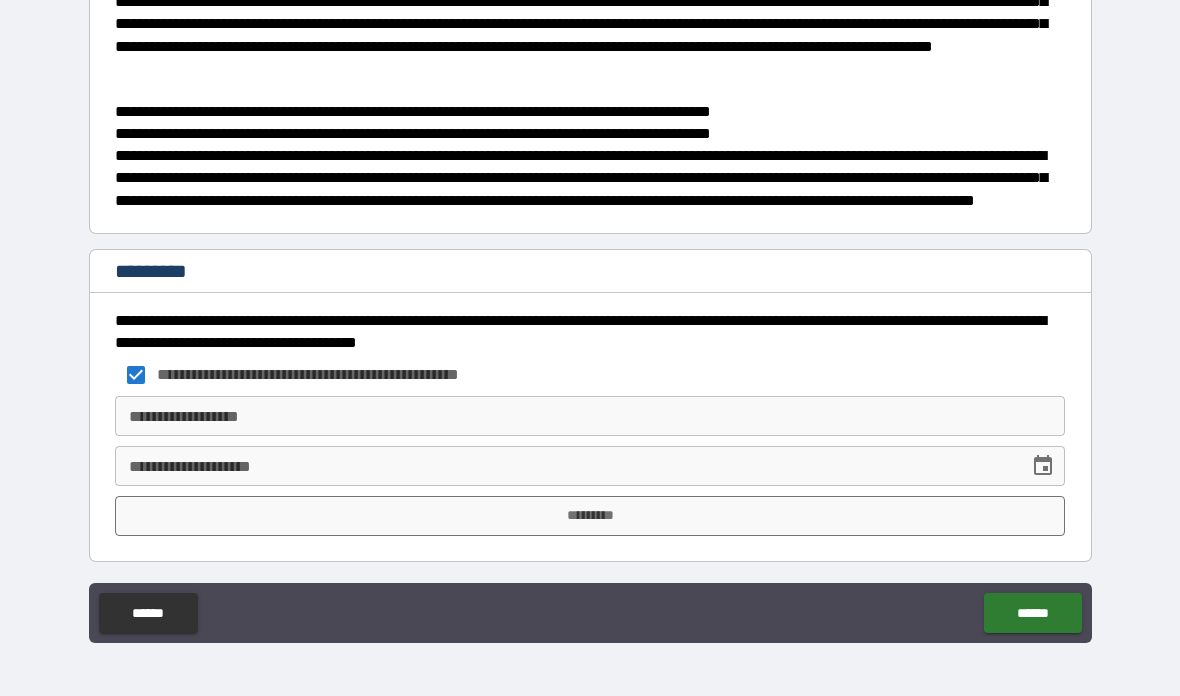 click on "**********" at bounding box center [590, 416] 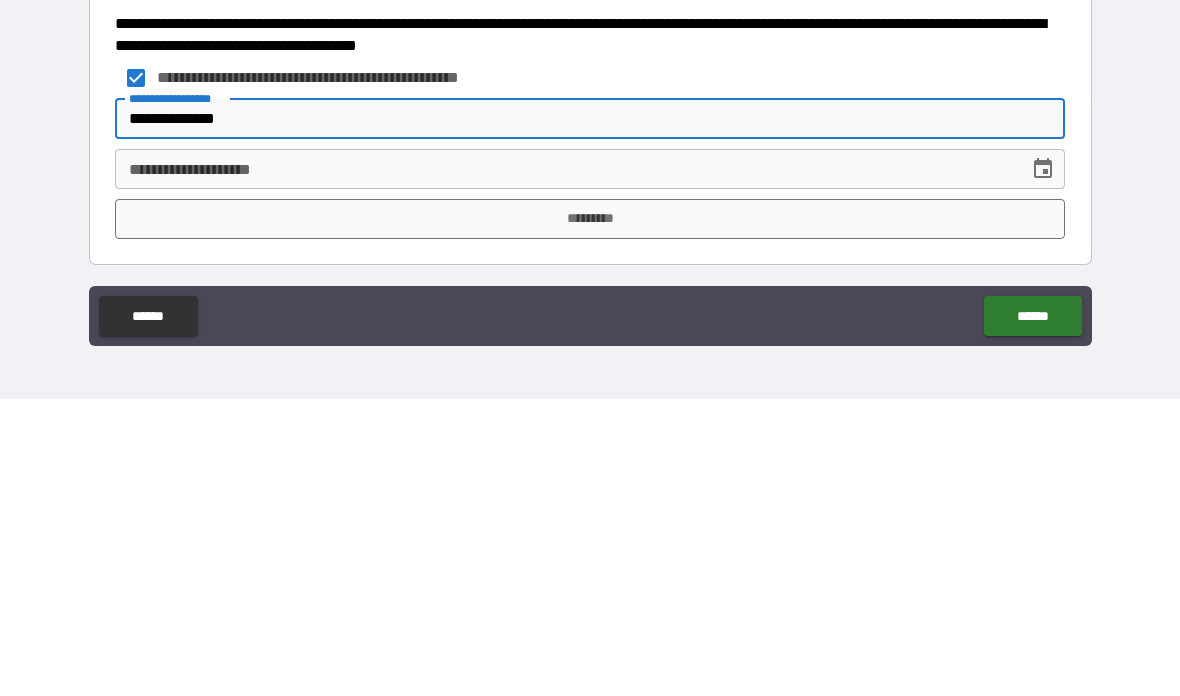 type on "**********" 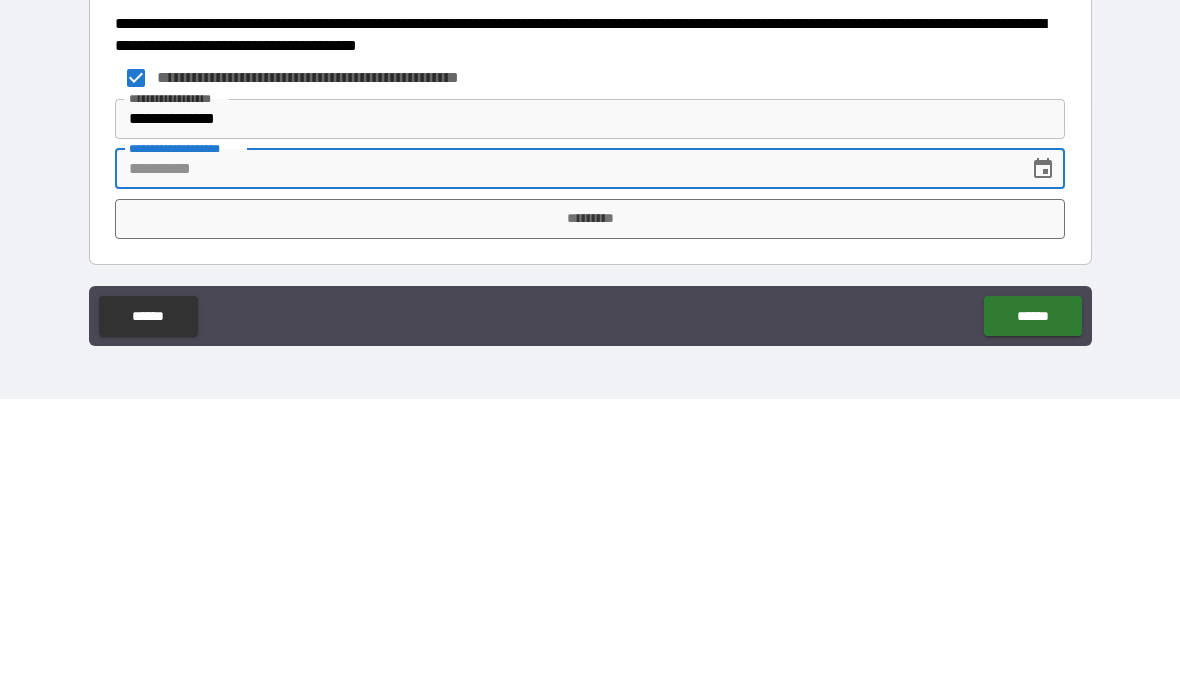 click at bounding box center [1043, 466] 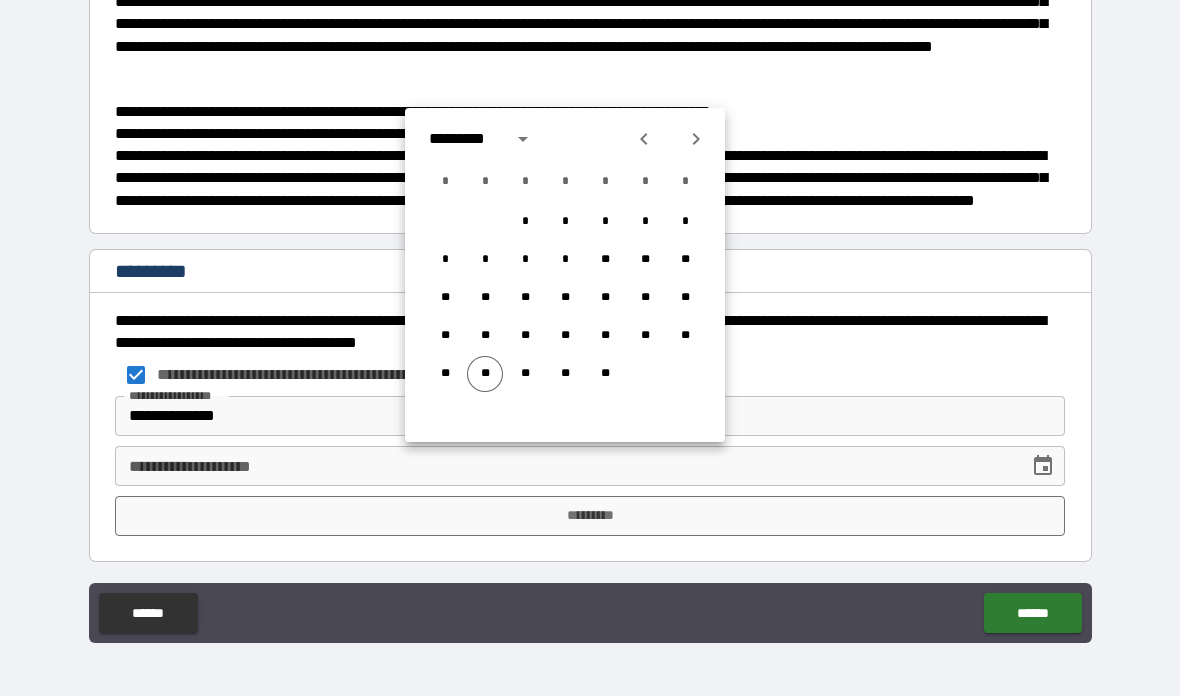 click on "**" at bounding box center [485, 374] 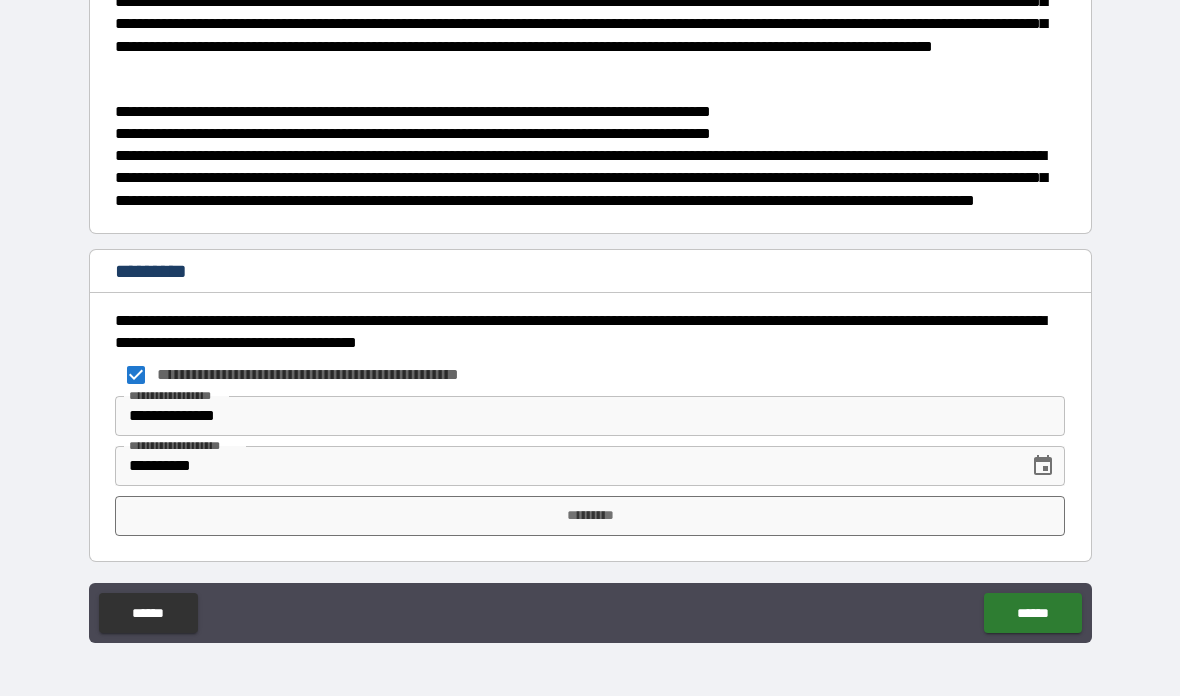 type on "**********" 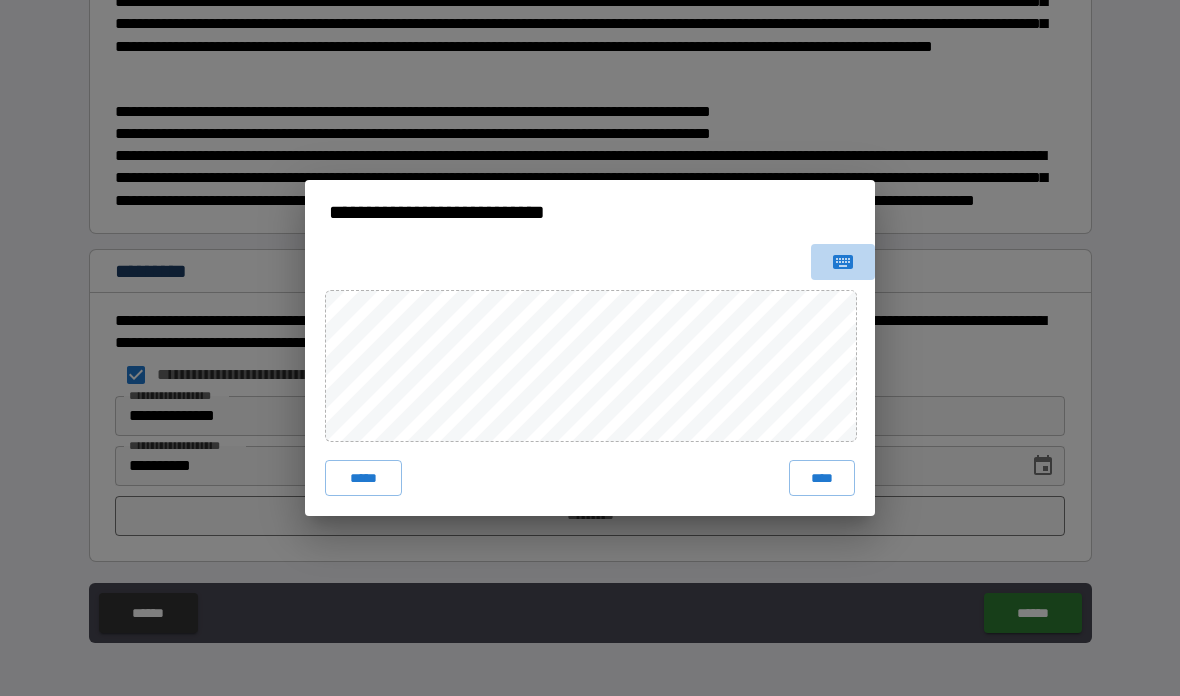 click 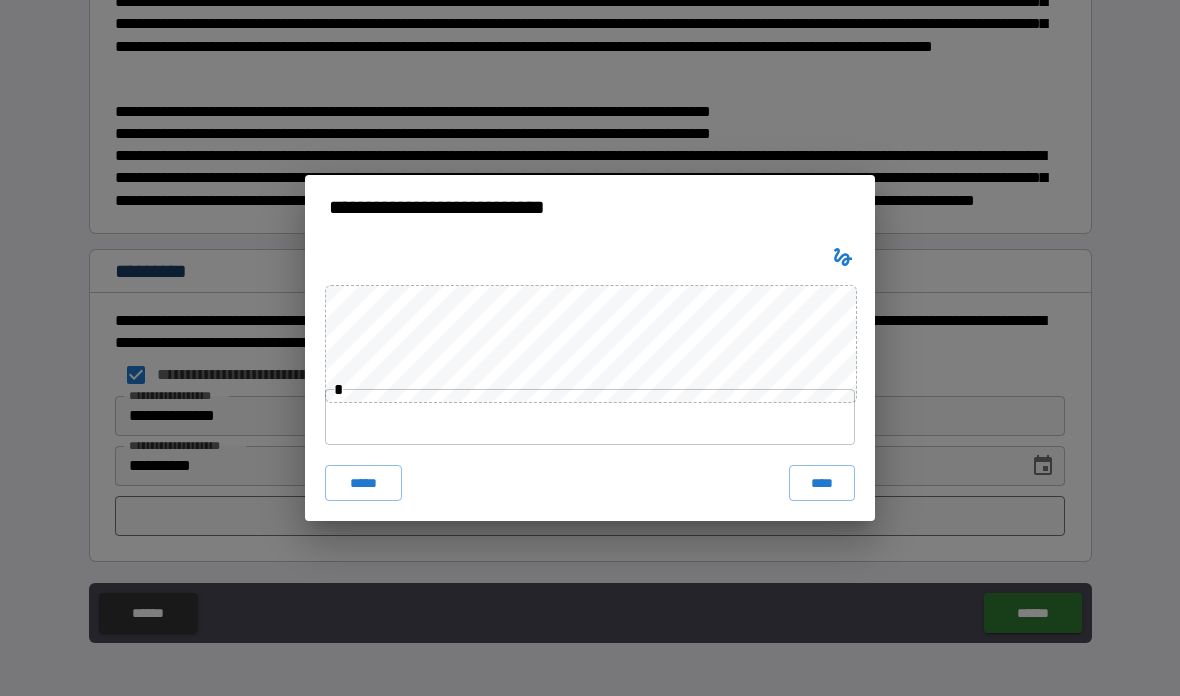 click at bounding box center [590, 417] 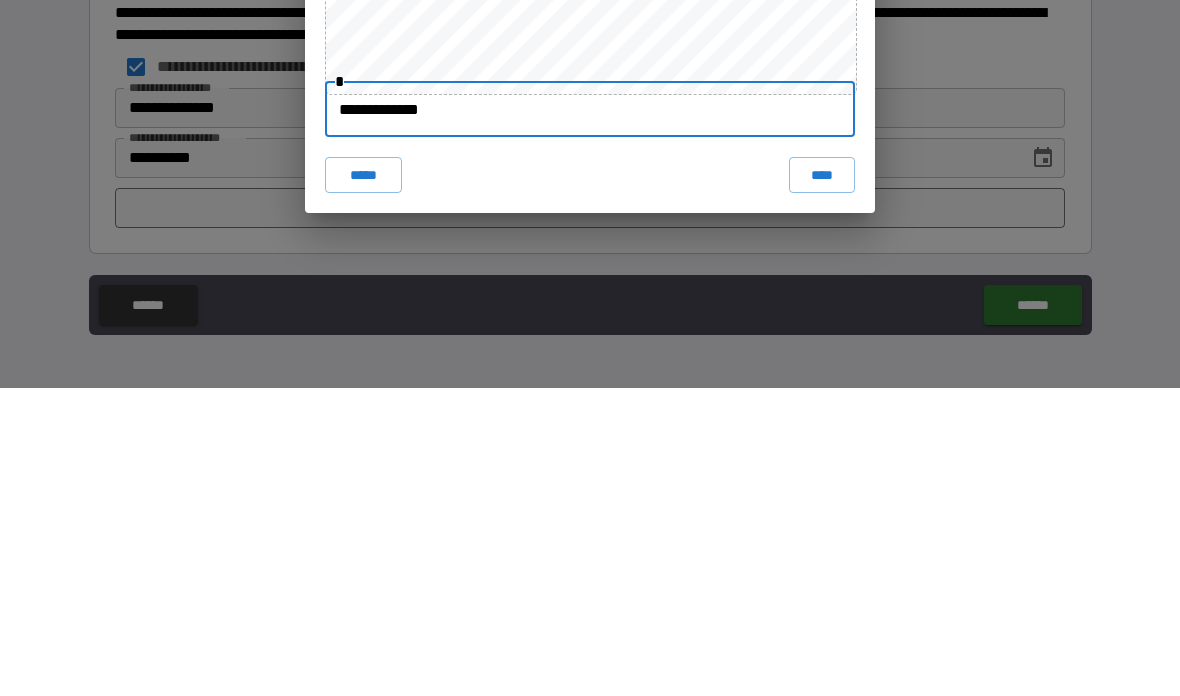 type on "**********" 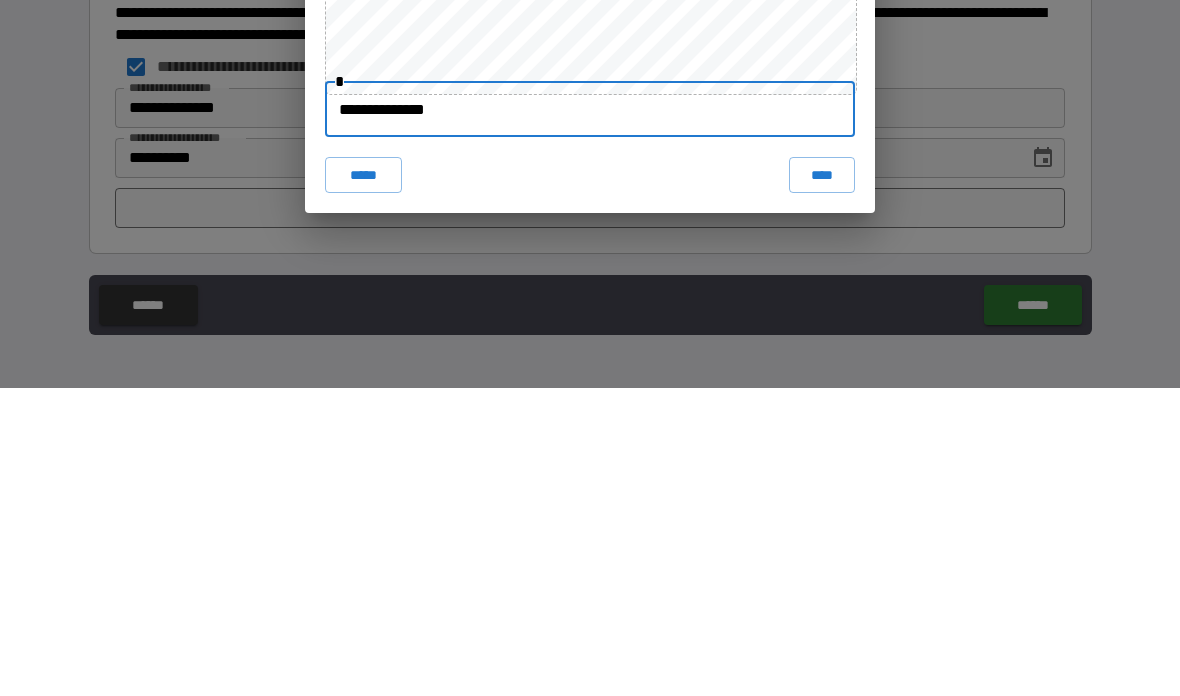 click on "****" at bounding box center (822, 483) 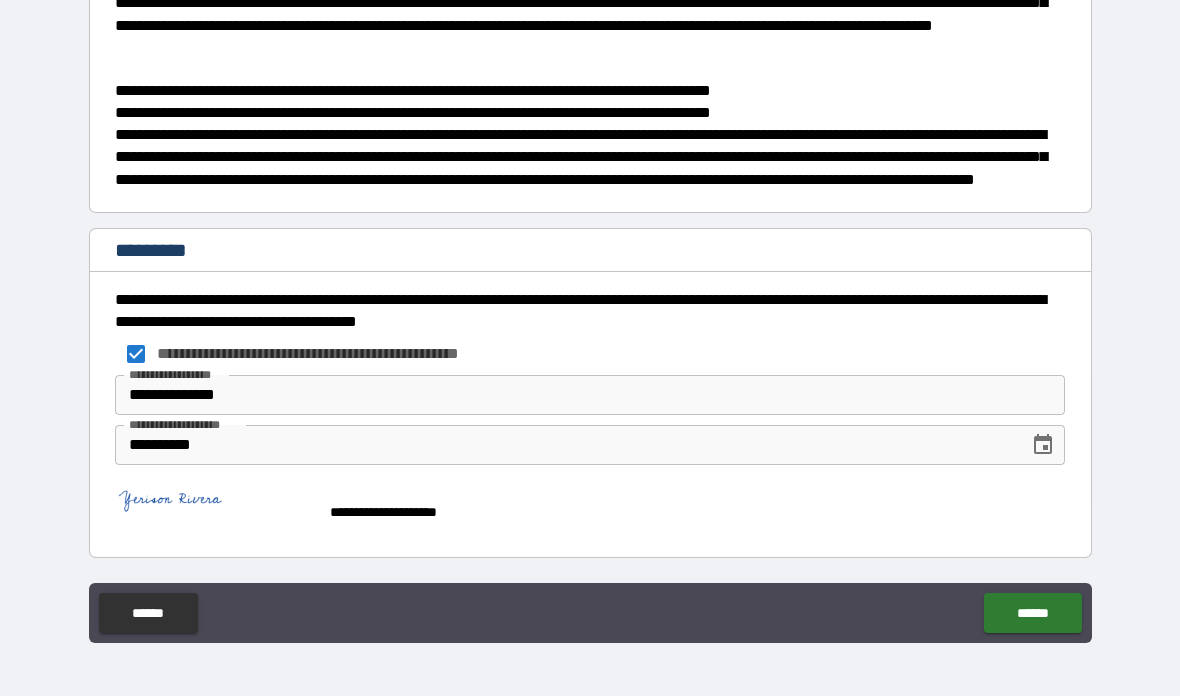 scroll, scrollTop: 620, scrollLeft: 0, axis: vertical 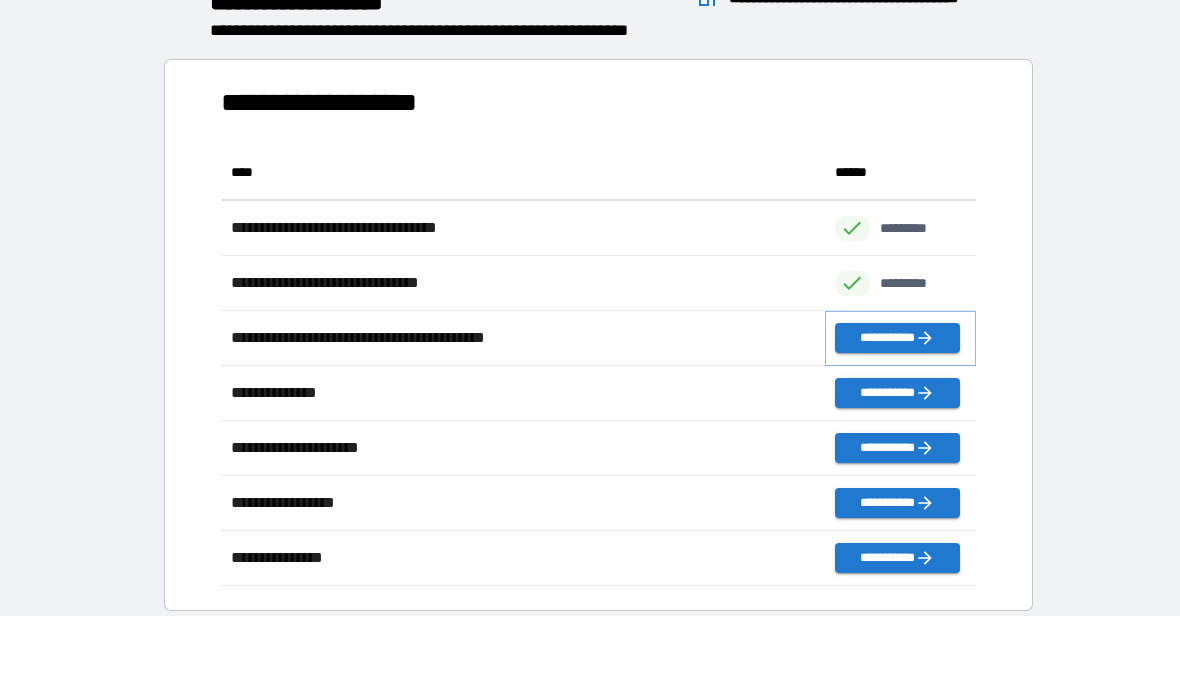 click on "**********" at bounding box center [897, 338] 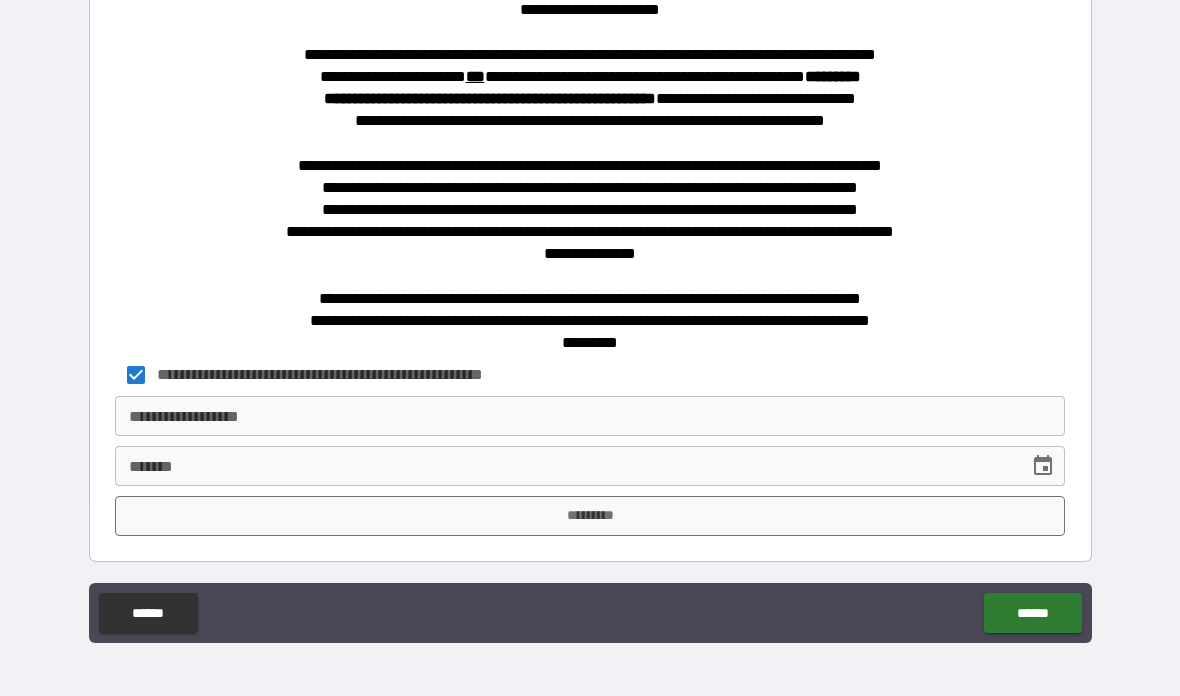 scroll, scrollTop: 289, scrollLeft: 0, axis: vertical 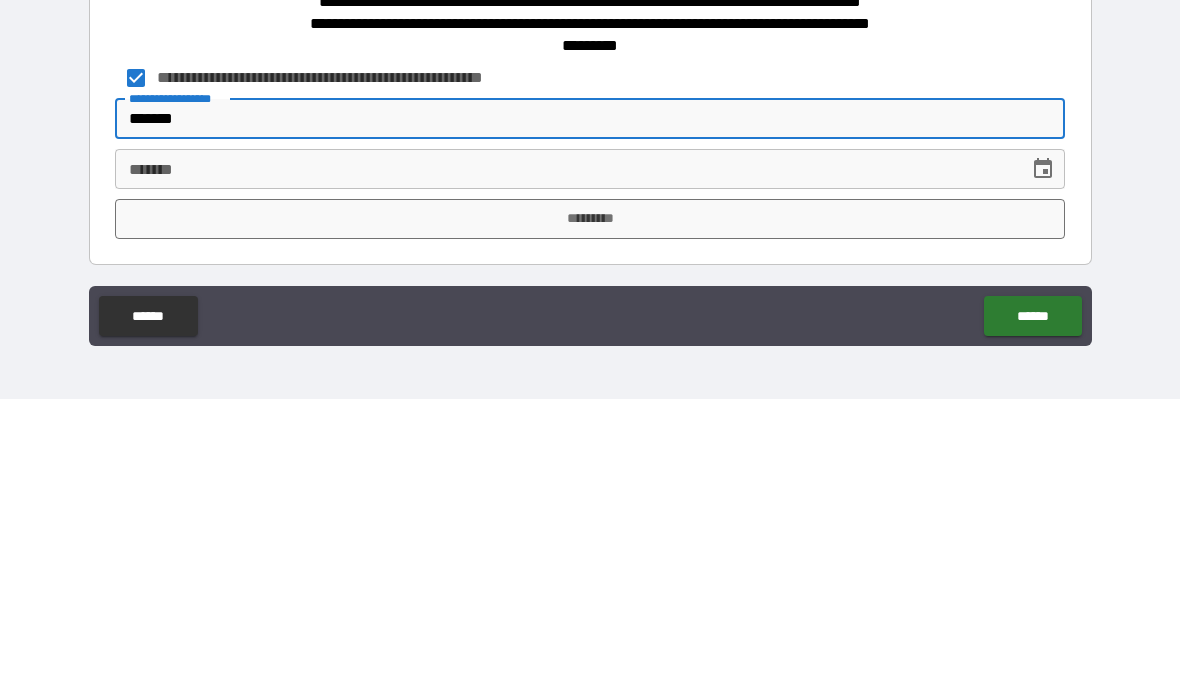 click on "*****   *" at bounding box center [565, 466] 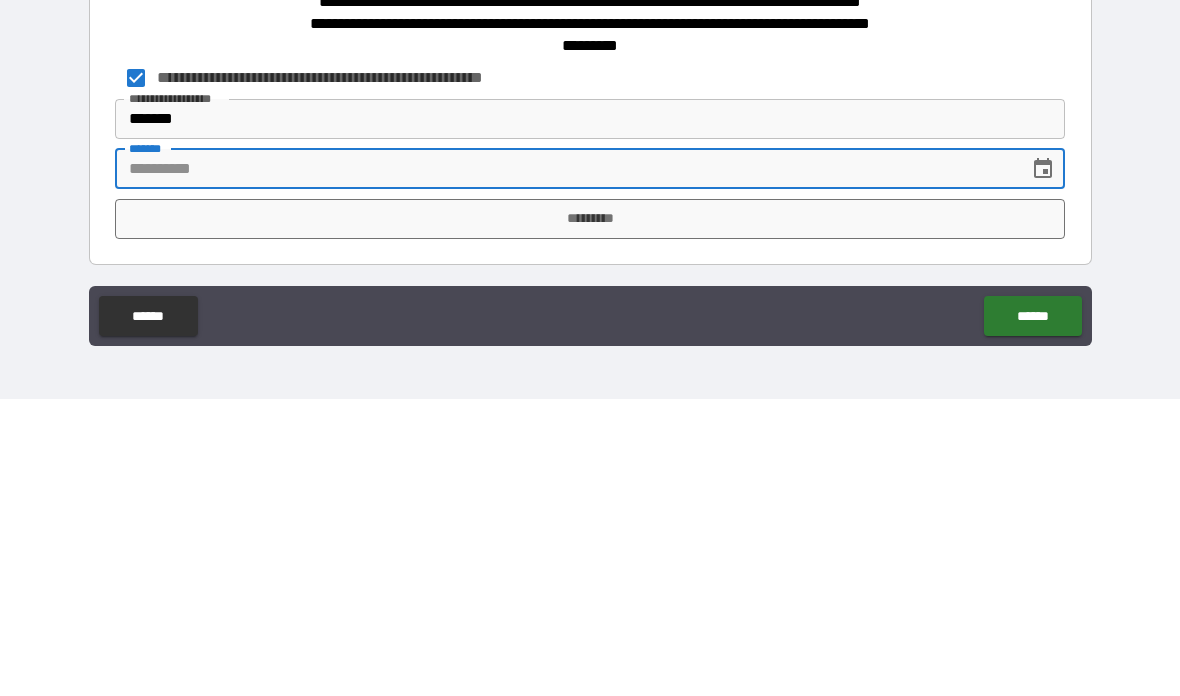 click 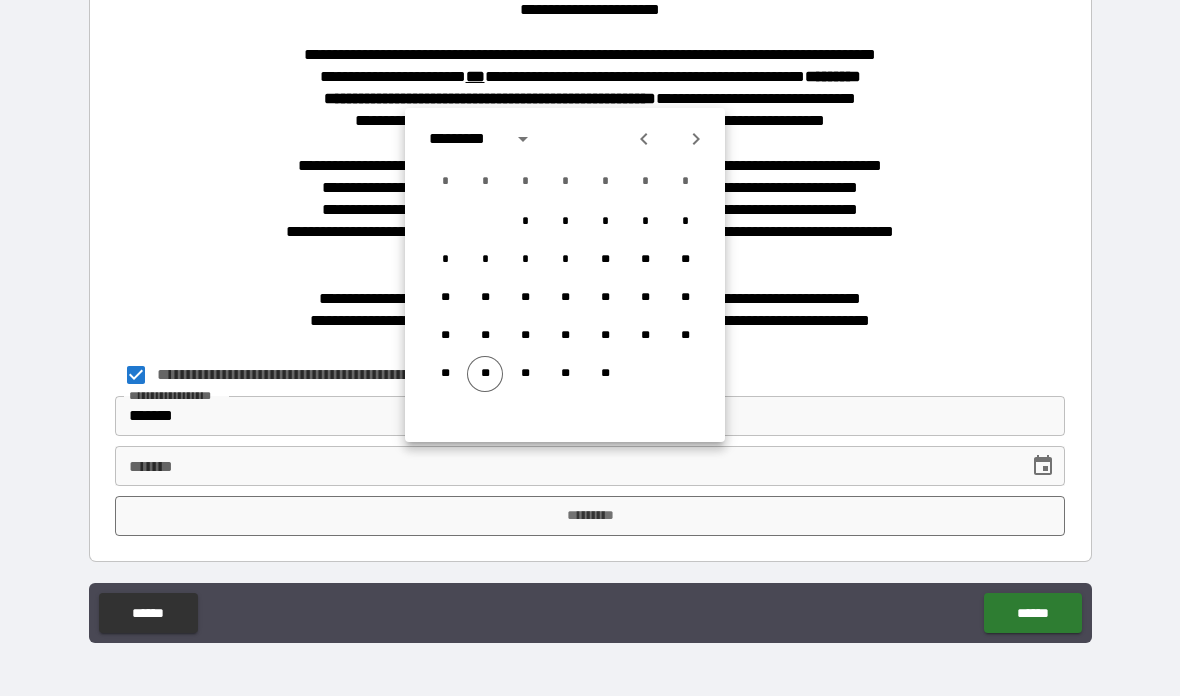 click on "*******" at bounding box center (590, 416) 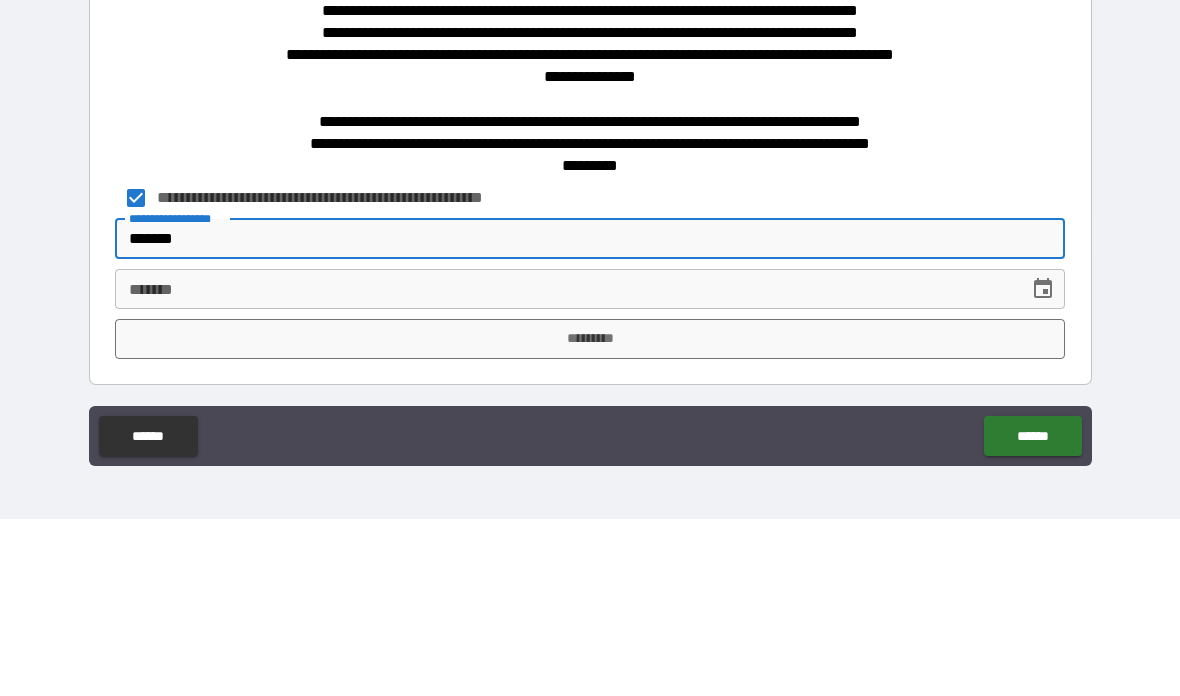 type on "**********" 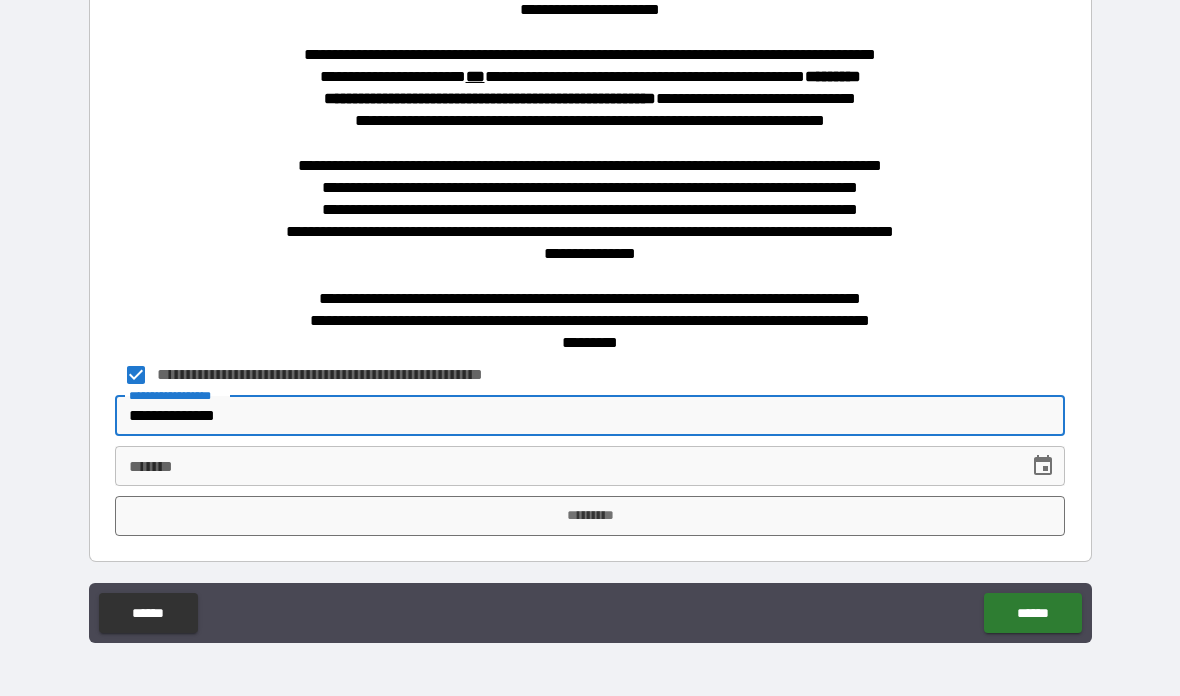 click on "*****   *" at bounding box center (565, 466) 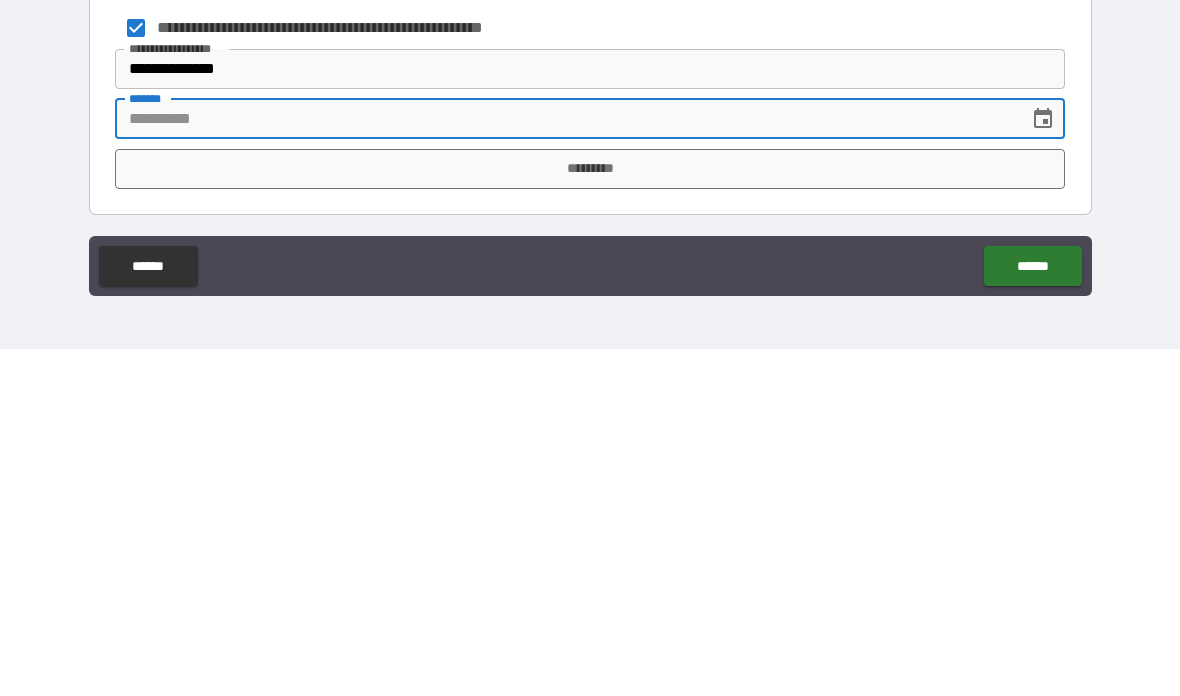 click 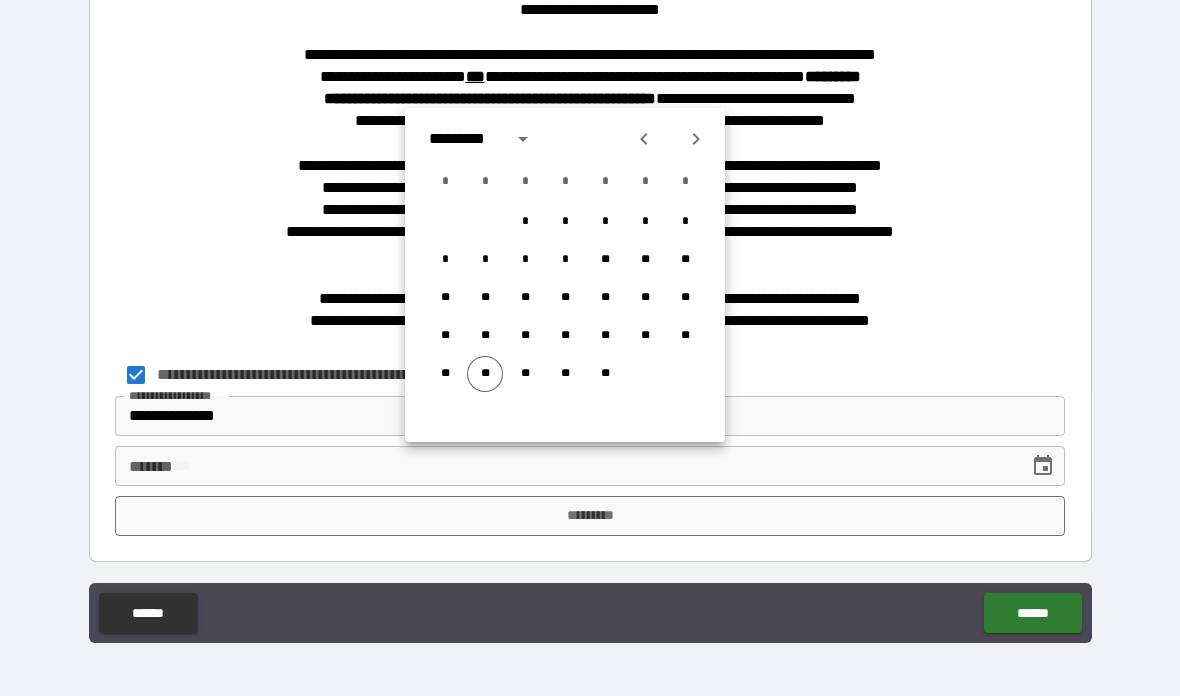 click on "**" at bounding box center [485, 374] 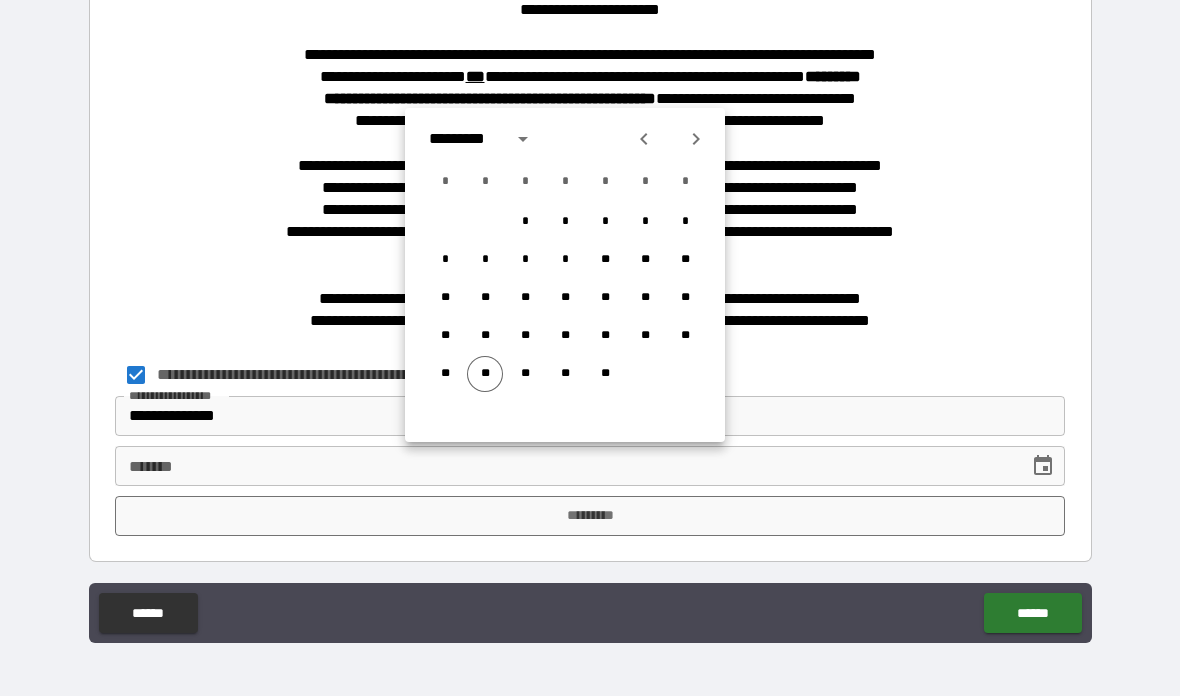type on "**********" 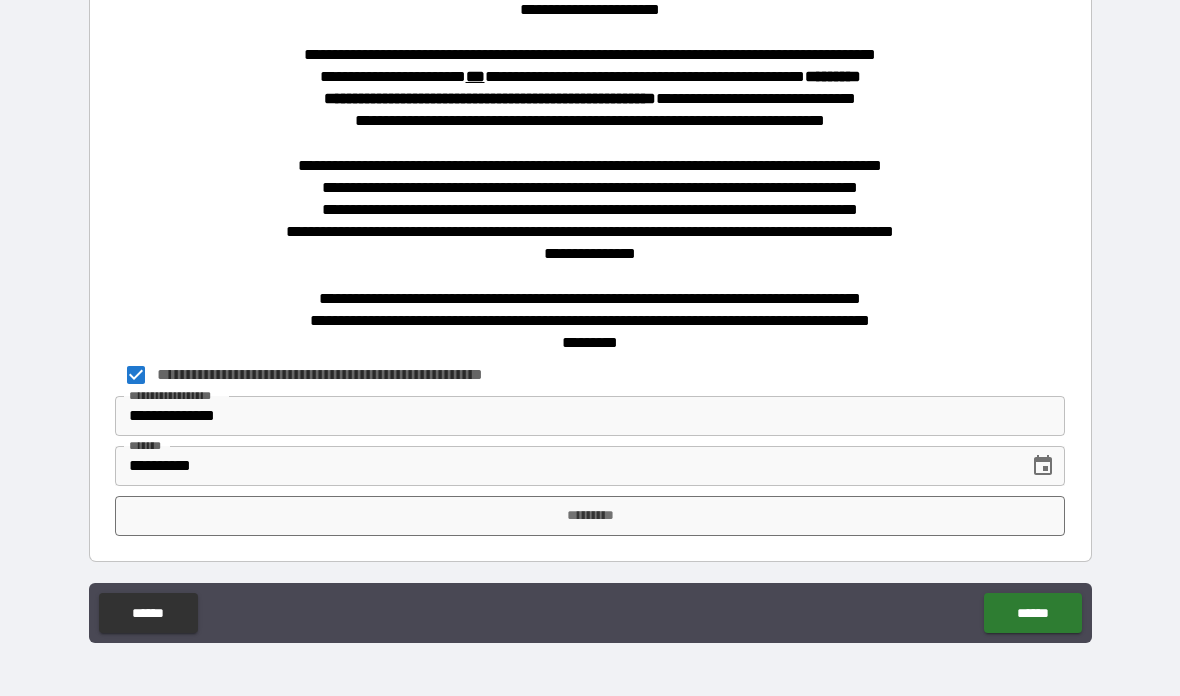 click on "*********" at bounding box center (590, 516) 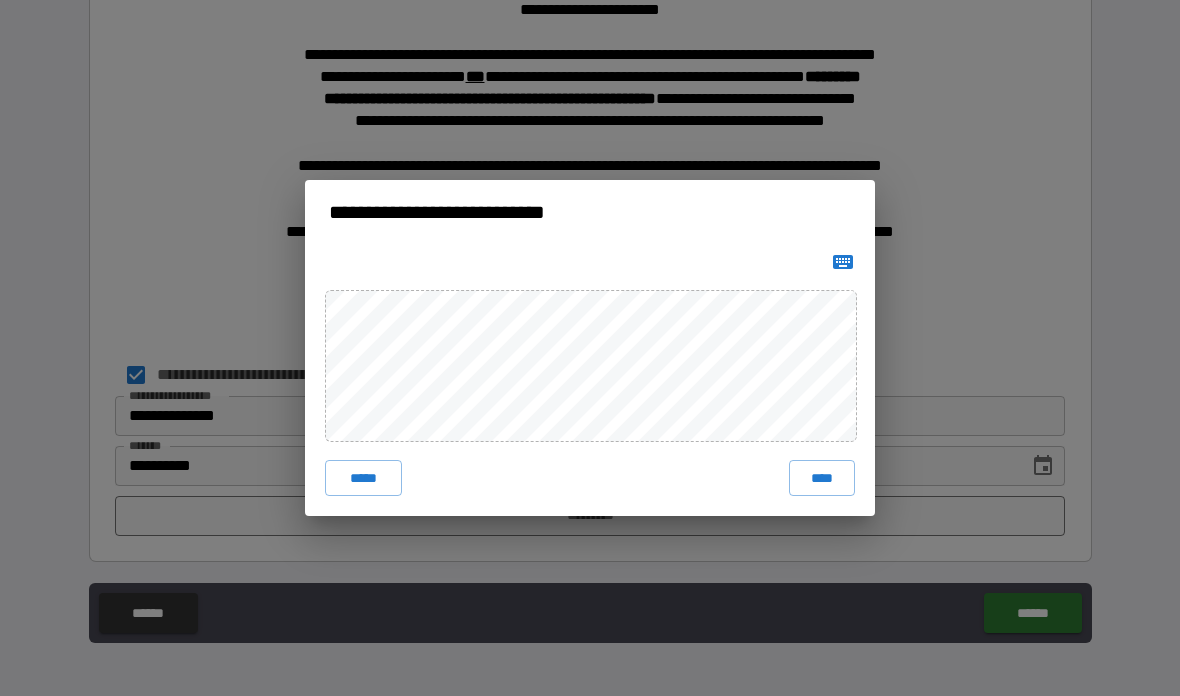 click 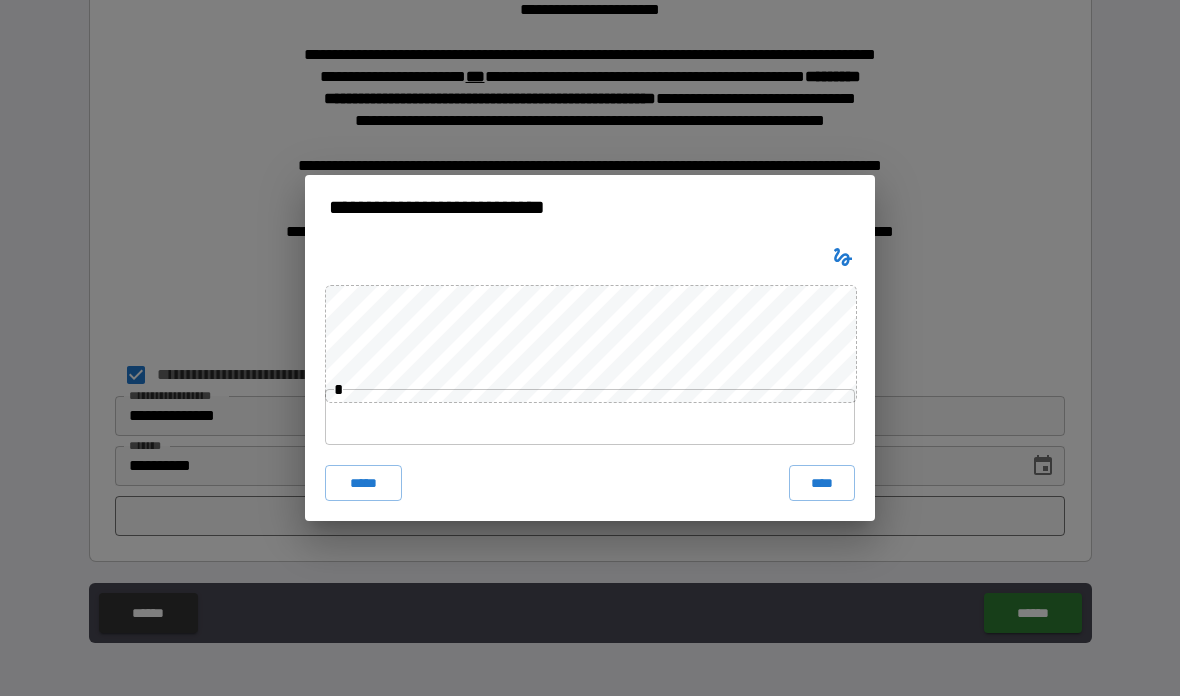 click at bounding box center (590, 417) 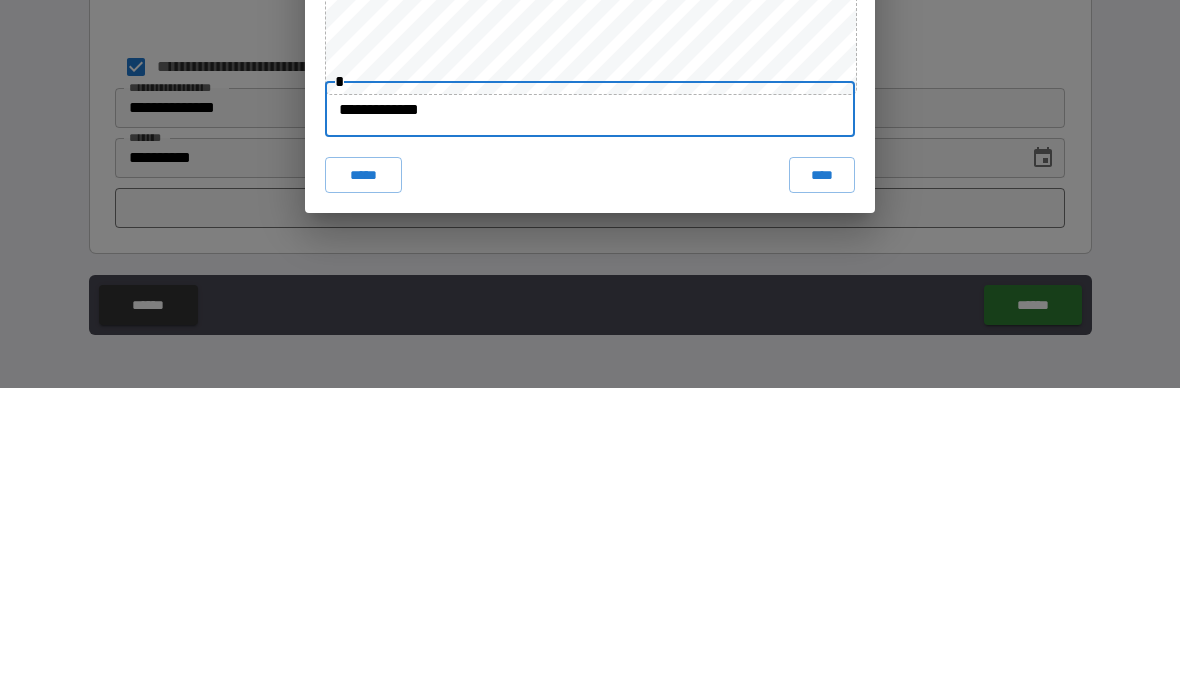 type on "**********" 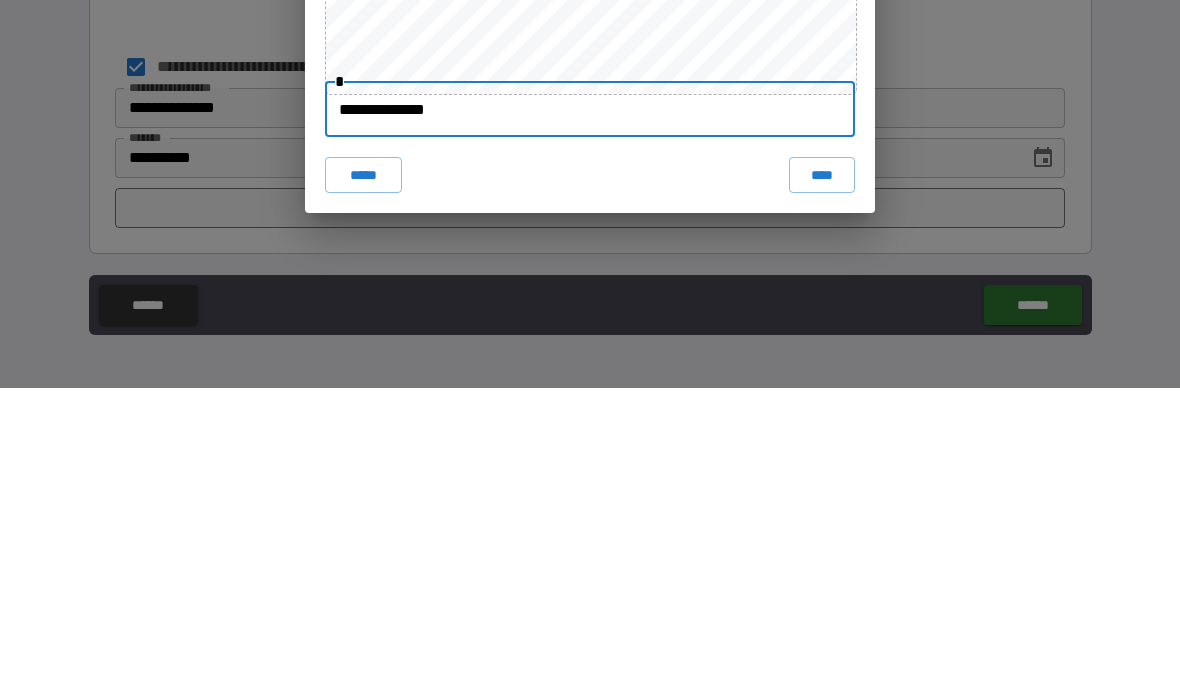 click on "****" at bounding box center [822, 483] 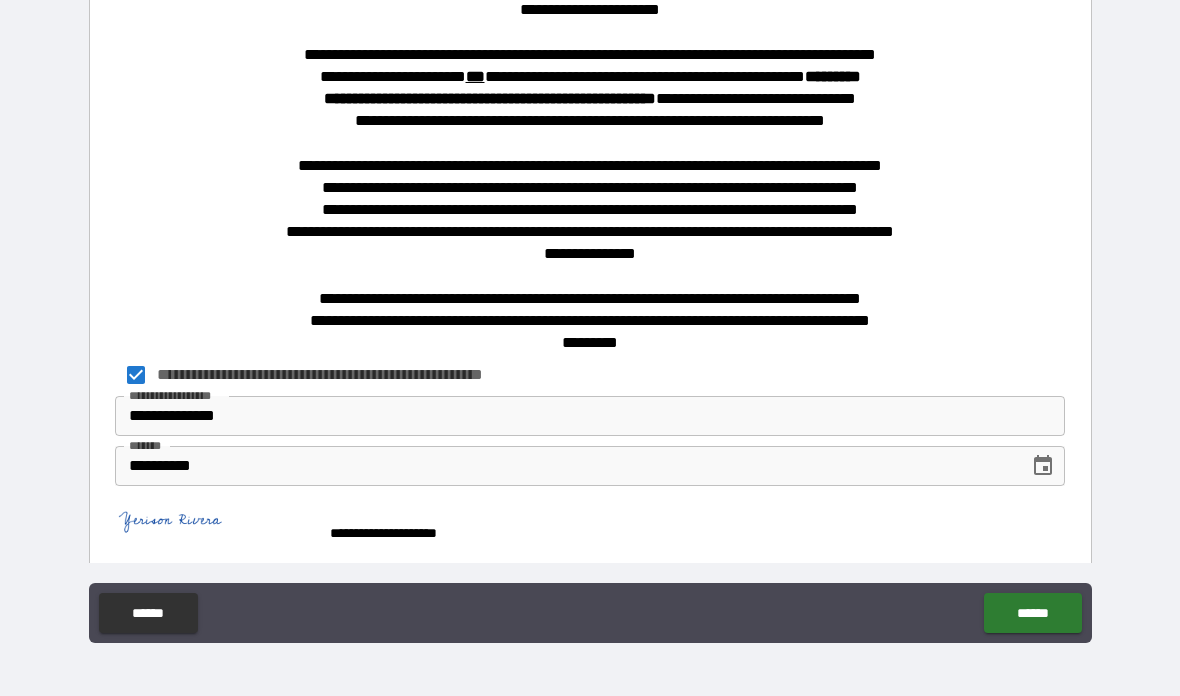 click on "******" at bounding box center [1032, 613] 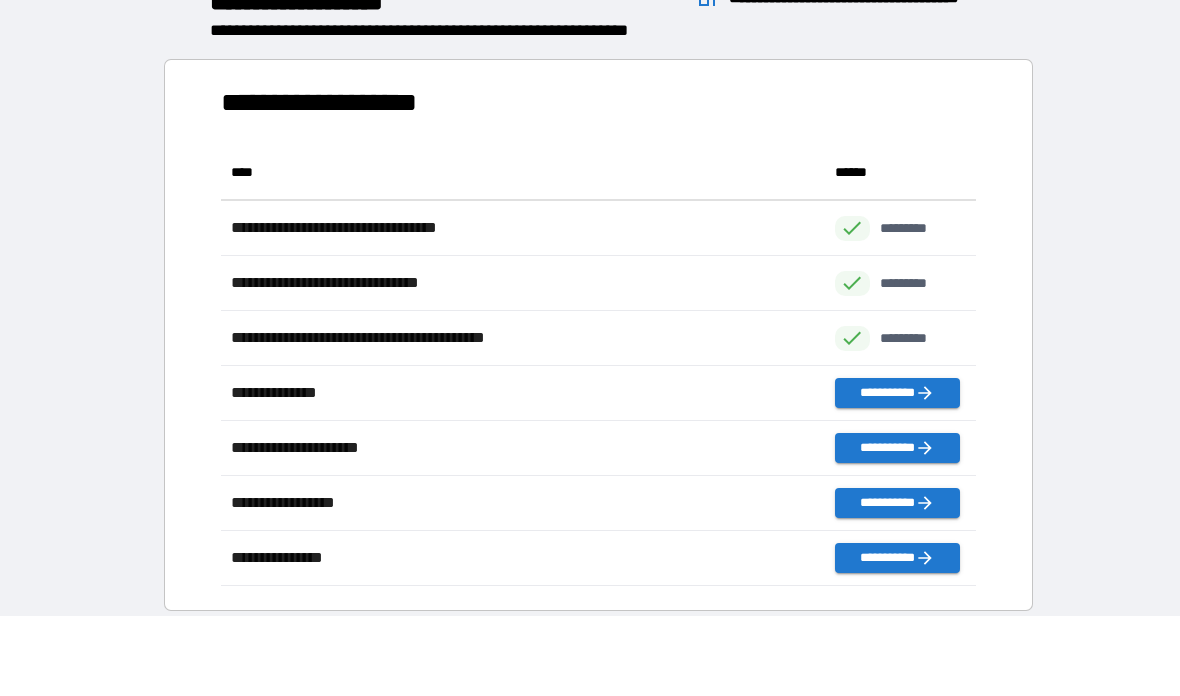 scroll, scrollTop: 1, scrollLeft: 1, axis: both 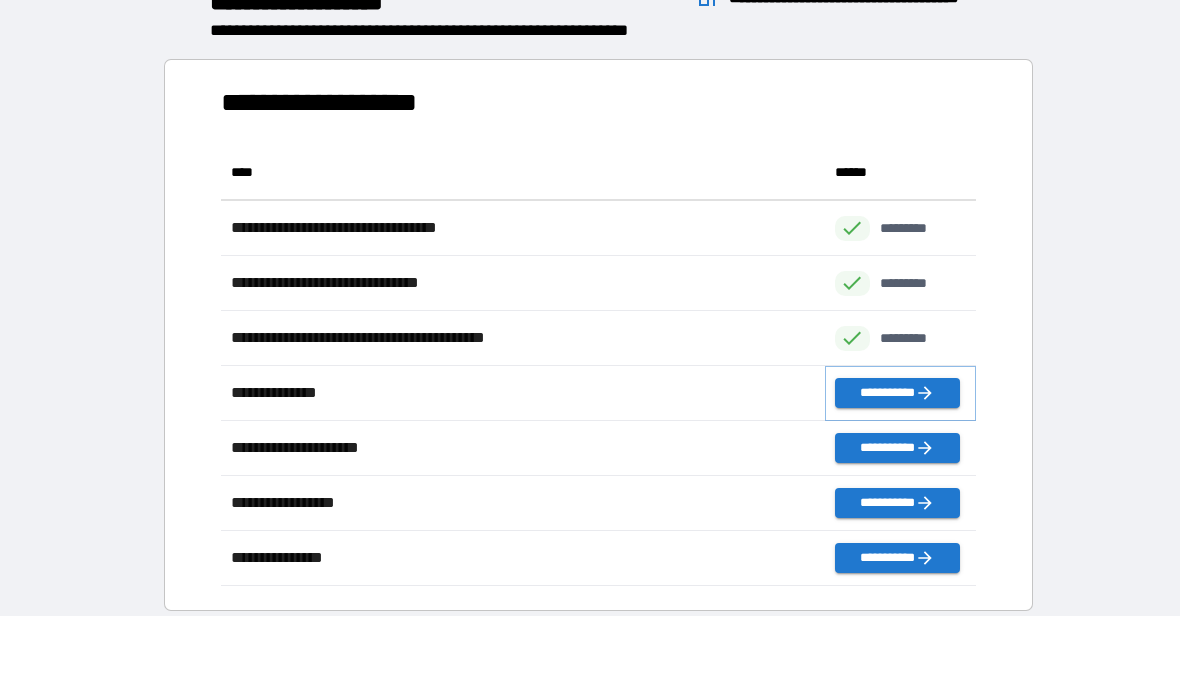click on "**********" at bounding box center (897, 393) 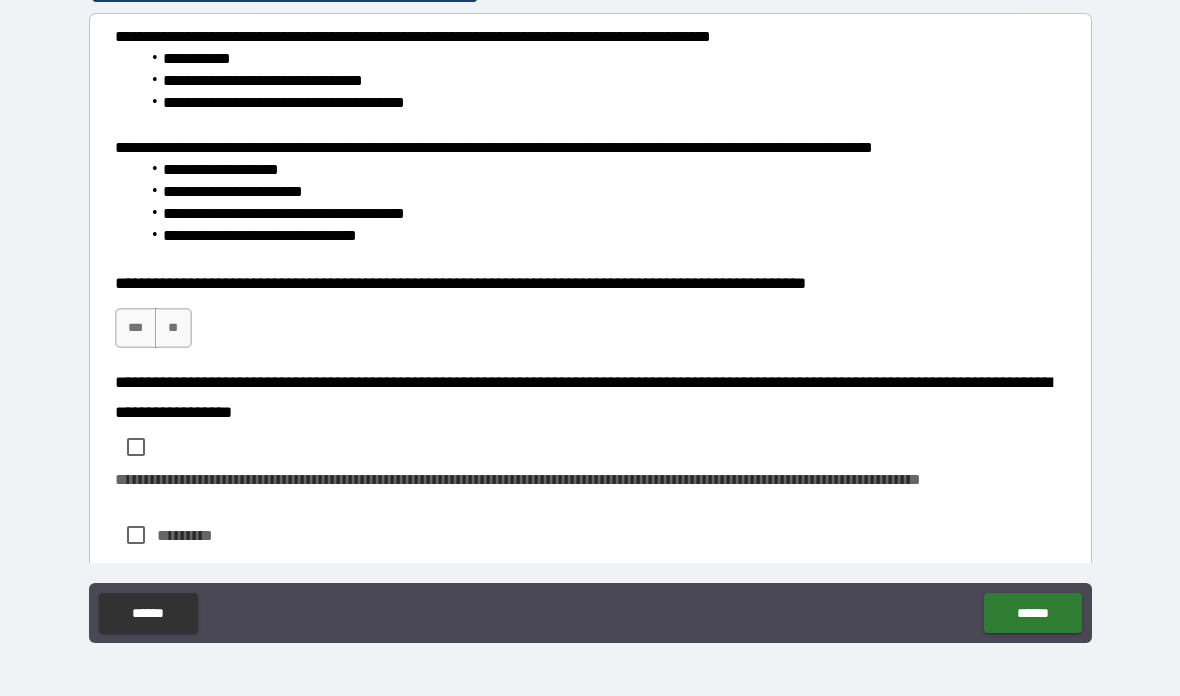 scroll, scrollTop: 0, scrollLeft: 0, axis: both 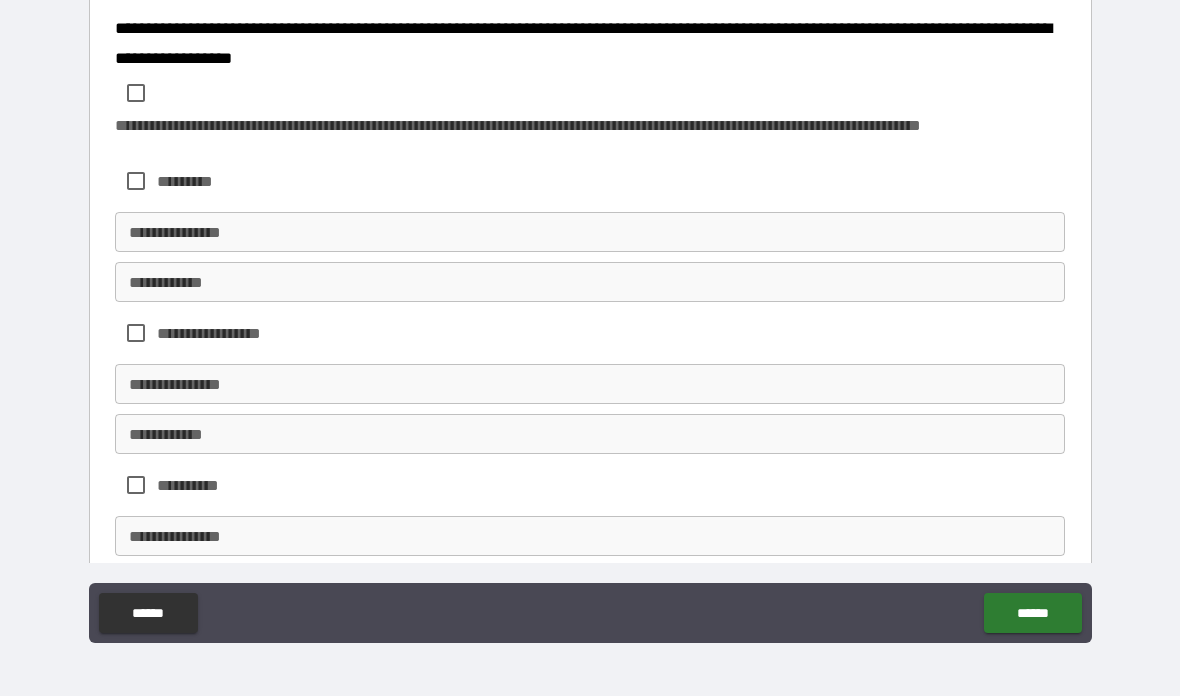 click on "**********" at bounding box center (590, 232) 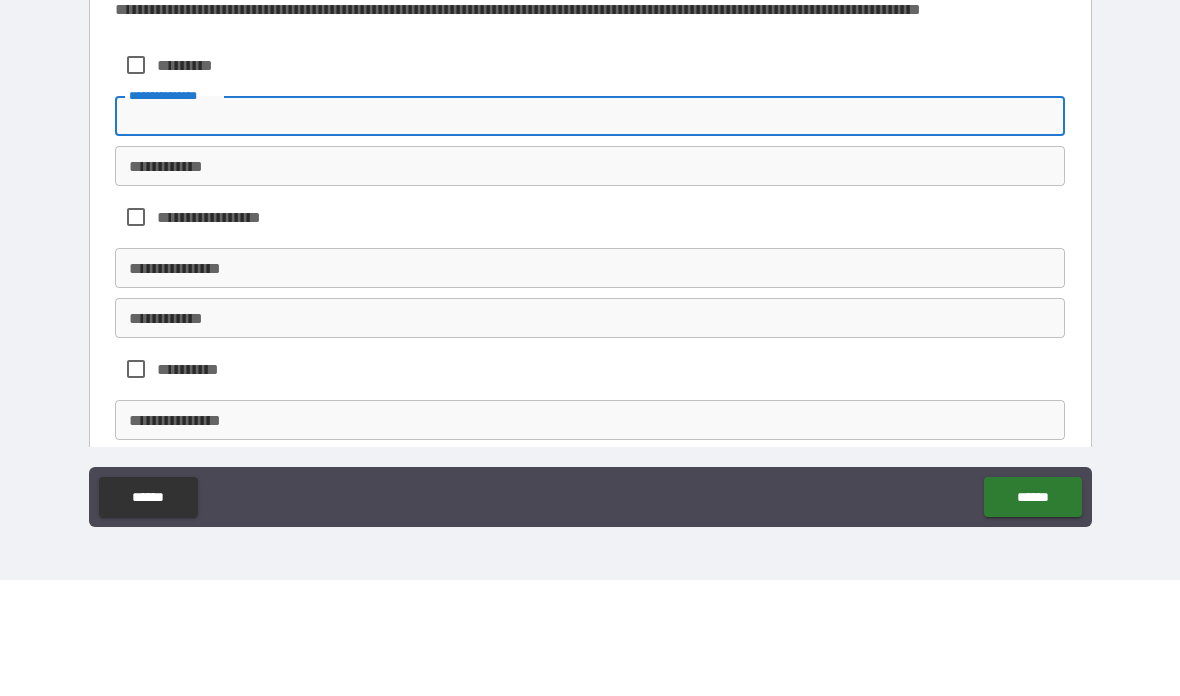 click on "**********" at bounding box center (590, 388) 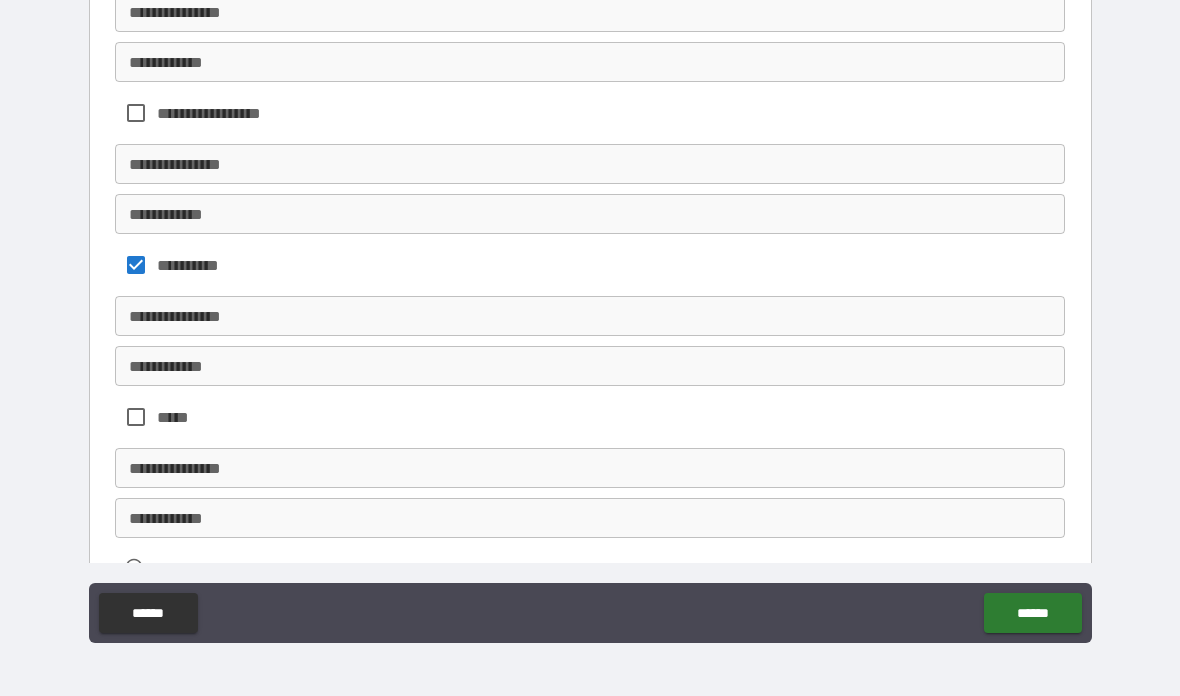 scroll, scrollTop: 575, scrollLeft: 0, axis: vertical 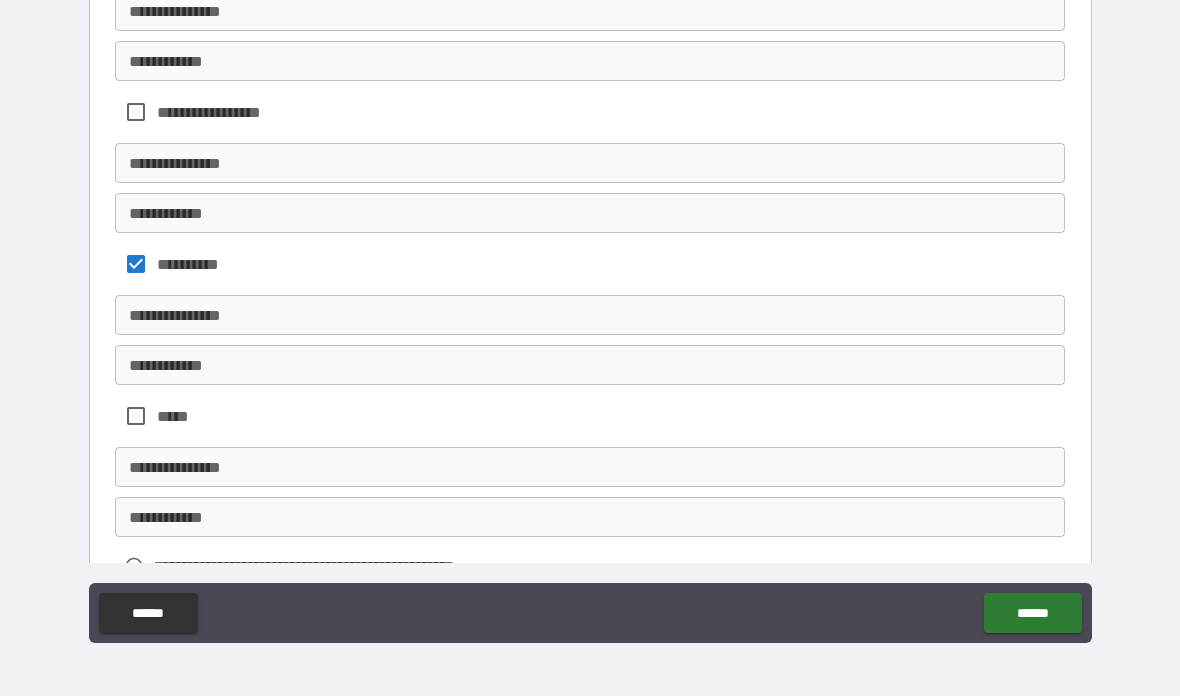 click on "**********" at bounding box center (590, 315) 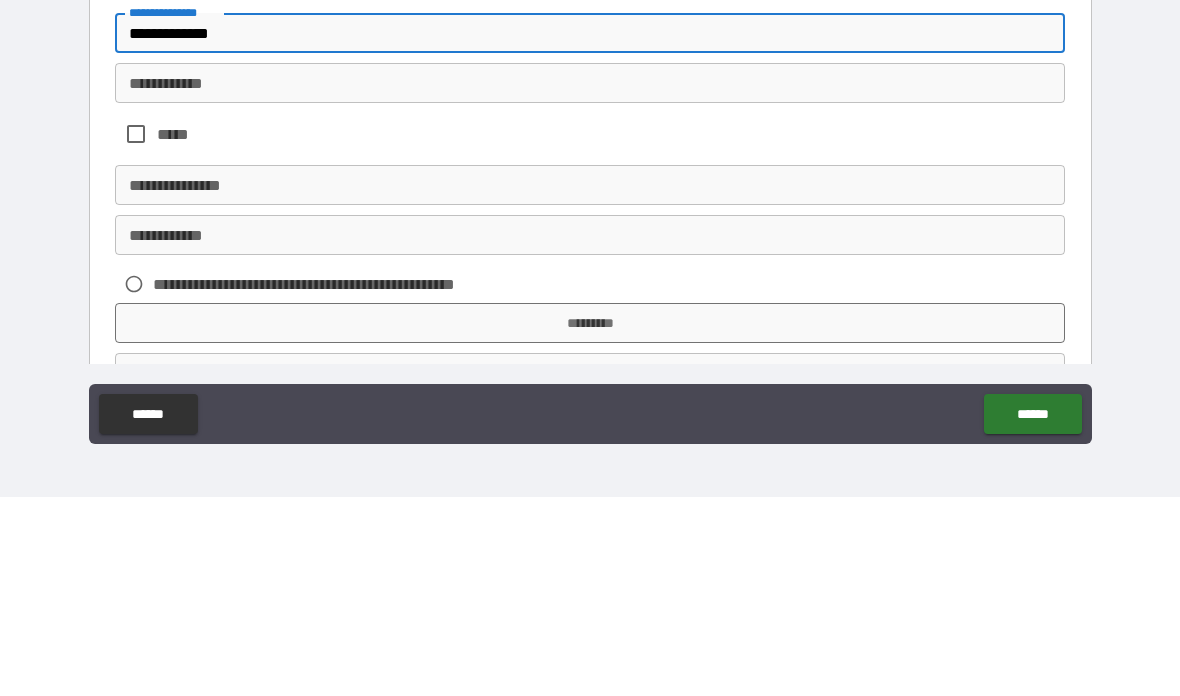 scroll, scrollTop: 666, scrollLeft: 0, axis: vertical 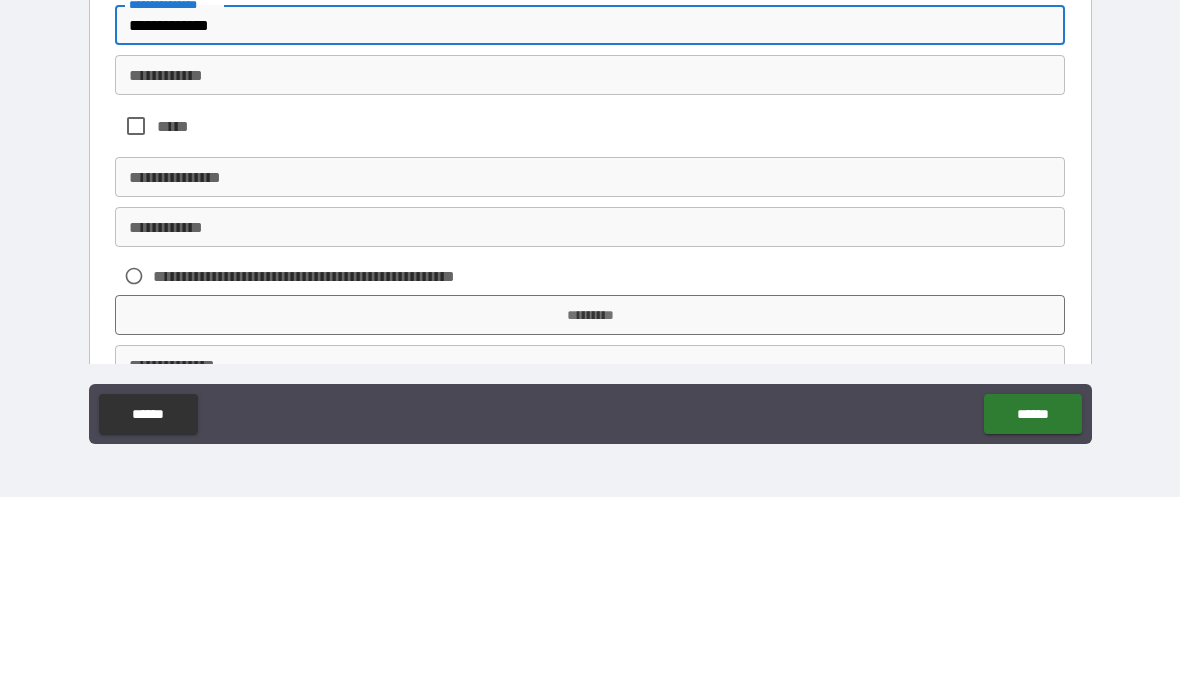 type on "**********" 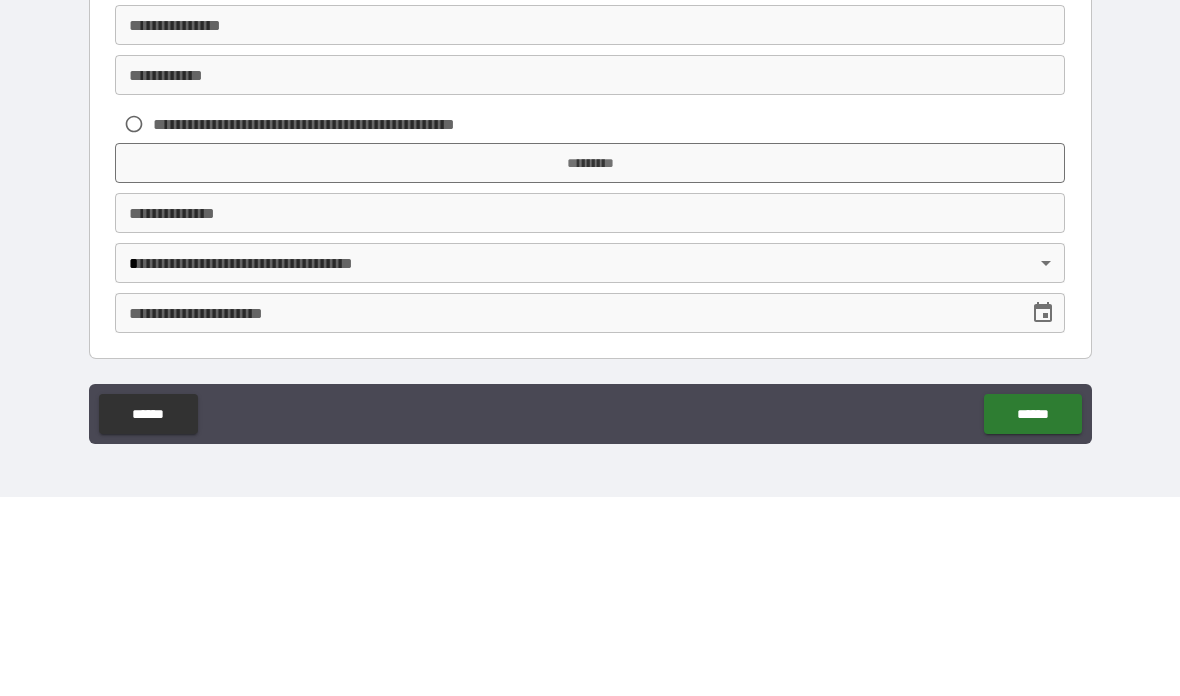 scroll, scrollTop: 817, scrollLeft: 0, axis: vertical 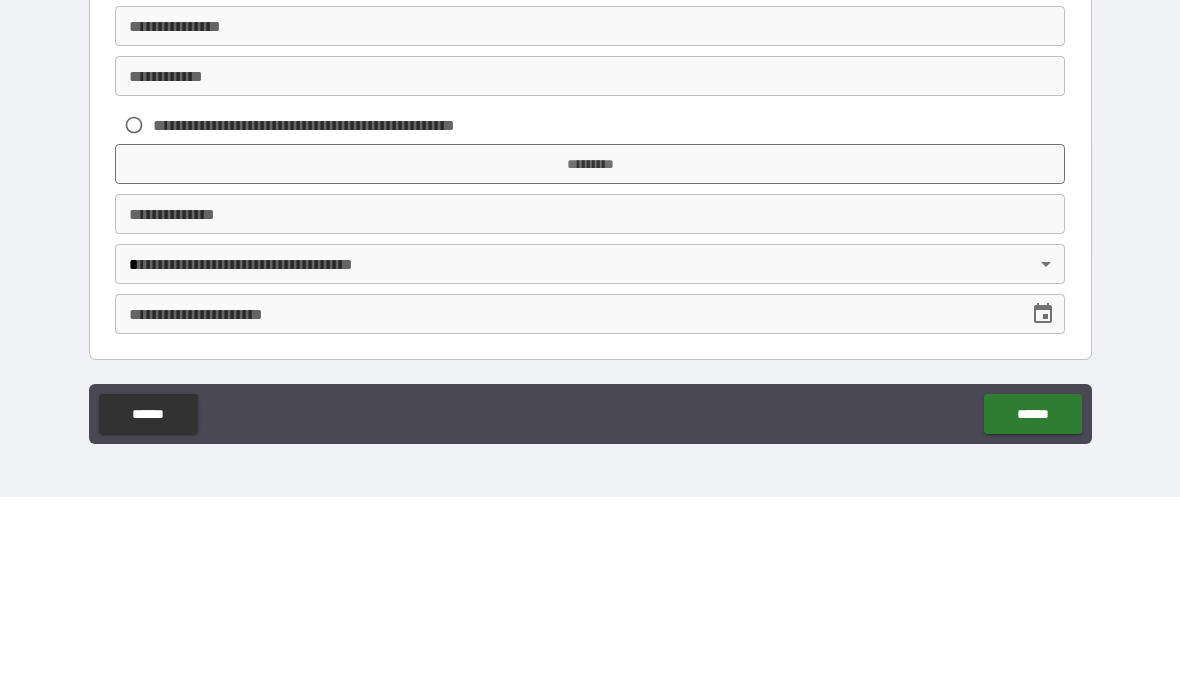 type on "**********" 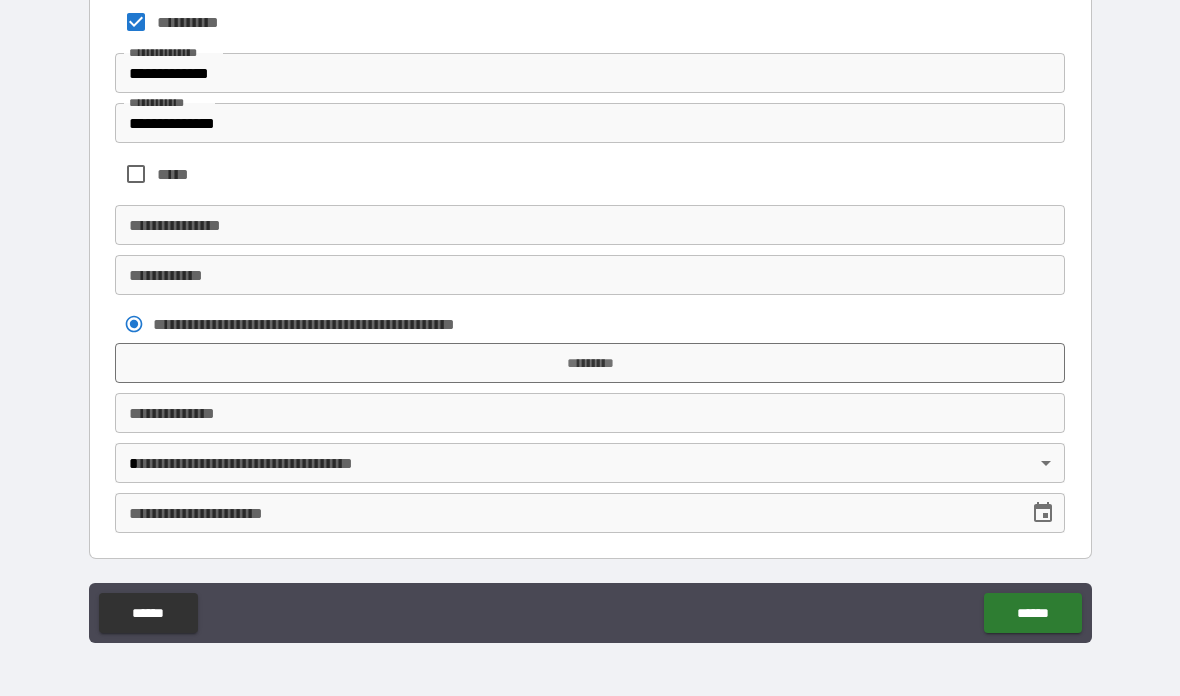 click on "*********" at bounding box center (590, 363) 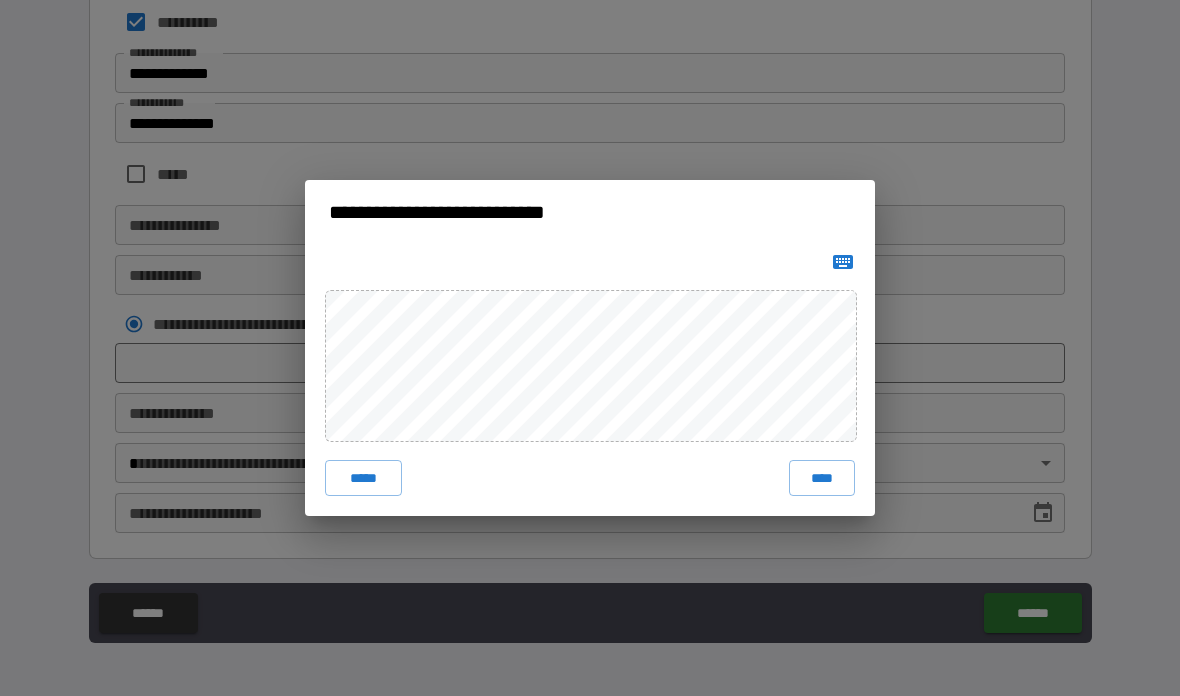 click 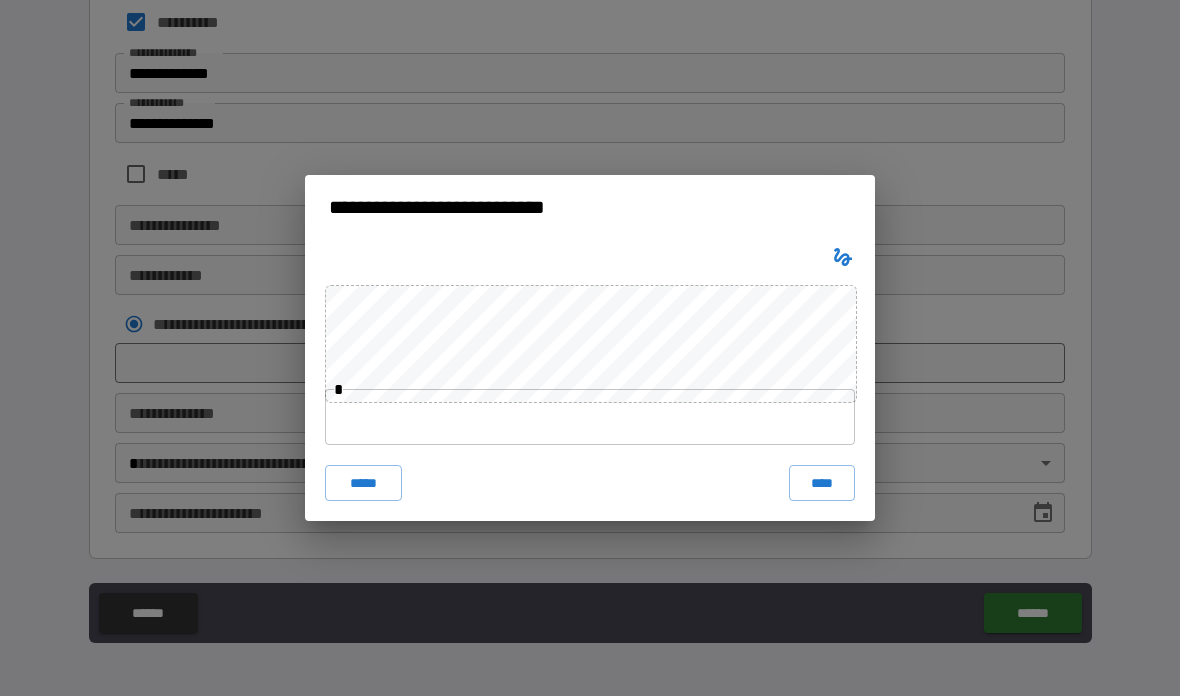 click at bounding box center [590, 417] 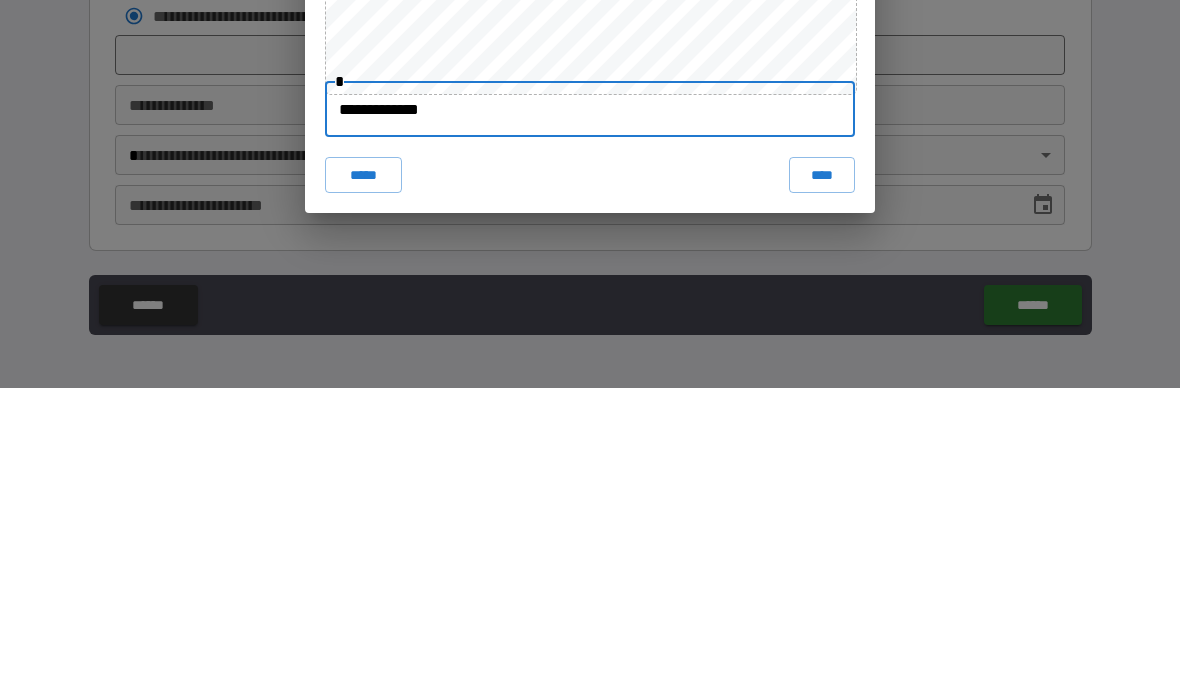 type on "**********" 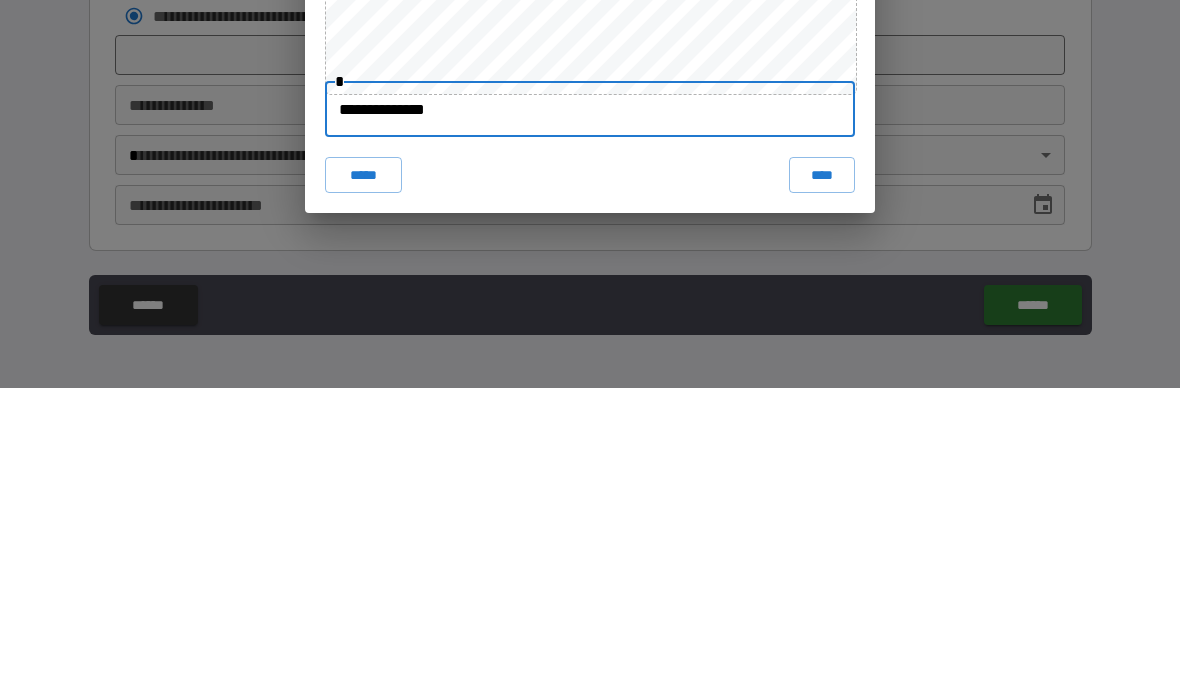 click on "****" at bounding box center [822, 483] 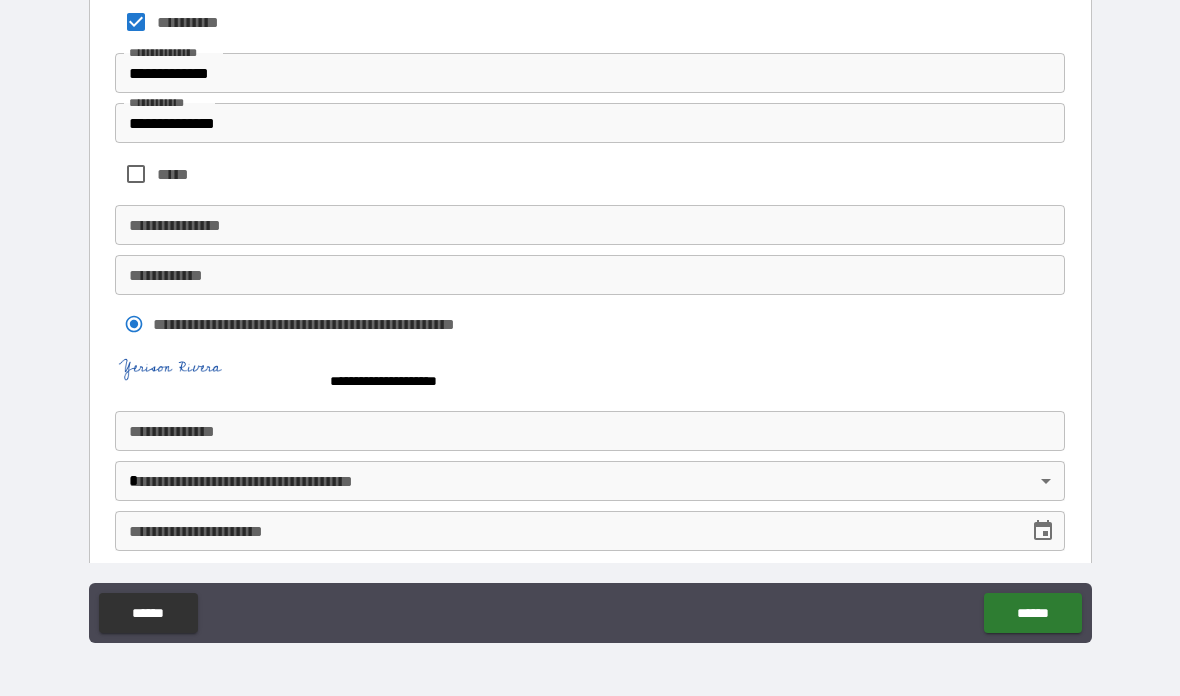 click on "**********" at bounding box center (590, 431) 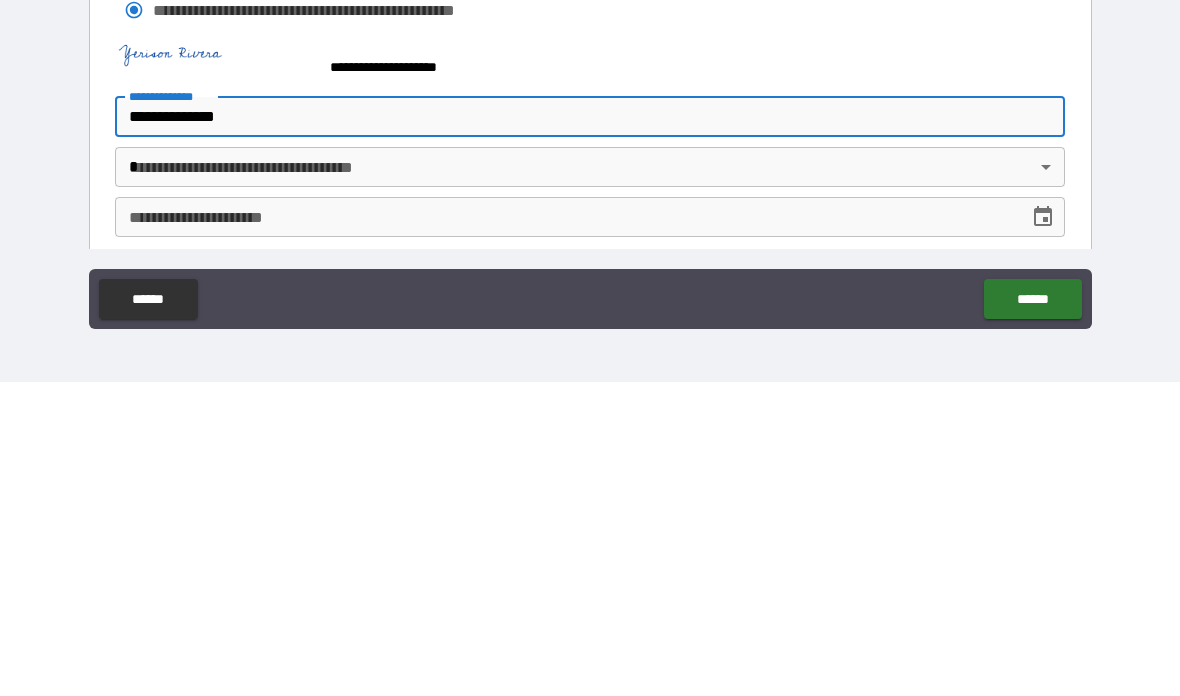 type on "**********" 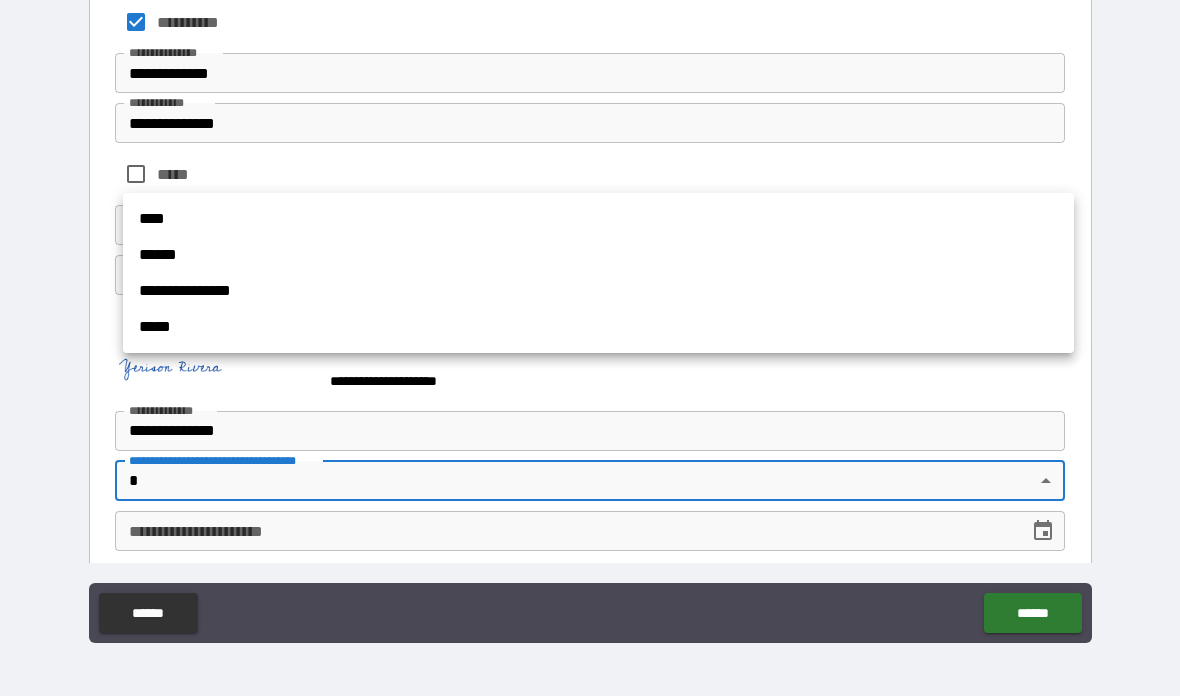 click on "****" at bounding box center [598, 219] 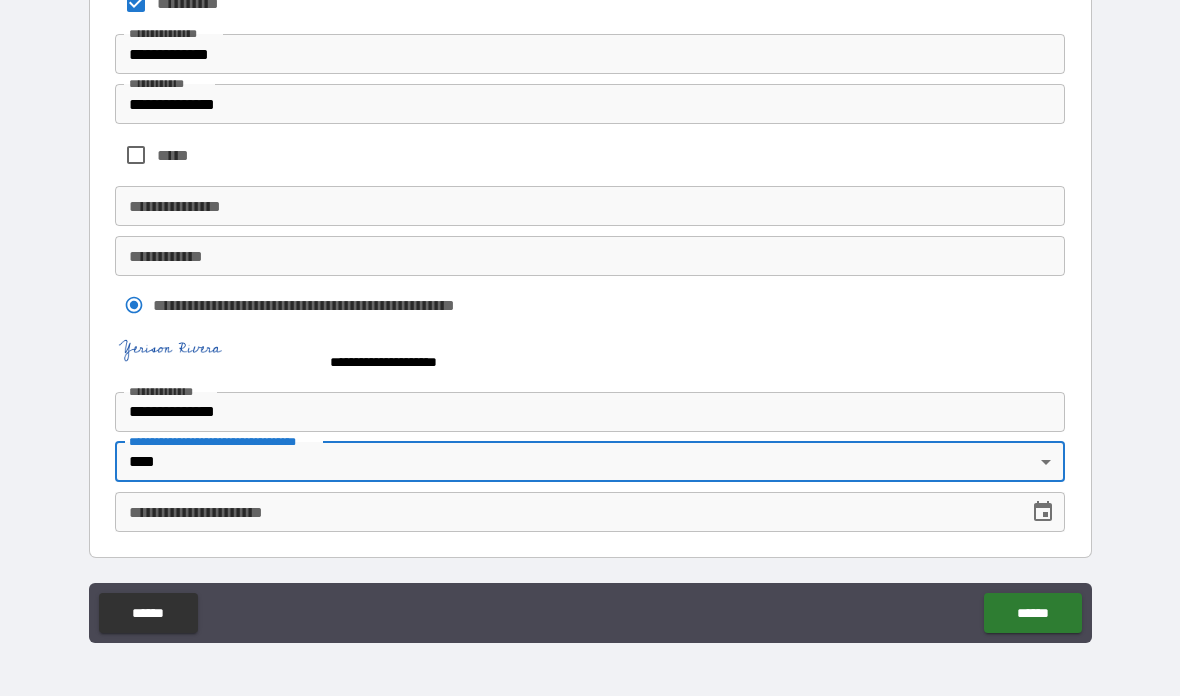 scroll, scrollTop: 834, scrollLeft: 0, axis: vertical 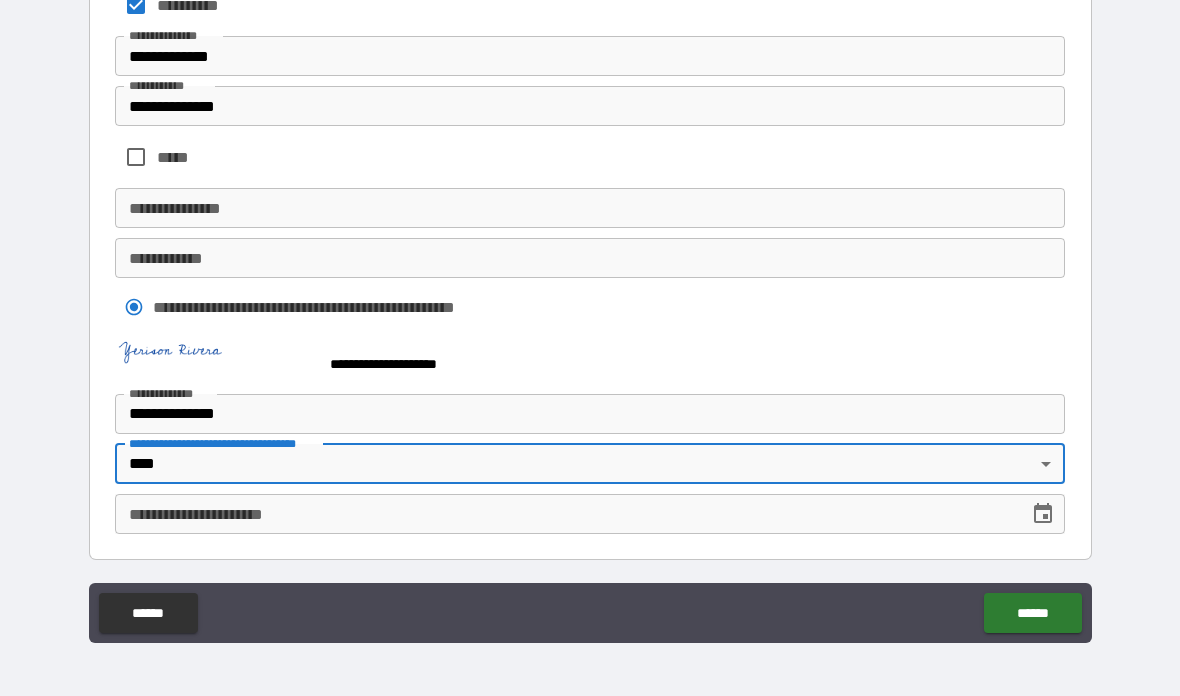 click 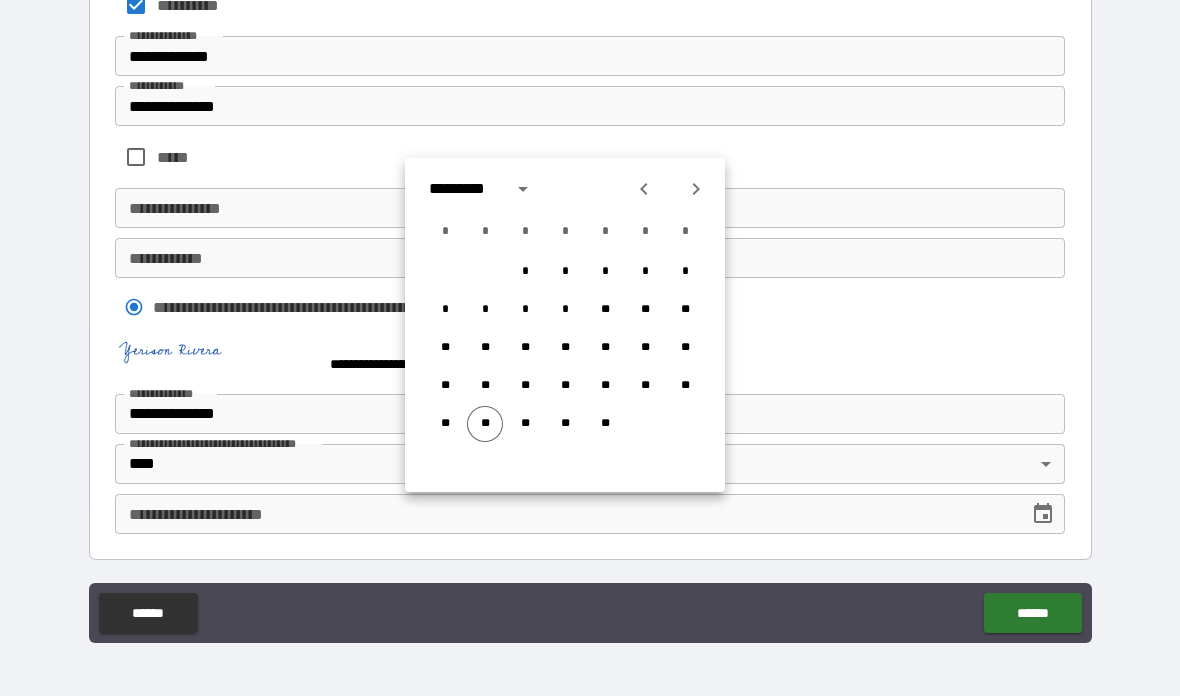click on "**" at bounding box center (485, 424) 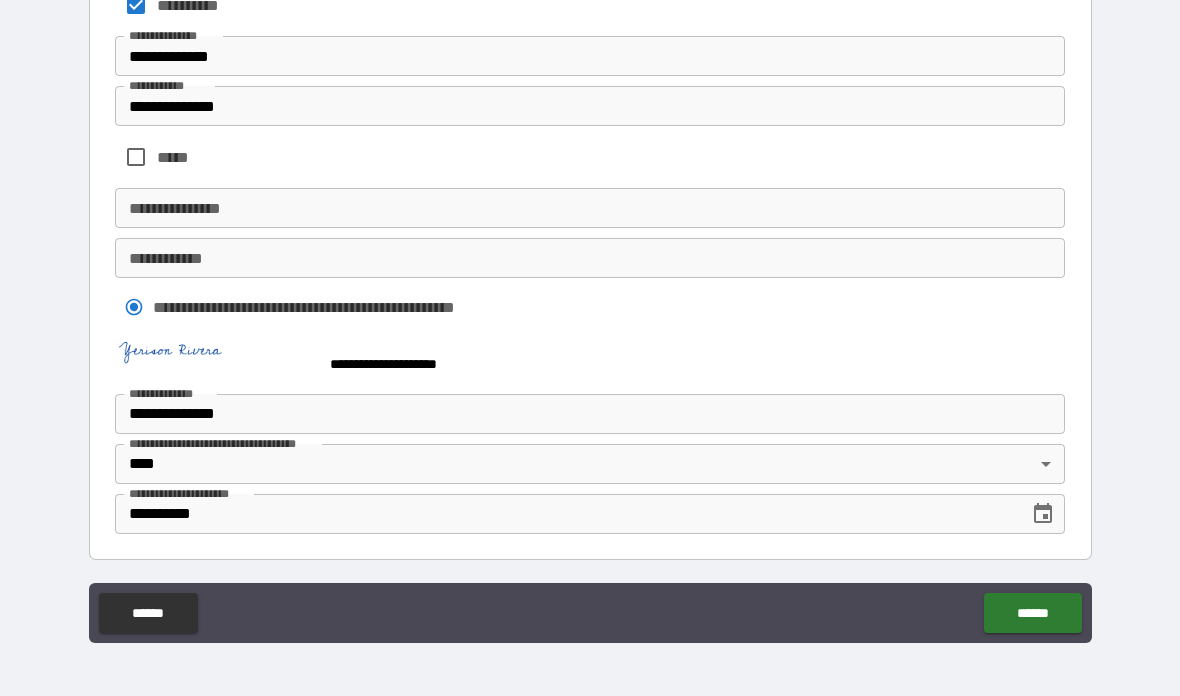 click on "******" at bounding box center (1032, 613) 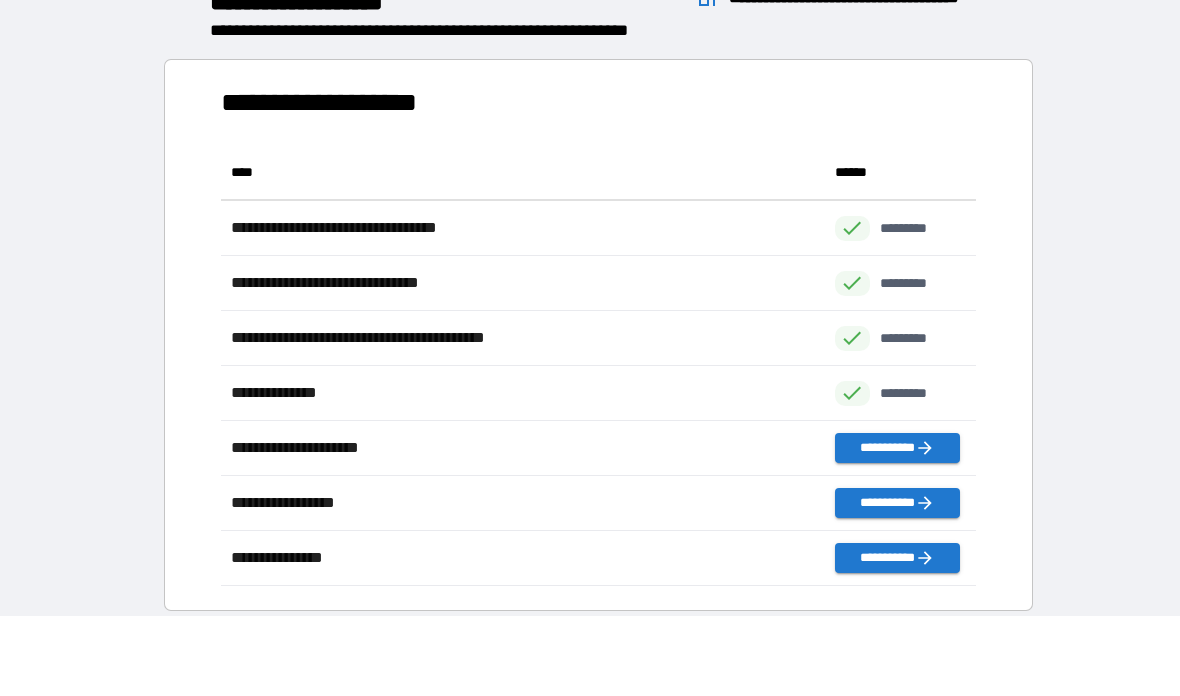 scroll, scrollTop: 1, scrollLeft: 1, axis: both 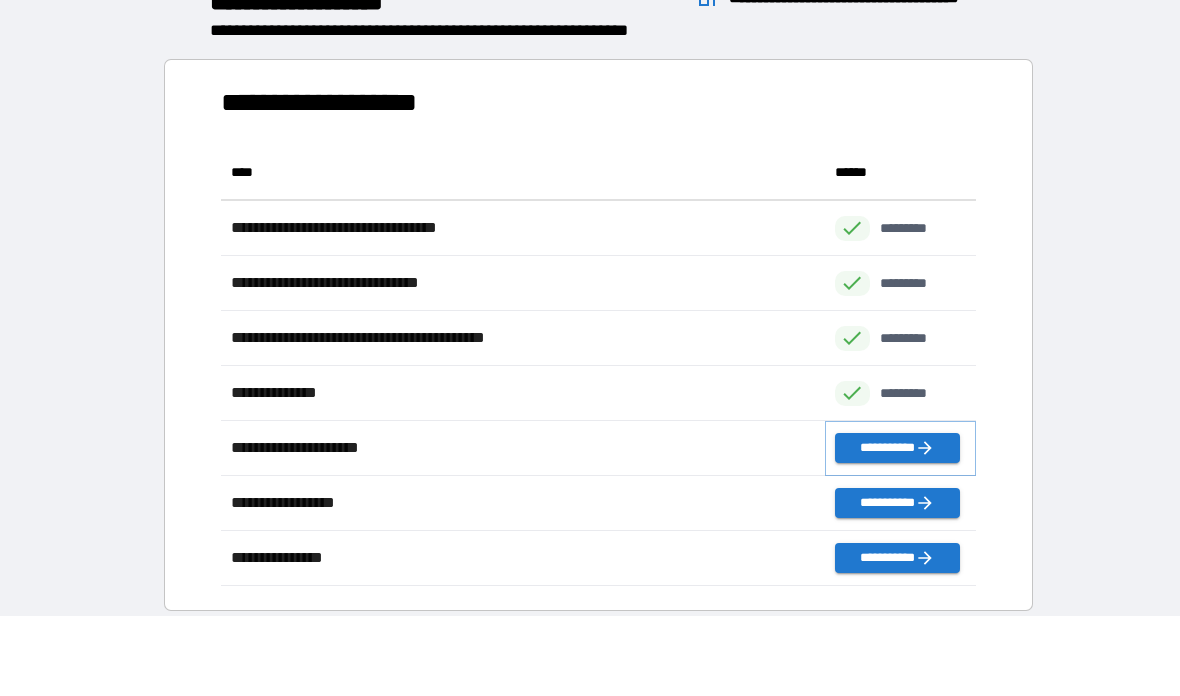 click on "**********" at bounding box center [897, 448] 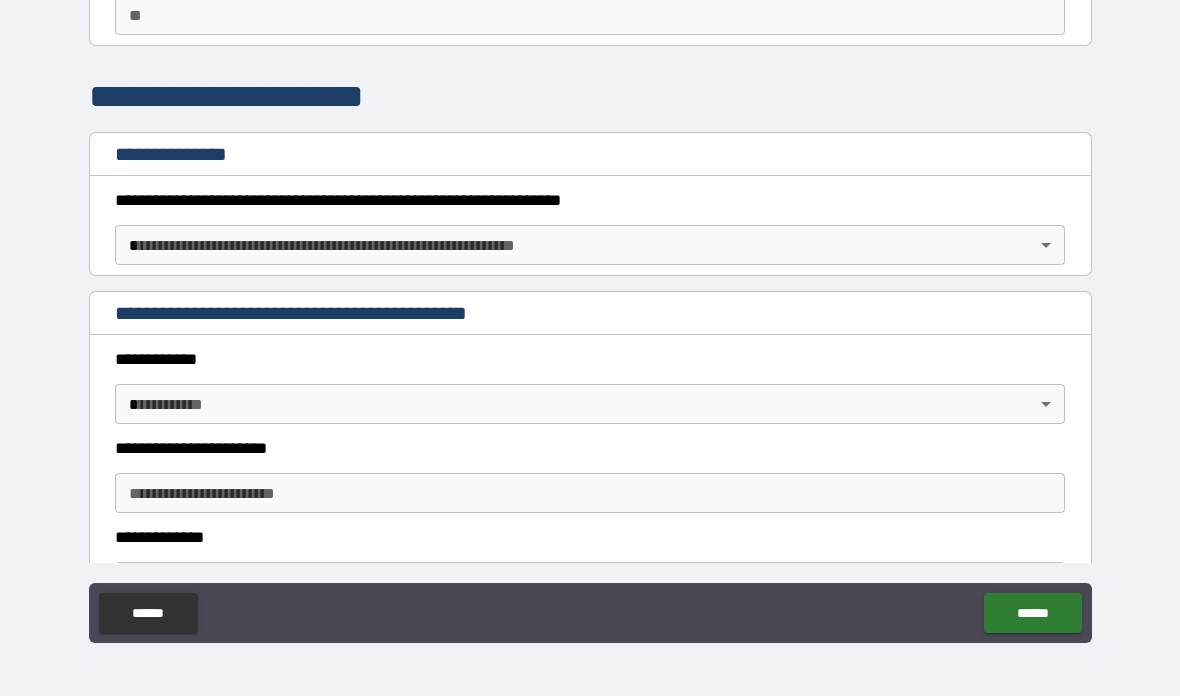 scroll, scrollTop: 167, scrollLeft: 0, axis: vertical 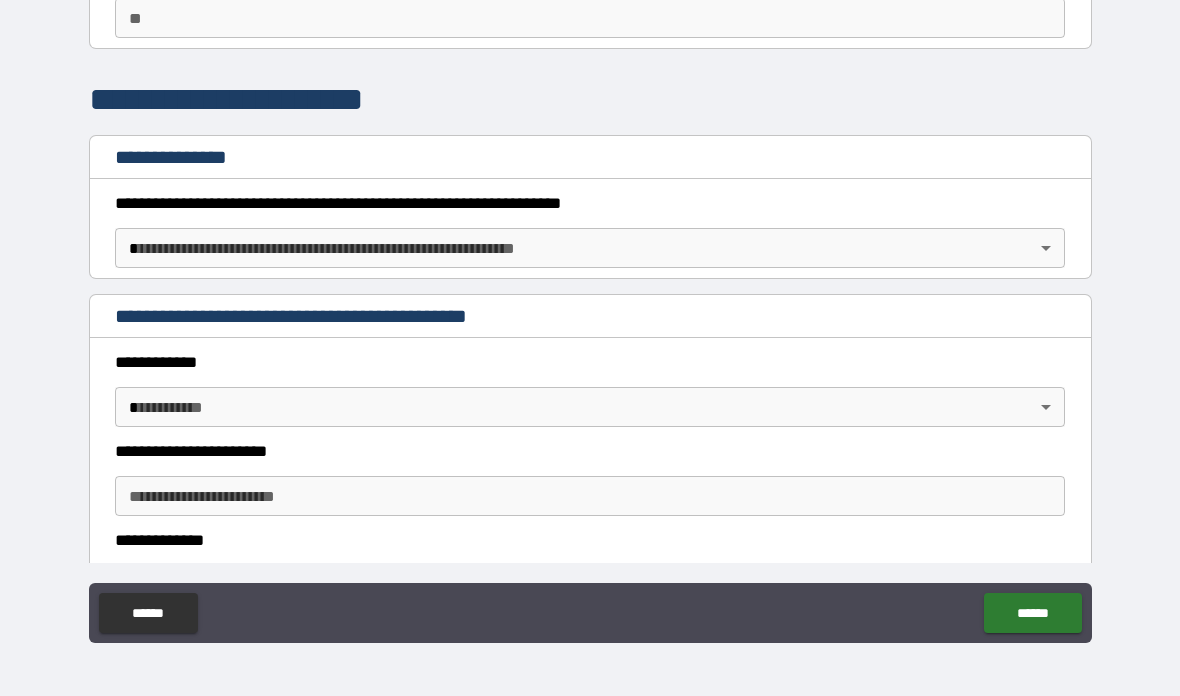 click on "**********" at bounding box center (590, 308) 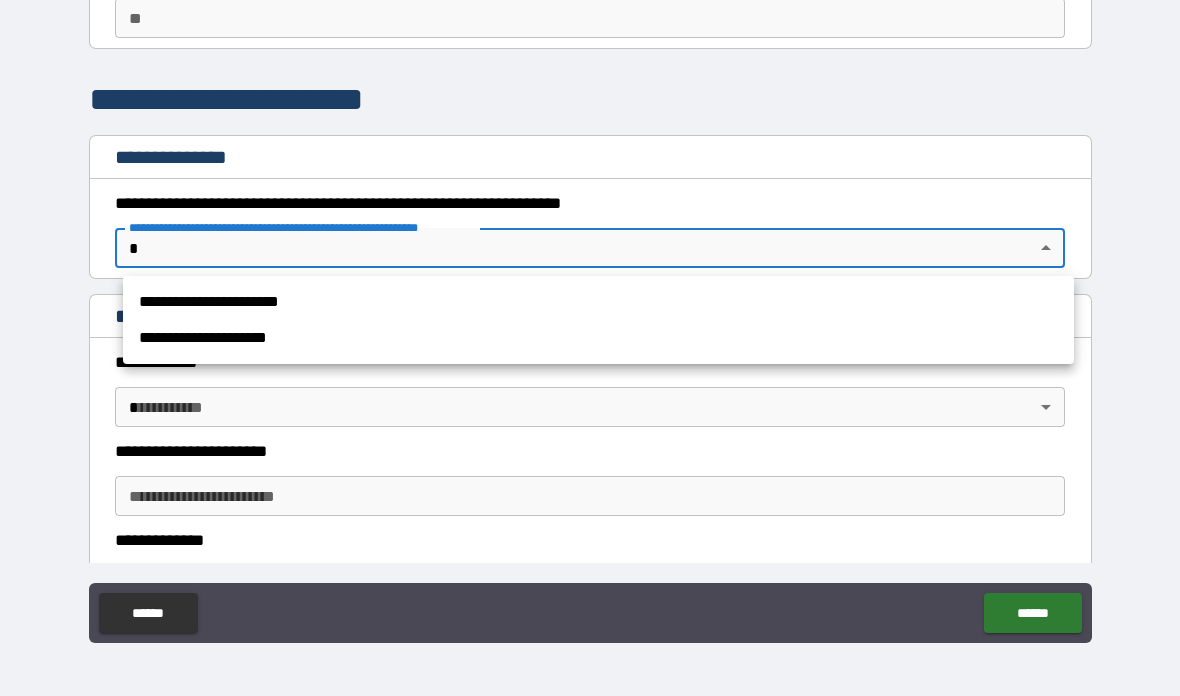 click on "**********" at bounding box center [598, 302] 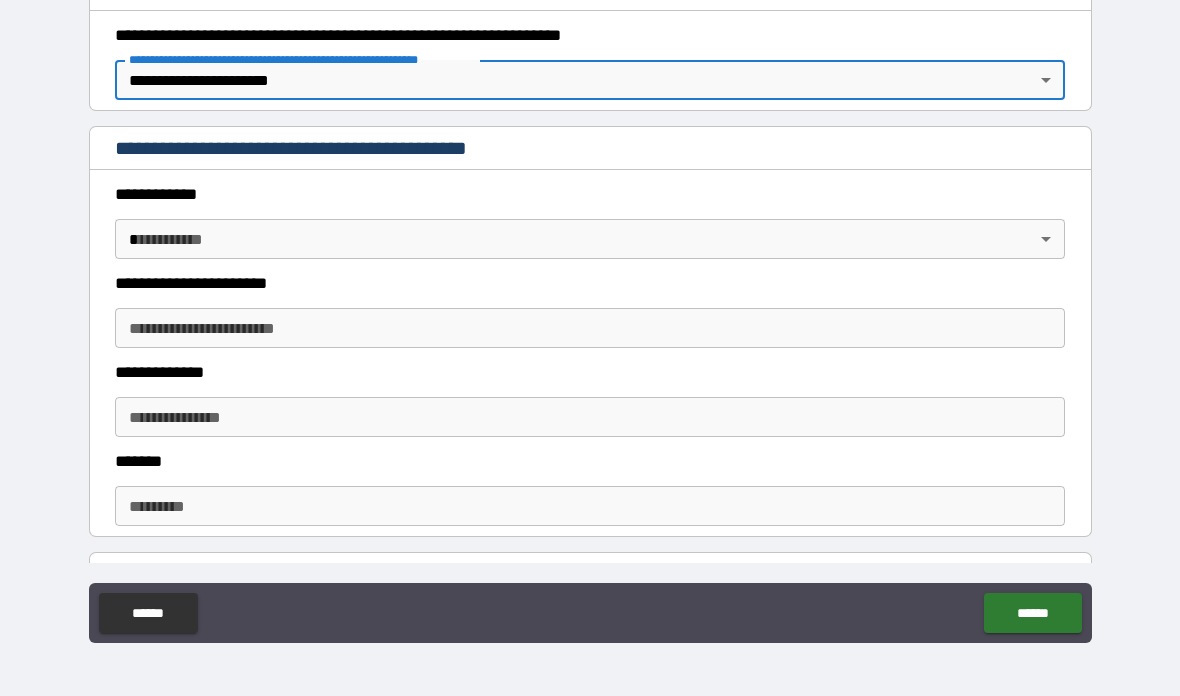 scroll, scrollTop: 349, scrollLeft: 0, axis: vertical 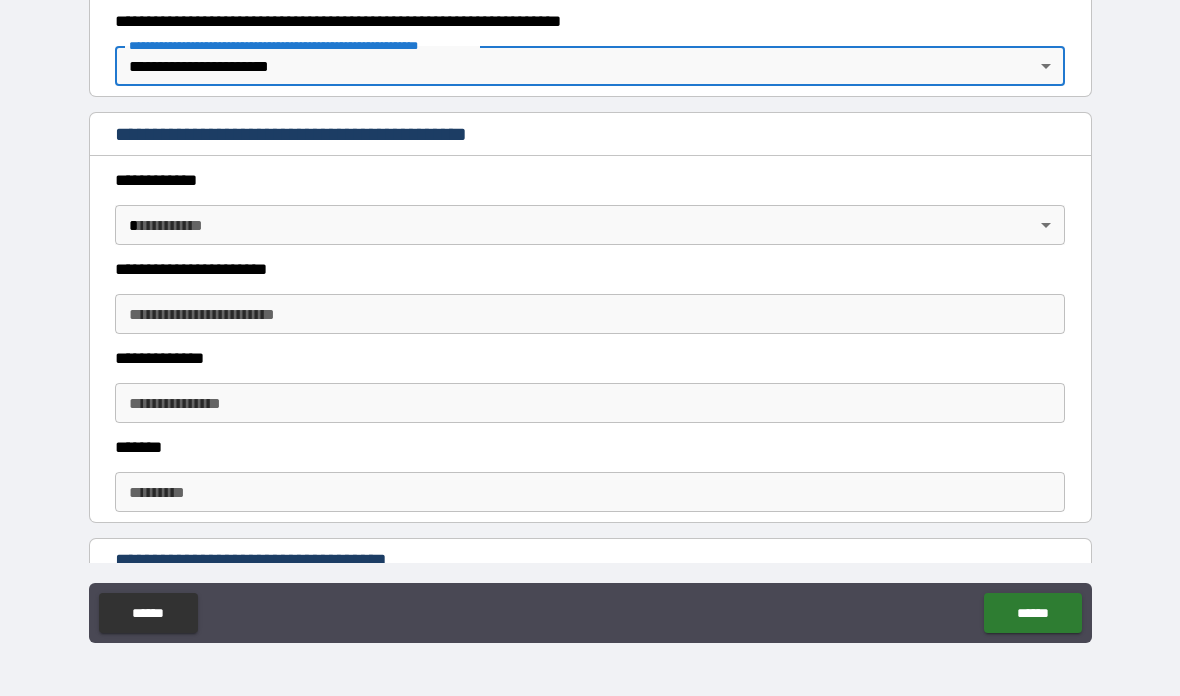 click on "**********" at bounding box center [590, 308] 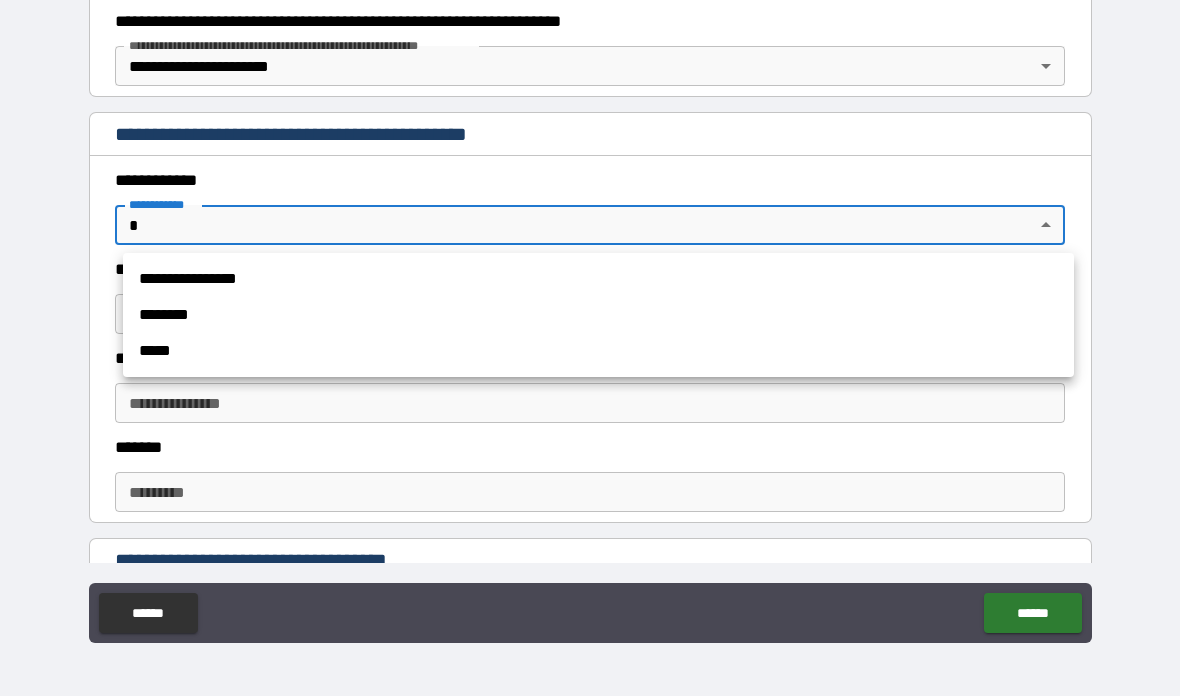 click on "**********" at bounding box center (598, 279) 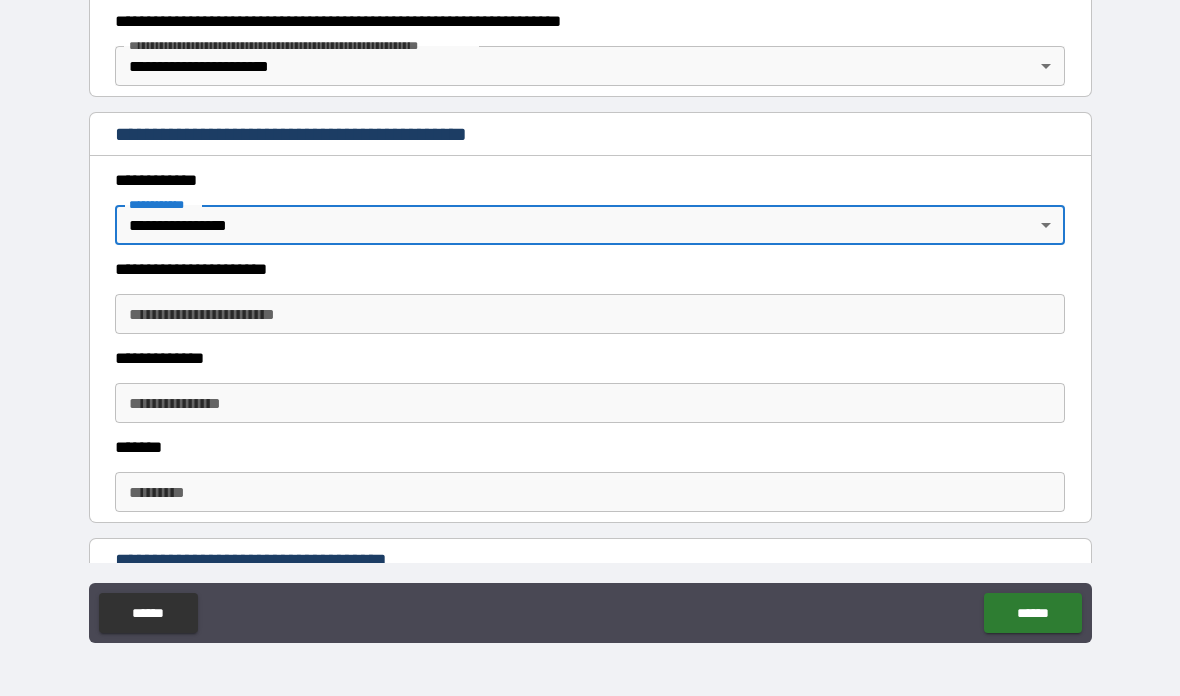 click on "**********" at bounding box center [590, 314] 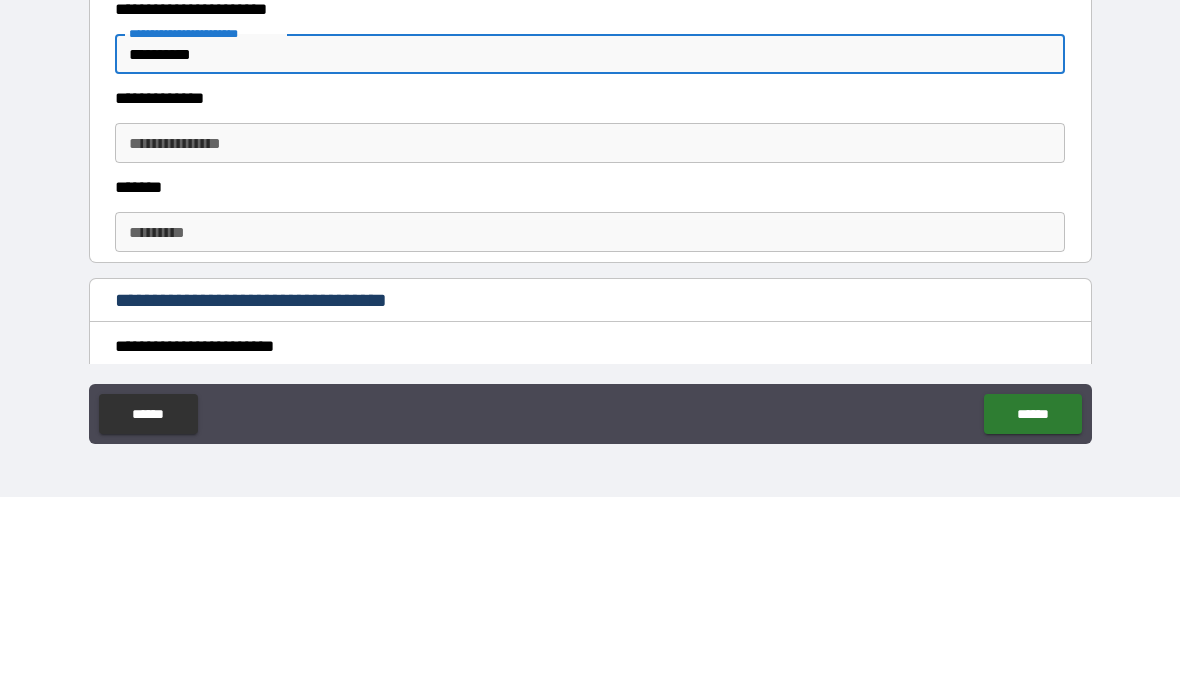 scroll, scrollTop: 423, scrollLeft: 0, axis: vertical 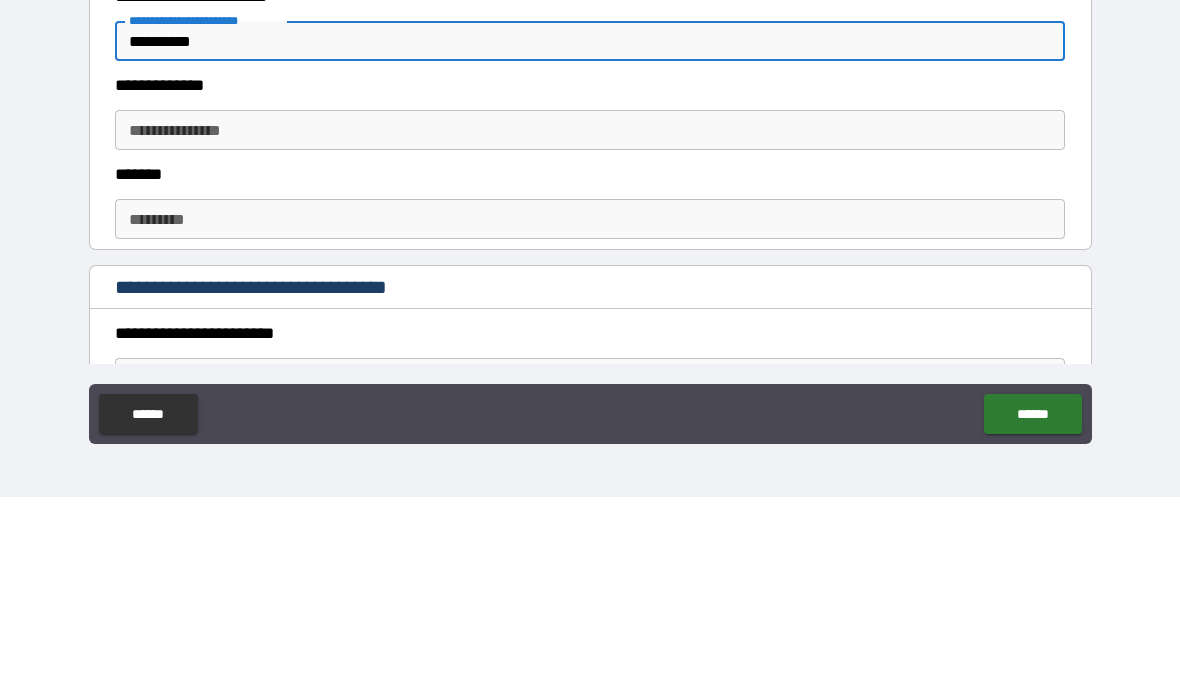 type on "**********" 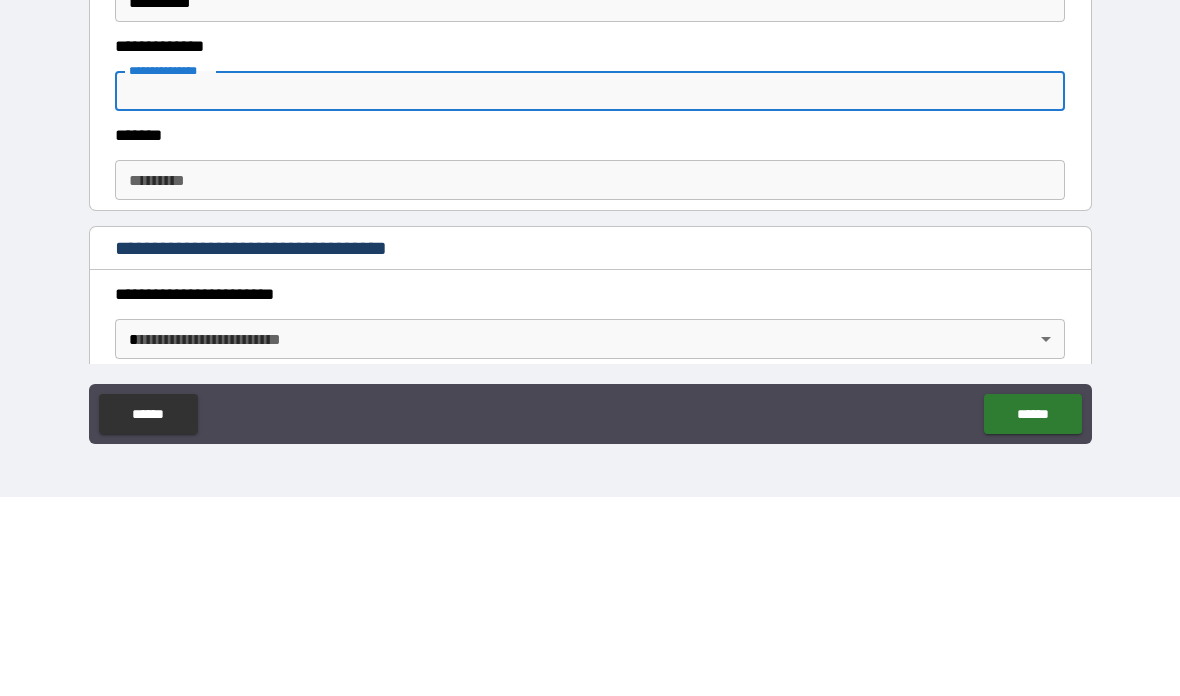scroll, scrollTop: 498, scrollLeft: 0, axis: vertical 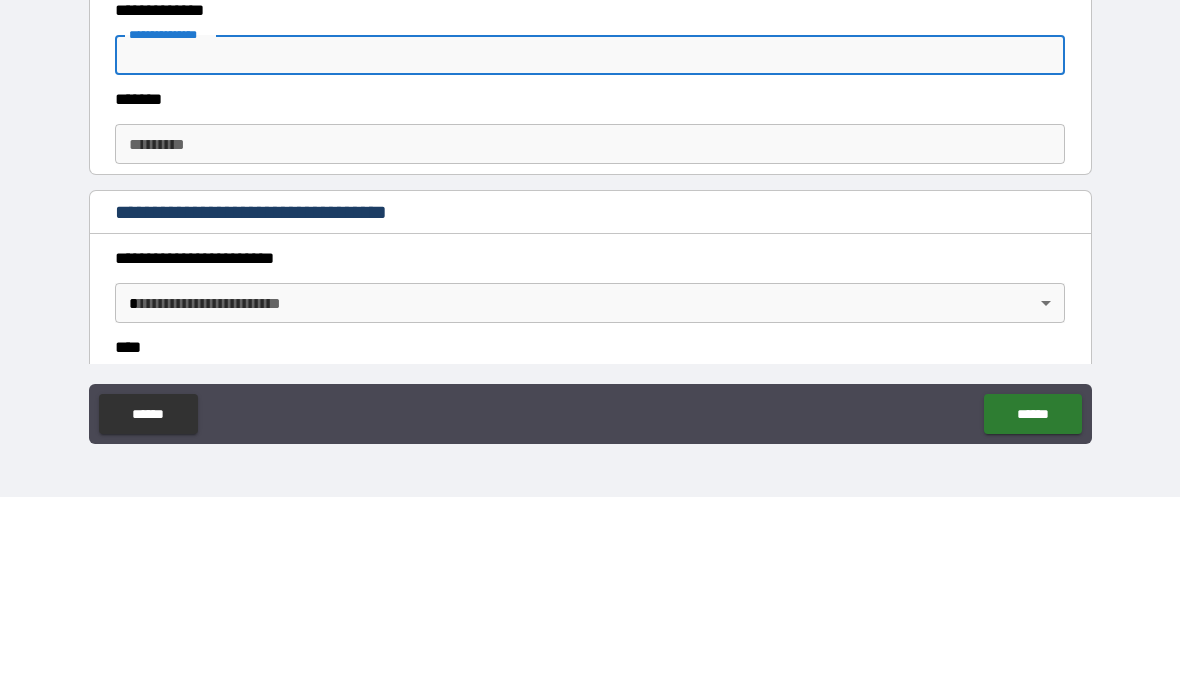 click on "*******   *" at bounding box center (590, 343) 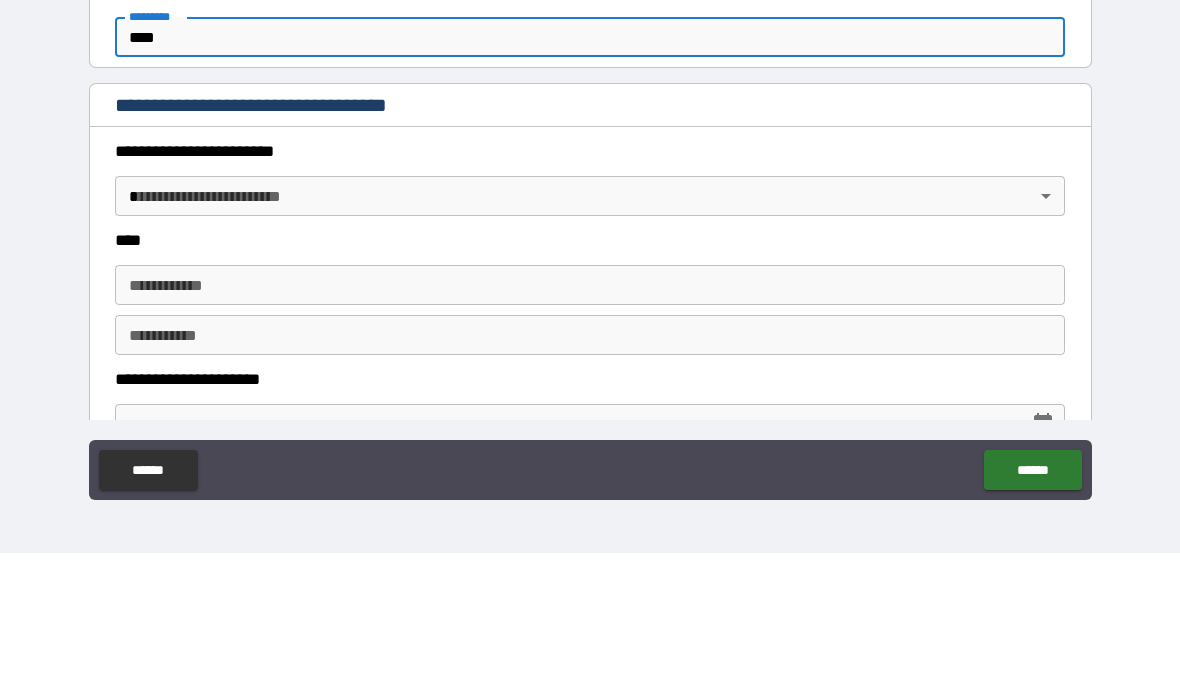 scroll, scrollTop: 666, scrollLeft: 0, axis: vertical 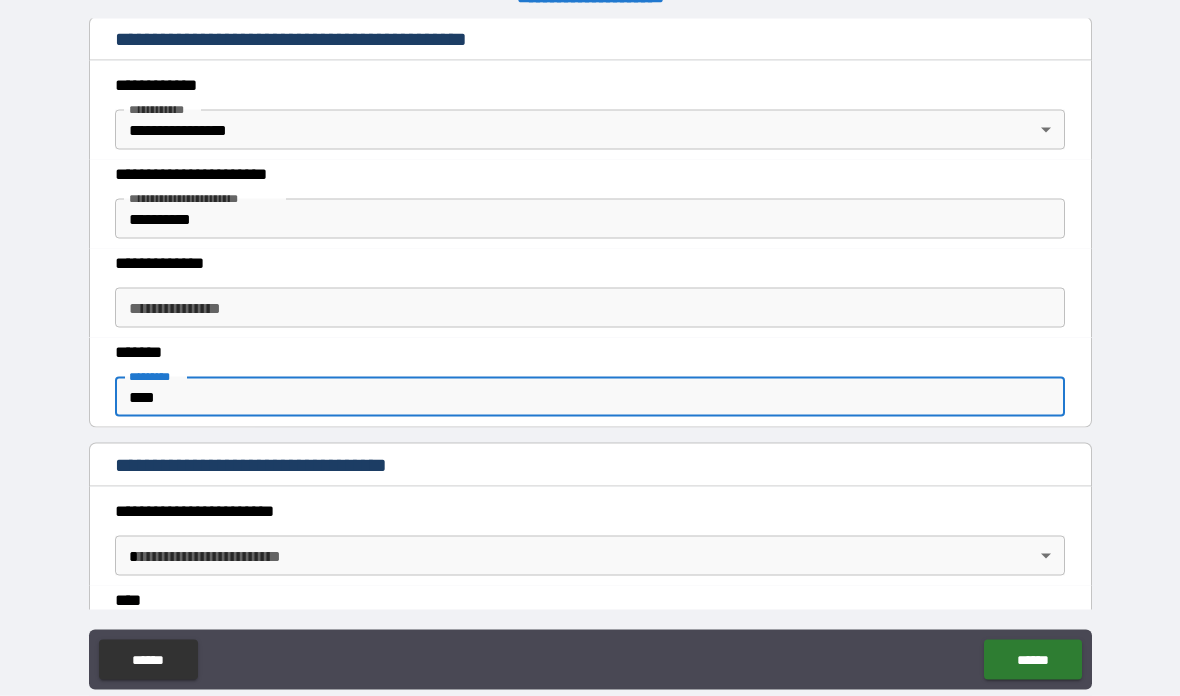 type on "****" 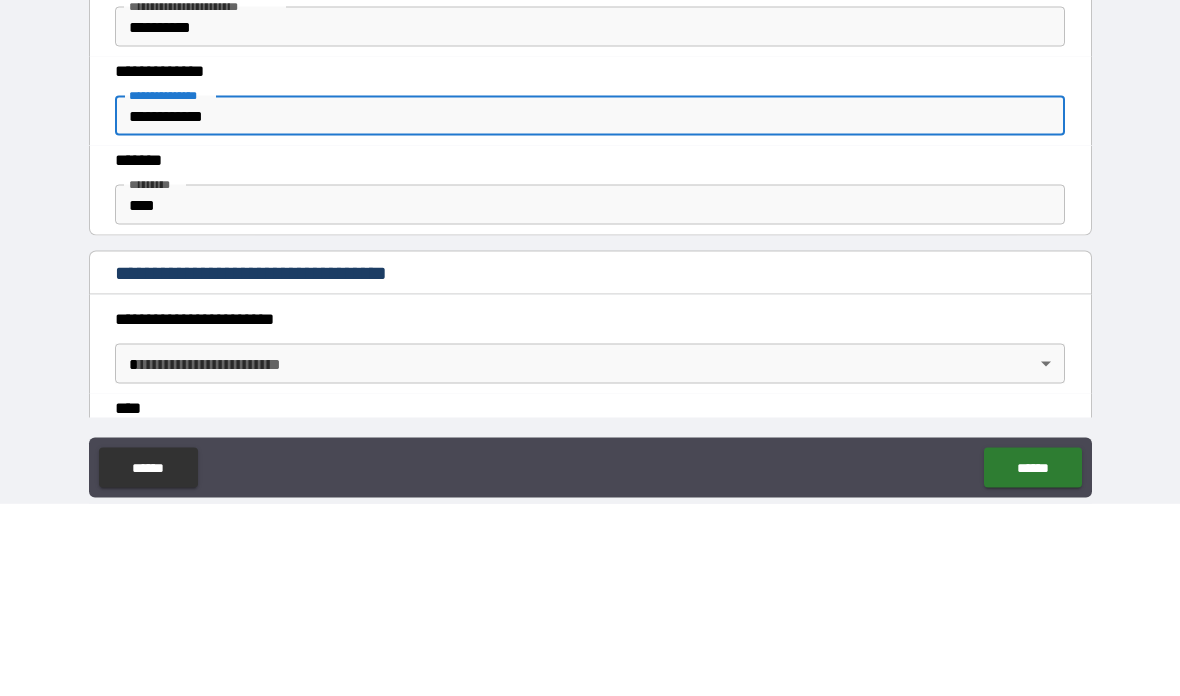 type on "**********" 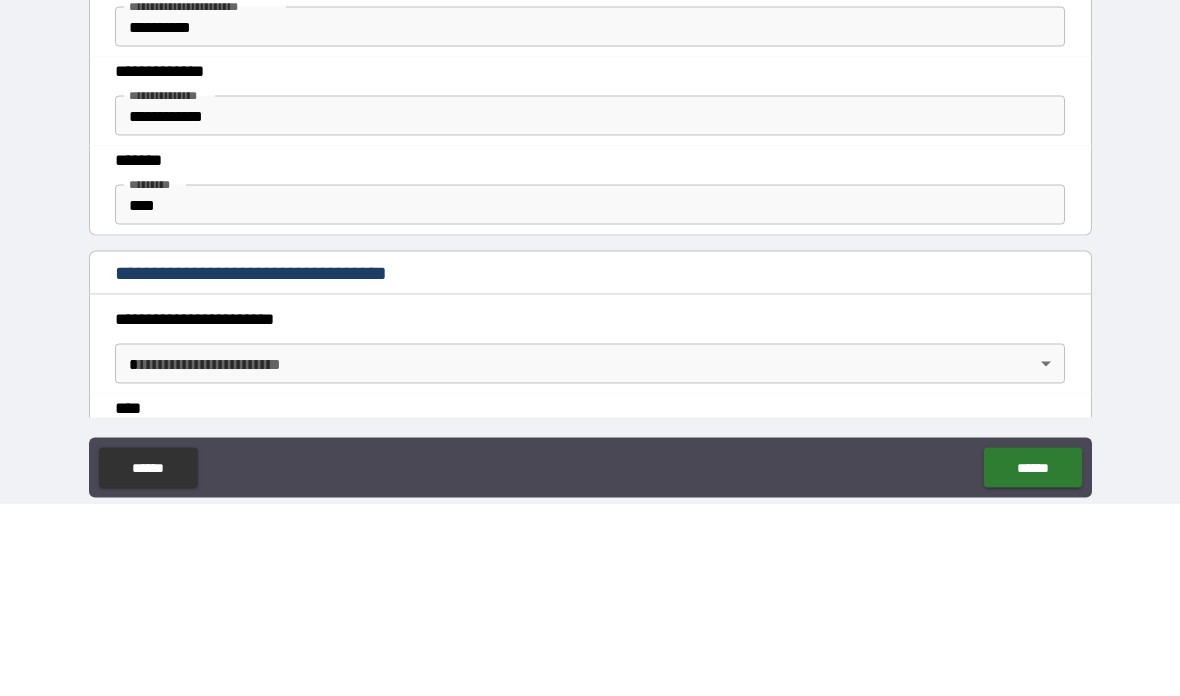 scroll, scrollTop: 80, scrollLeft: 0, axis: vertical 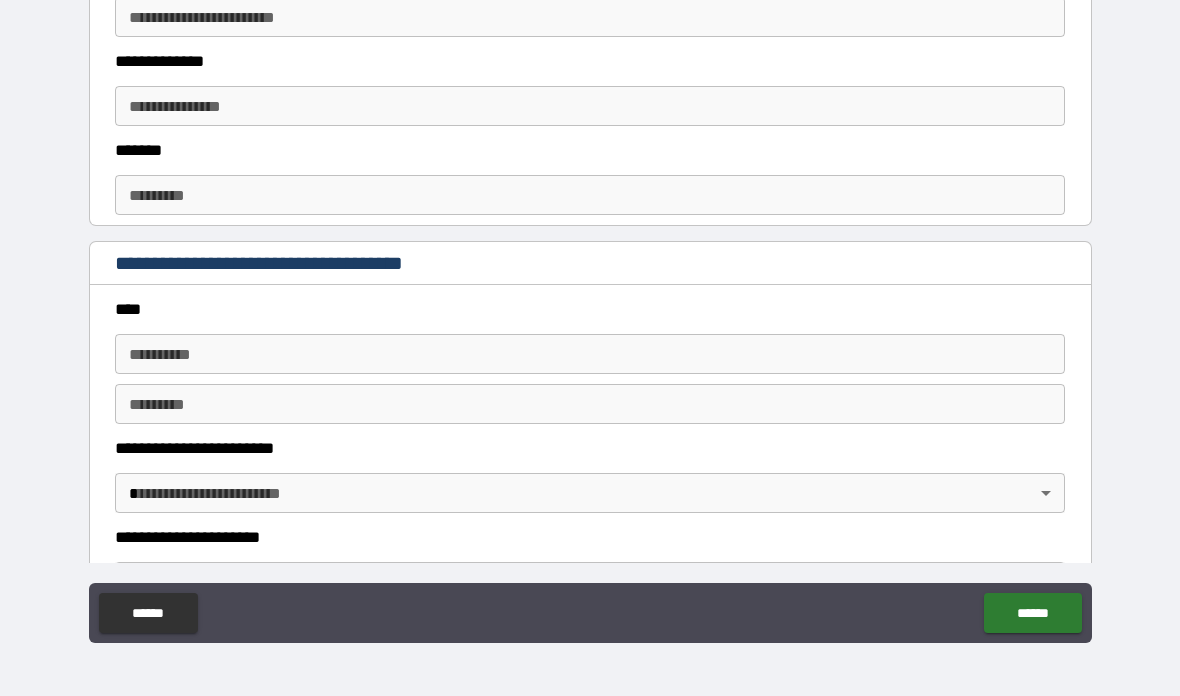 click on "****" at bounding box center (590, 309) 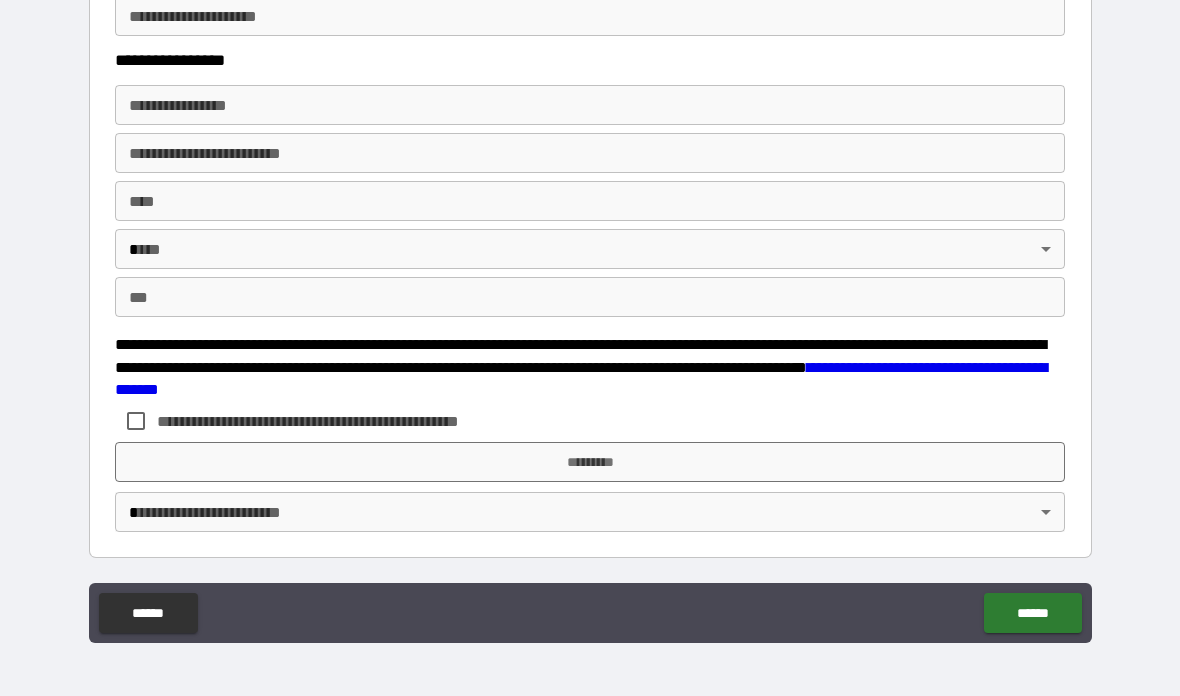 click on "******" at bounding box center (1032, 613) 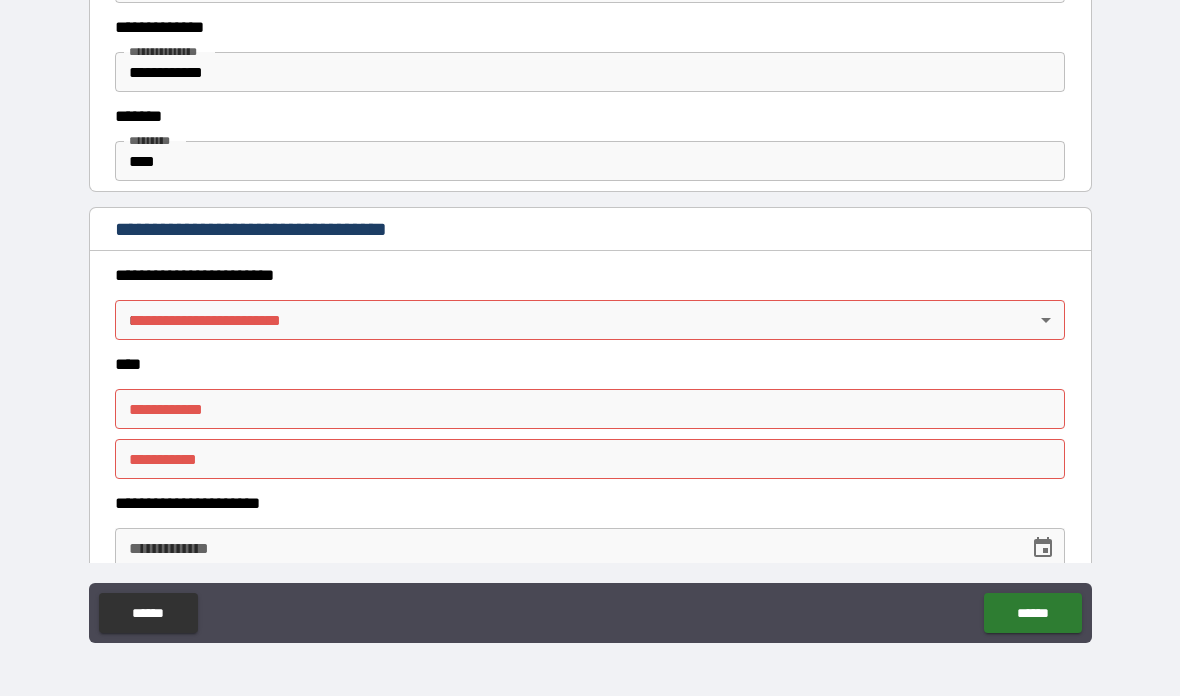 scroll, scrollTop: 742, scrollLeft: 0, axis: vertical 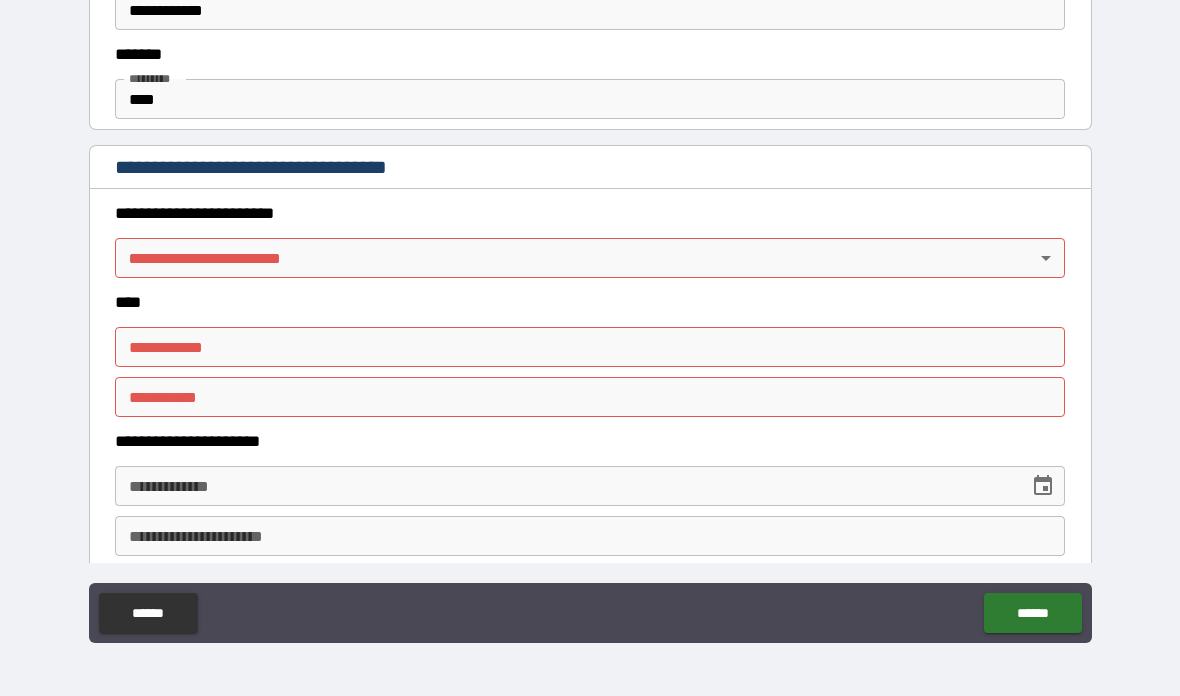 click on "**********" at bounding box center [590, 308] 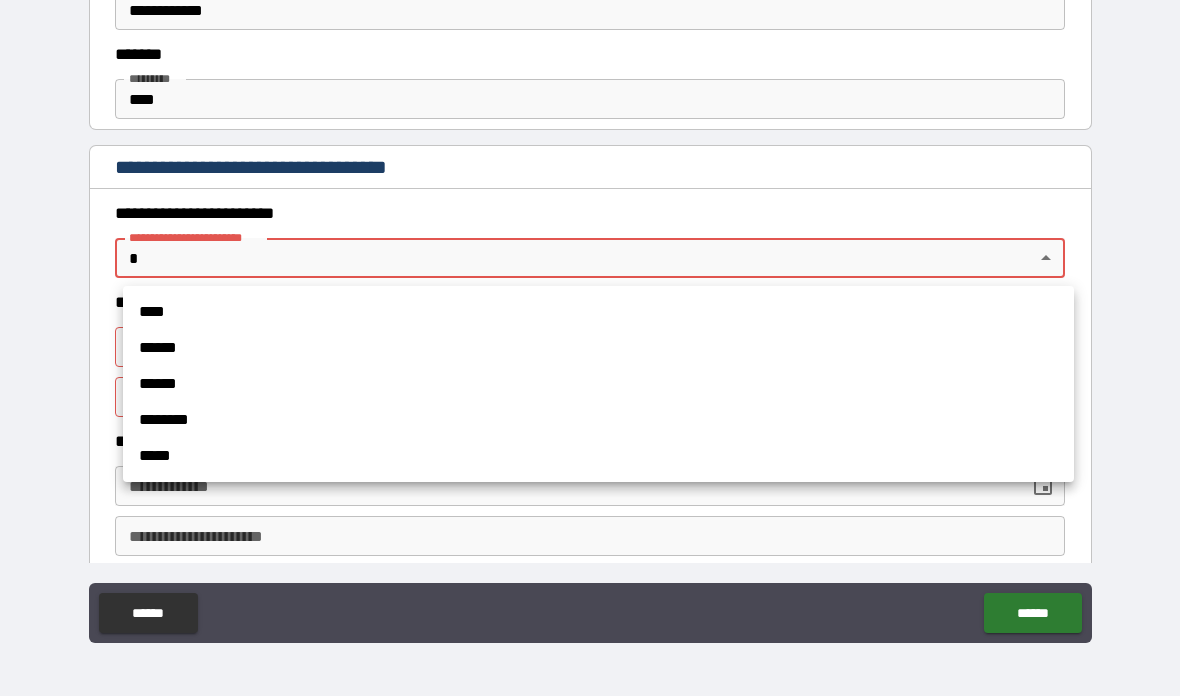 click on "****" at bounding box center (598, 312) 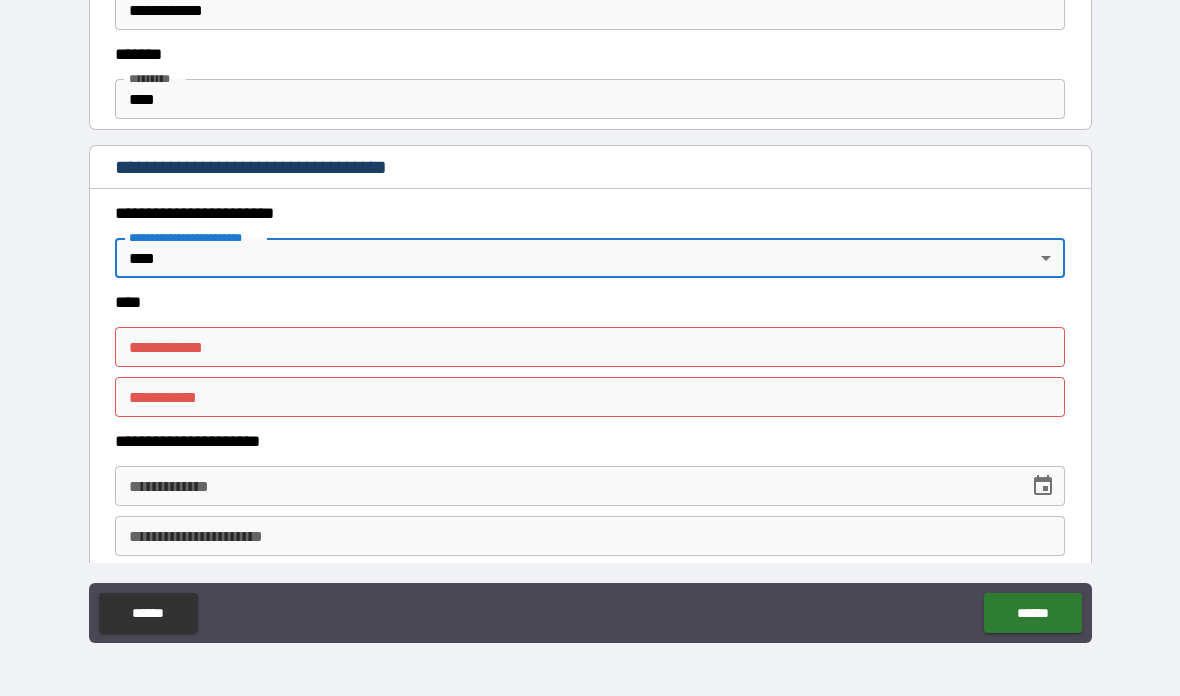 click on "**********" at bounding box center [590, 347] 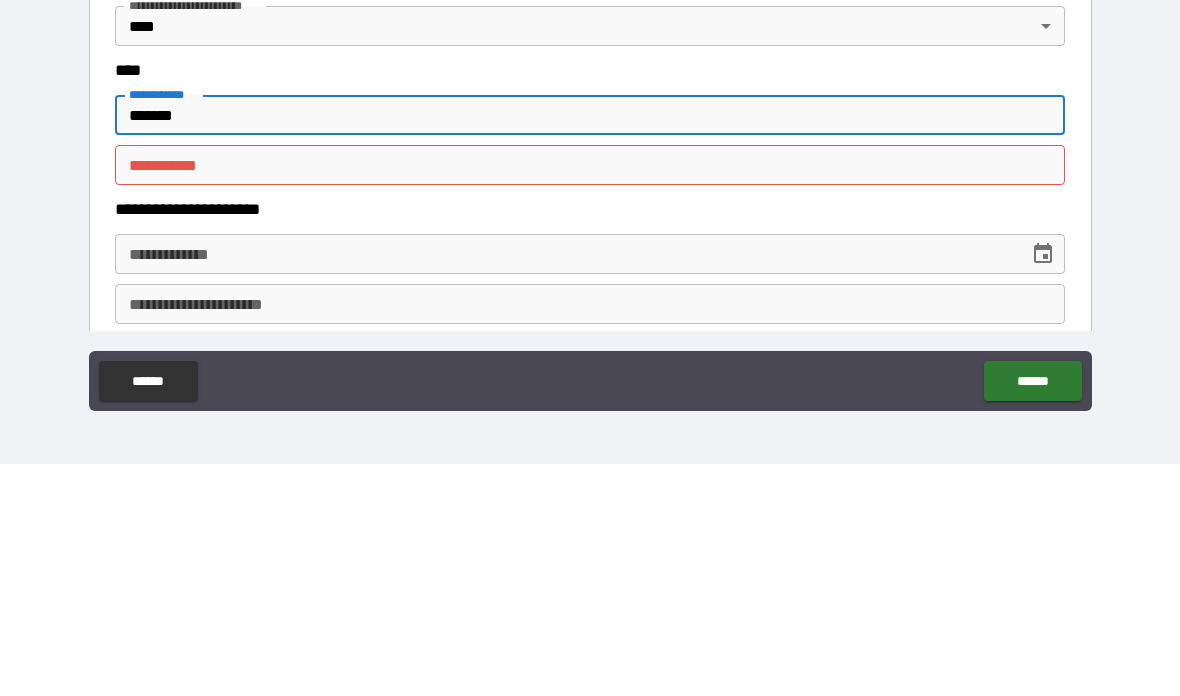 type on "*******" 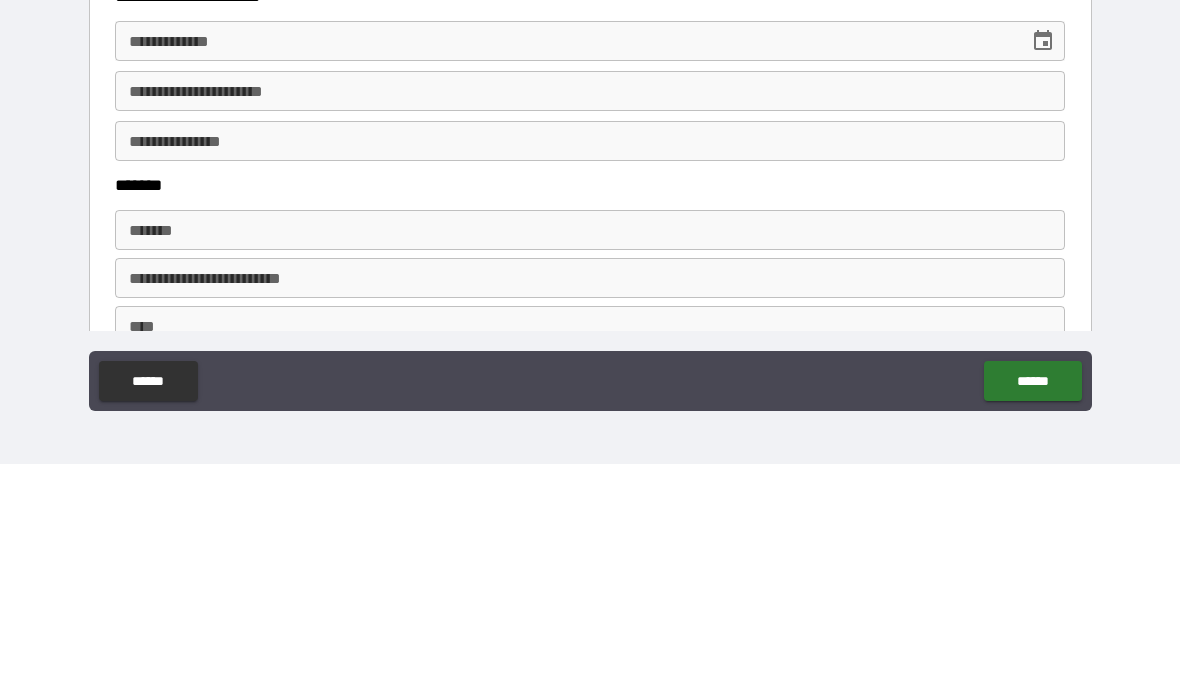 scroll, scrollTop: 961, scrollLeft: 0, axis: vertical 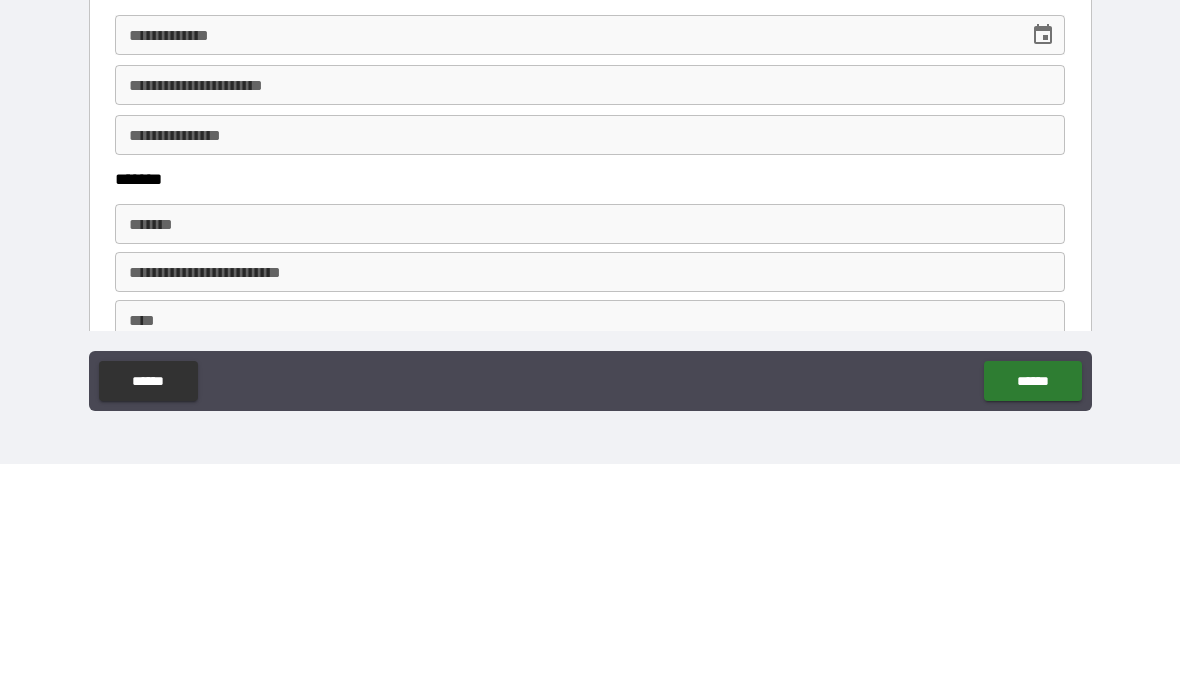 type on "******" 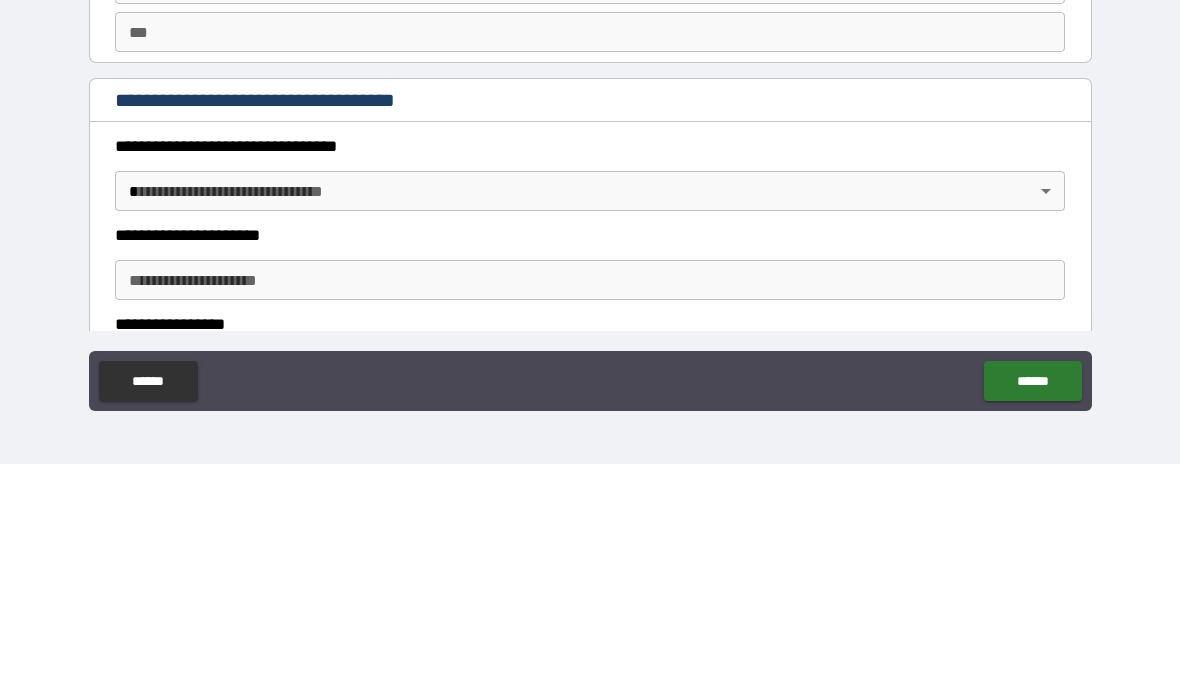 scroll, scrollTop: 1324, scrollLeft: 0, axis: vertical 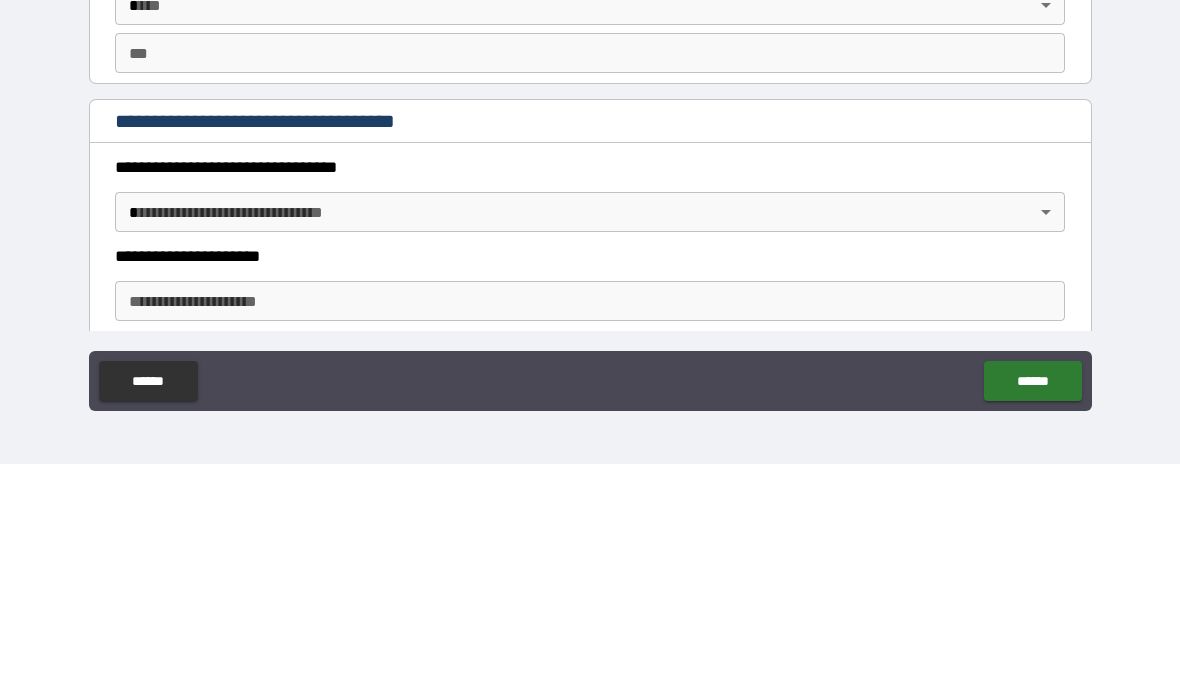 click on "**********" at bounding box center [590, 310] 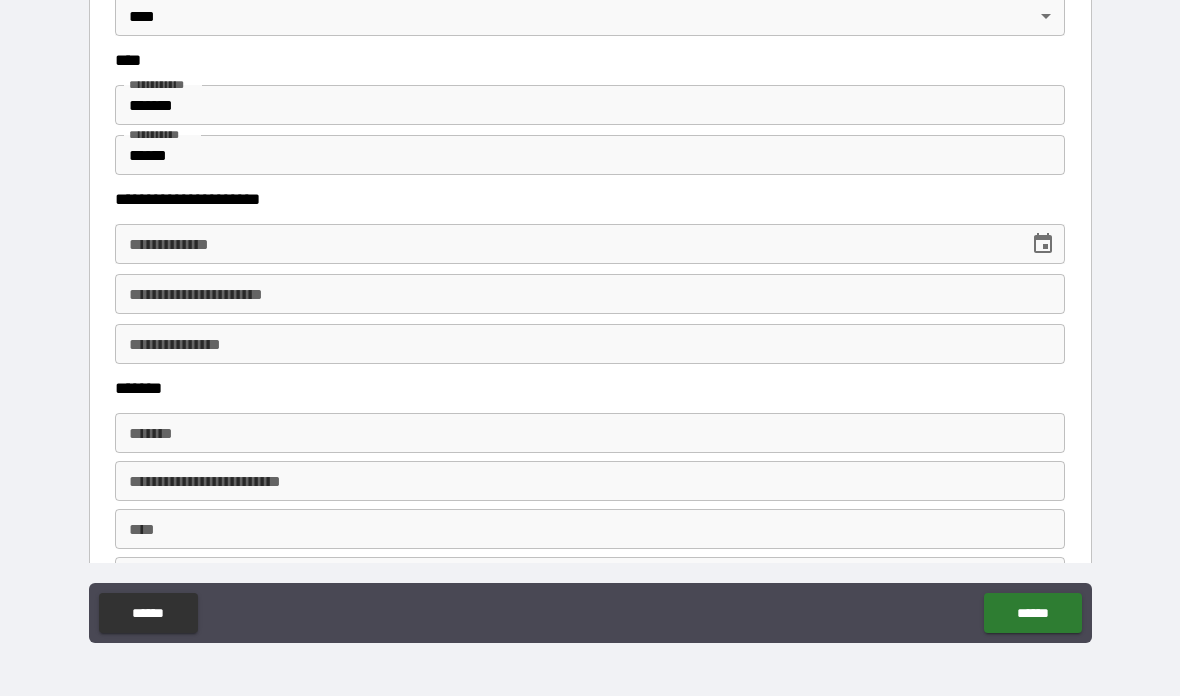click on "**********" at bounding box center (590, 310) 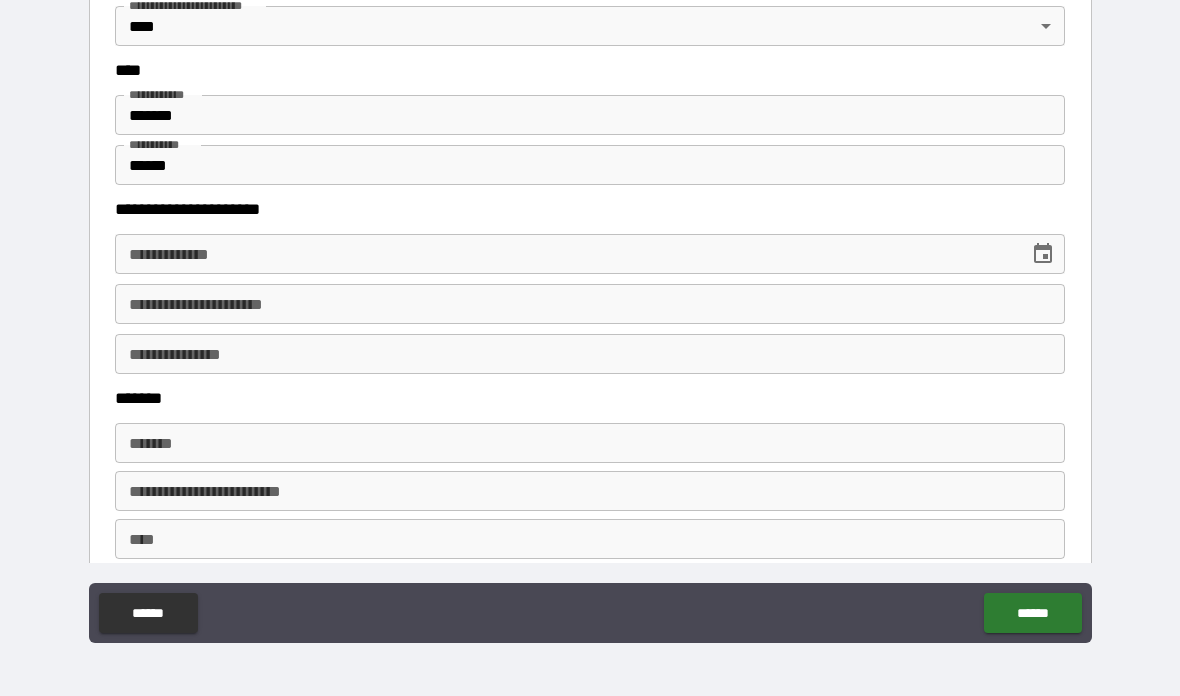 scroll, scrollTop: 975, scrollLeft: 0, axis: vertical 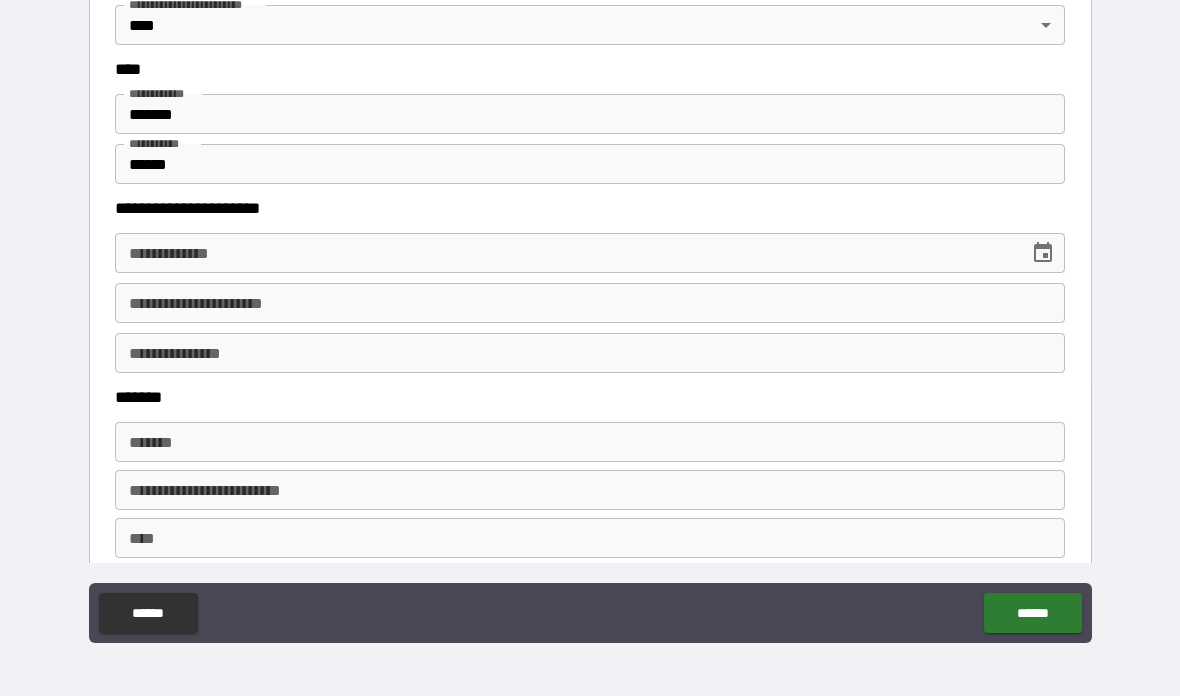click on "**********" at bounding box center (565, 253) 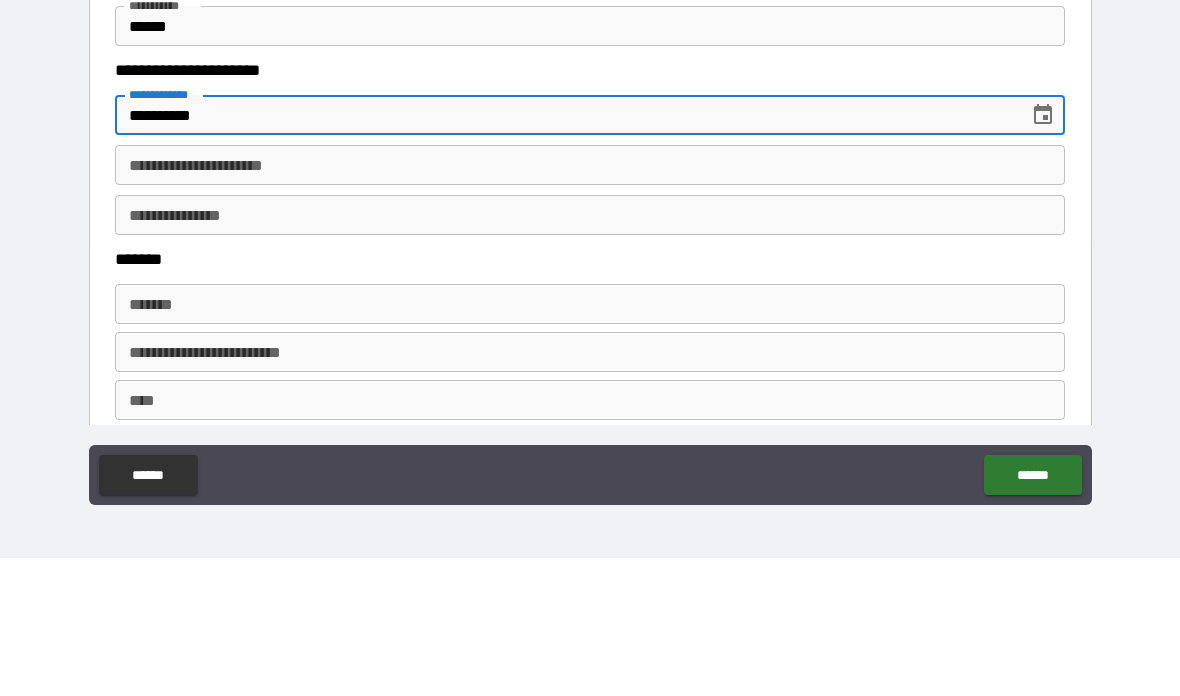 type on "**********" 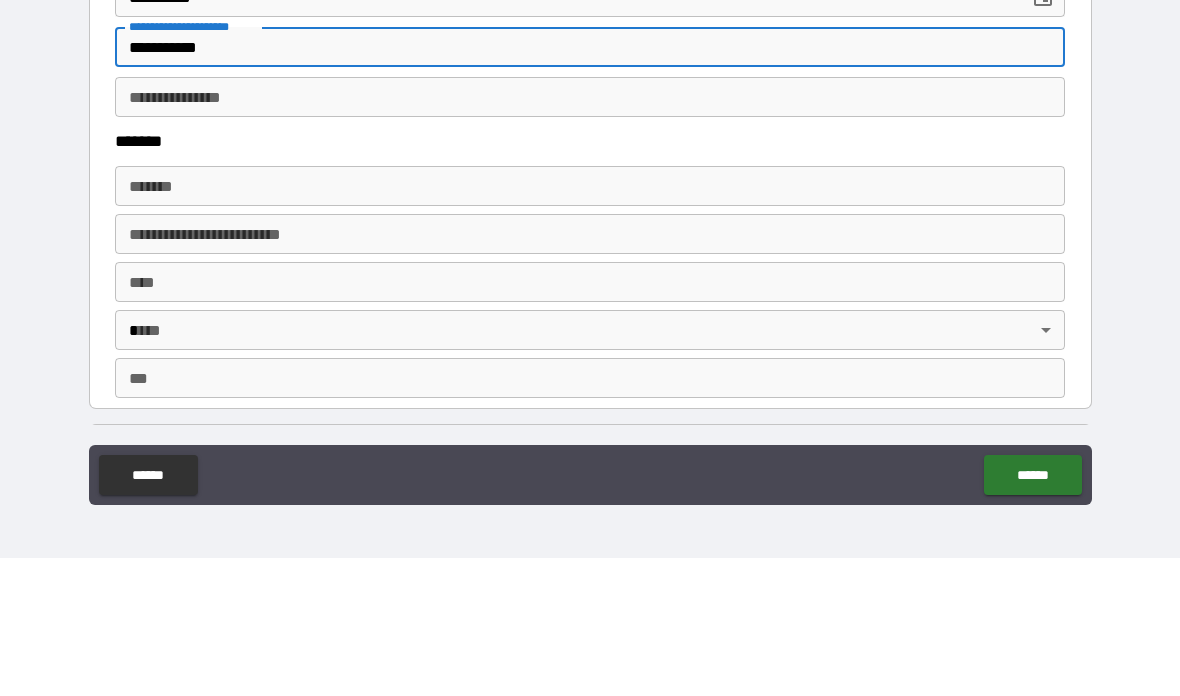 scroll, scrollTop: 1095, scrollLeft: 0, axis: vertical 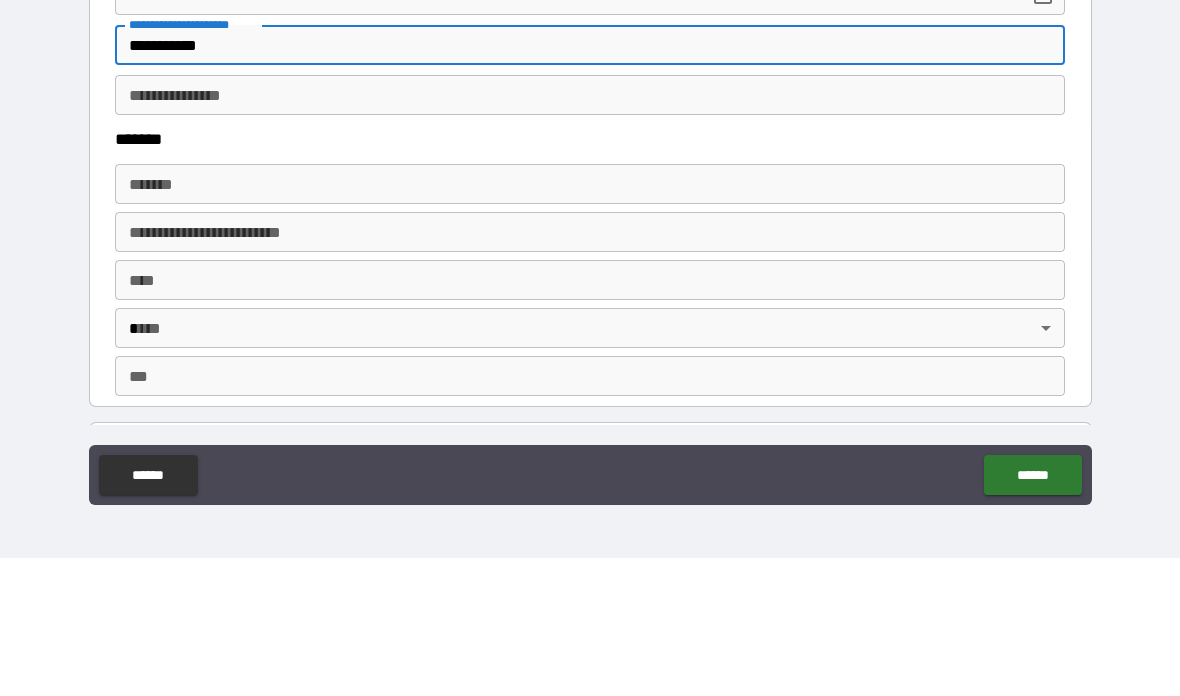 type on "**********" 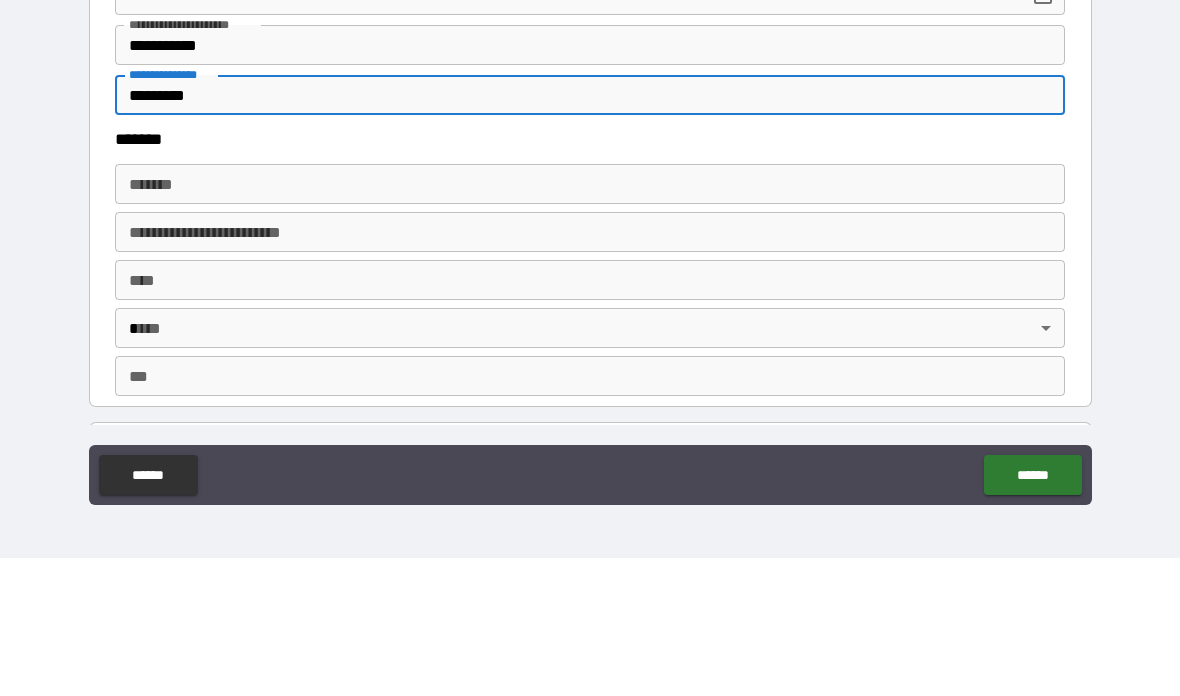 type on "*********" 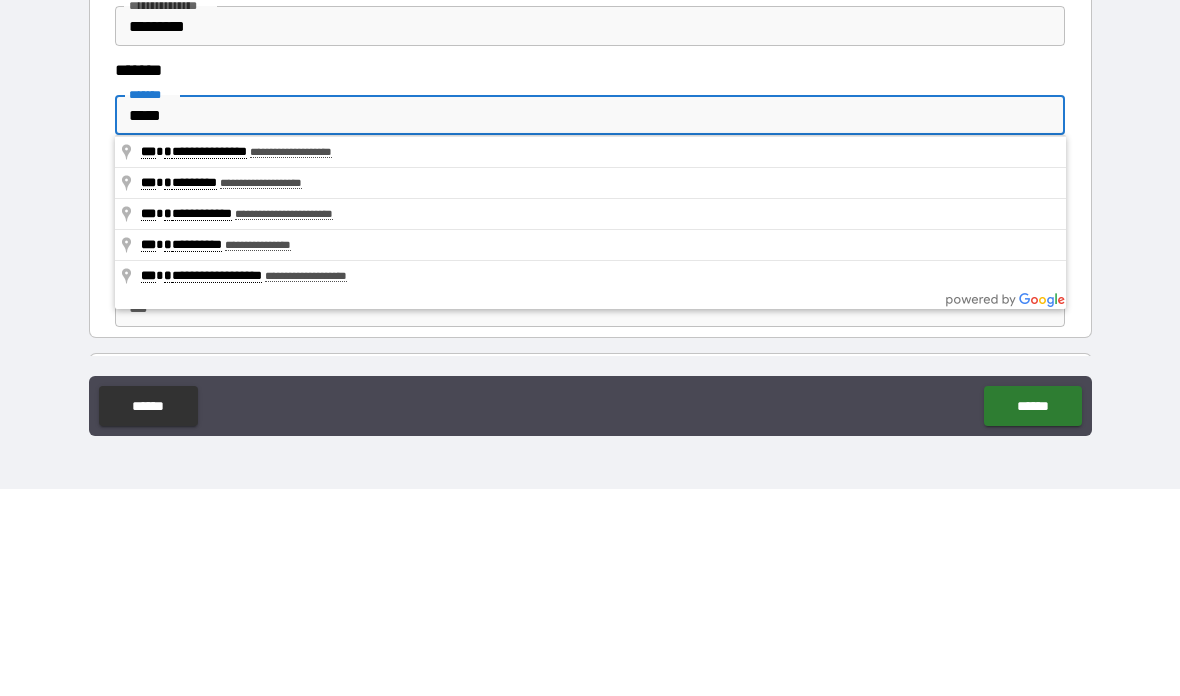 type on "**********" 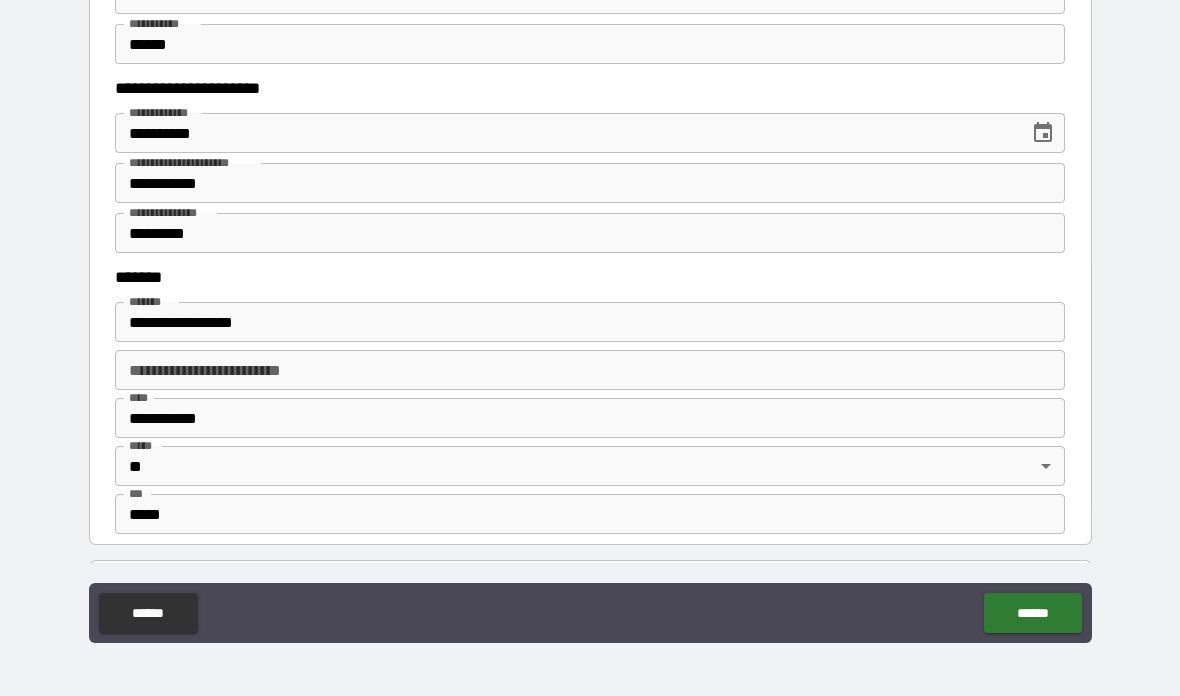 click on "**********" at bounding box center (590, 322) 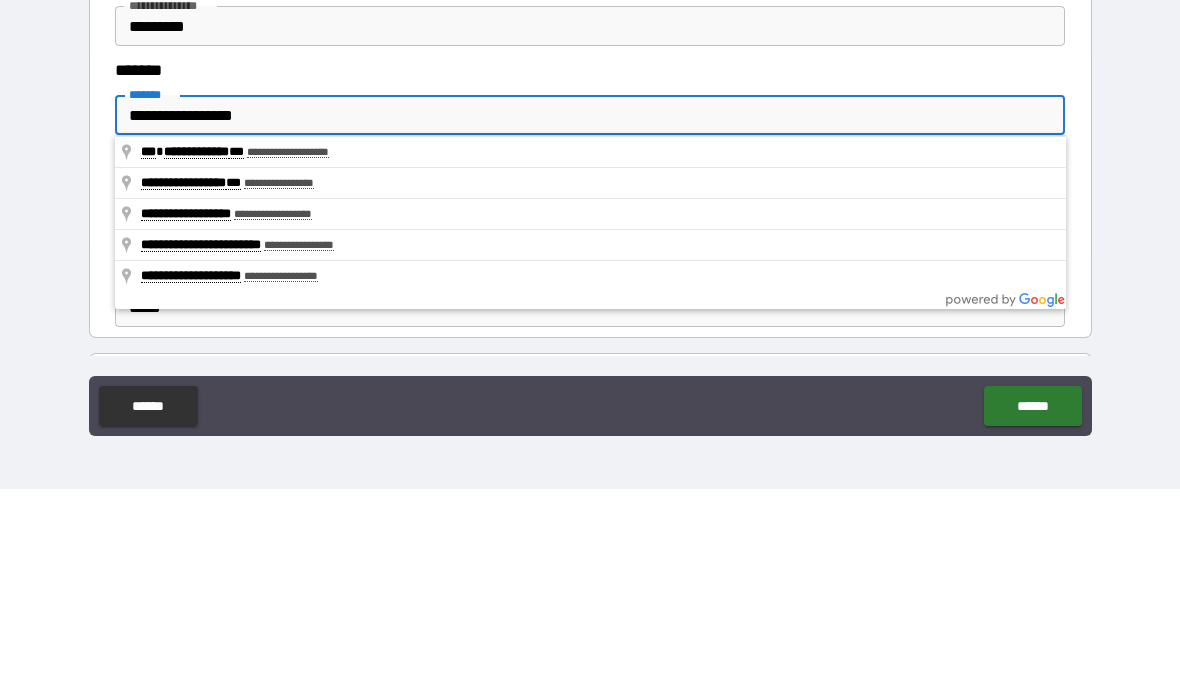 click on "**********" at bounding box center [590, 322] 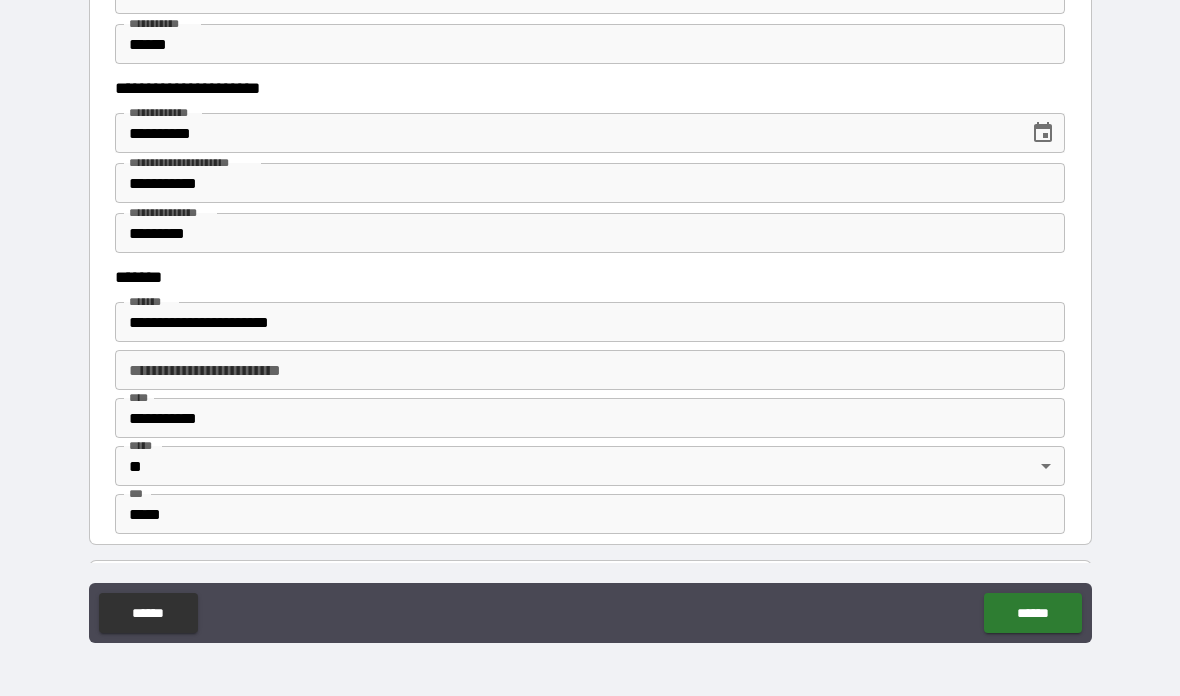 type on "**********" 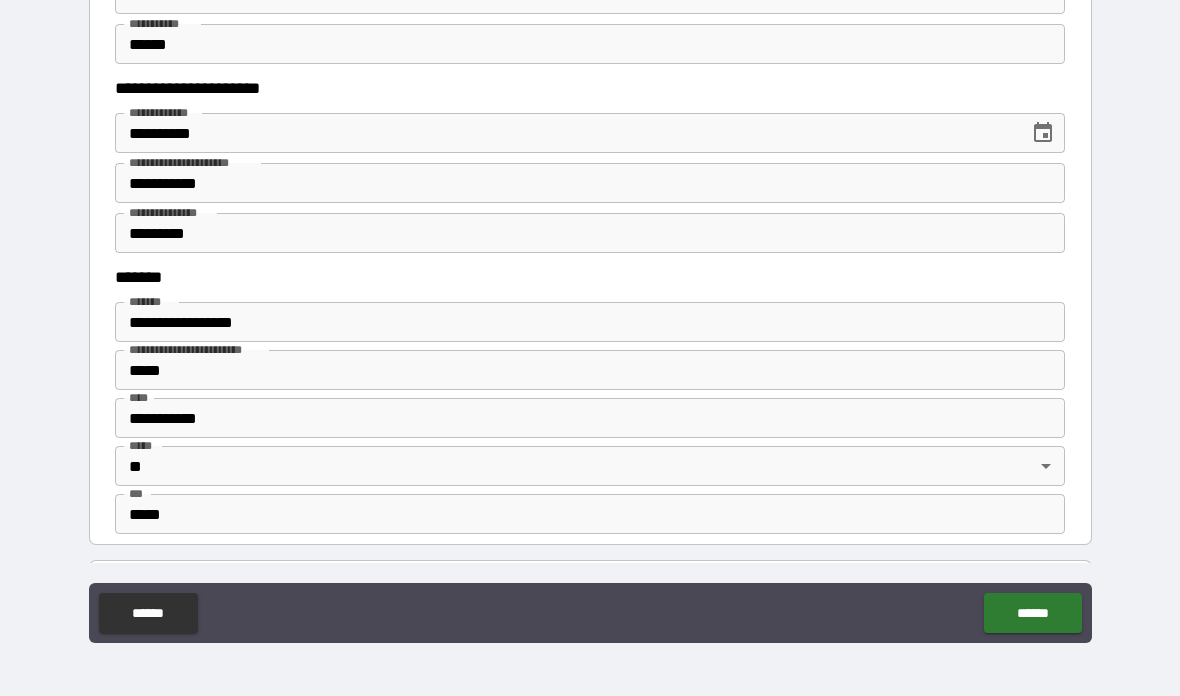 click on "*****" at bounding box center (590, 370) 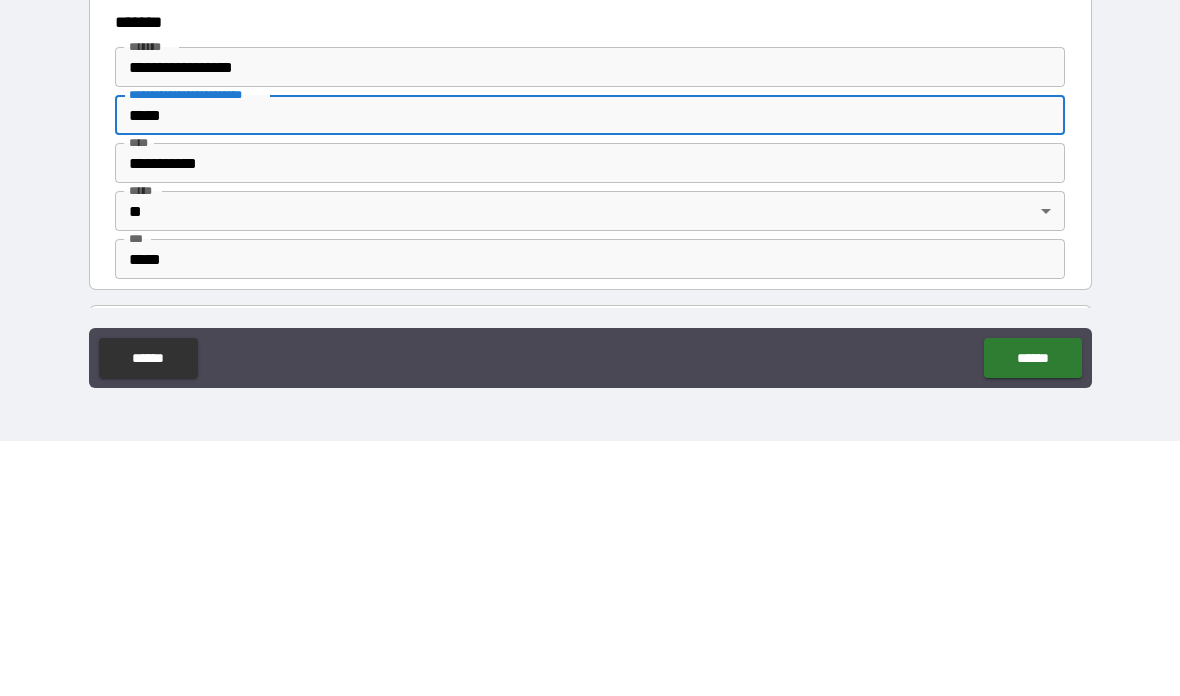 click on "*****" at bounding box center (590, 370) 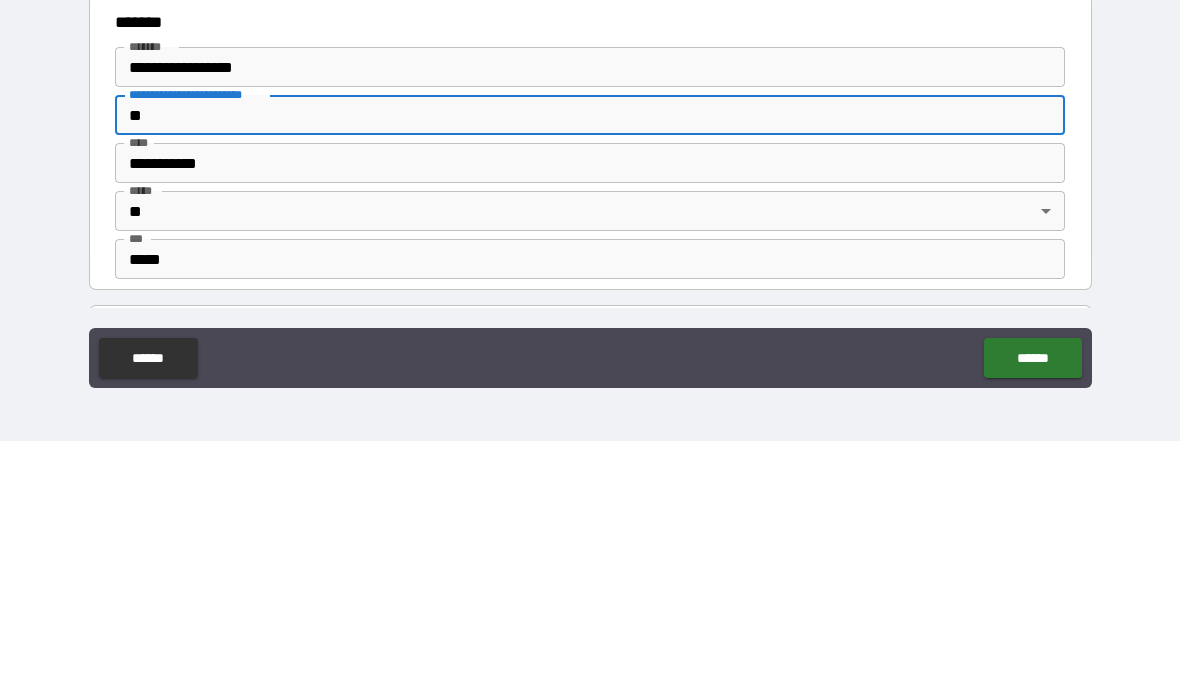 type on "*" 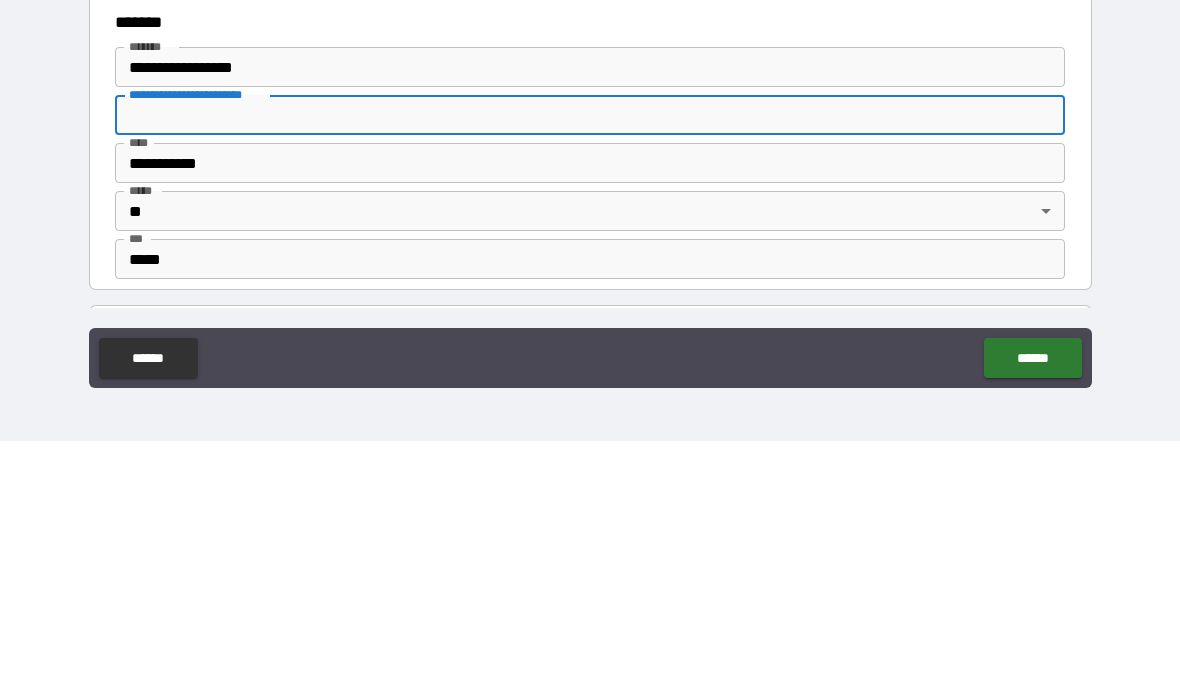 type 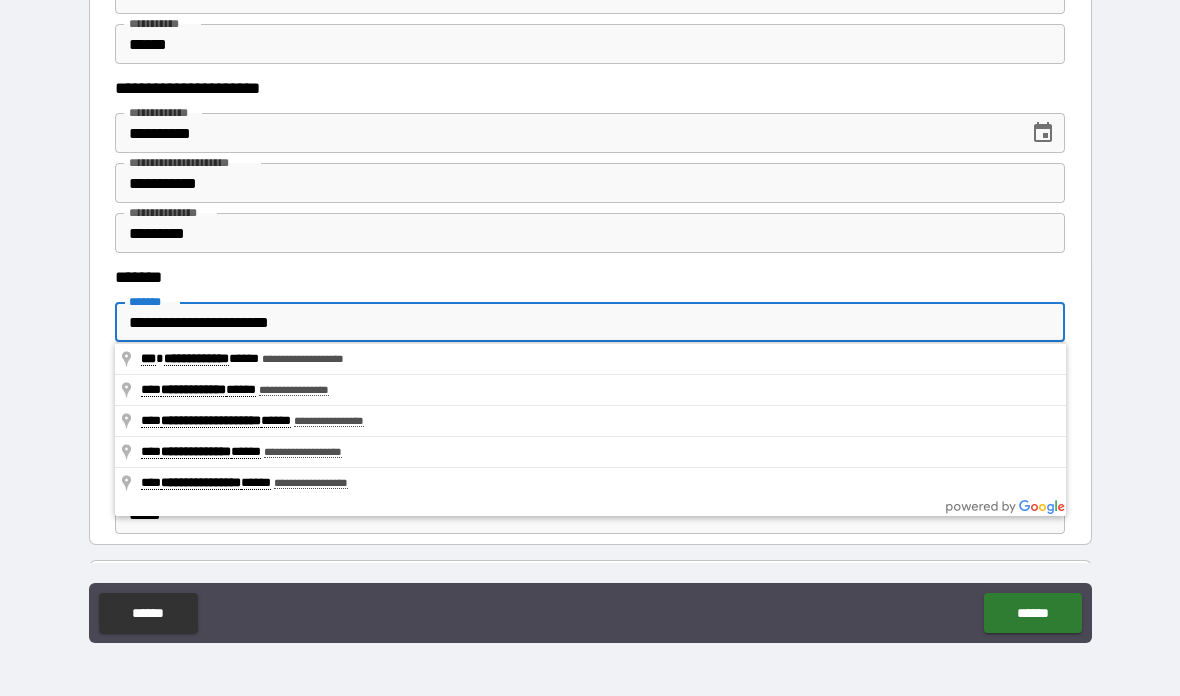 type on "**********" 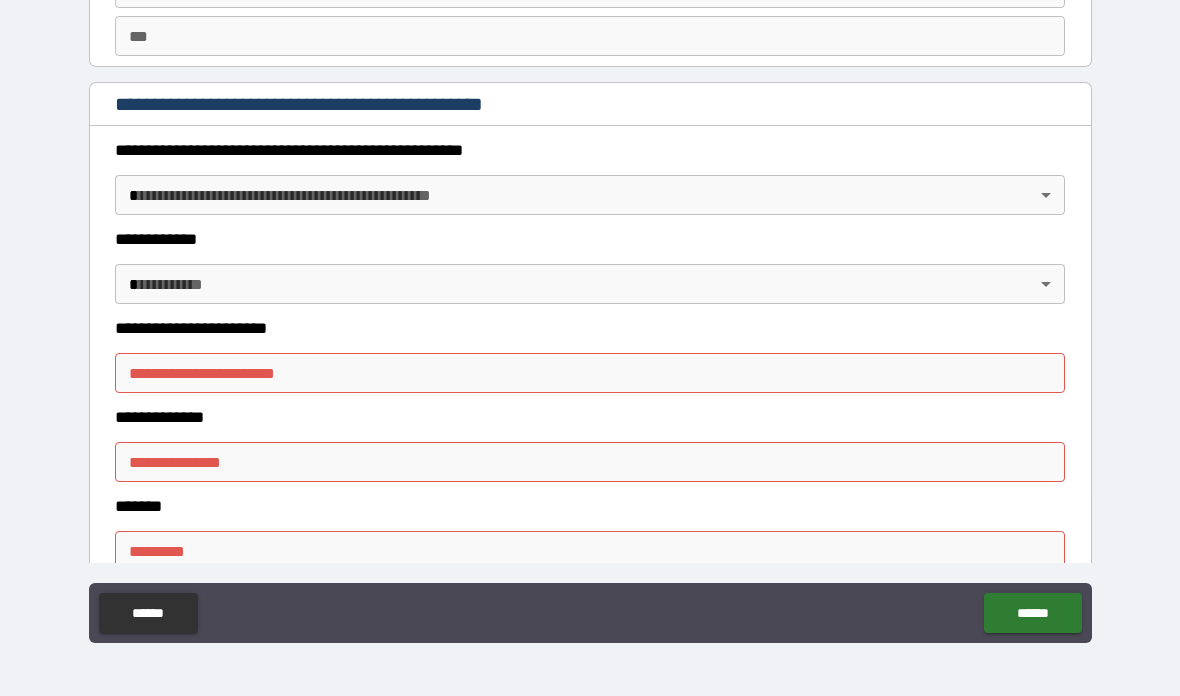 scroll, scrollTop: 2101, scrollLeft: 0, axis: vertical 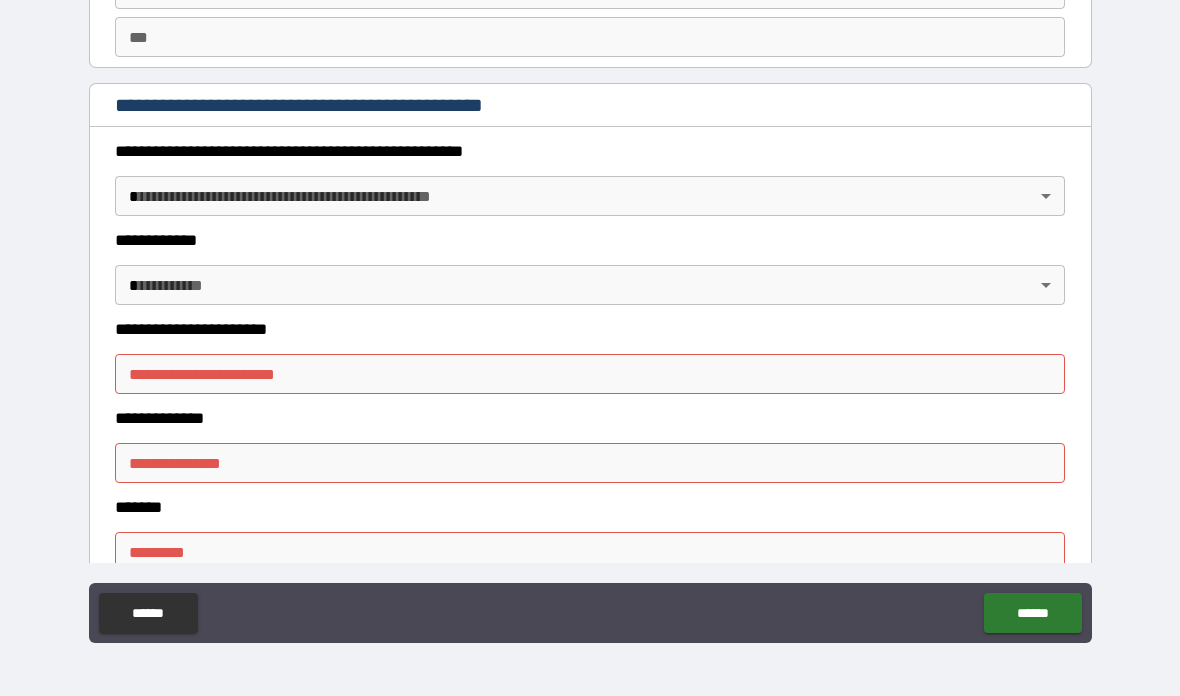 click on "**********" at bounding box center [590, 308] 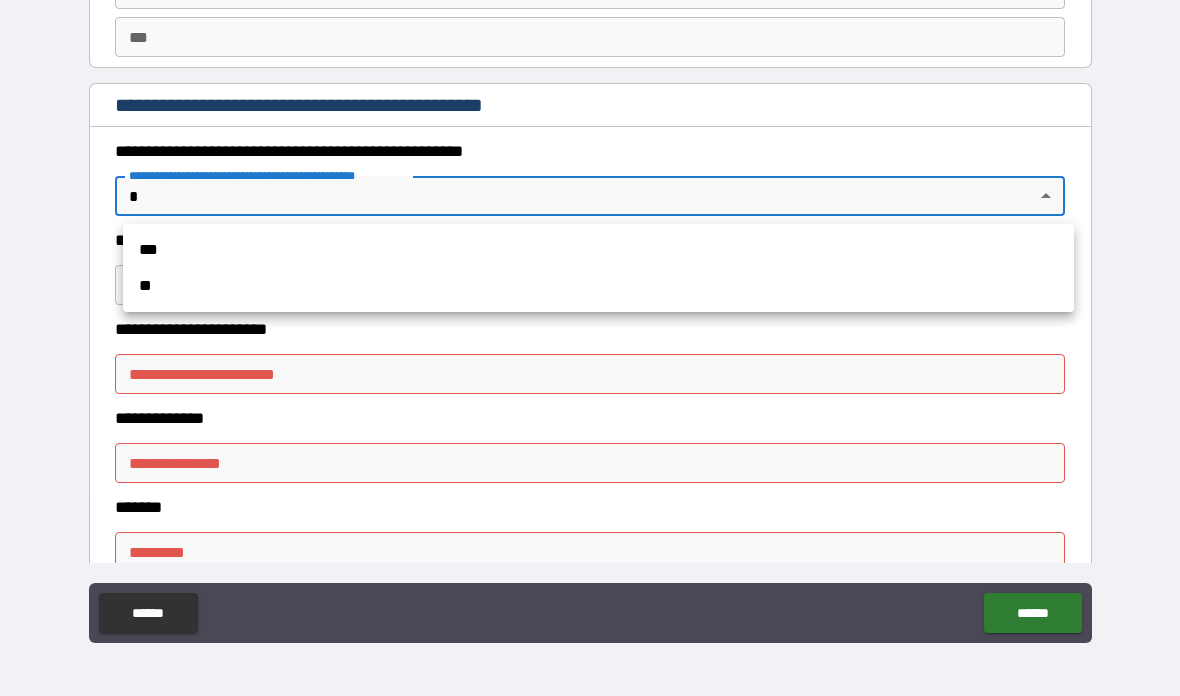 click on "**" at bounding box center (598, 286) 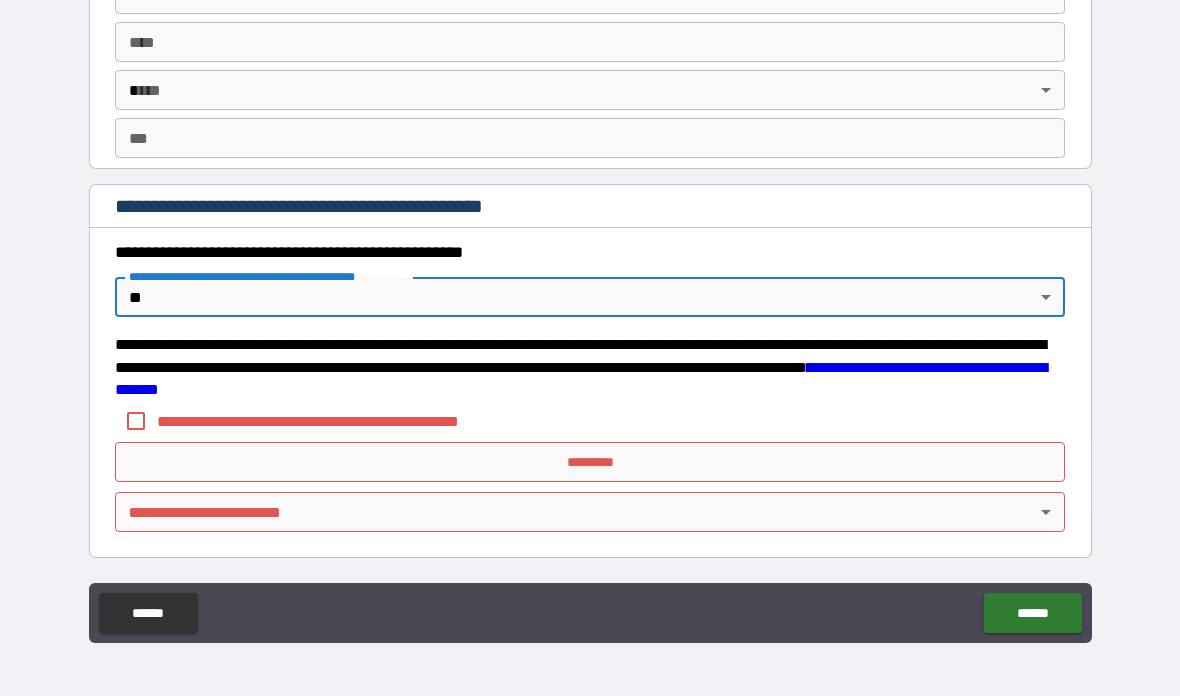 scroll, scrollTop: 2000, scrollLeft: 0, axis: vertical 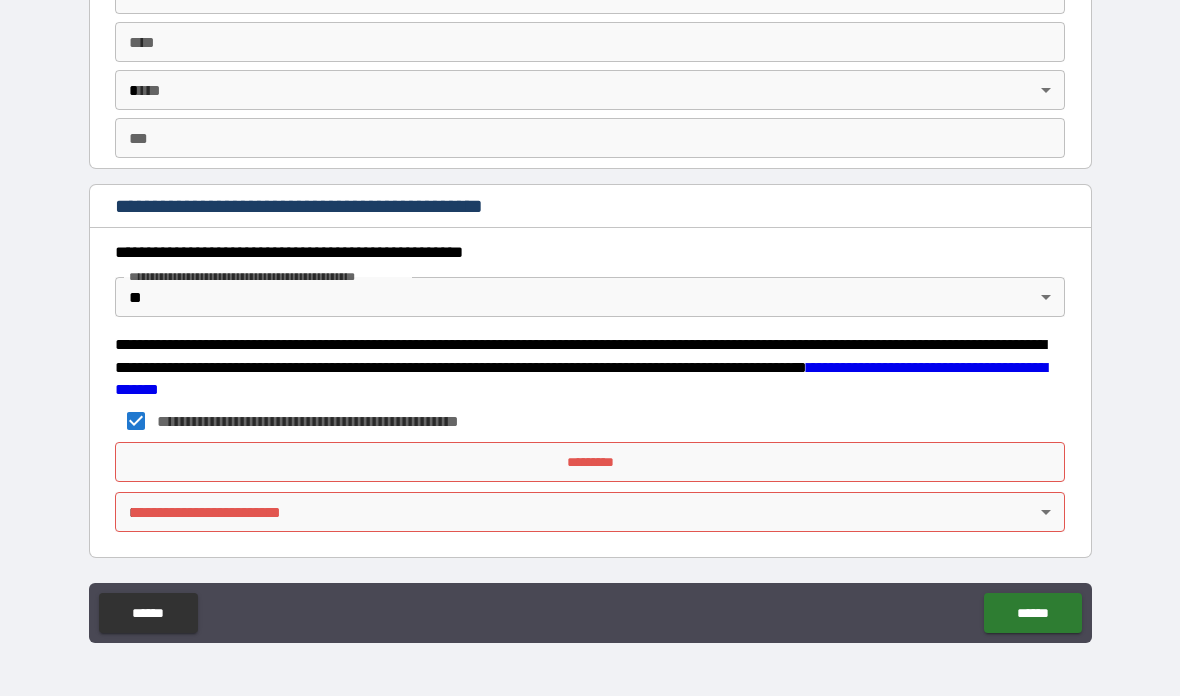 click on "*********" at bounding box center [590, 462] 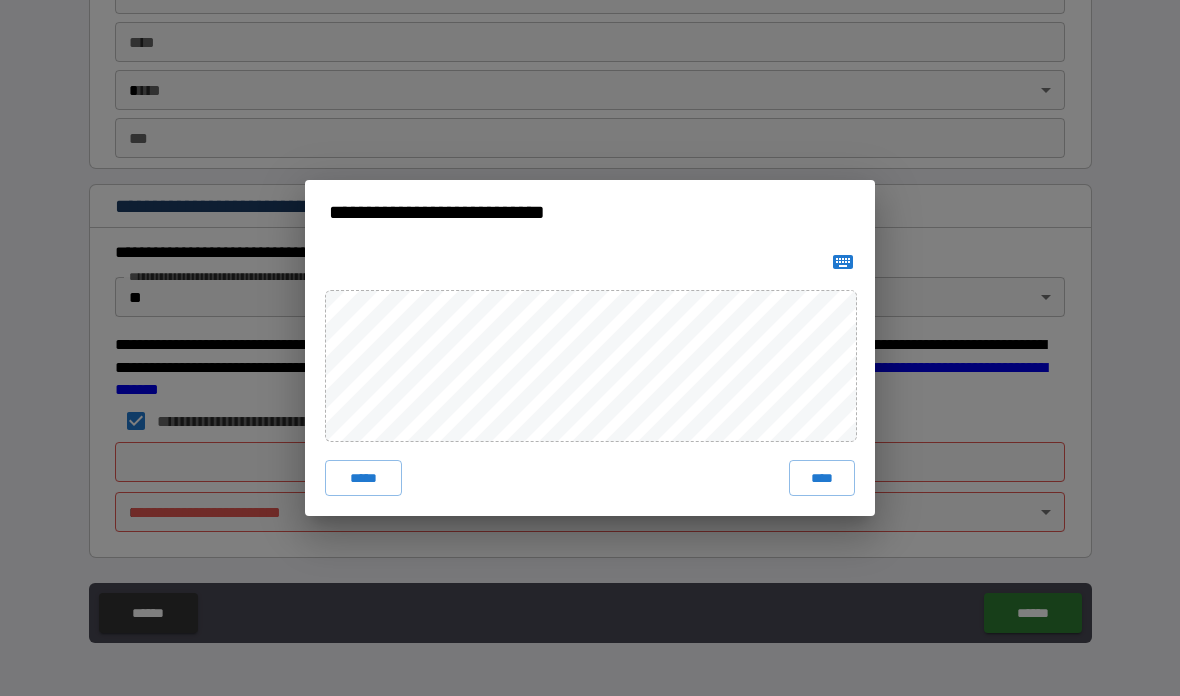 click 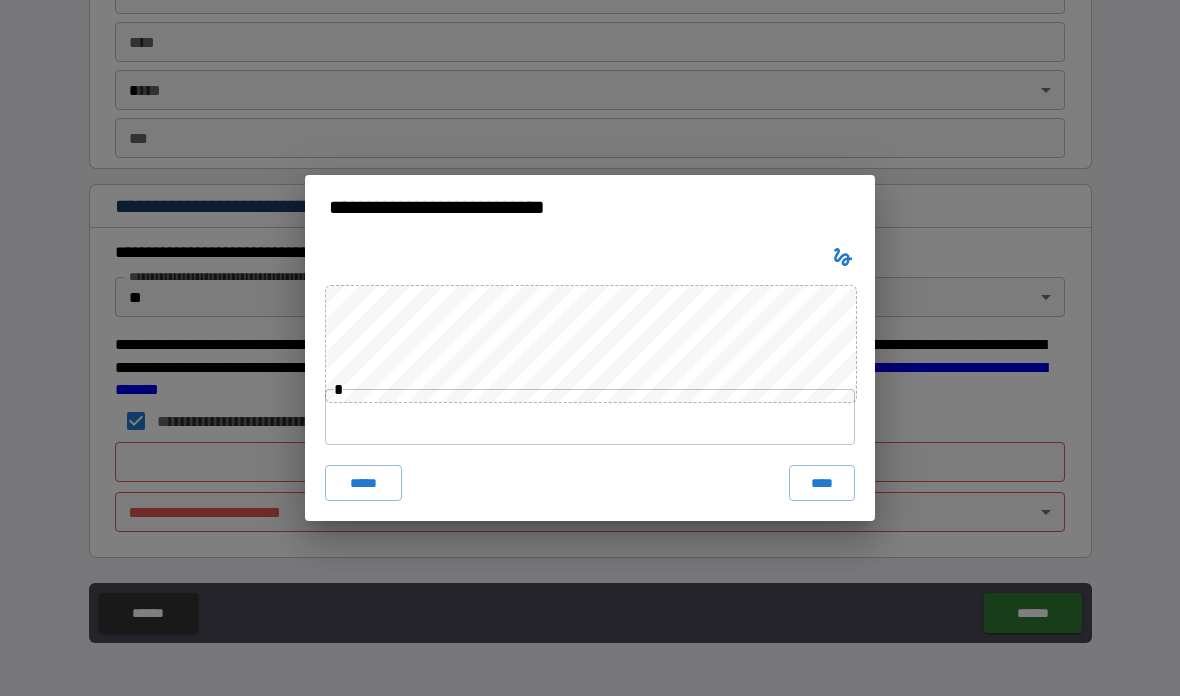 click on "*****" at bounding box center [363, 483] 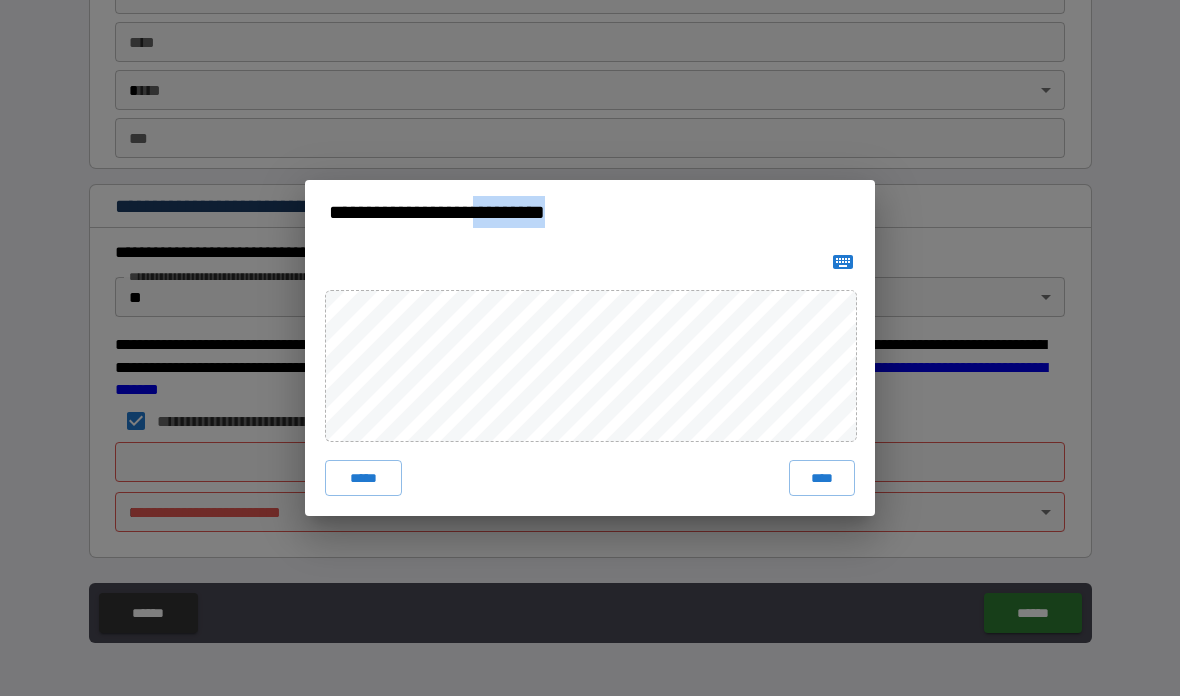 click on "**********" at bounding box center [590, 348] 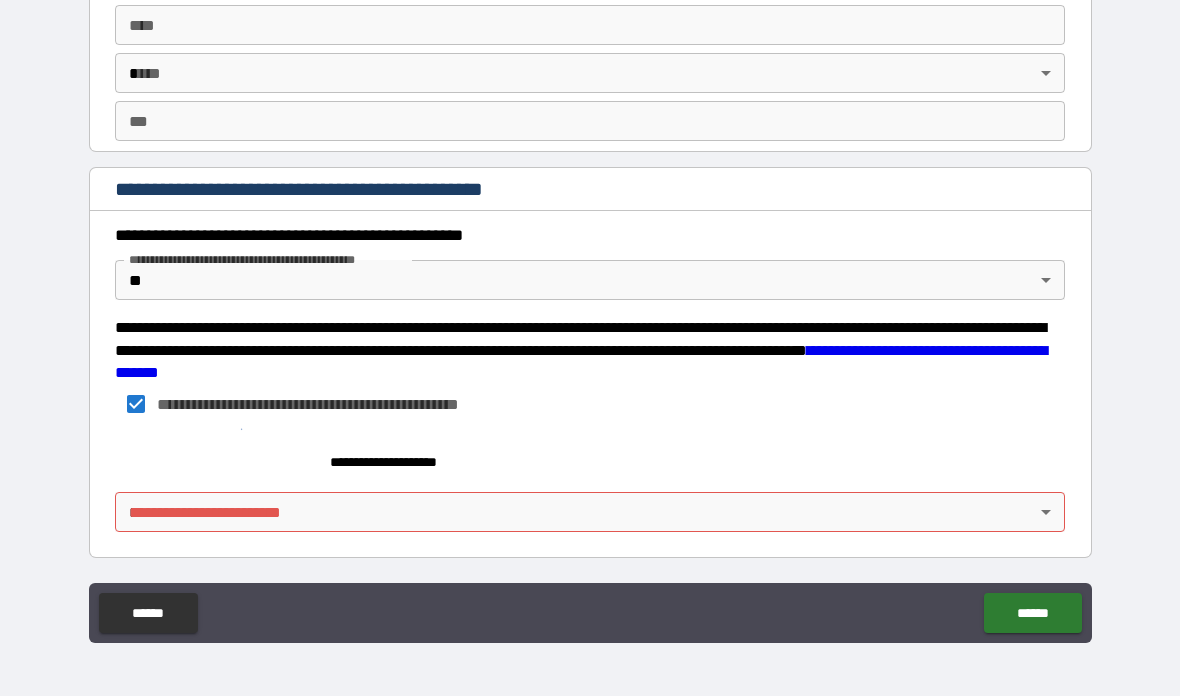 scroll, scrollTop: 2017, scrollLeft: 0, axis: vertical 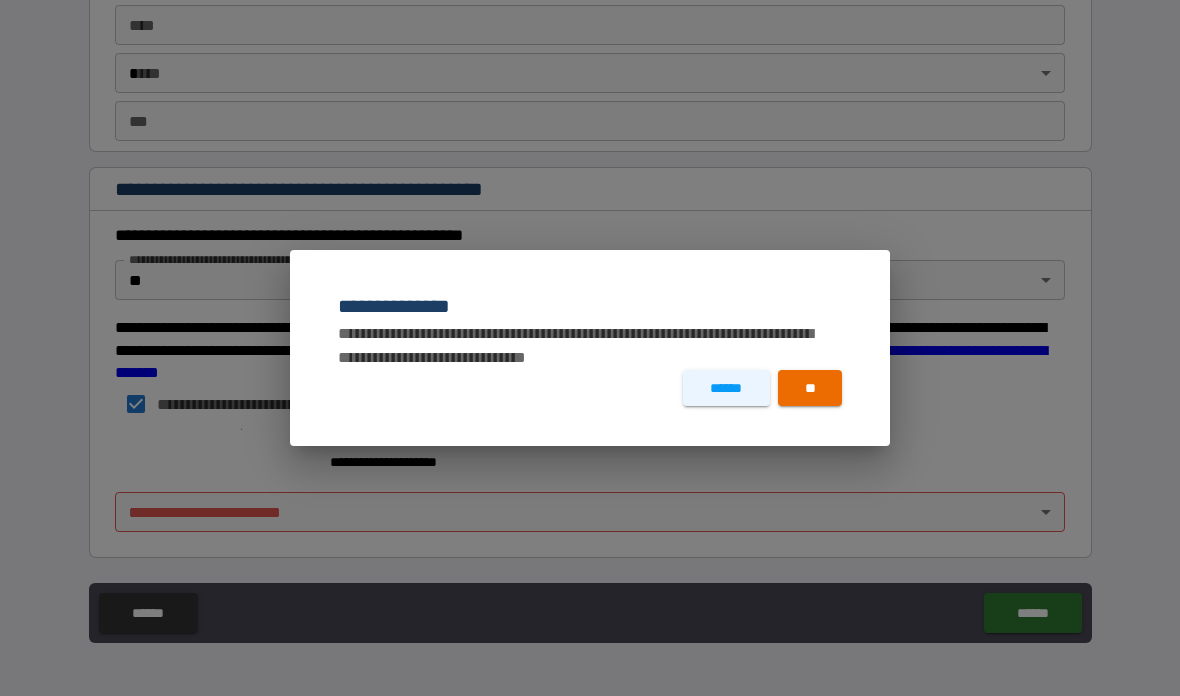 click on "**" at bounding box center (810, 388) 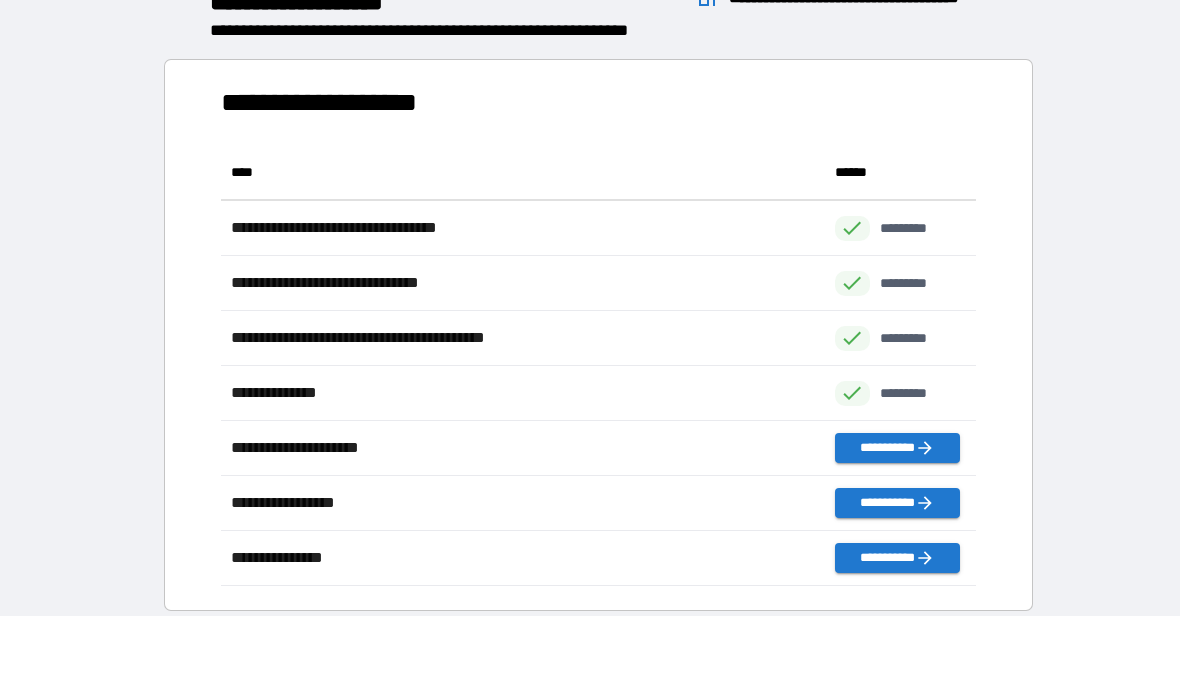 scroll, scrollTop: 1, scrollLeft: 1, axis: both 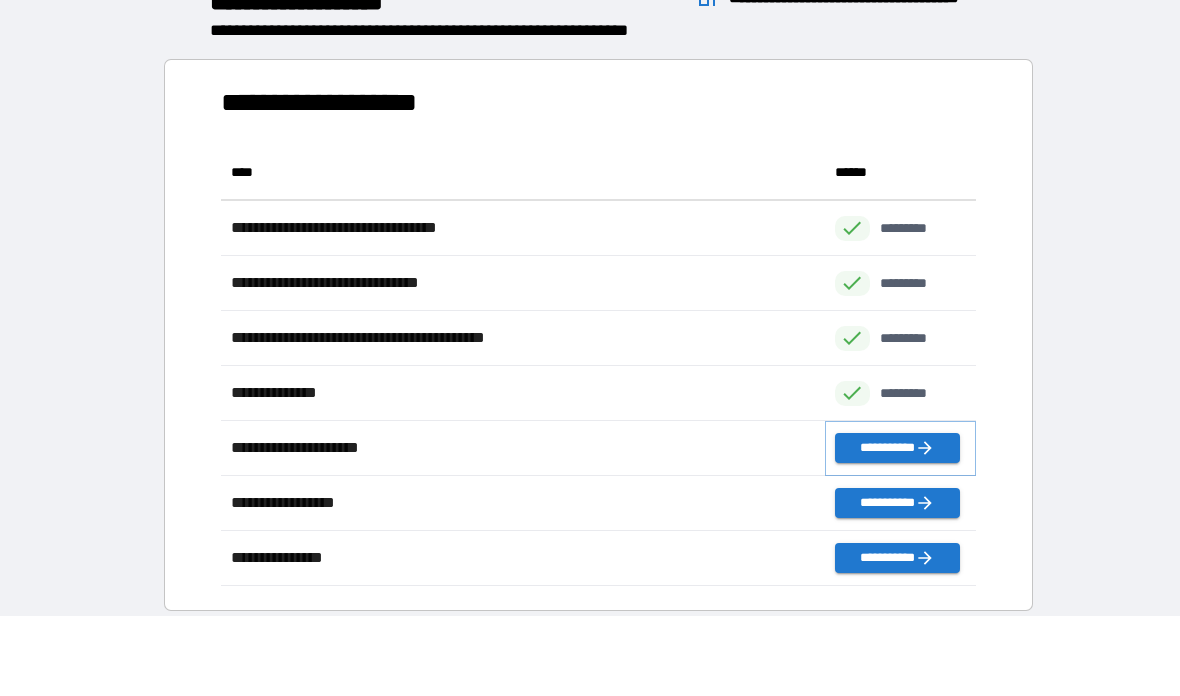 click on "**********" at bounding box center [897, 448] 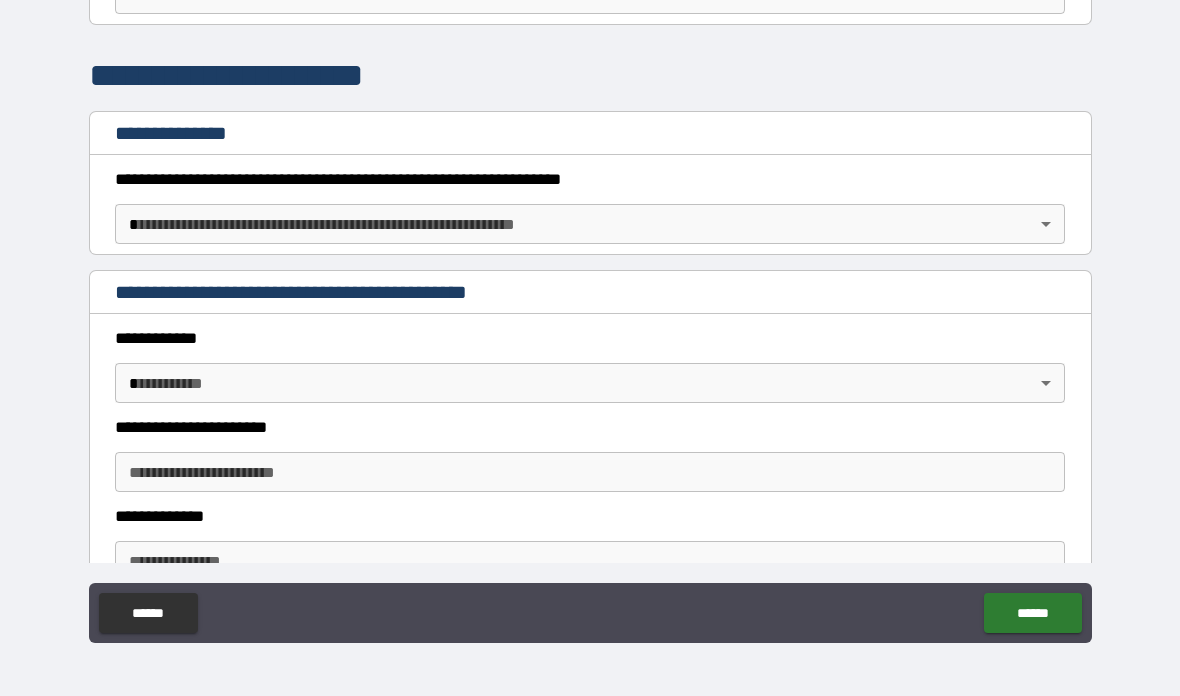 scroll, scrollTop: 192, scrollLeft: 0, axis: vertical 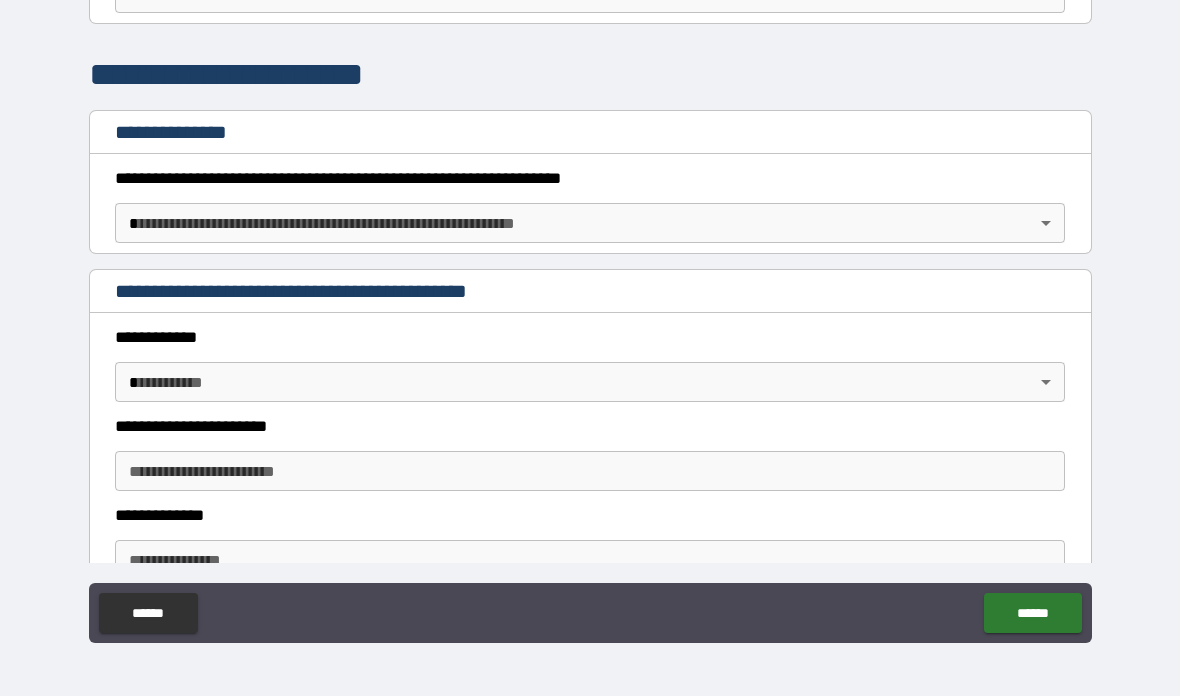 click on "**********" at bounding box center [590, 308] 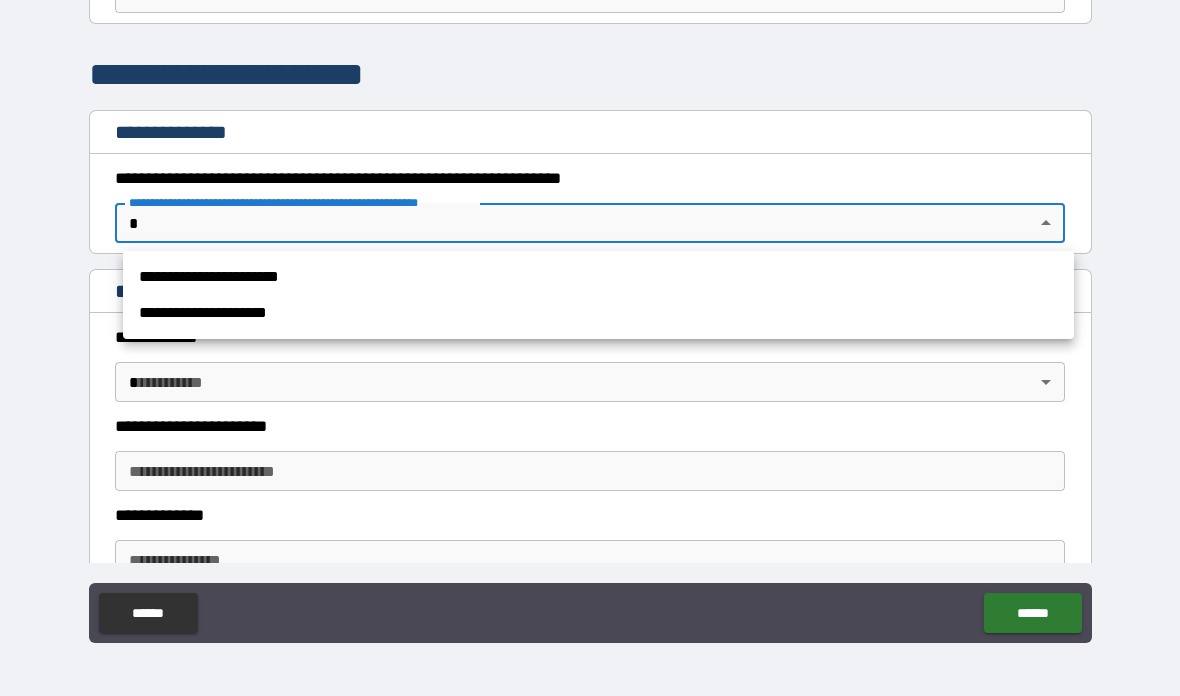 click on "**********" at bounding box center (598, 277) 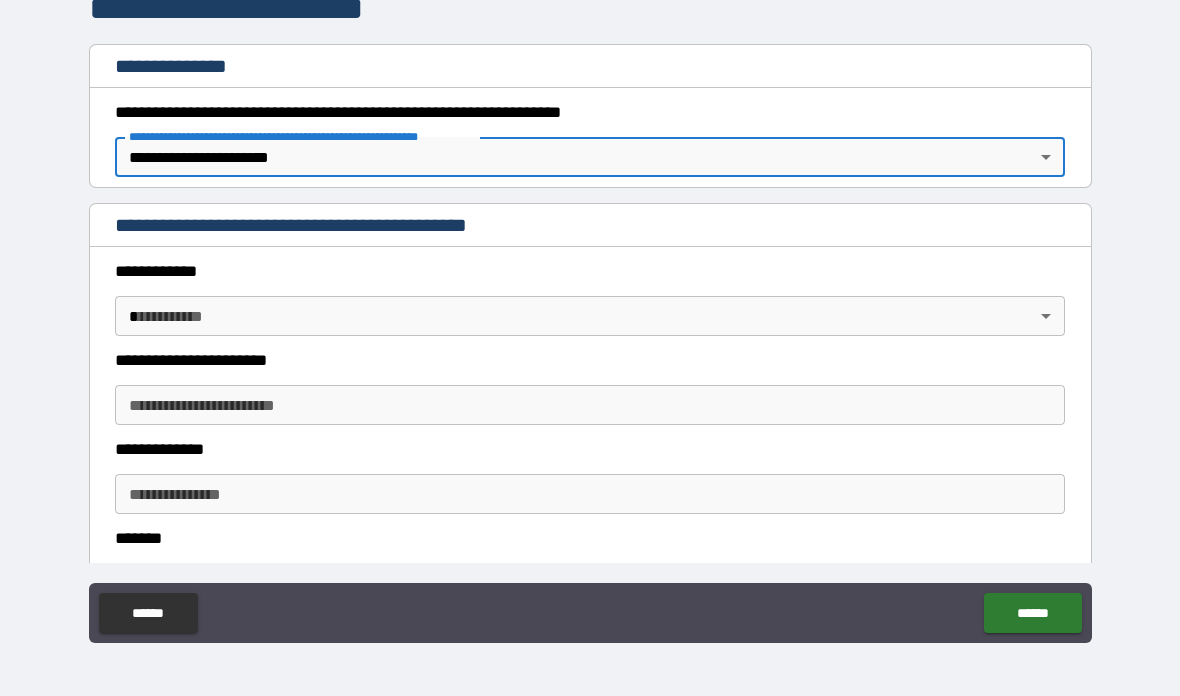 scroll, scrollTop: 260, scrollLeft: 0, axis: vertical 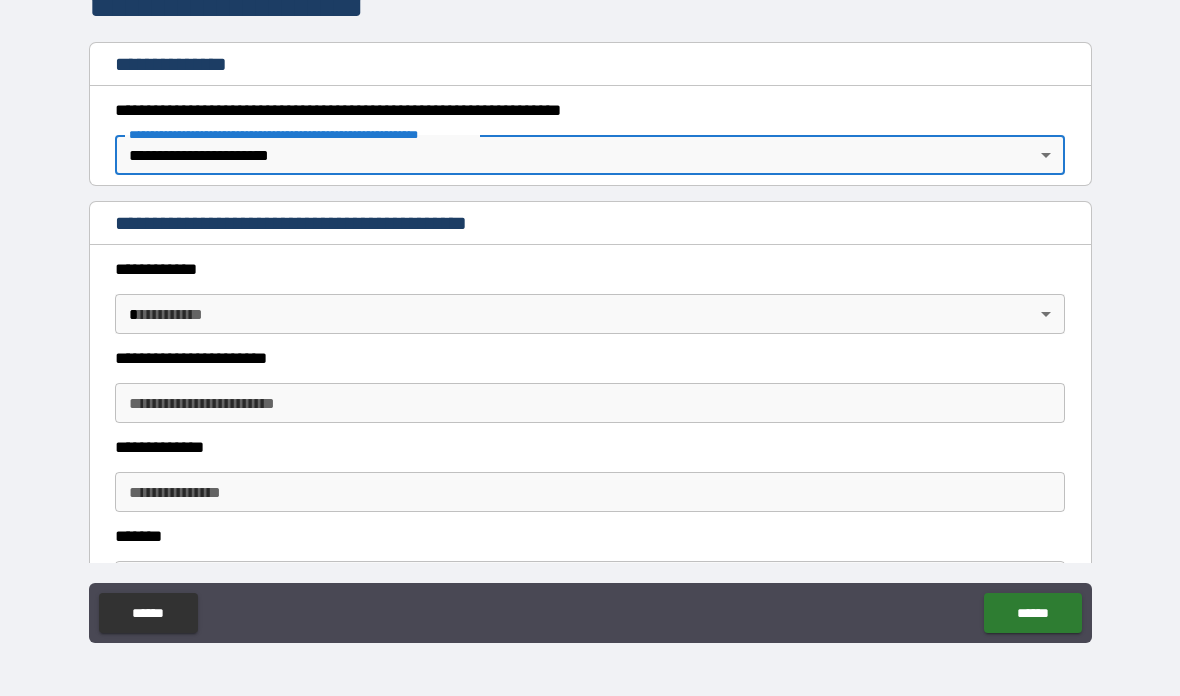 click on "**********" at bounding box center (590, 308) 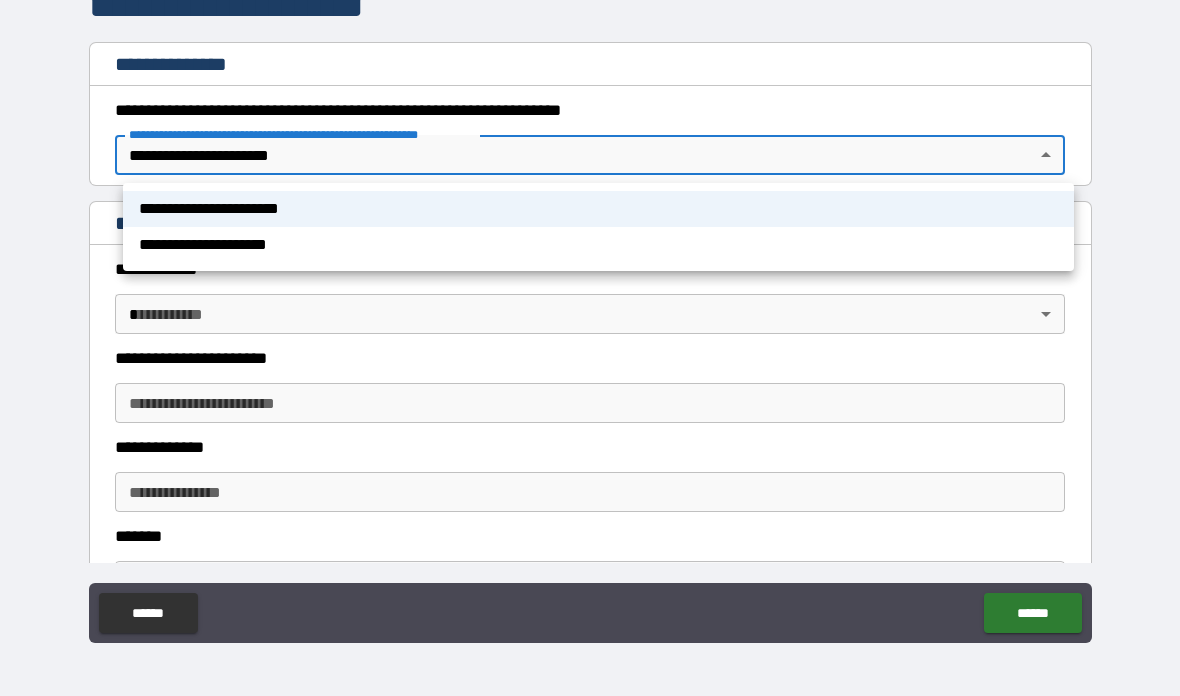 click at bounding box center [590, 348] 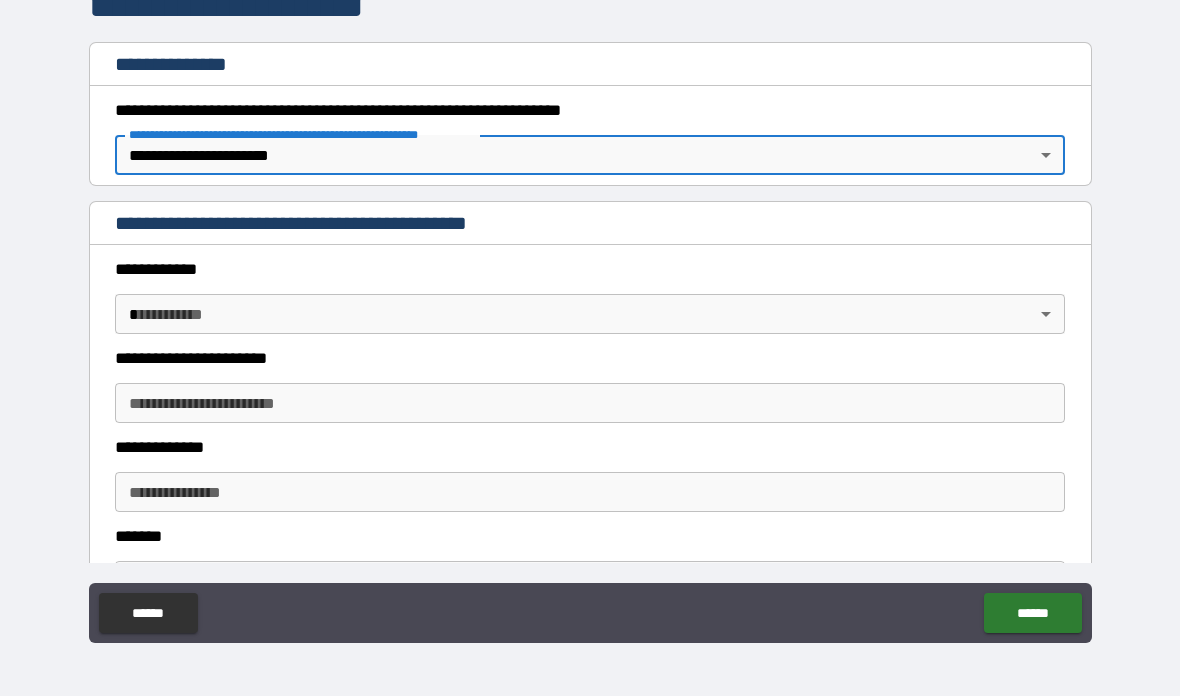 scroll, scrollTop: 264, scrollLeft: 0, axis: vertical 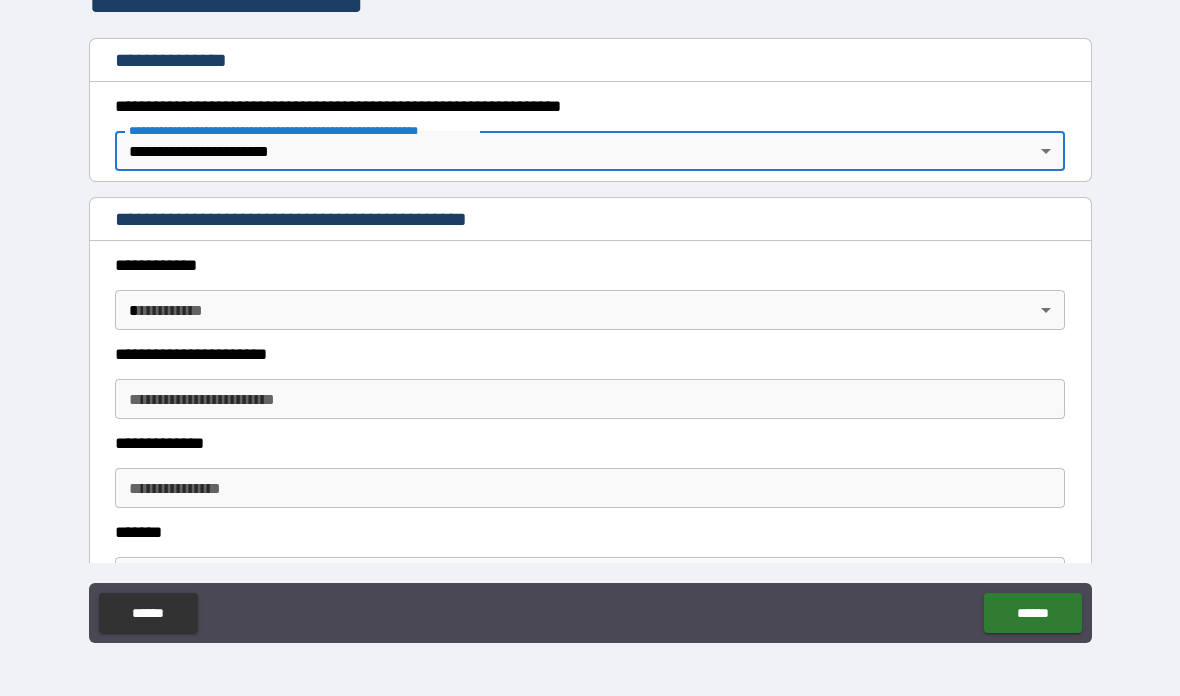 click on "**********" at bounding box center (590, 308) 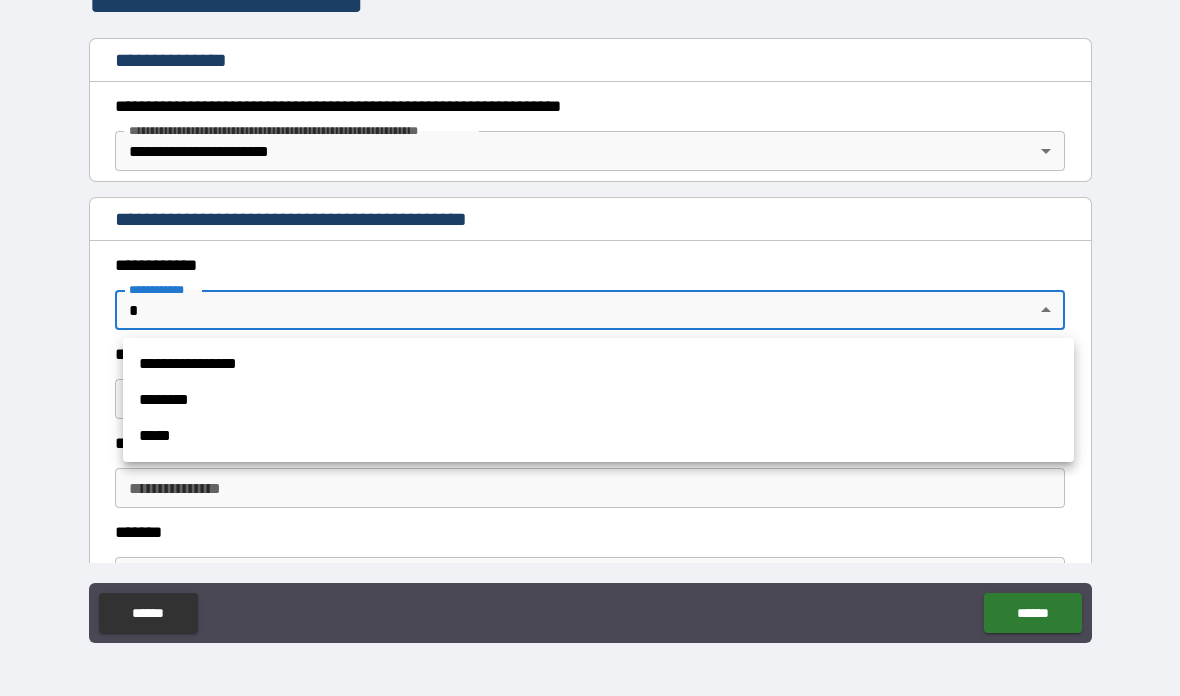 click at bounding box center [590, 348] 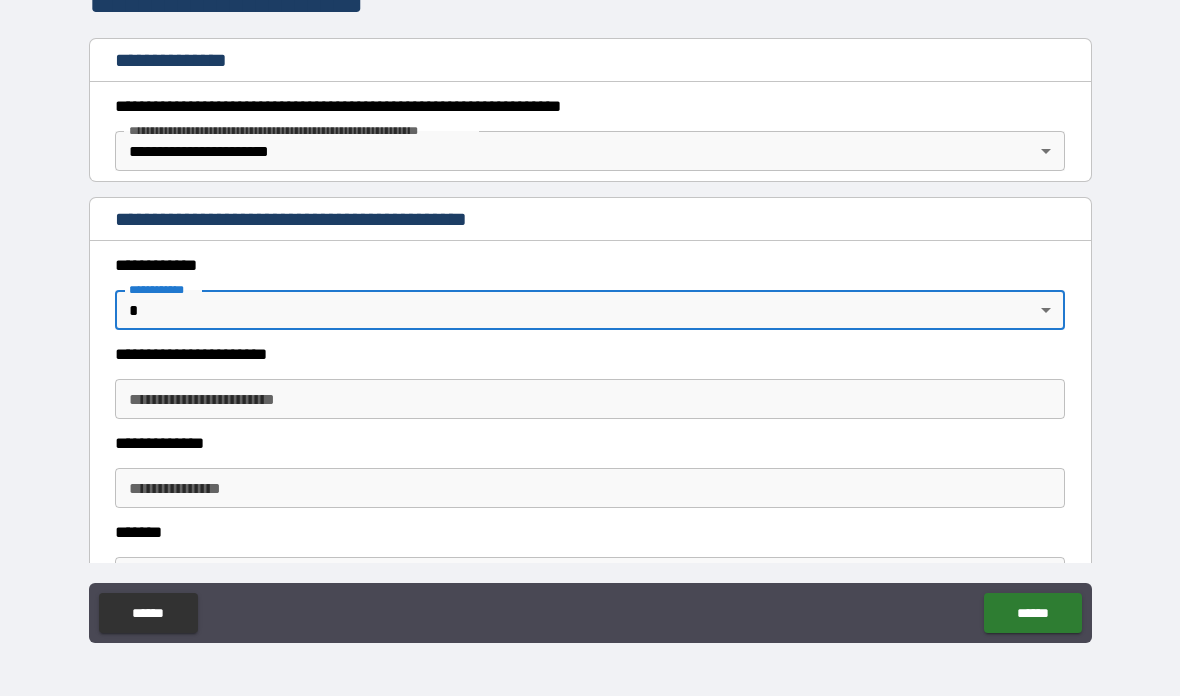 click on "**********" at bounding box center (590, 308) 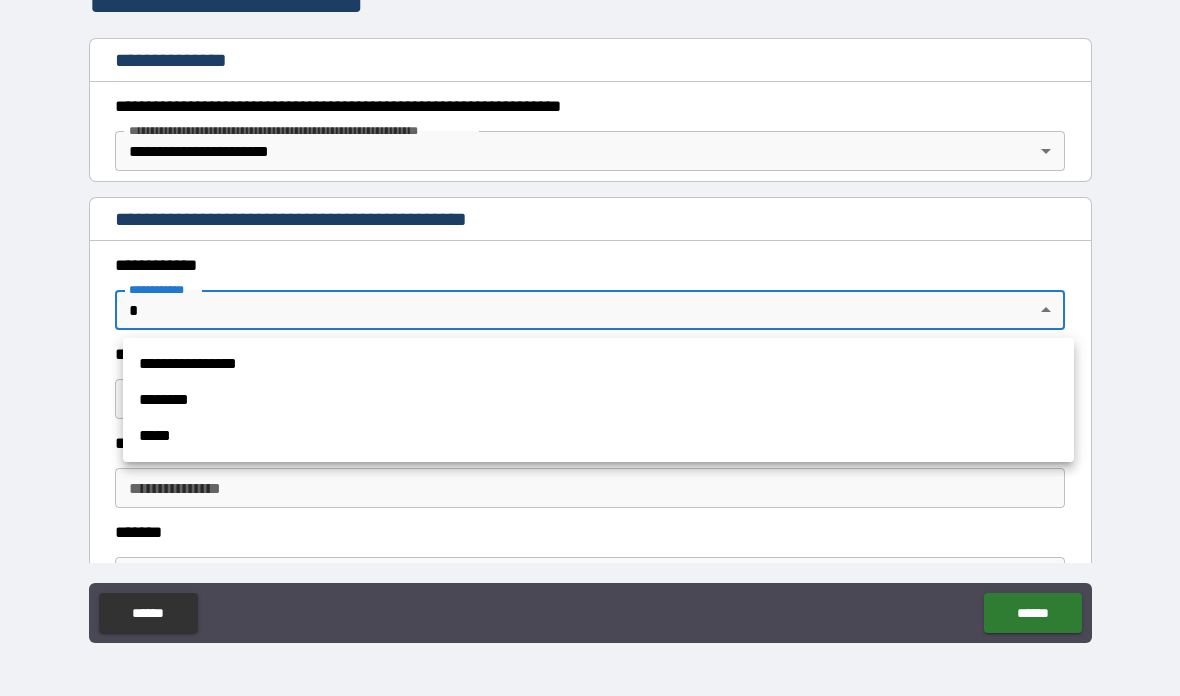 click at bounding box center (590, 348) 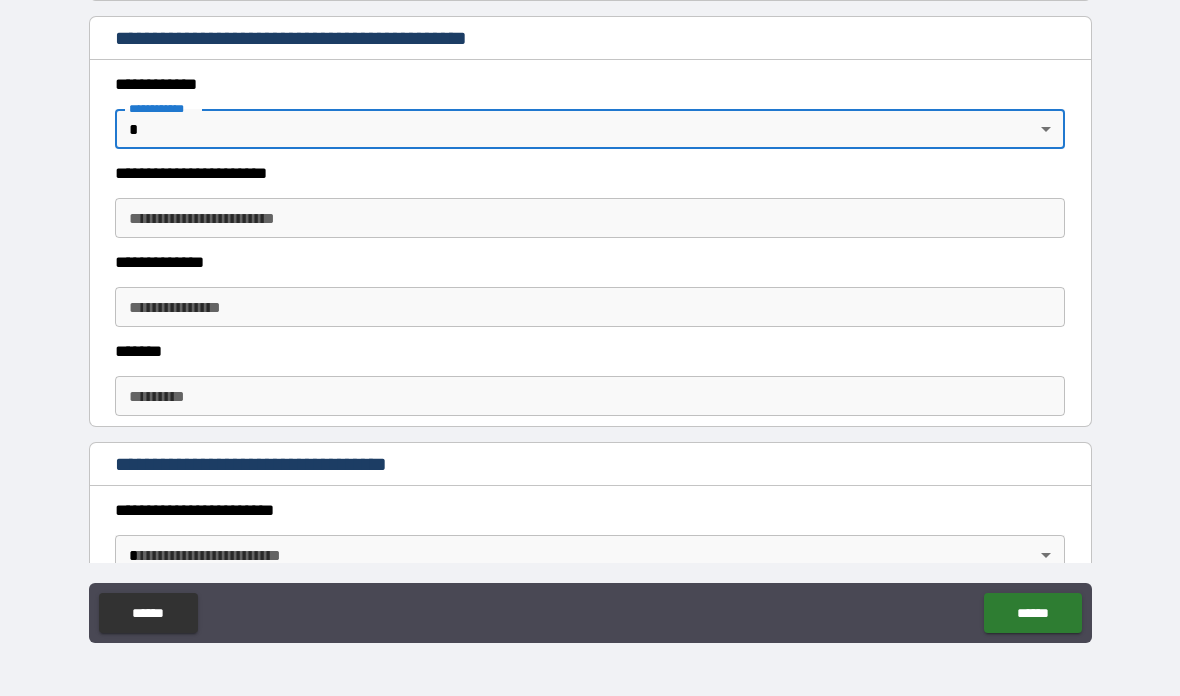 scroll, scrollTop: 465, scrollLeft: 0, axis: vertical 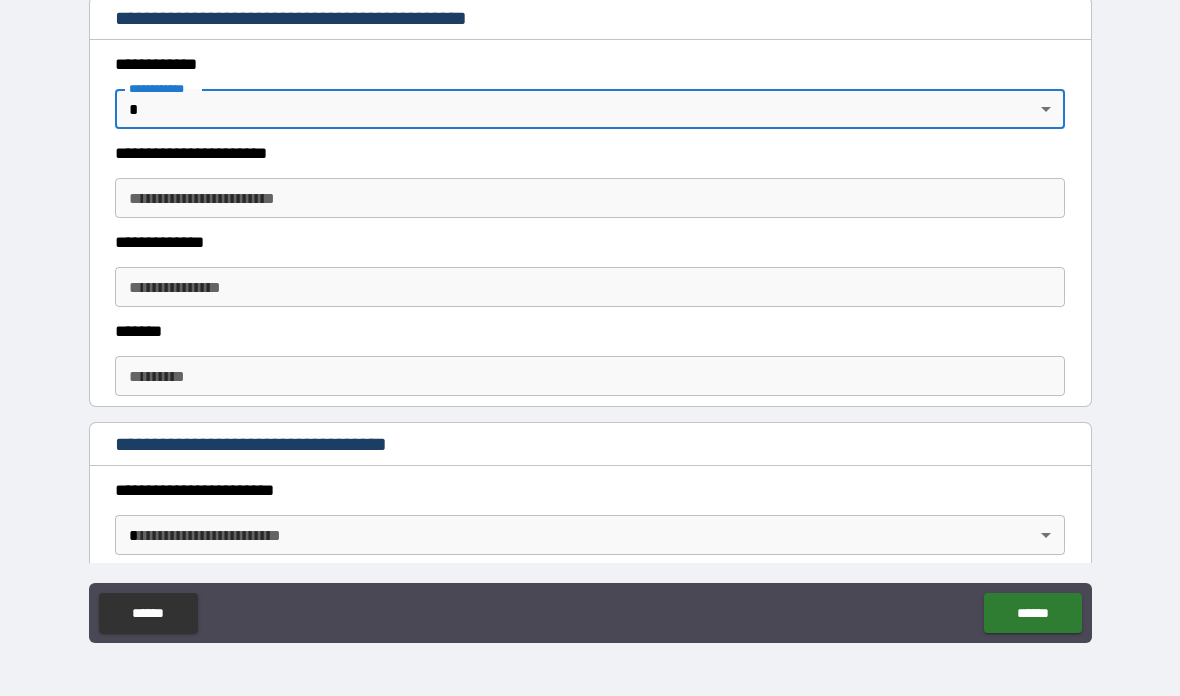 click on "*******   *" at bounding box center (590, 376) 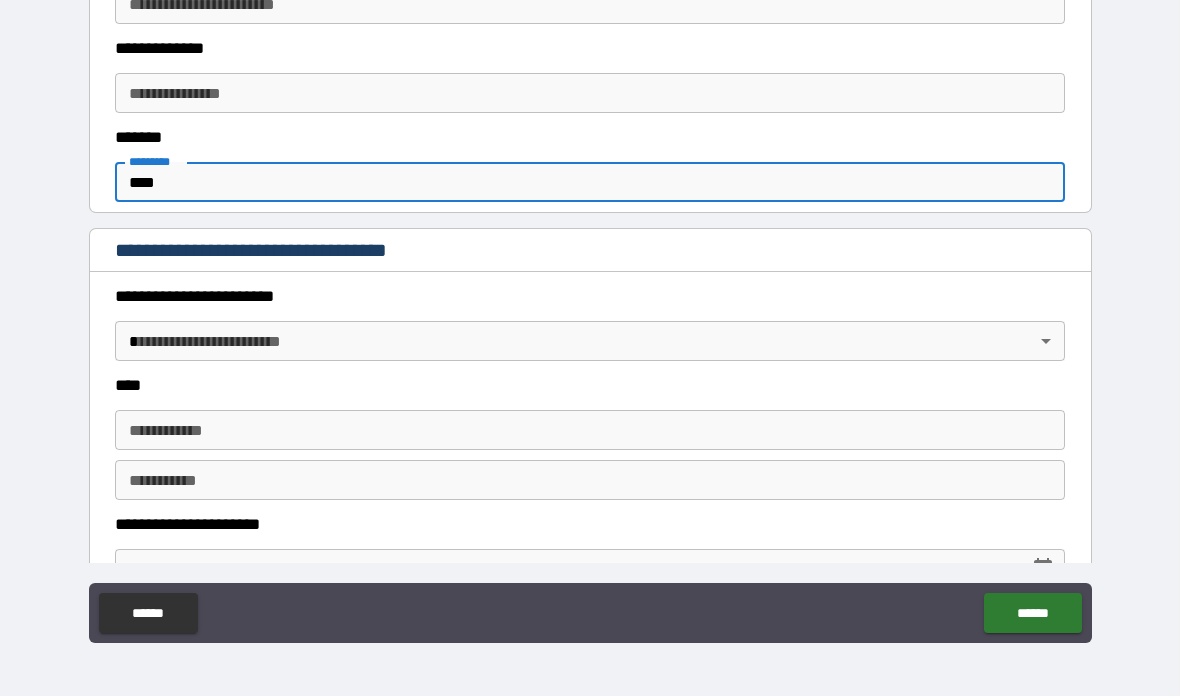 scroll, scrollTop: 660, scrollLeft: 0, axis: vertical 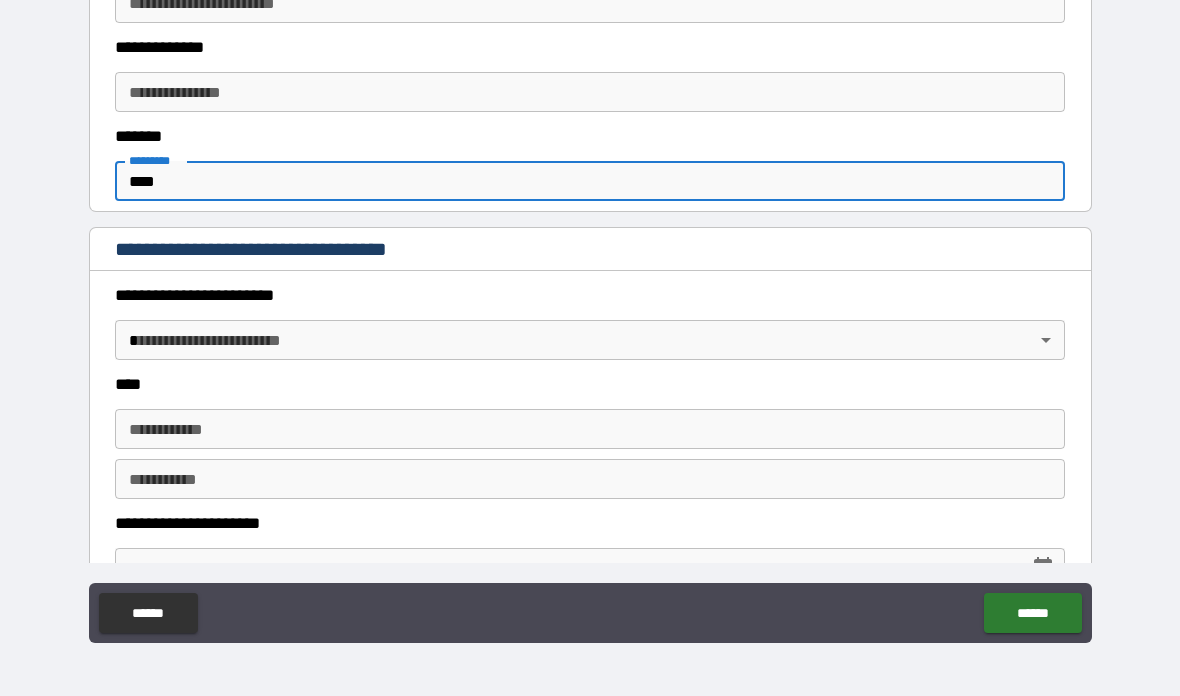 type on "****" 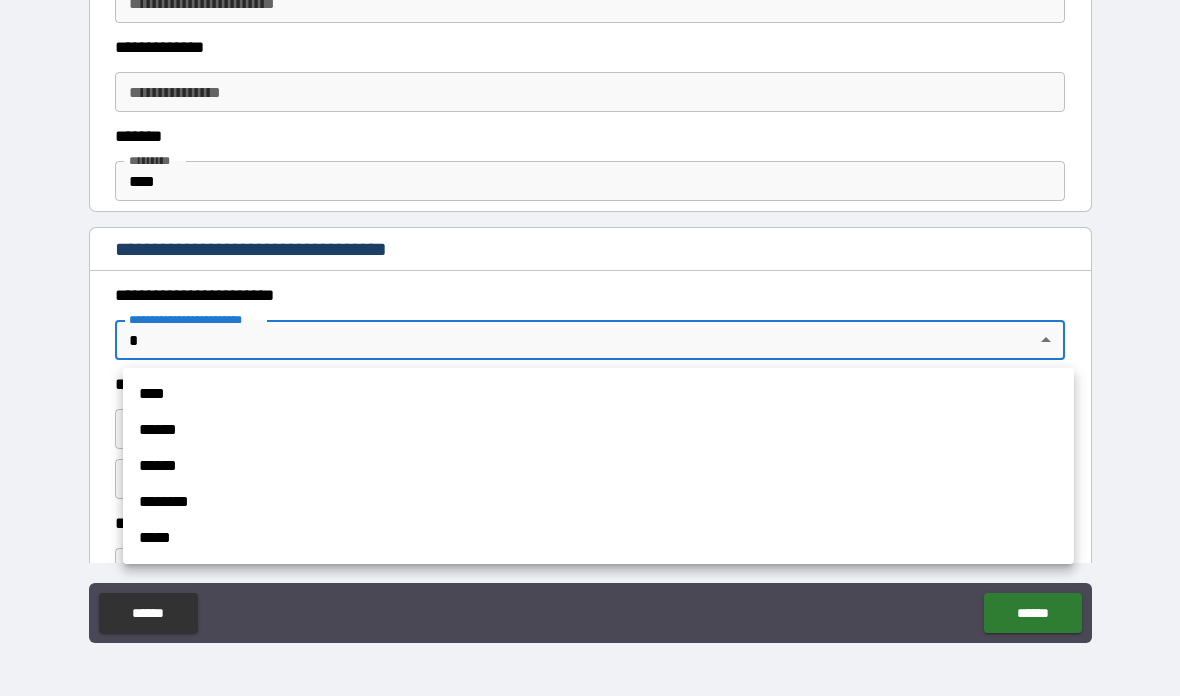 click on "****" at bounding box center [598, 394] 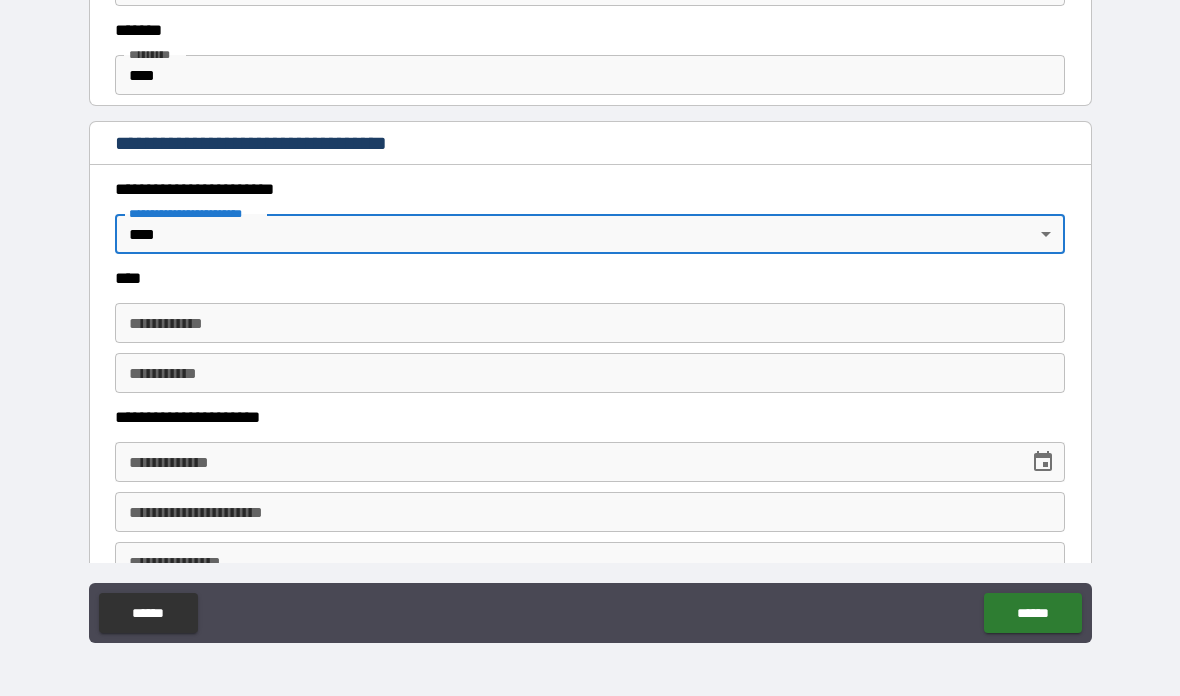 scroll, scrollTop: 785, scrollLeft: 0, axis: vertical 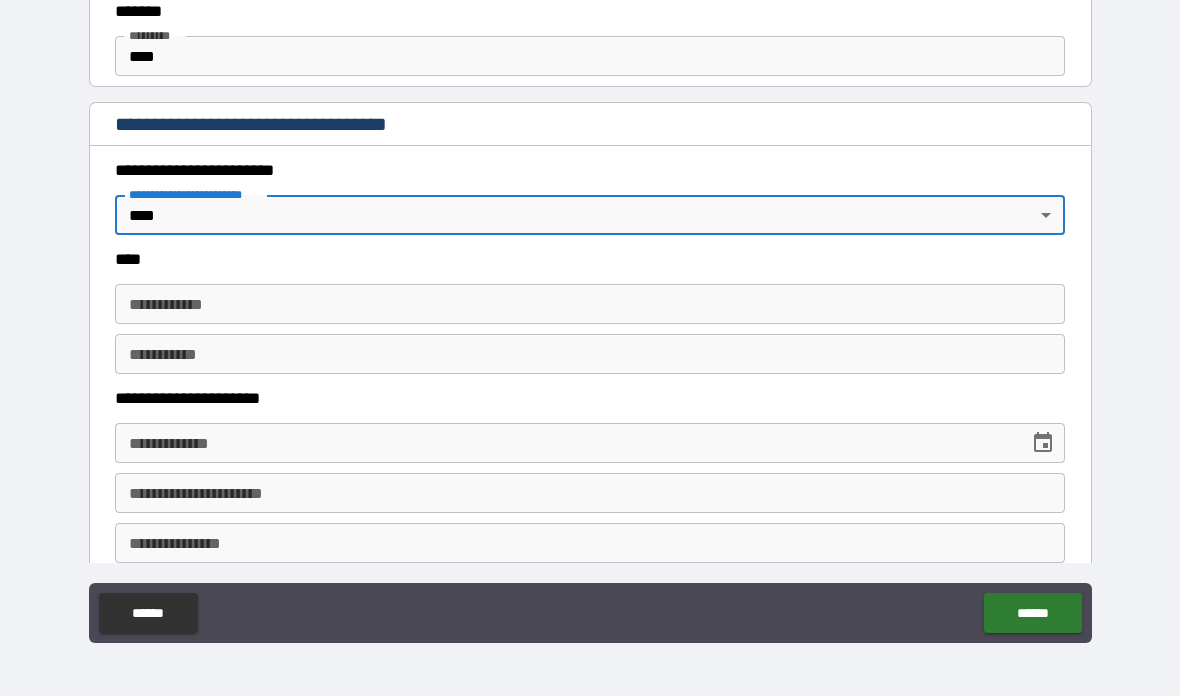 click on "**********" at bounding box center [590, 304] 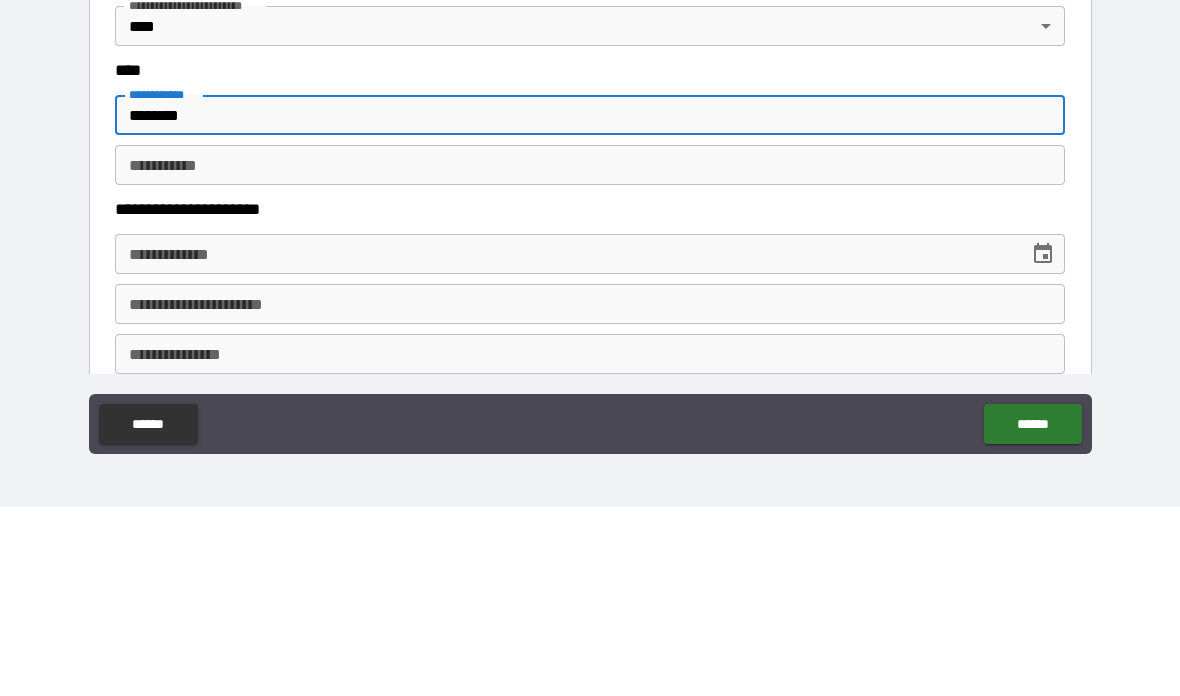 type on "*******" 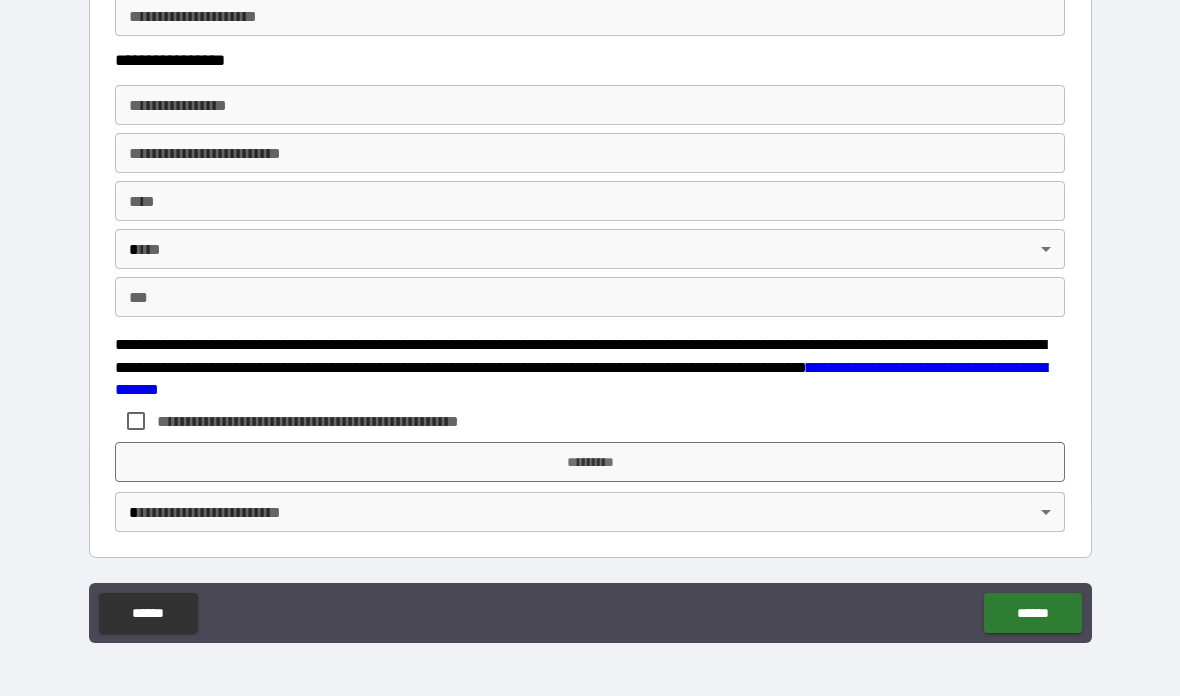 scroll, scrollTop: 3653, scrollLeft: 0, axis: vertical 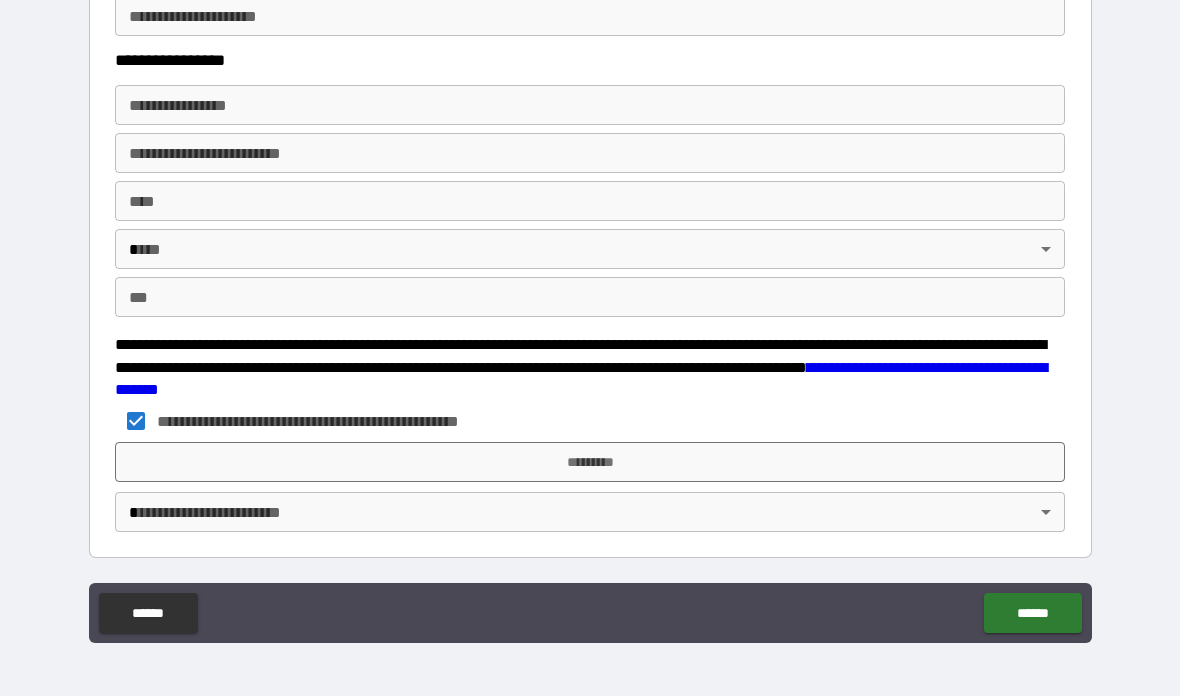 click on "*********" at bounding box center [590, 462] 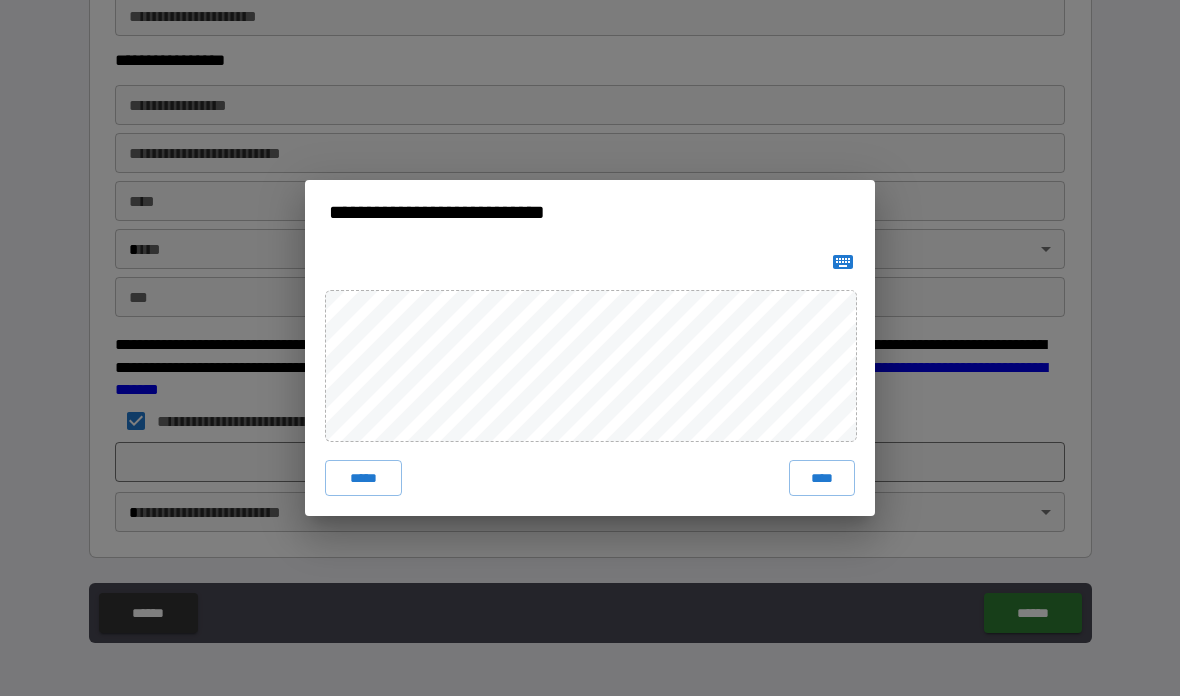 click on "****" at bounding box center [822, 478] 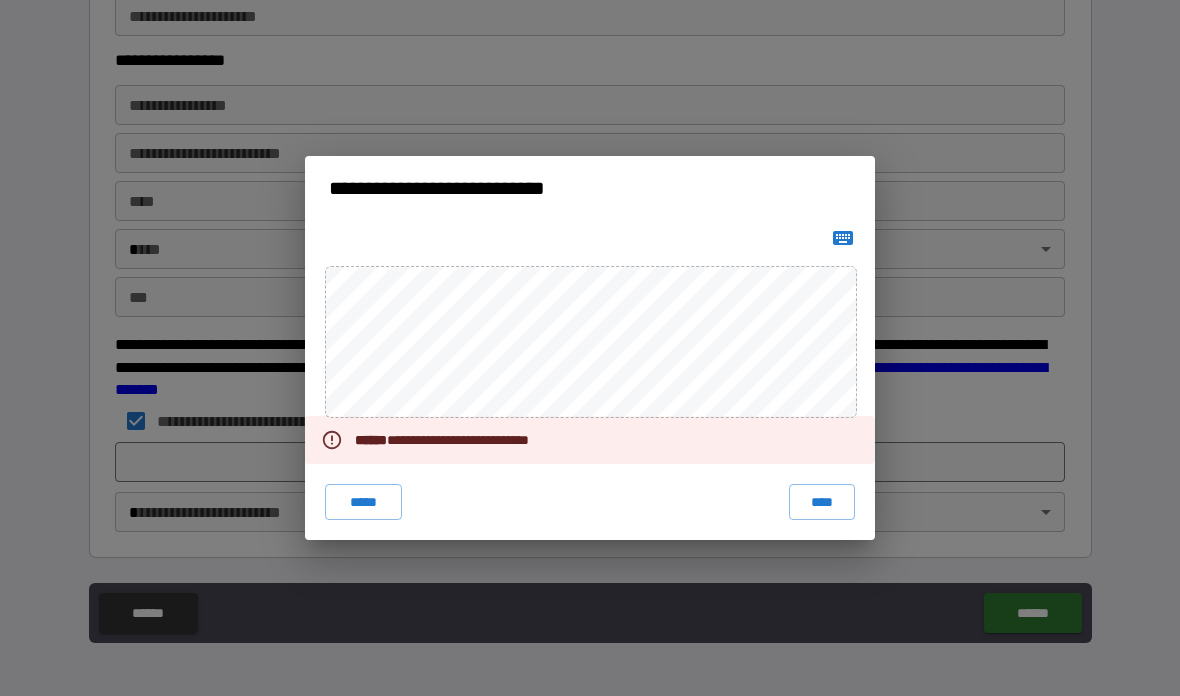 click at bounding box center [843, 238] 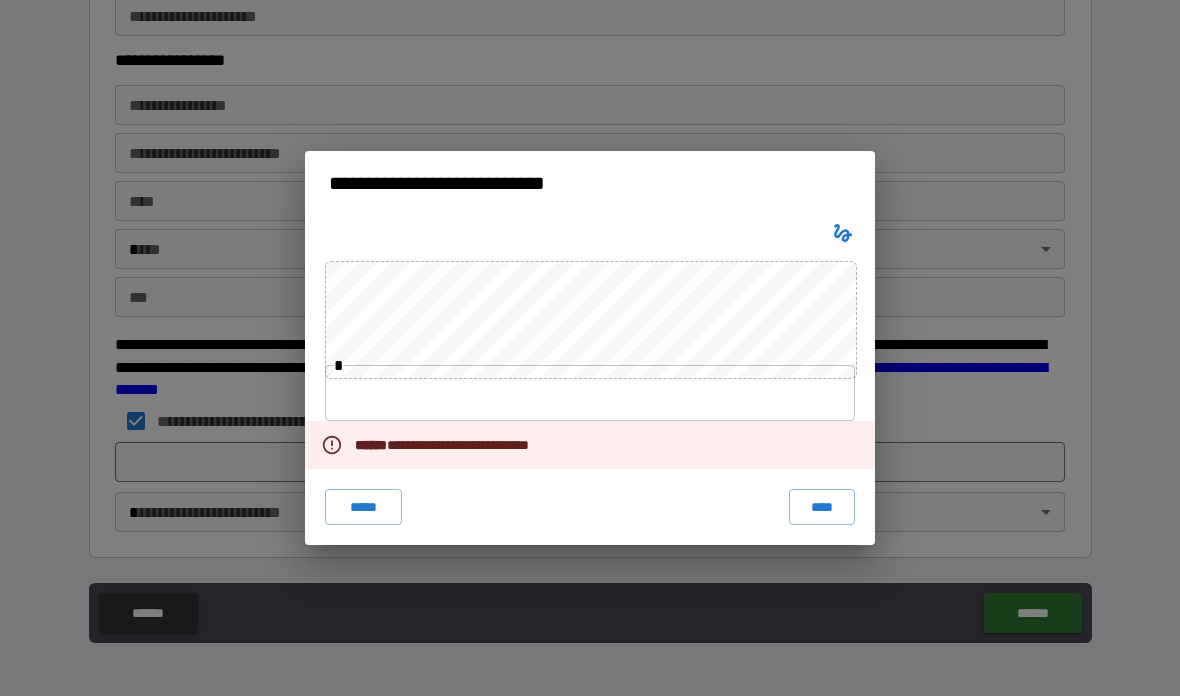 click at bounding box center [590, 393] 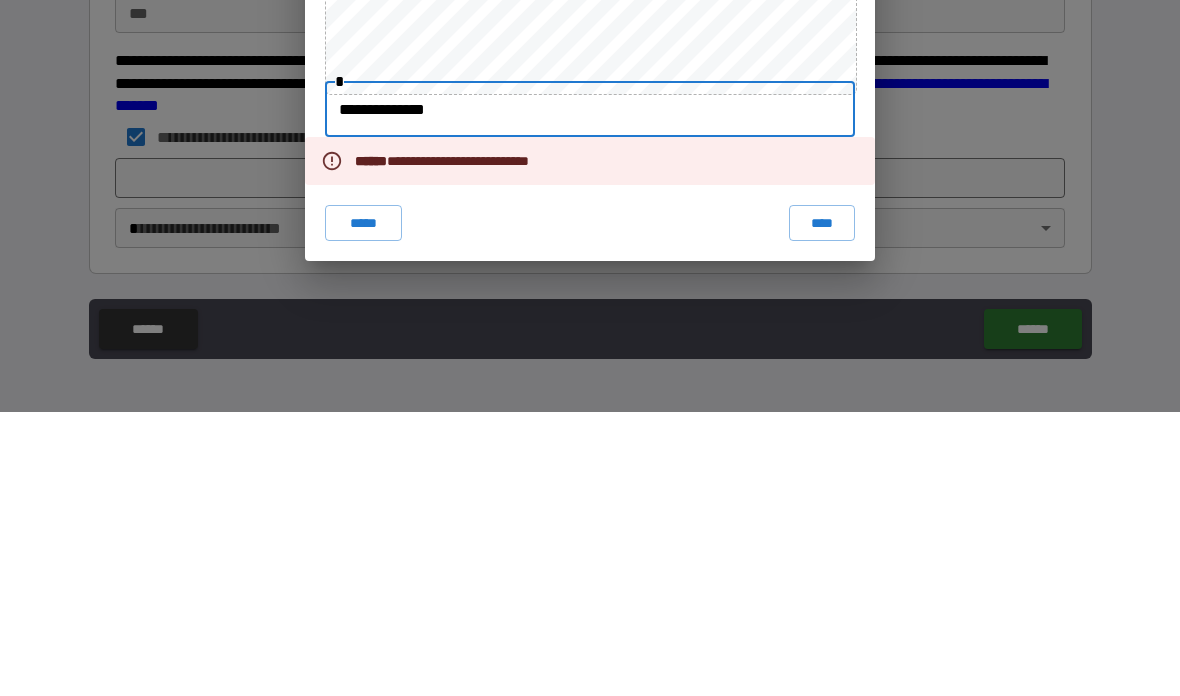 type on "**********" 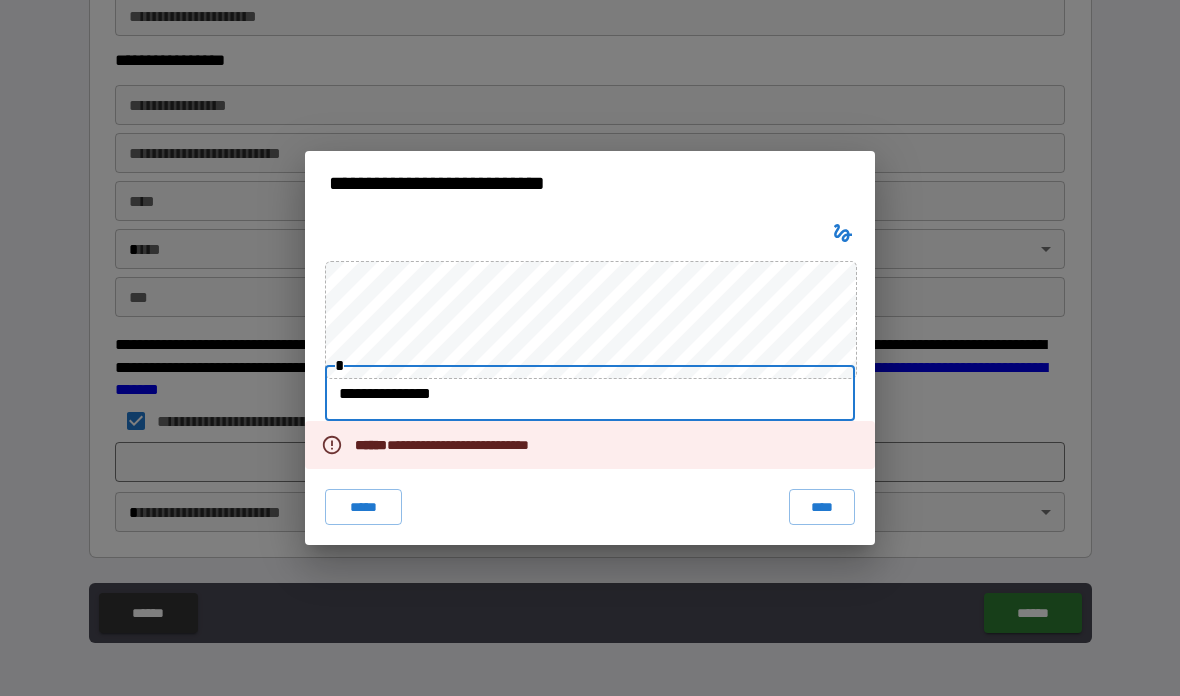 click on "****" at bounding box center (822, 507) 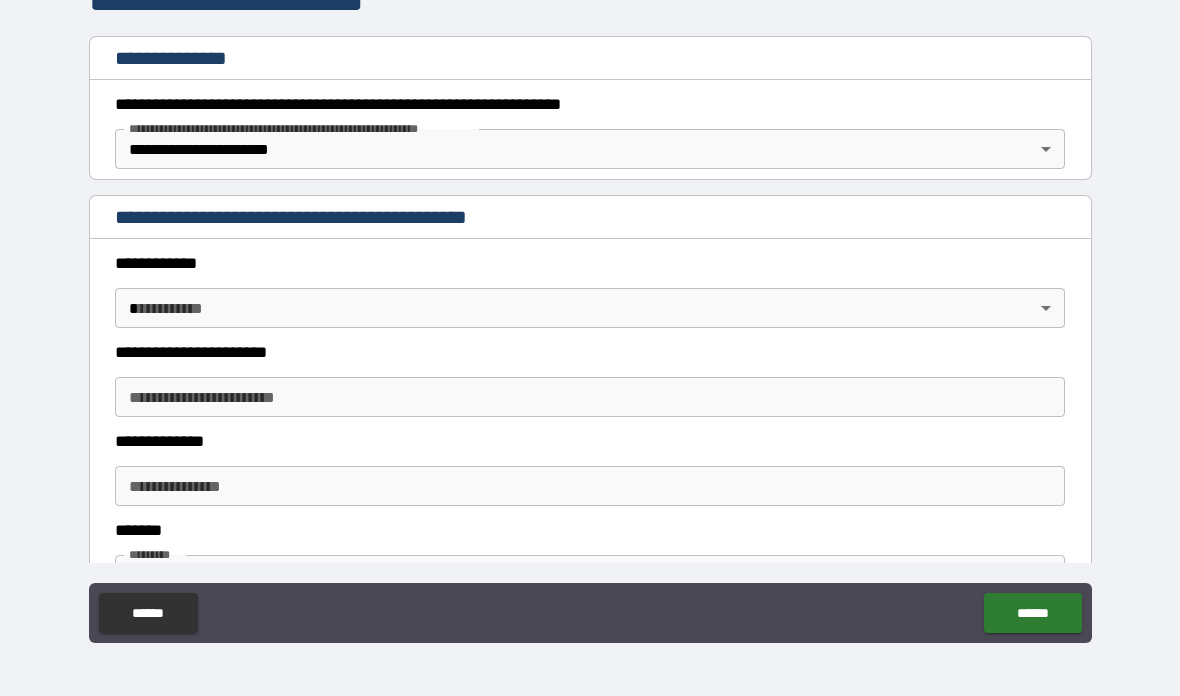 scroll, scrollTop: 268, scrollLeft: 0, axis: vertical 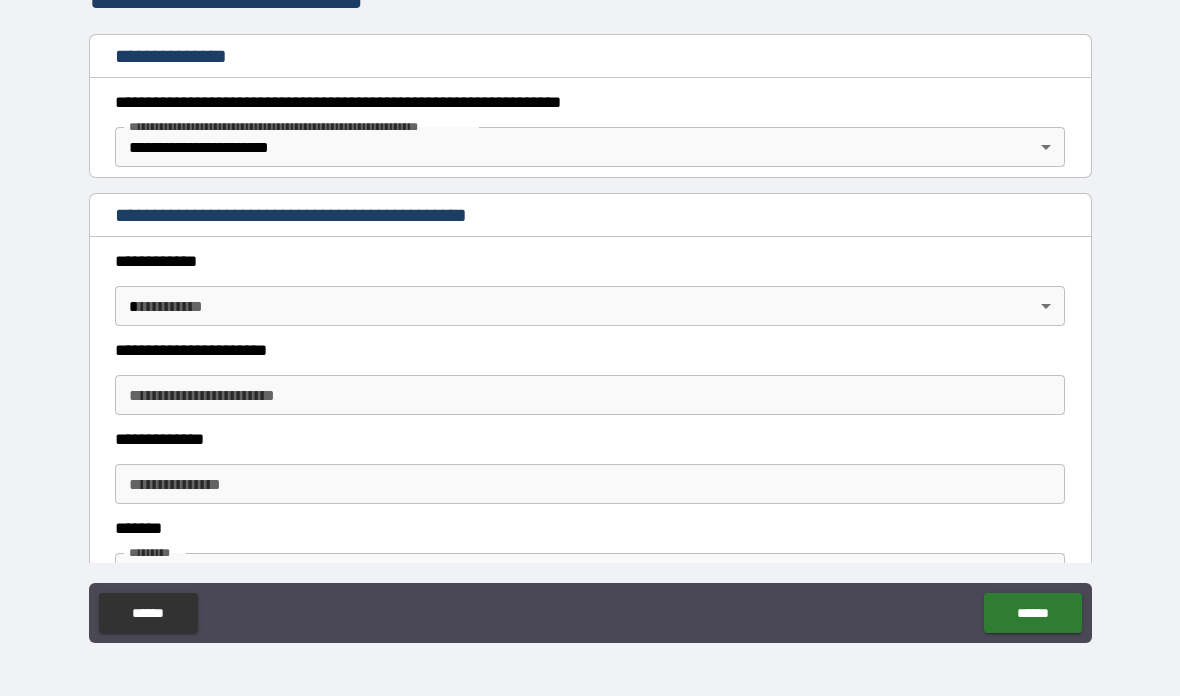 click on "**********" at bounding box center (590, 484) 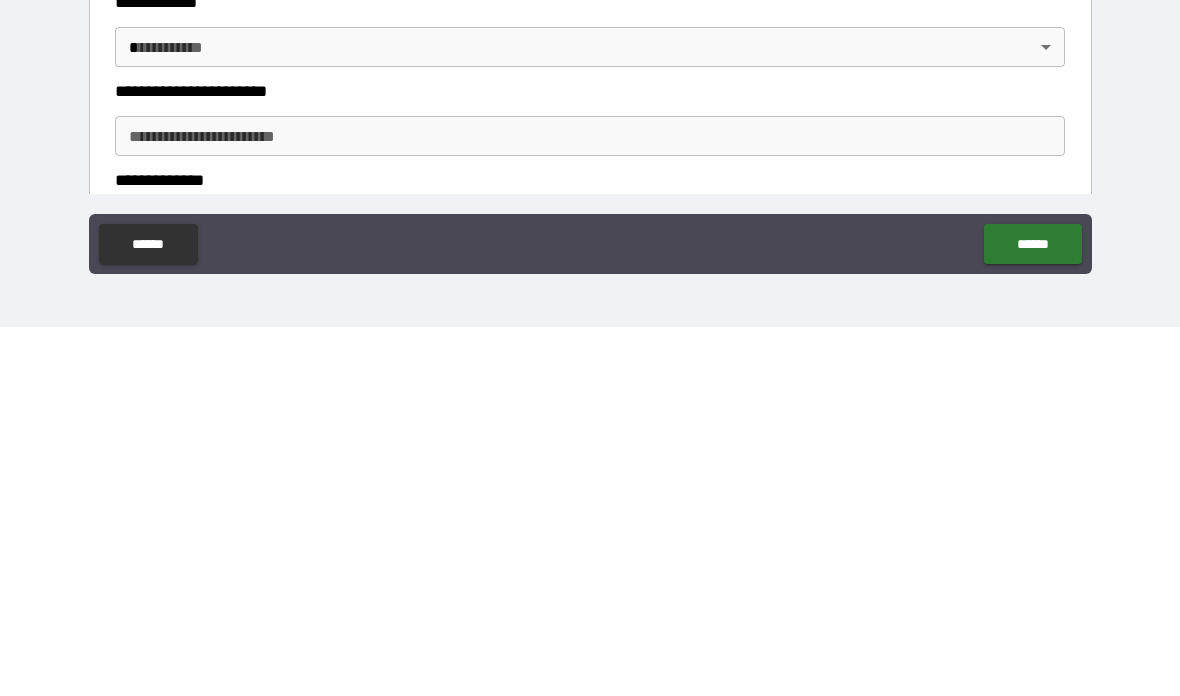 scroll, scrollTop: 132, scrollLeft: 0, axis: vertical 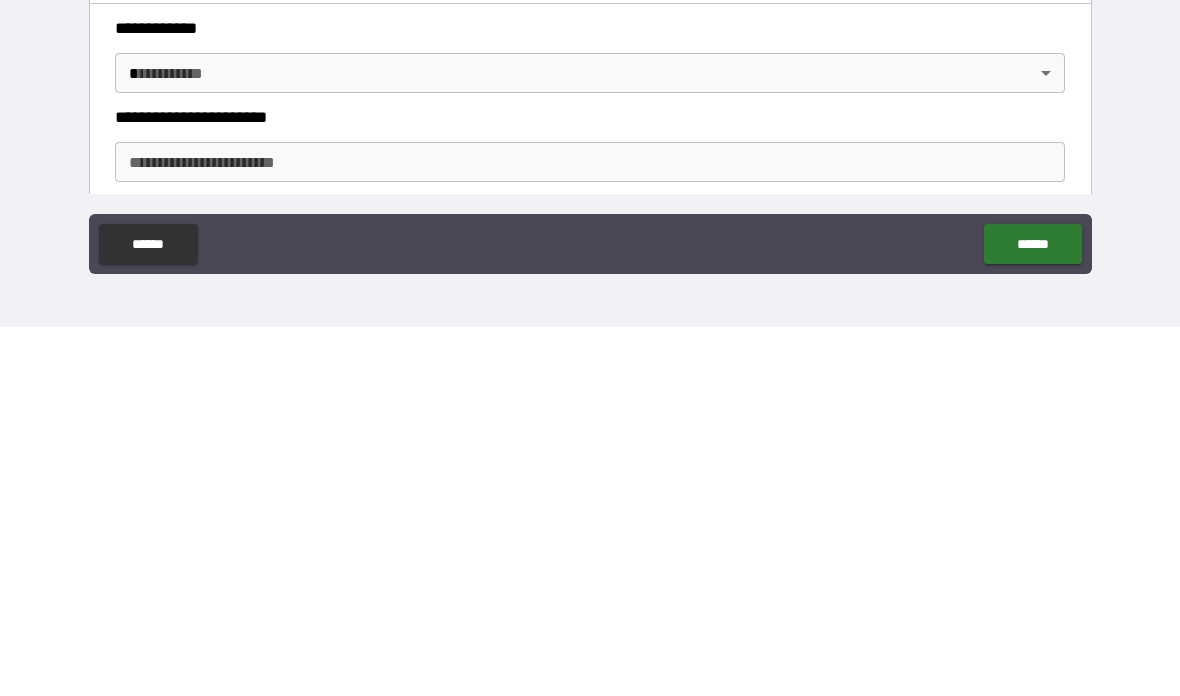 type on "**********" 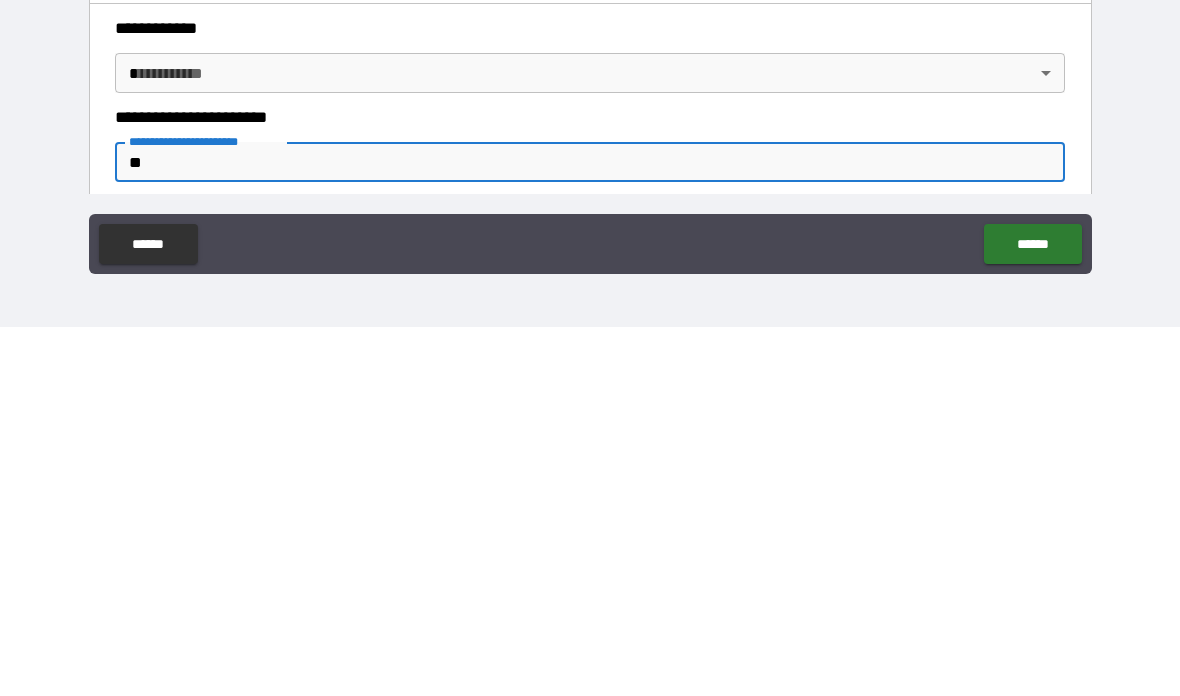 type on "**********" 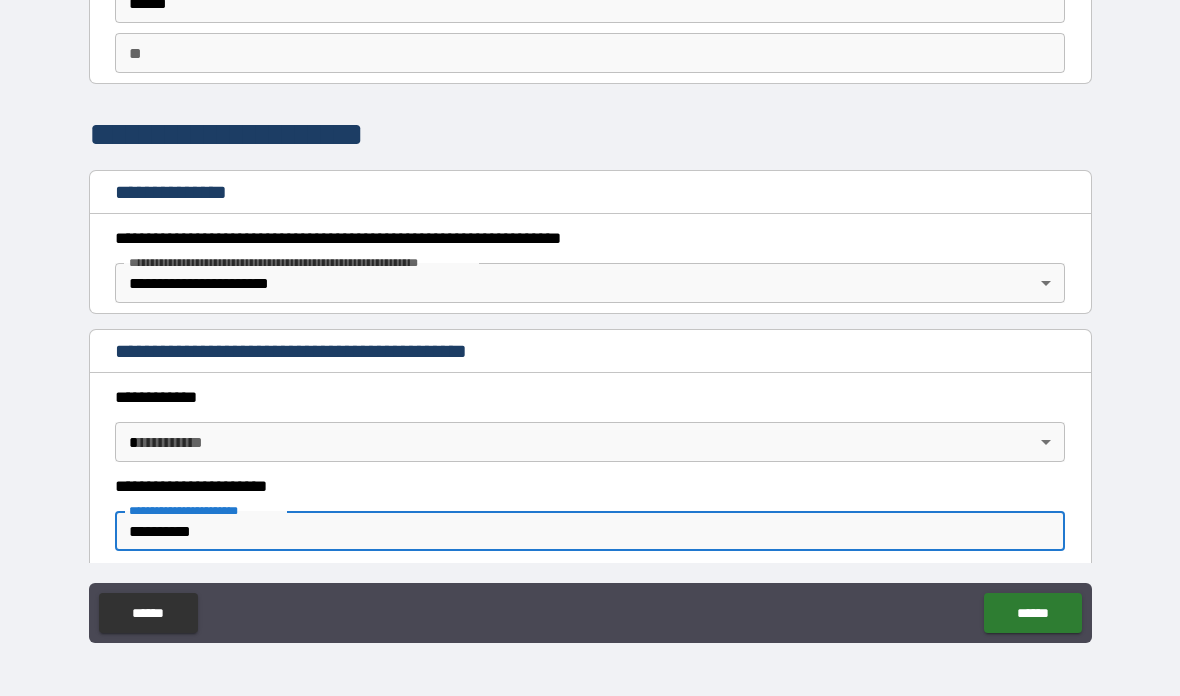 click on "**********" at bounding box center [590, 308] 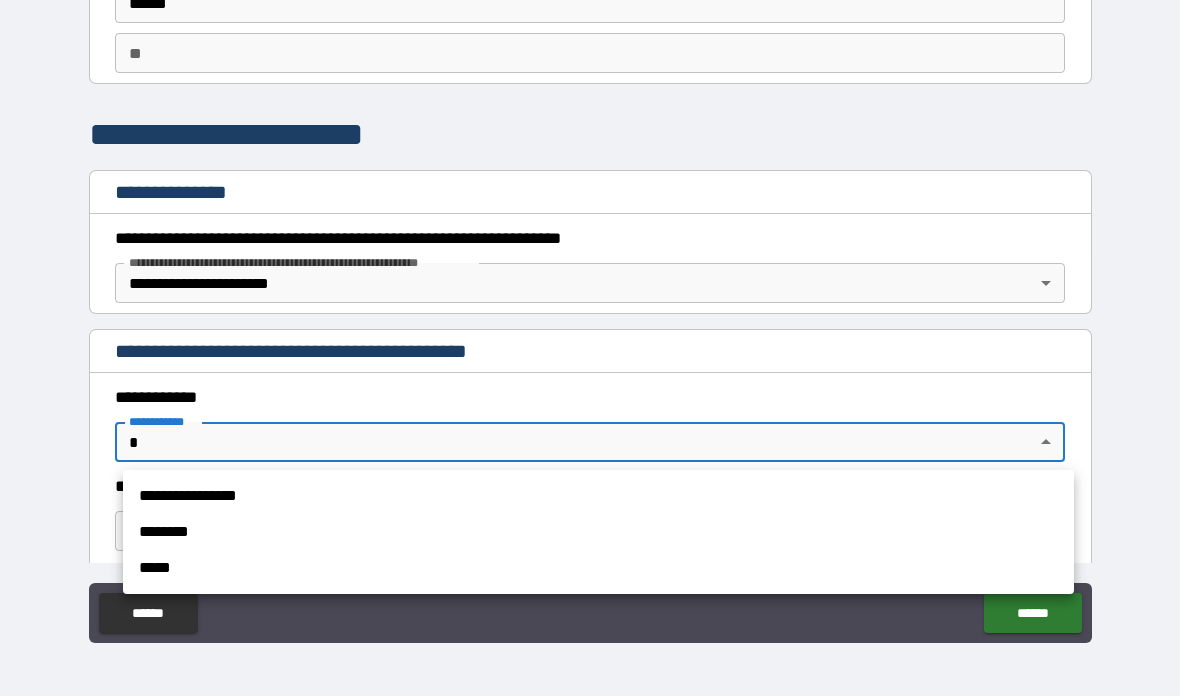 click on "**********" at bounding box center [598, 496] 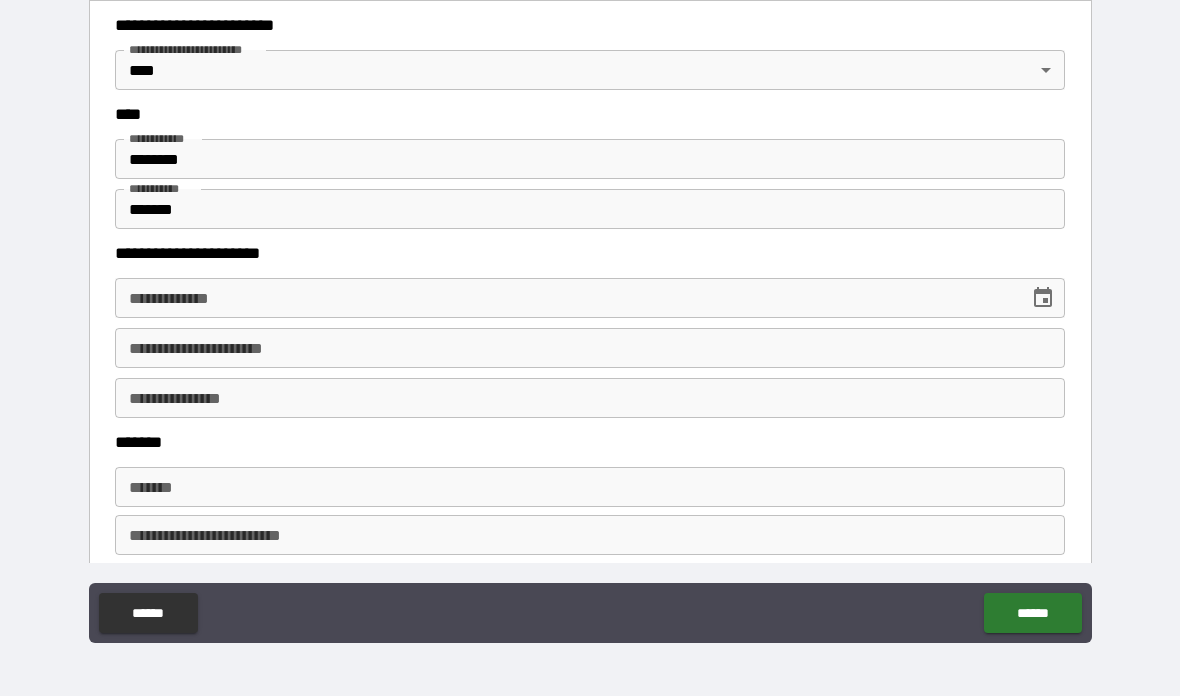 scroll, scrollTop: 932, scrollLeft: 0, axis: vertical 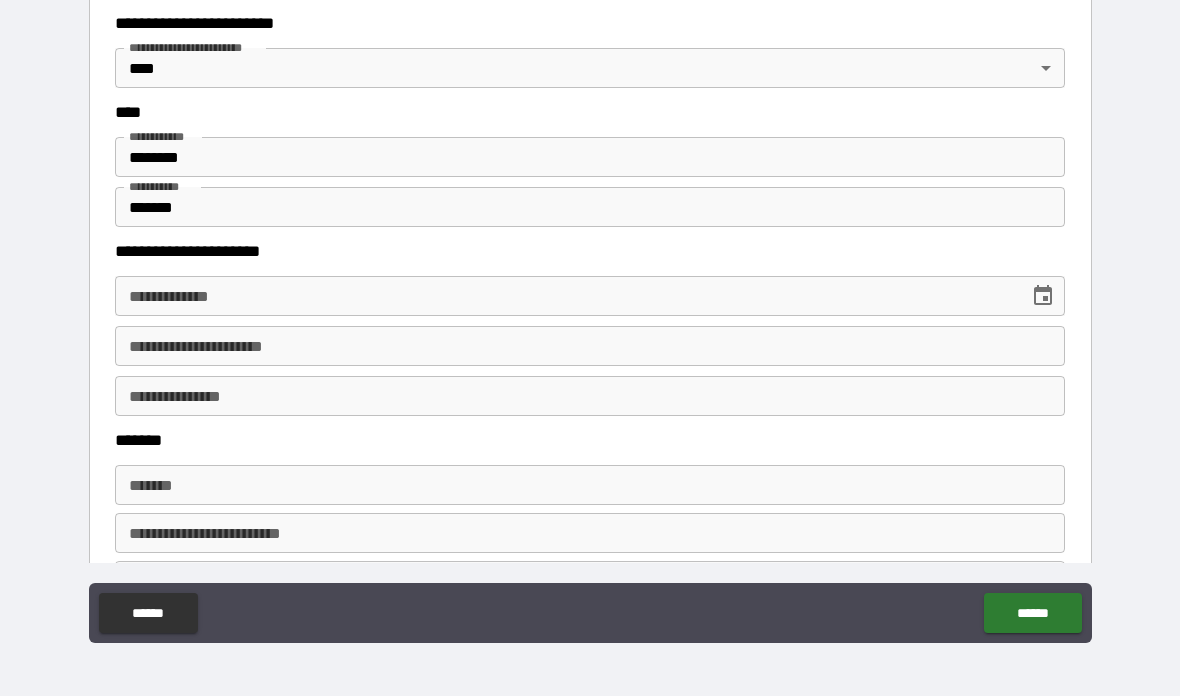 click 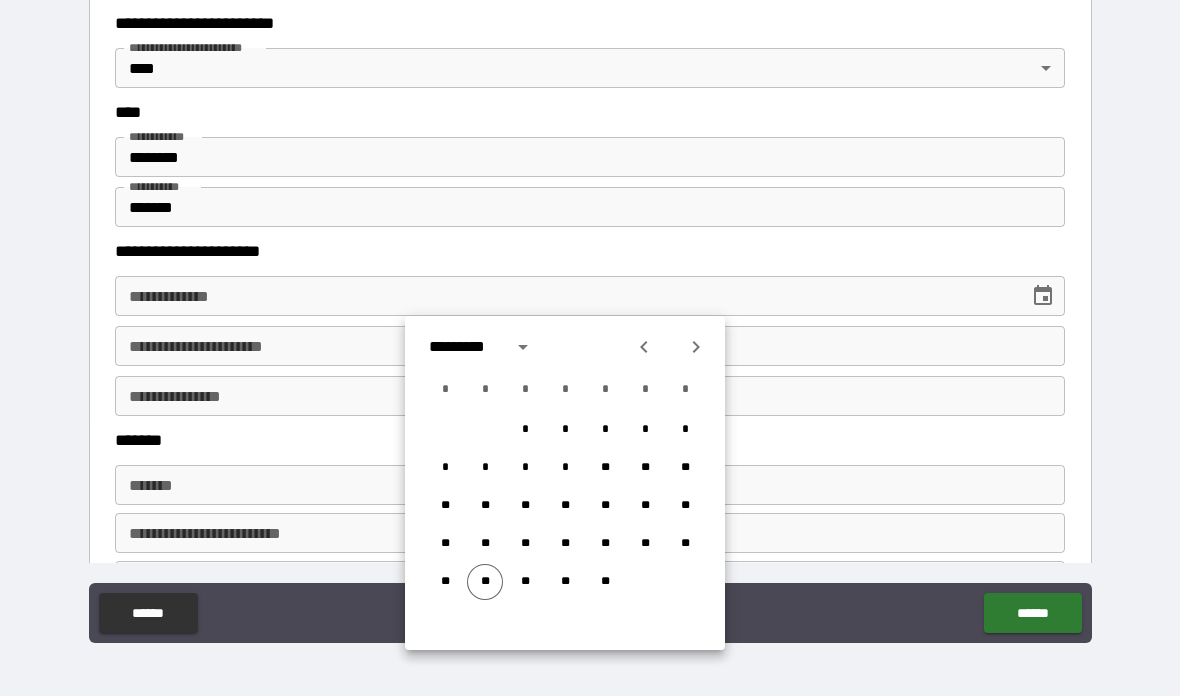 click on "*********" at bounding box center [467, 347] 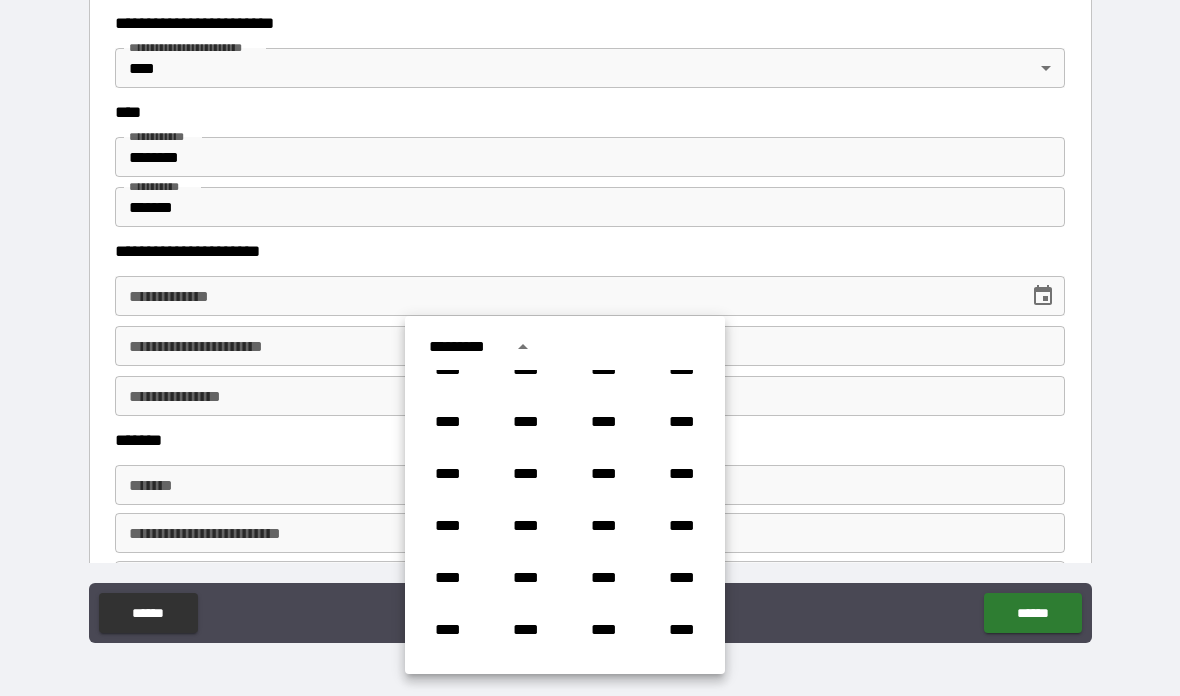 scroll, scrollTop: 1228, scrollLeft: 0, axis: vertical 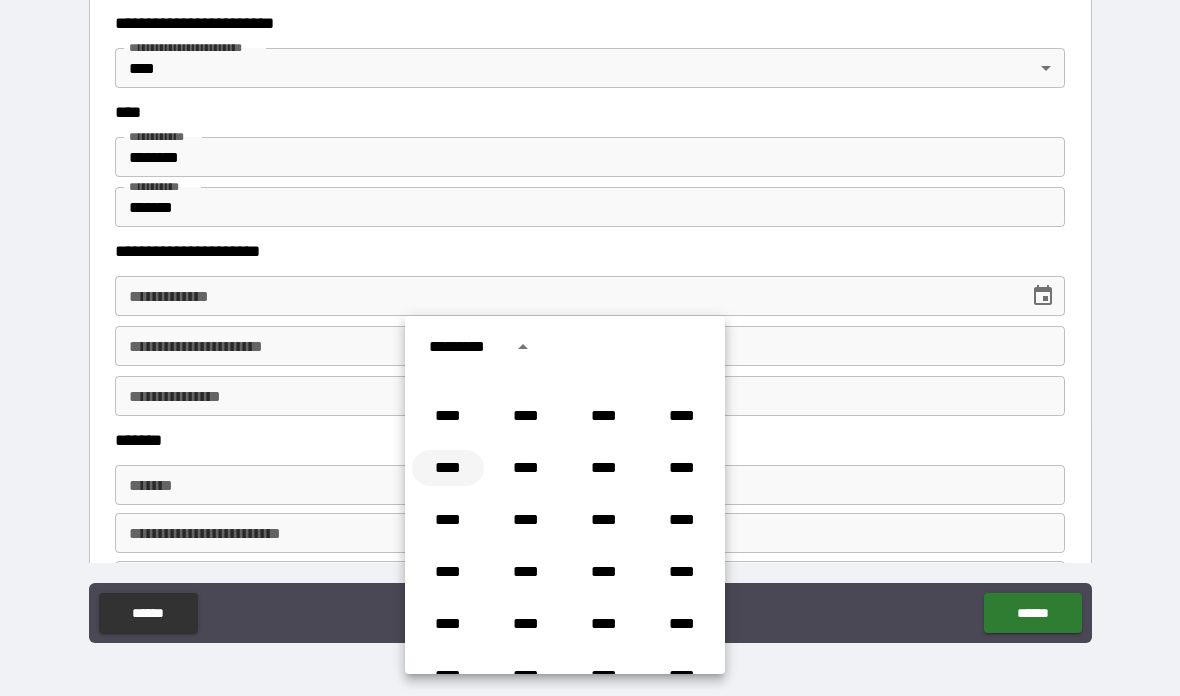 click on "****" at bounding box center [448, 468] 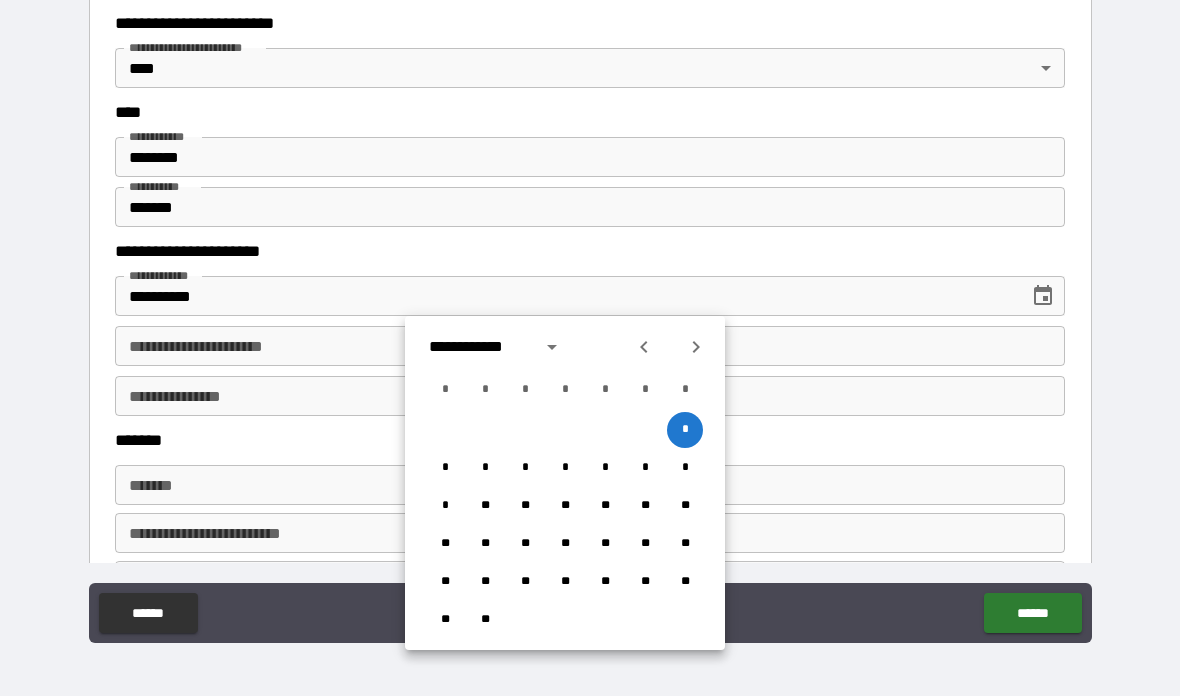 click 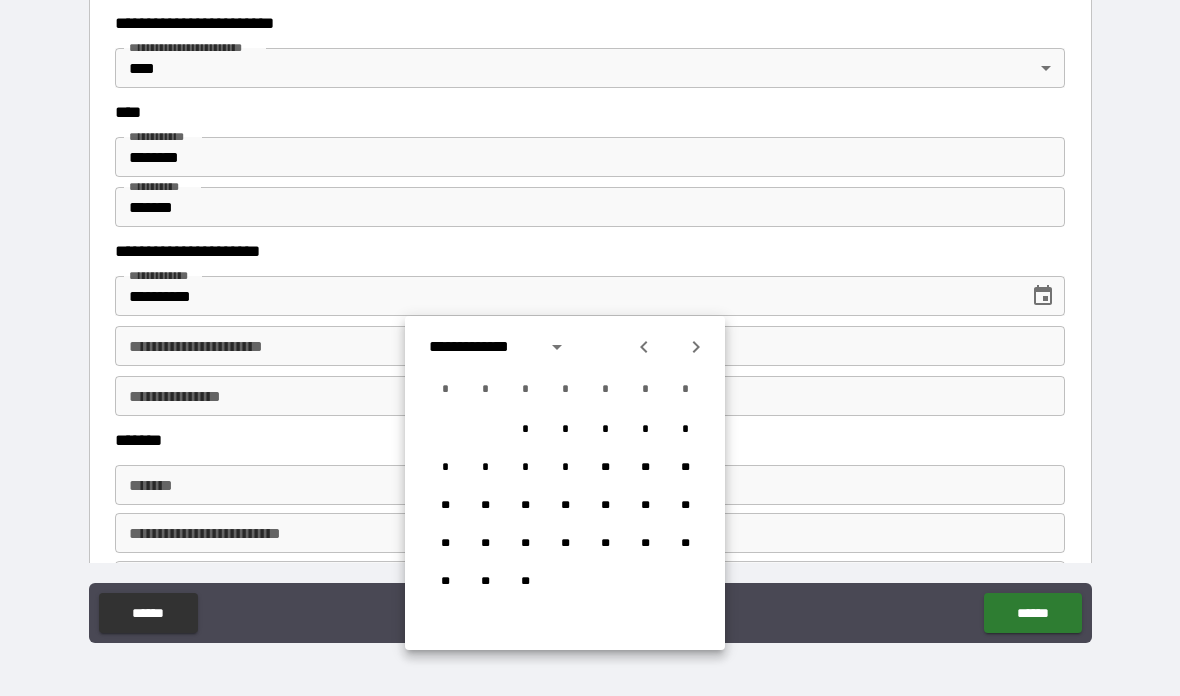 click 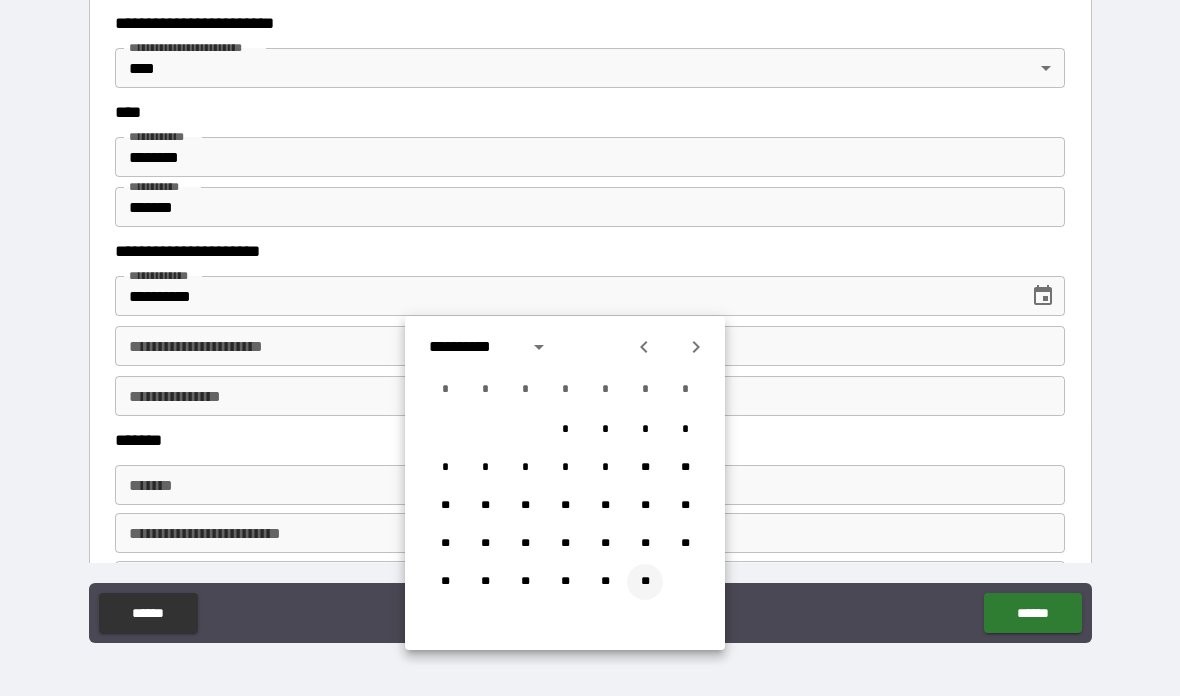 click on "**" at bounding box center [645, 582] 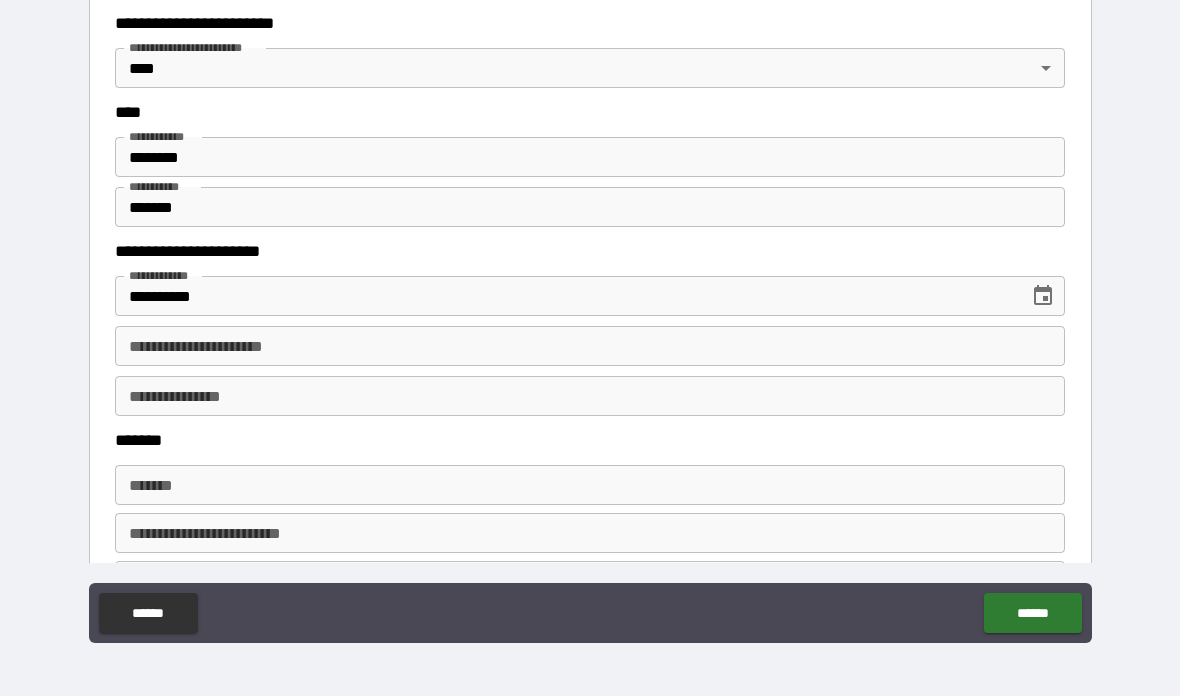 type on "**********" 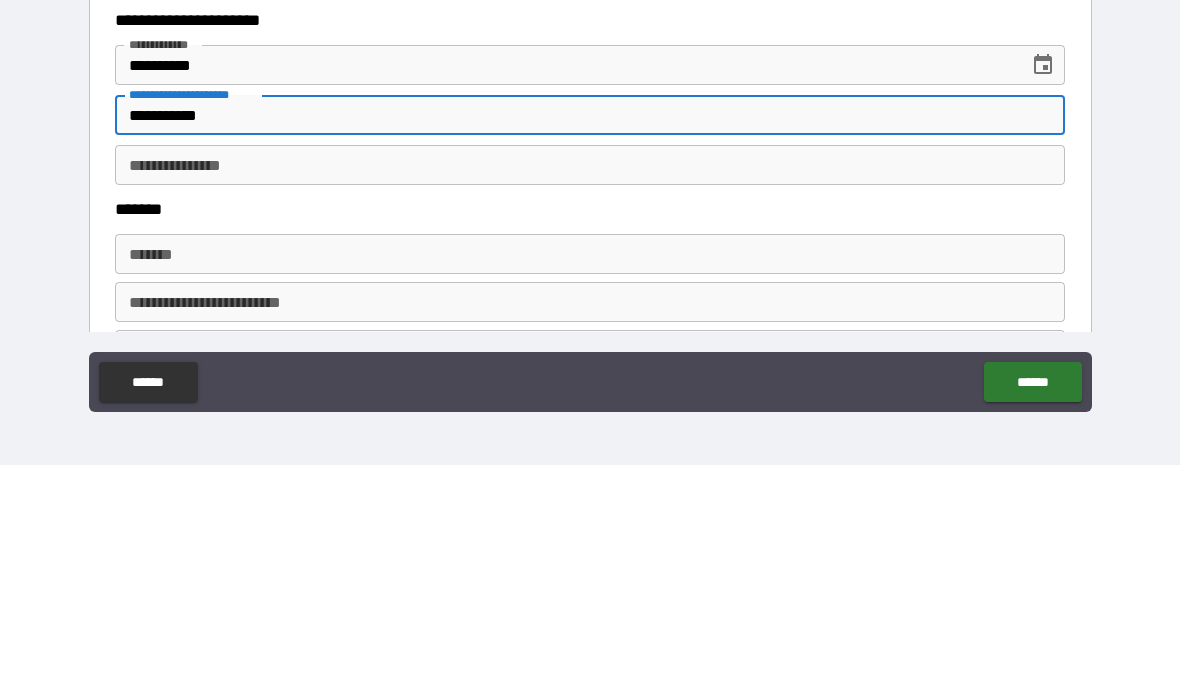 type on "**********" 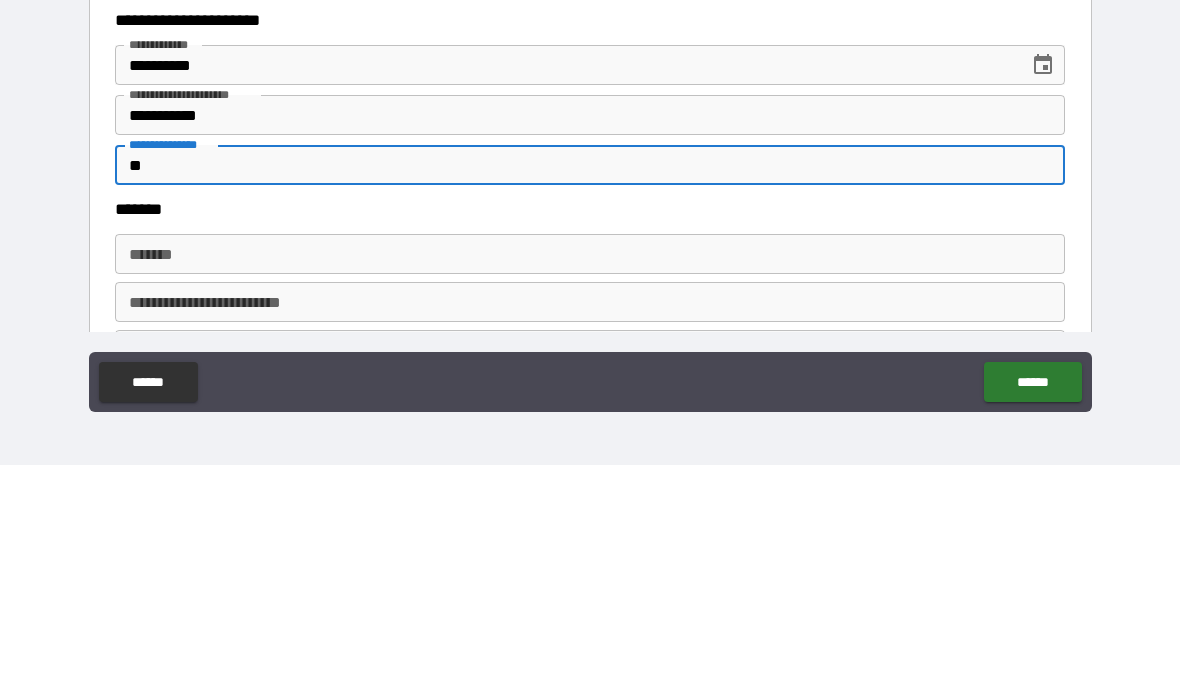 type on "*********" 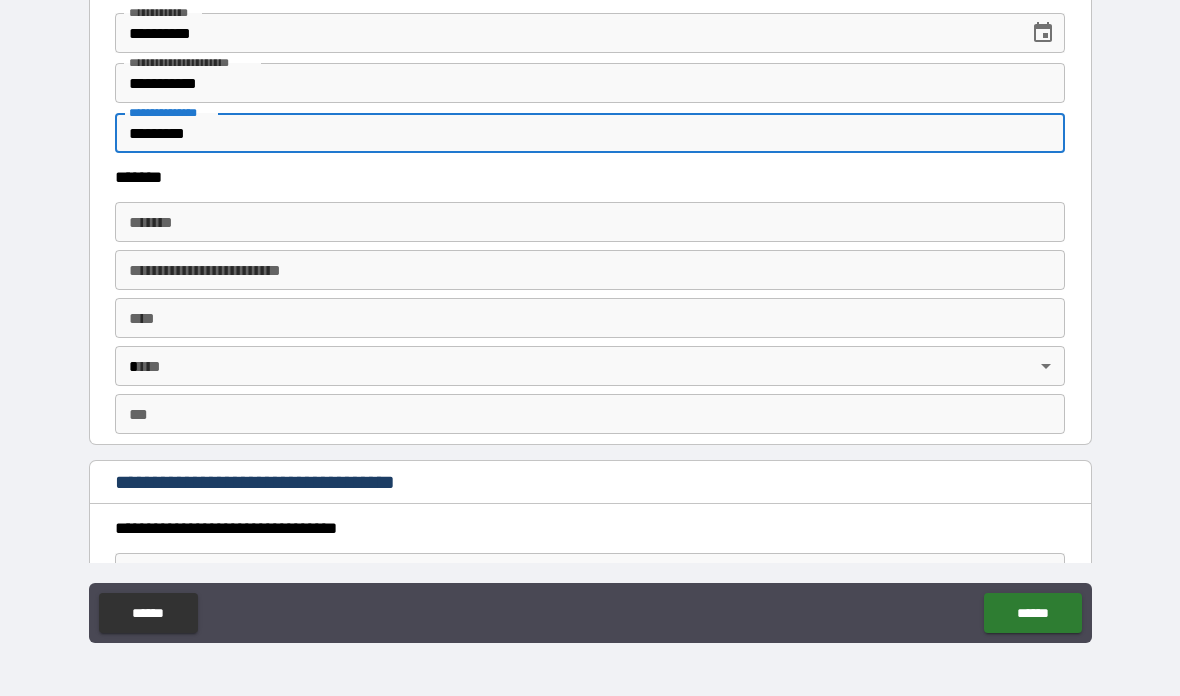 scroll, scrollTop: 1197, scrollLeft: 0, axis: vertical 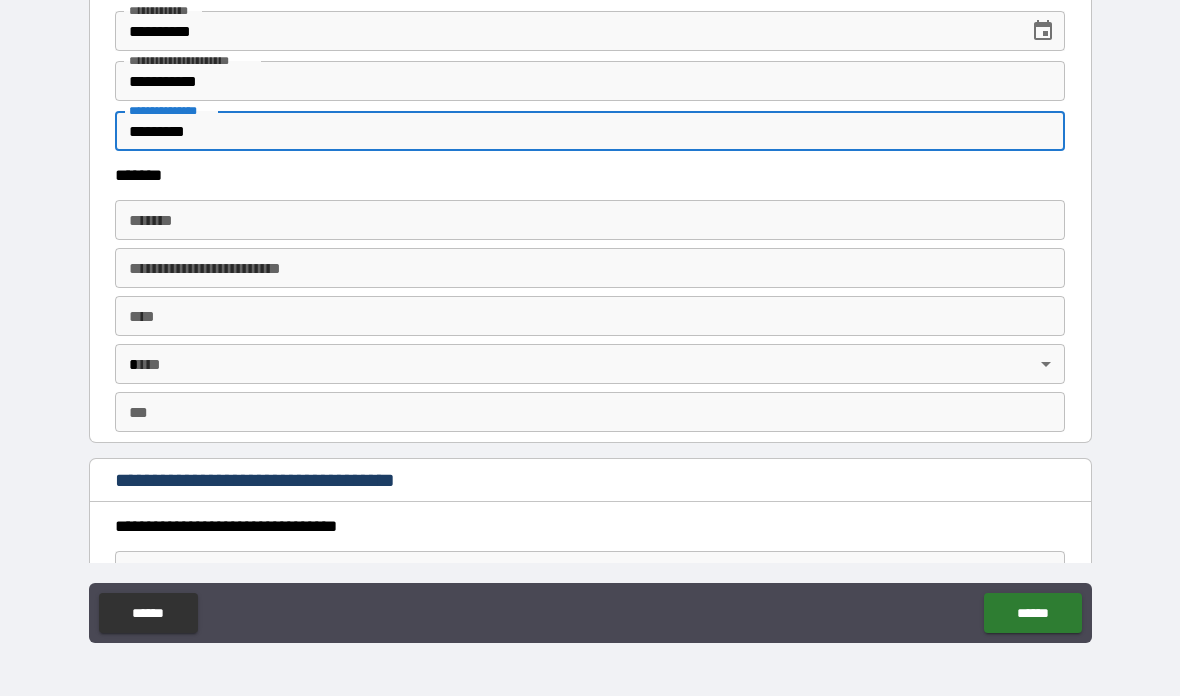 click on "*******" at bounding box center [590, 220] 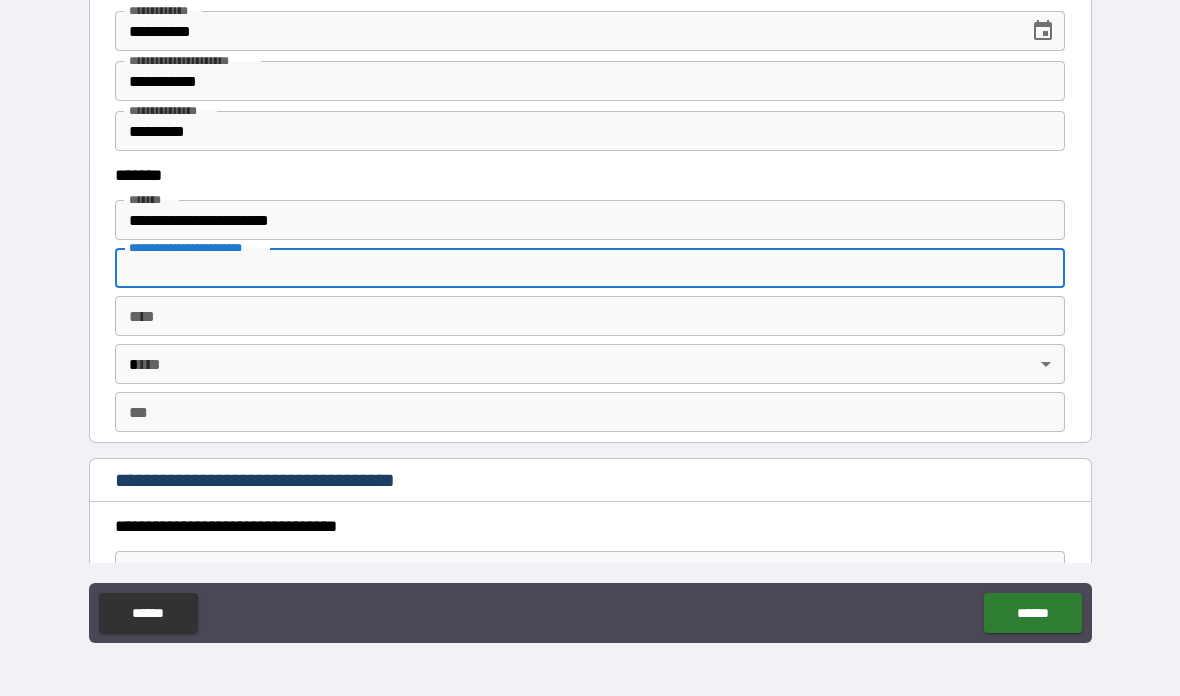 type on "**********" 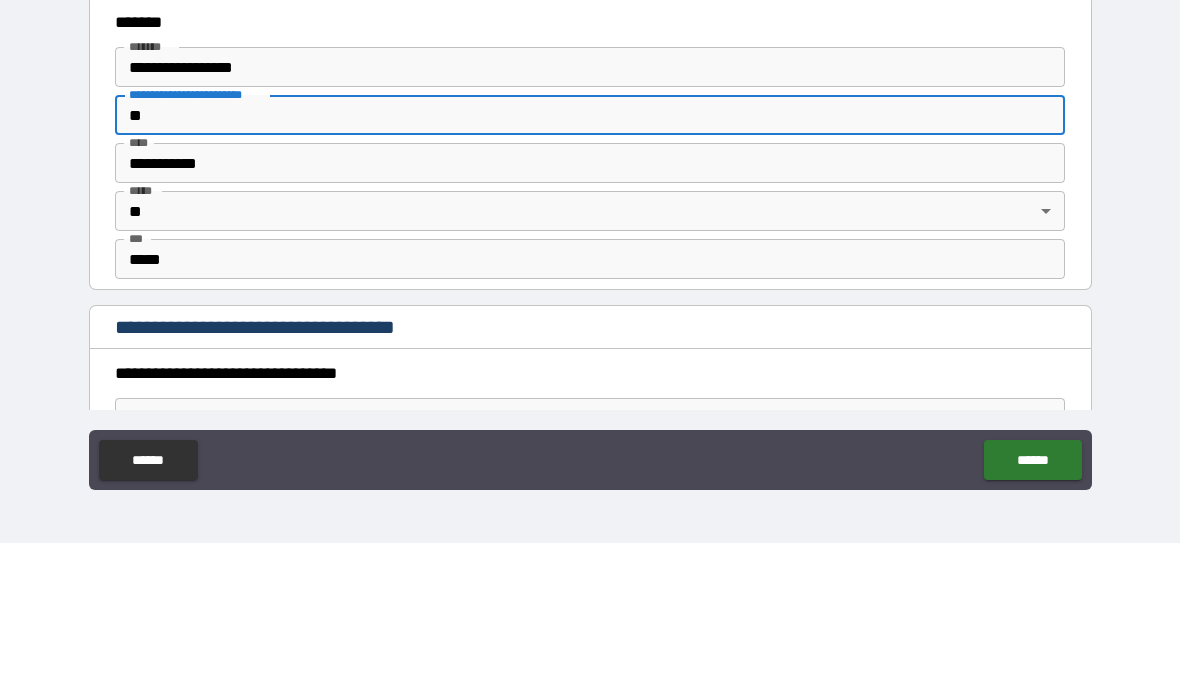 type on "*" 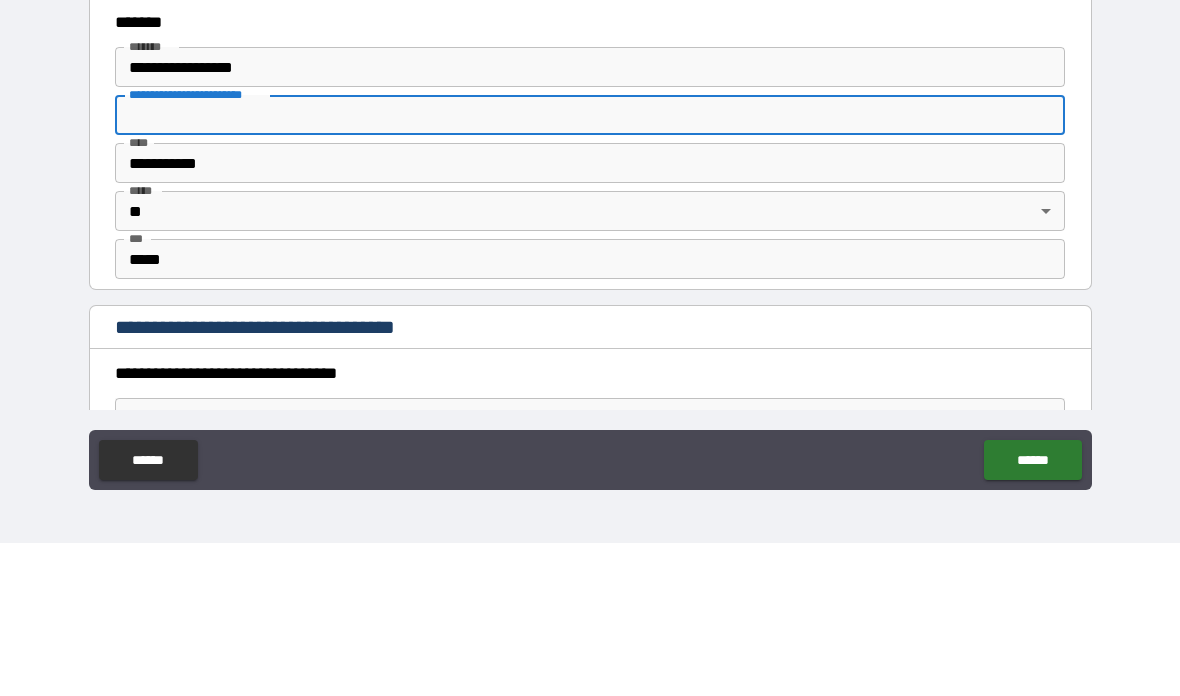 type 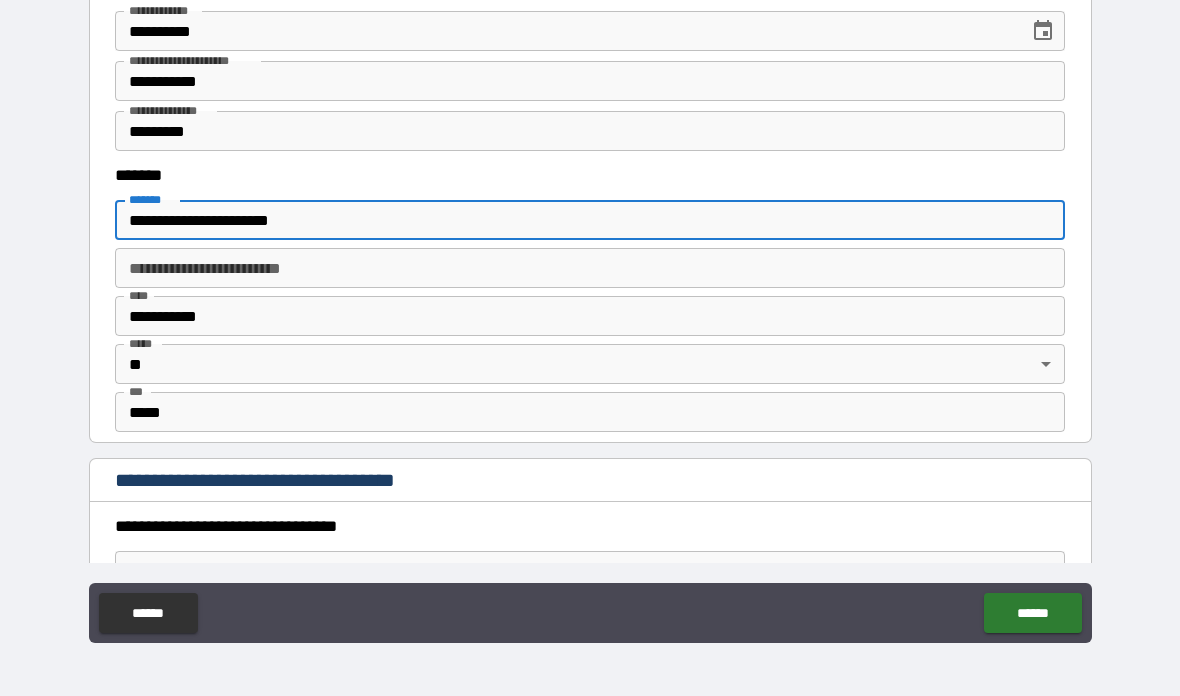 type on "**********" 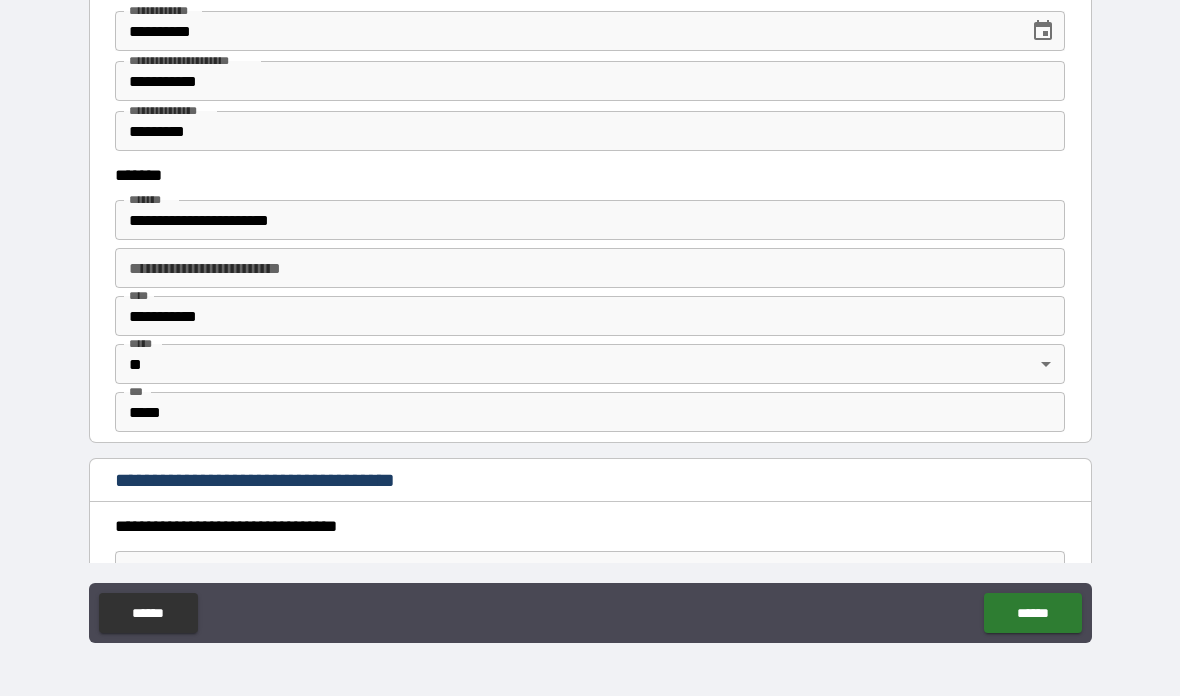 click on "**********" at bounding box center [590, 310] 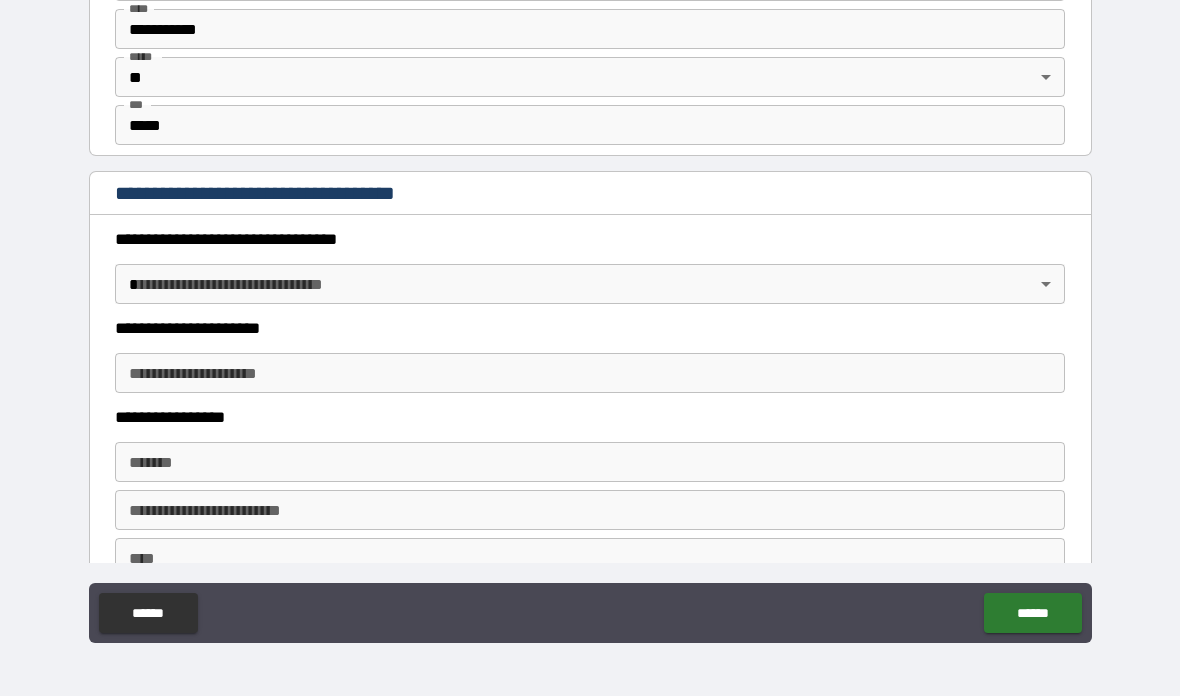scroll, scrollTop: 1487, scrollLeft: 0, axis: vertical 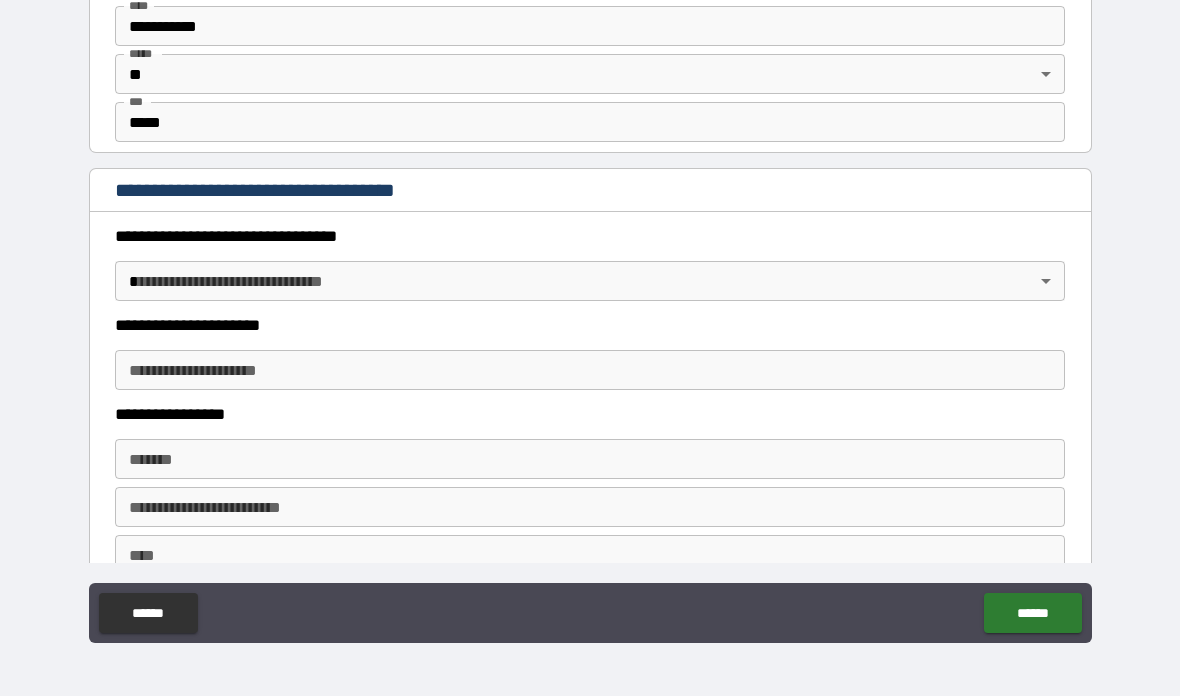 click on "**********" at bounding box center (590, 308) 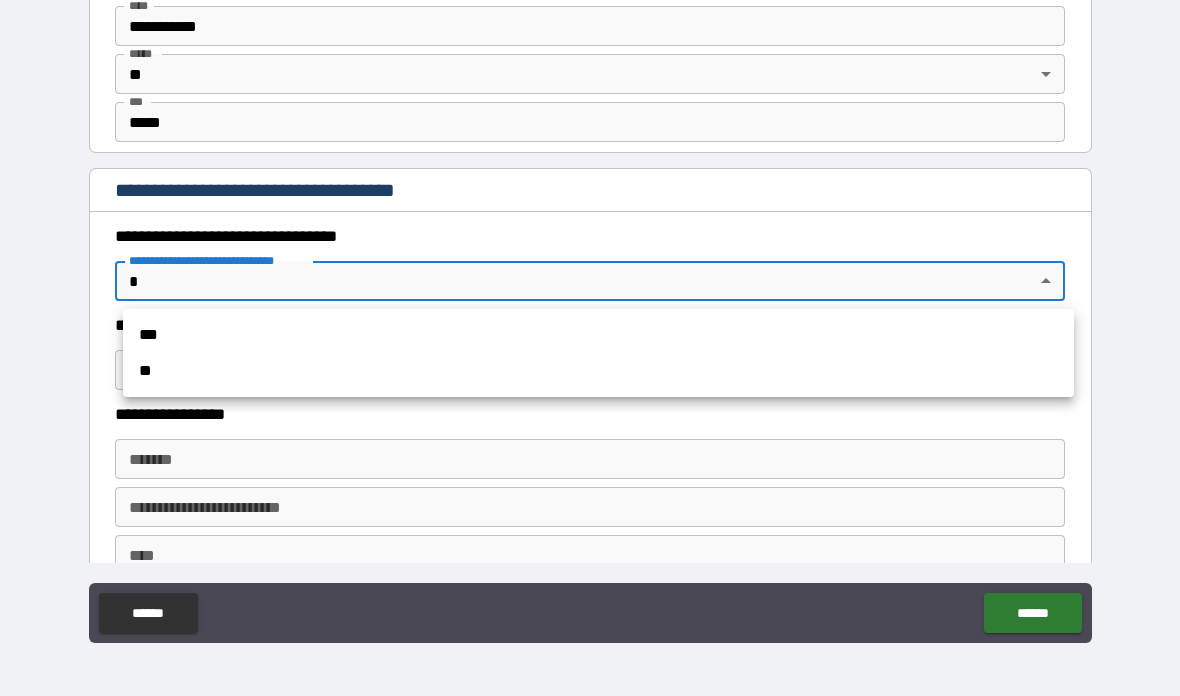 click on "**" at bounding box center (598, 371) 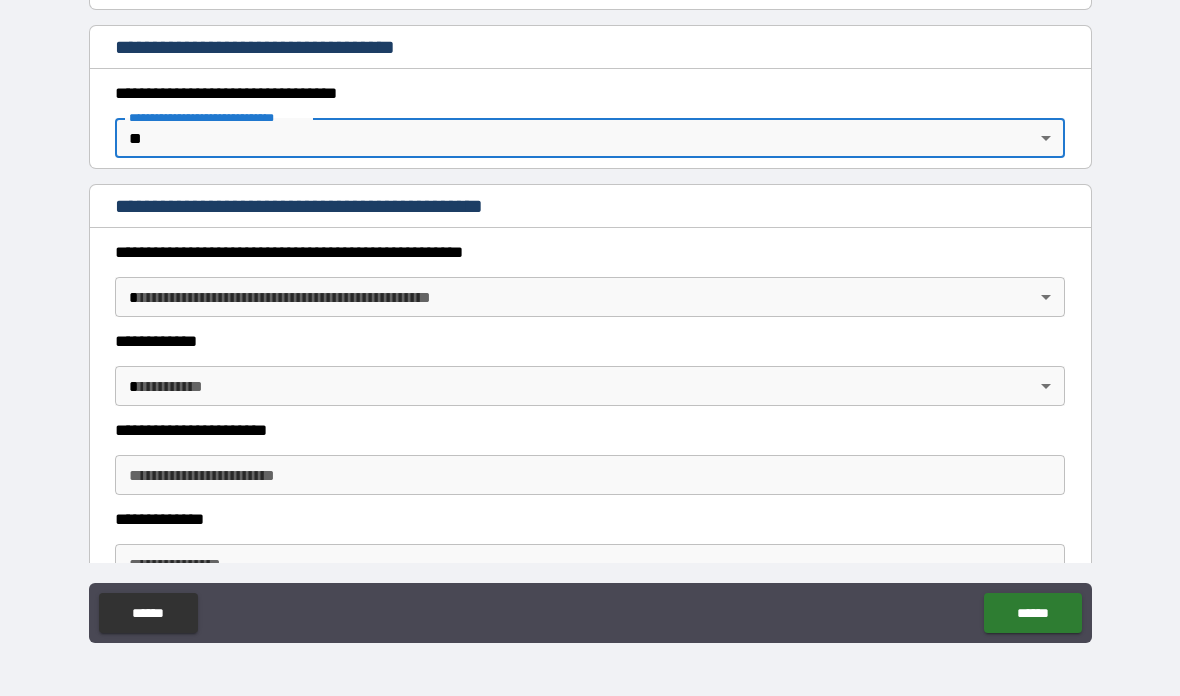 scroll, scrollTop: 1643, scrollLeft: 0, axis: vertical 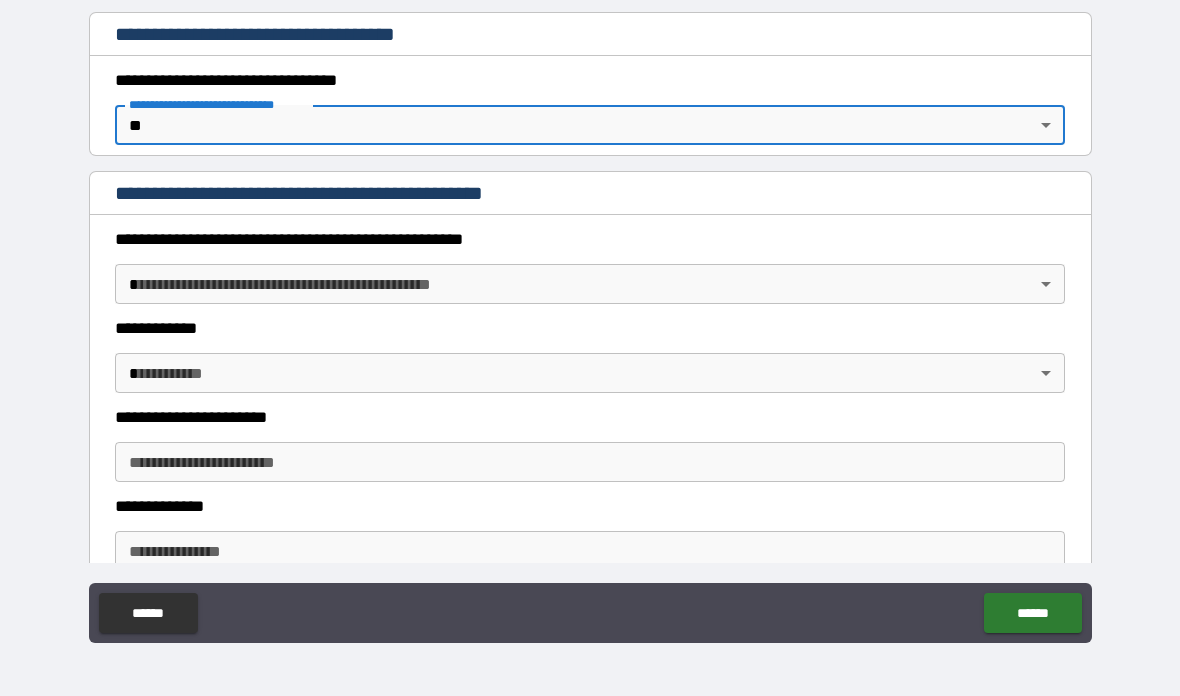 click on "**********" at bounding box center (590, 308) 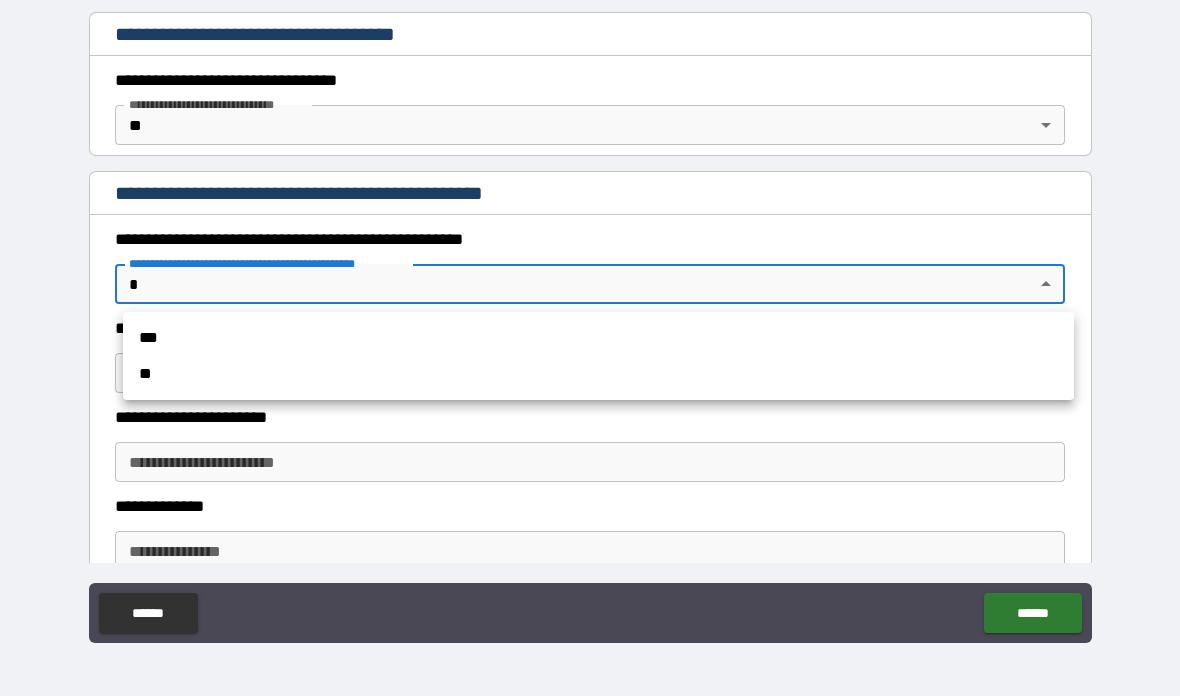 click on "**" at bounding box center [598, 374] 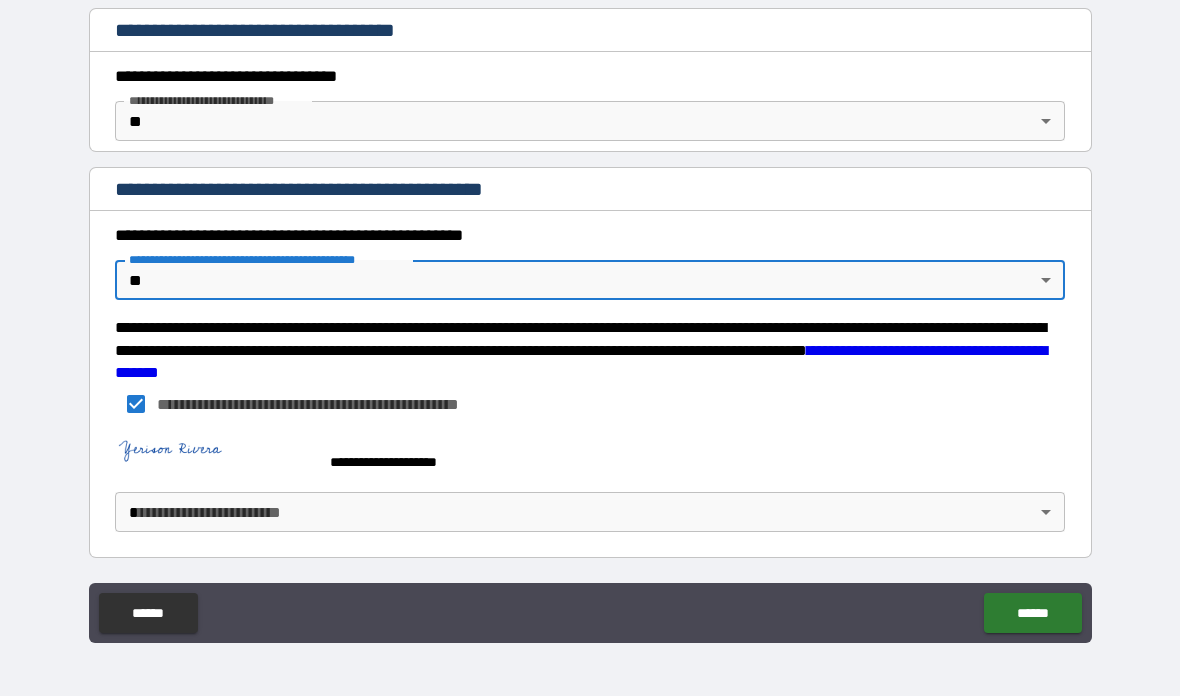 scroll, scrollTop: 1647, scrollLeft: 0, axis: vertical 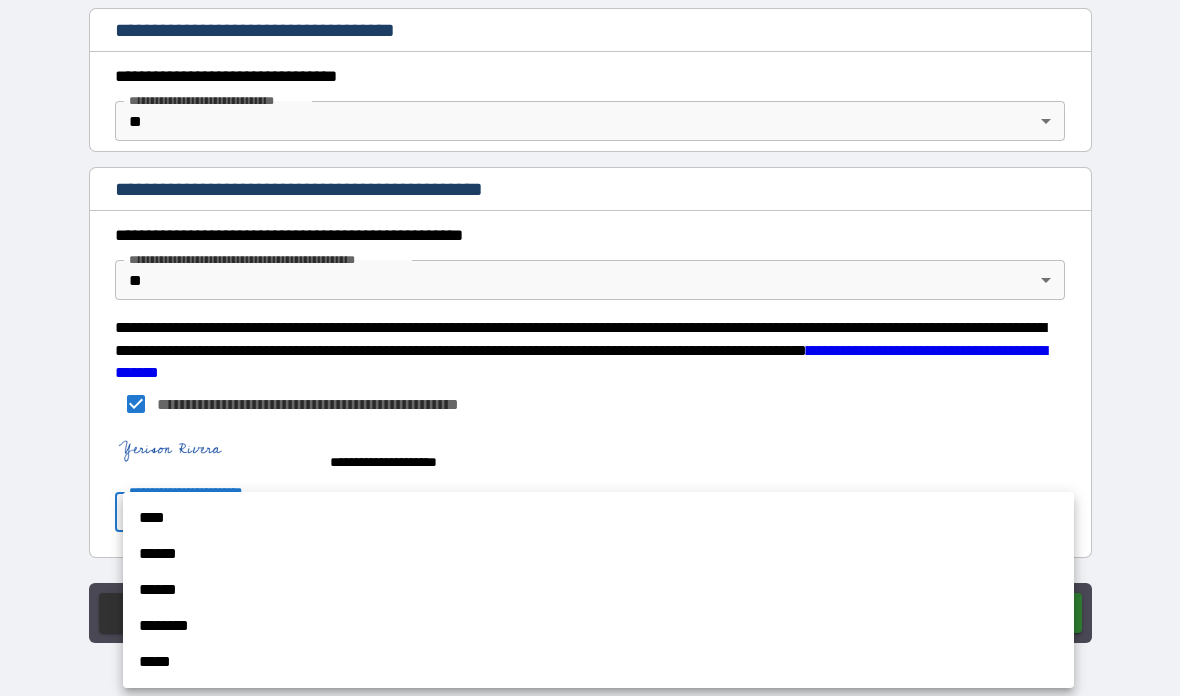 click on "****" at bounding box center [598, 518] 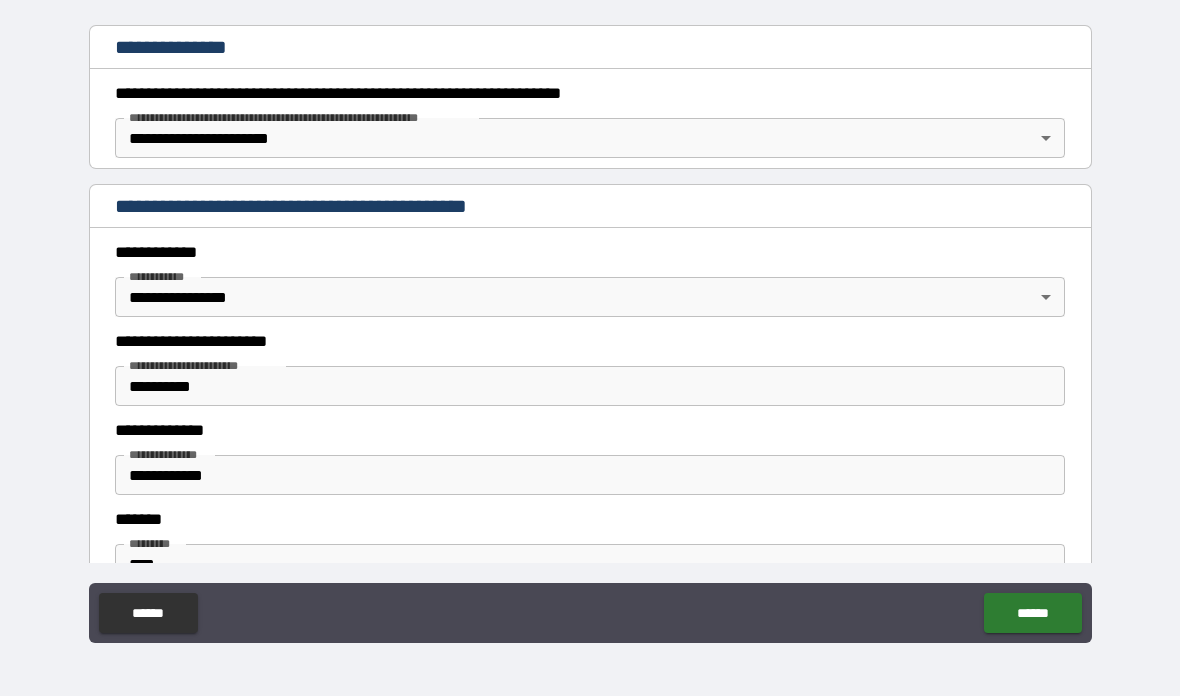 scroll, scrollTop: 260, scrollLeft: 0, axis: vertical 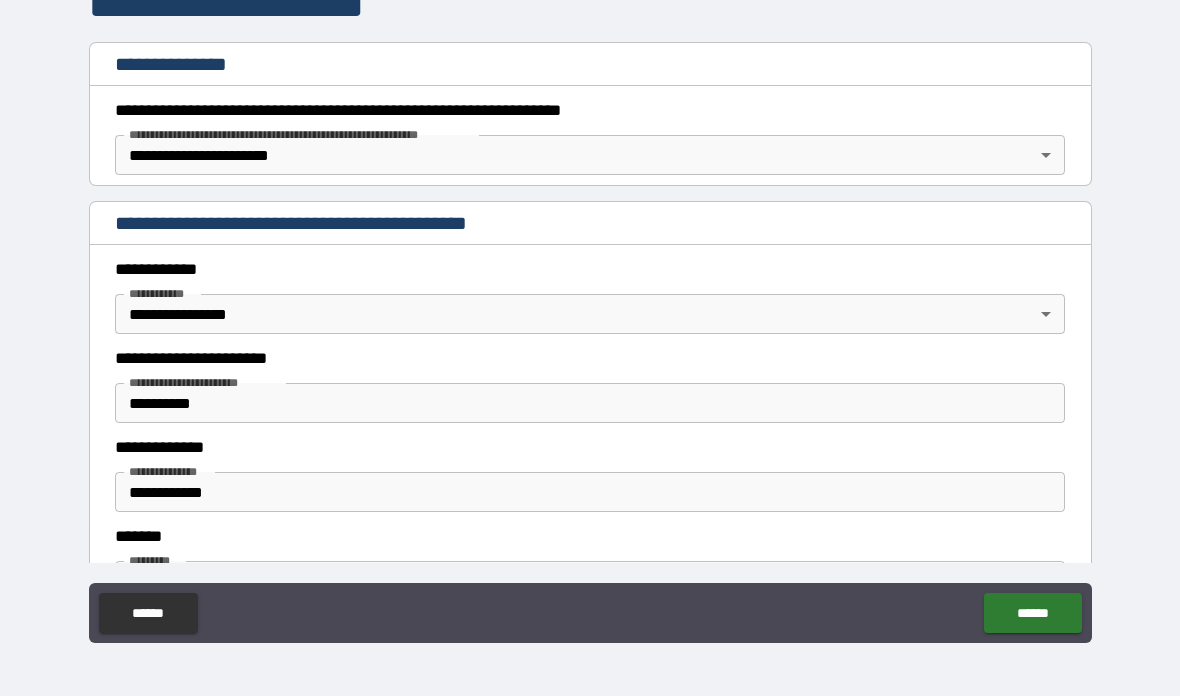 click on "******" at bounding box center (1032, 613) 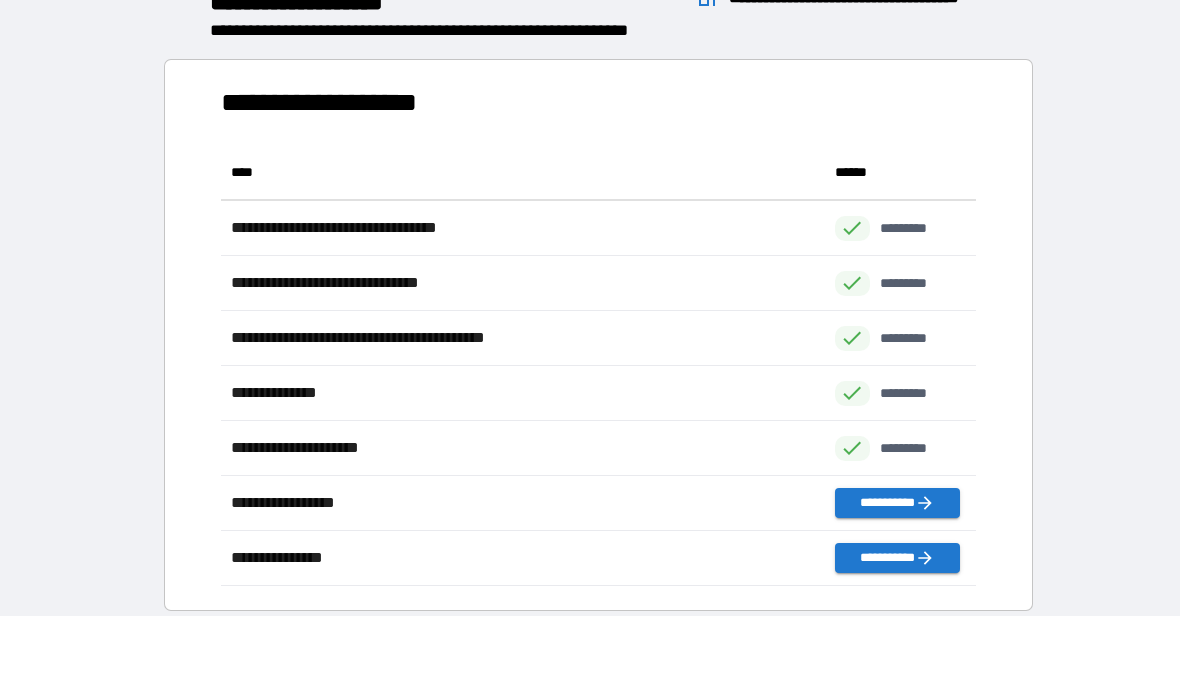 scroll, scrollTop: 1, scrollLeft: 1, axis: both 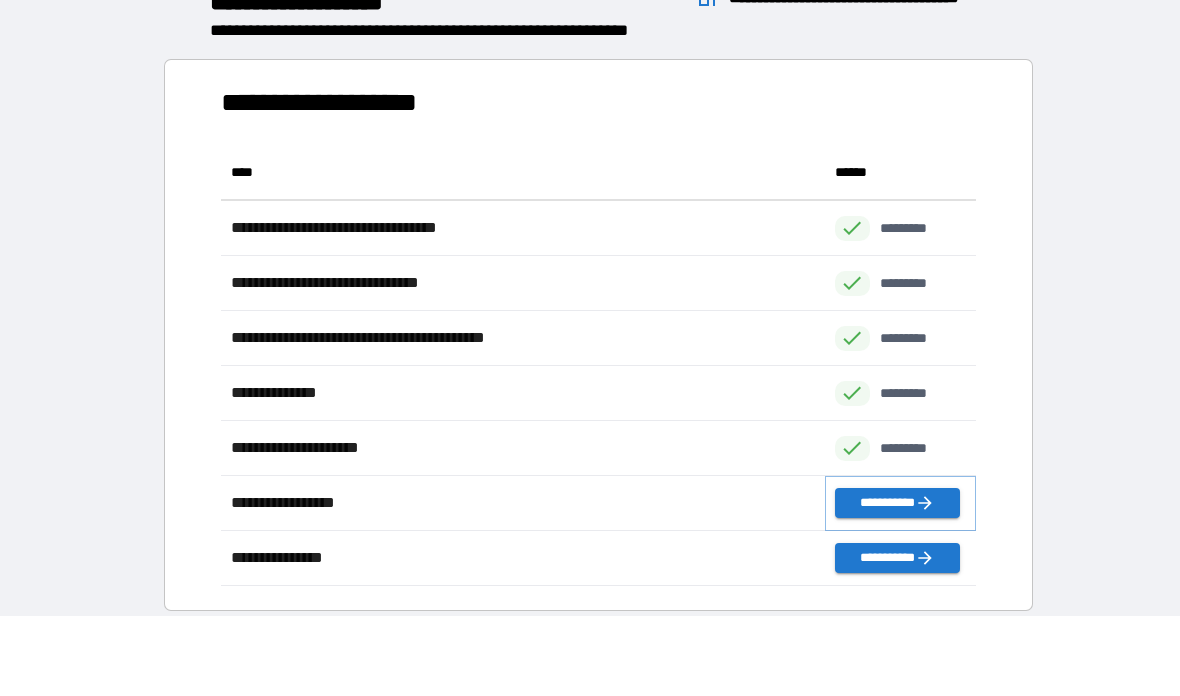click on "**********" at bounding box center (897, 503) 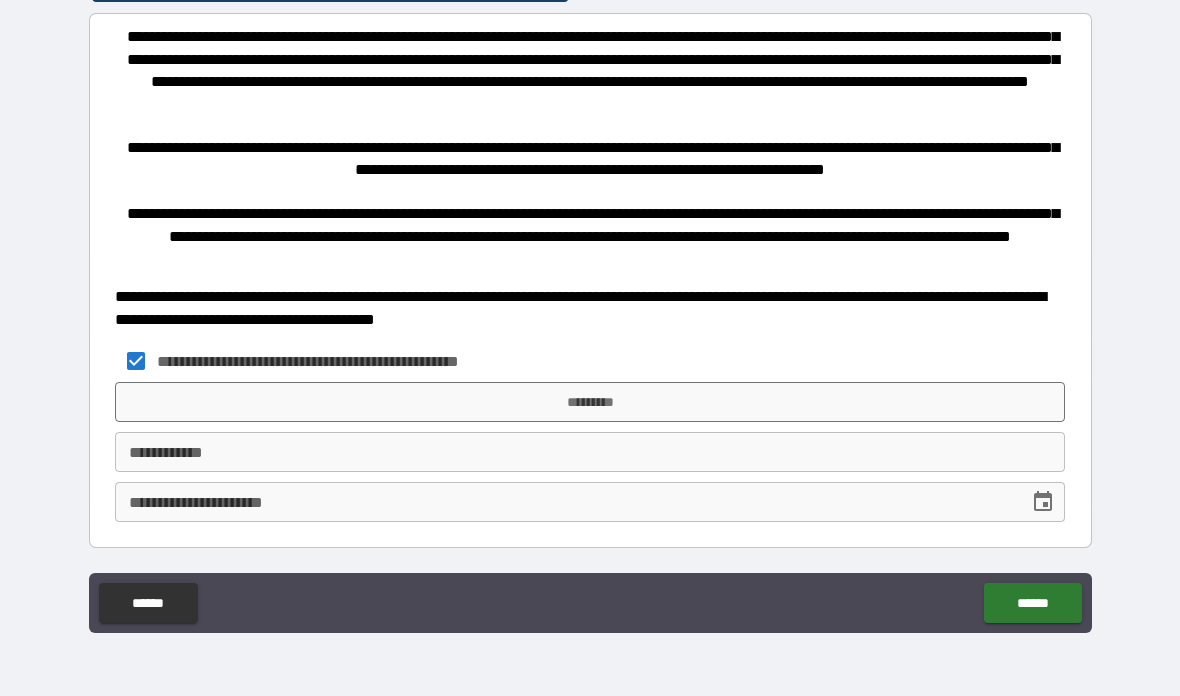 click on "*********" at bounding box center (590, 402) 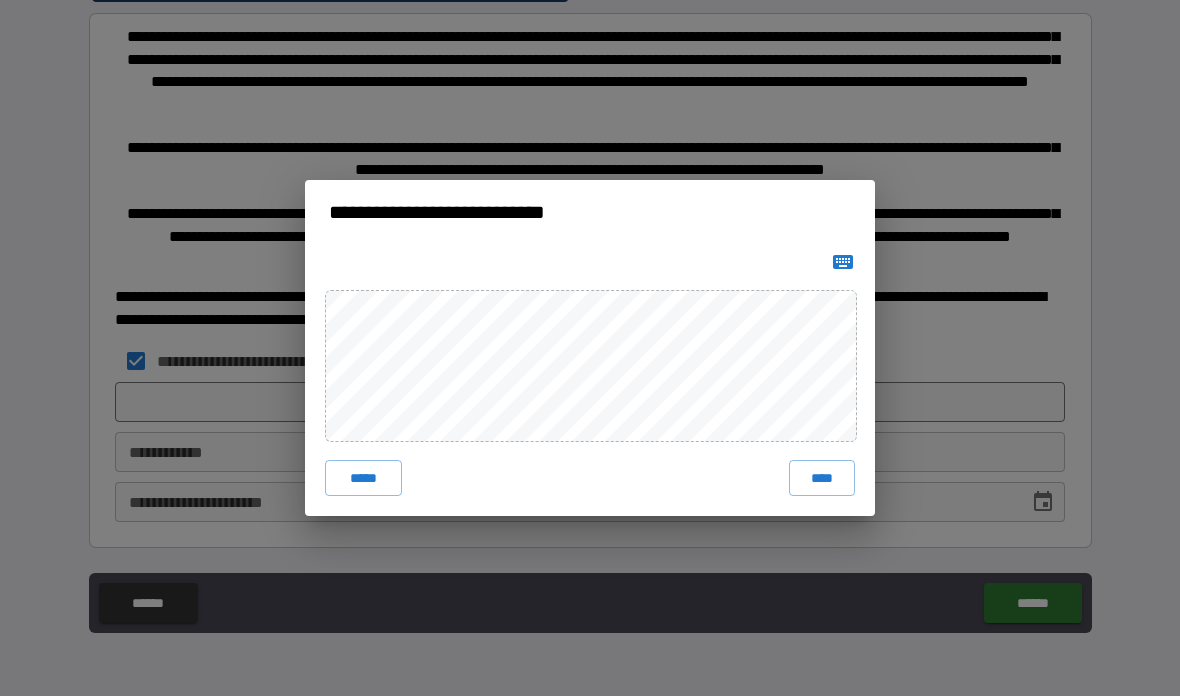 click on "****" at bounding box center (822, 478) 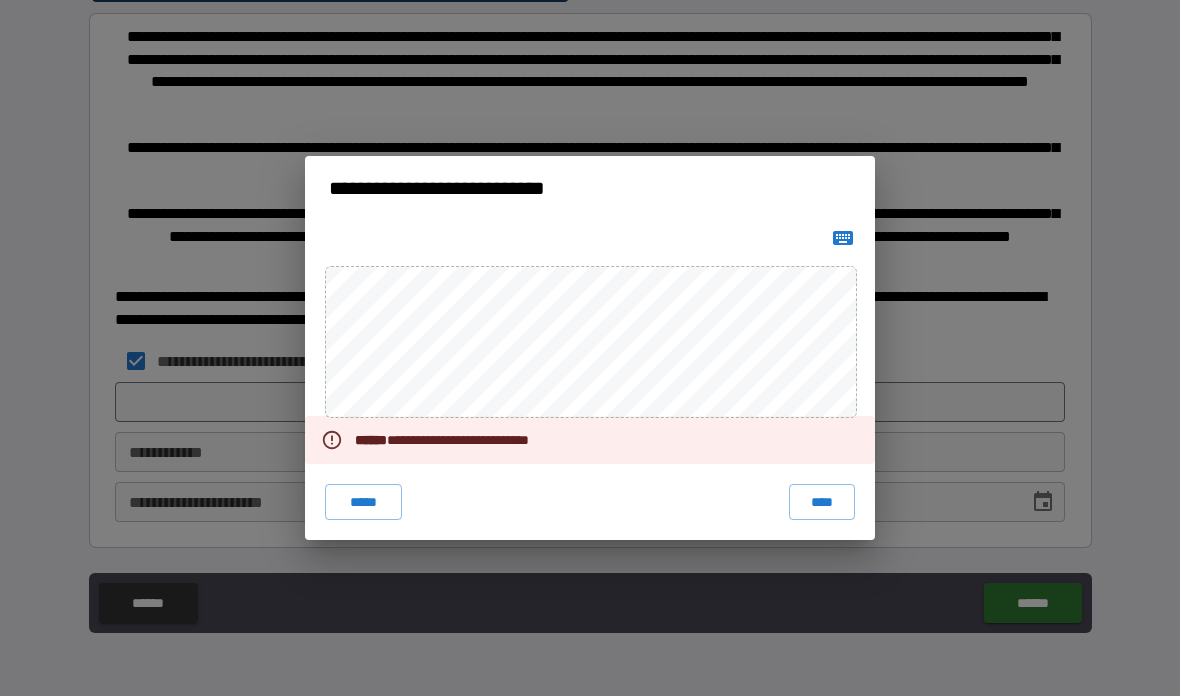 click 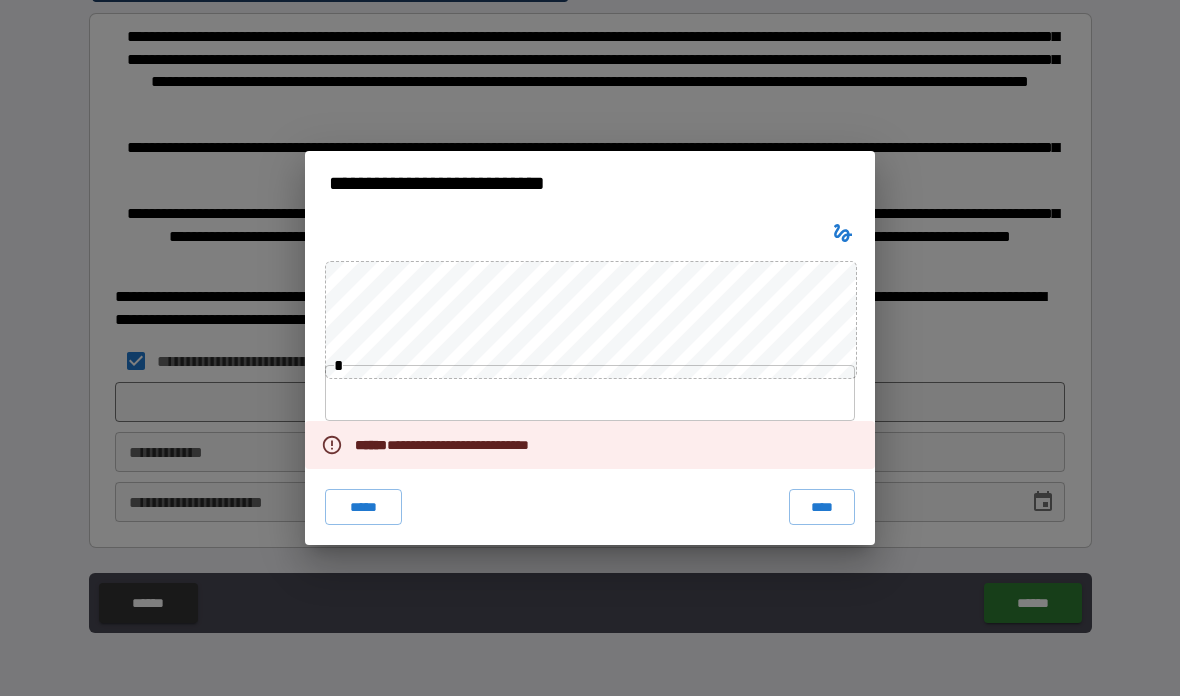 click at bounding box center (590, 393) 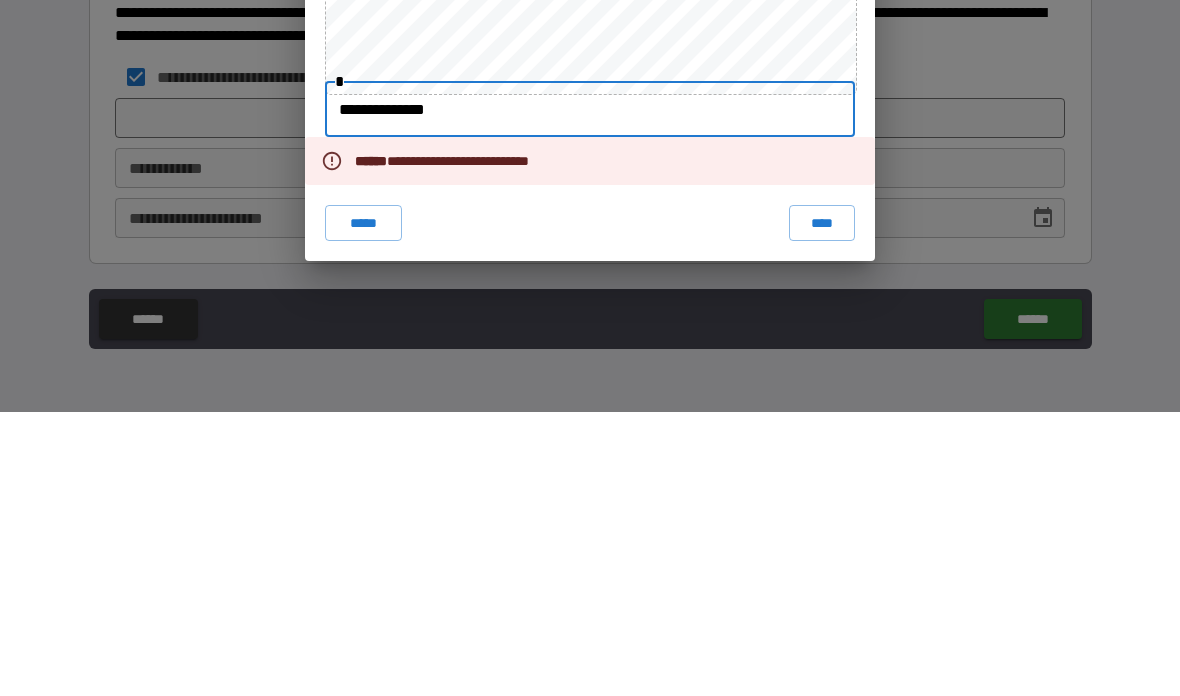 type on "**********" 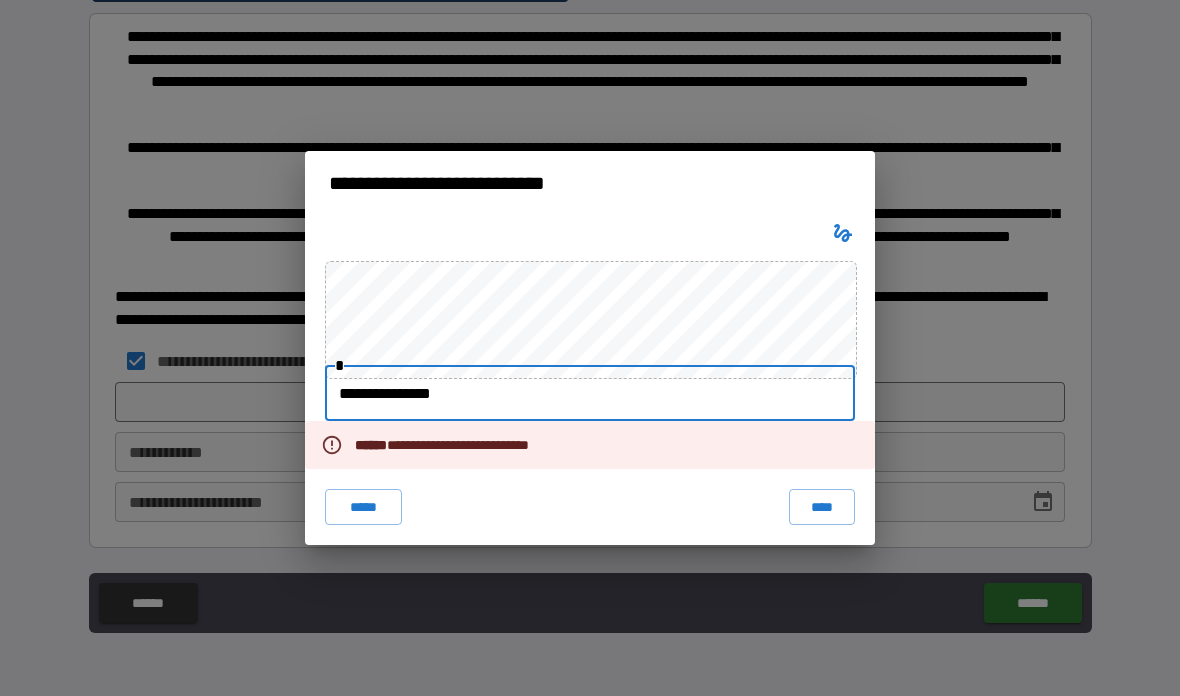 click on "****" at bounding box center [822, 507] 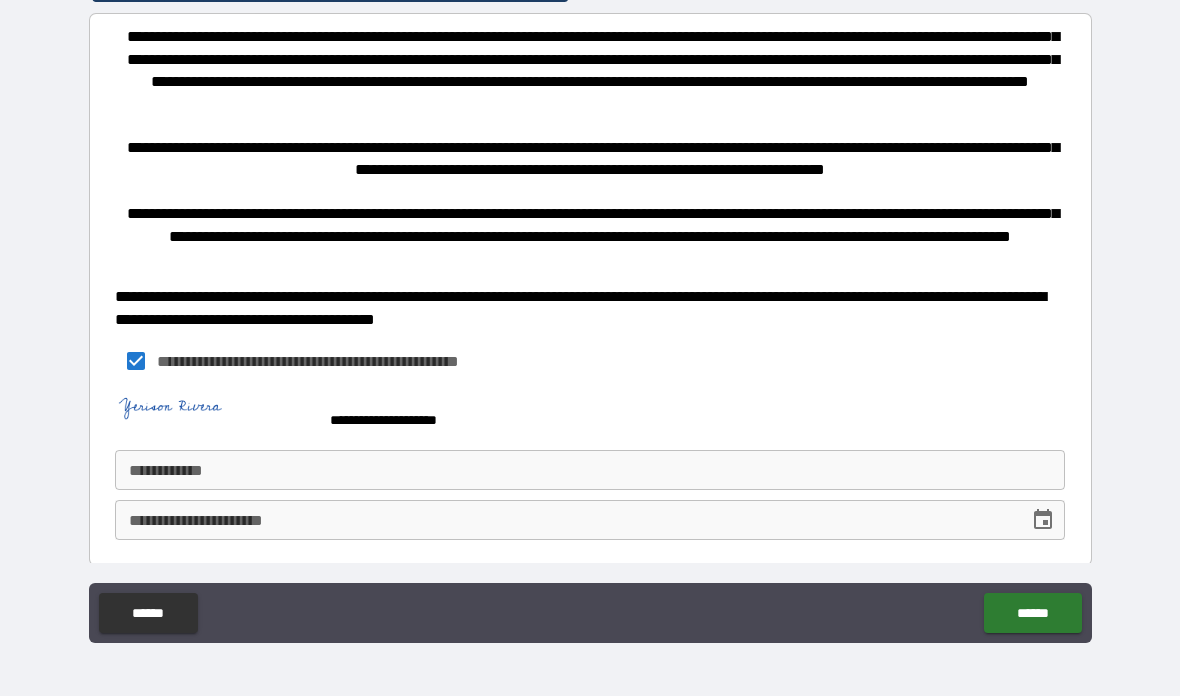 click on "**********" at bounding box center [590, 470] 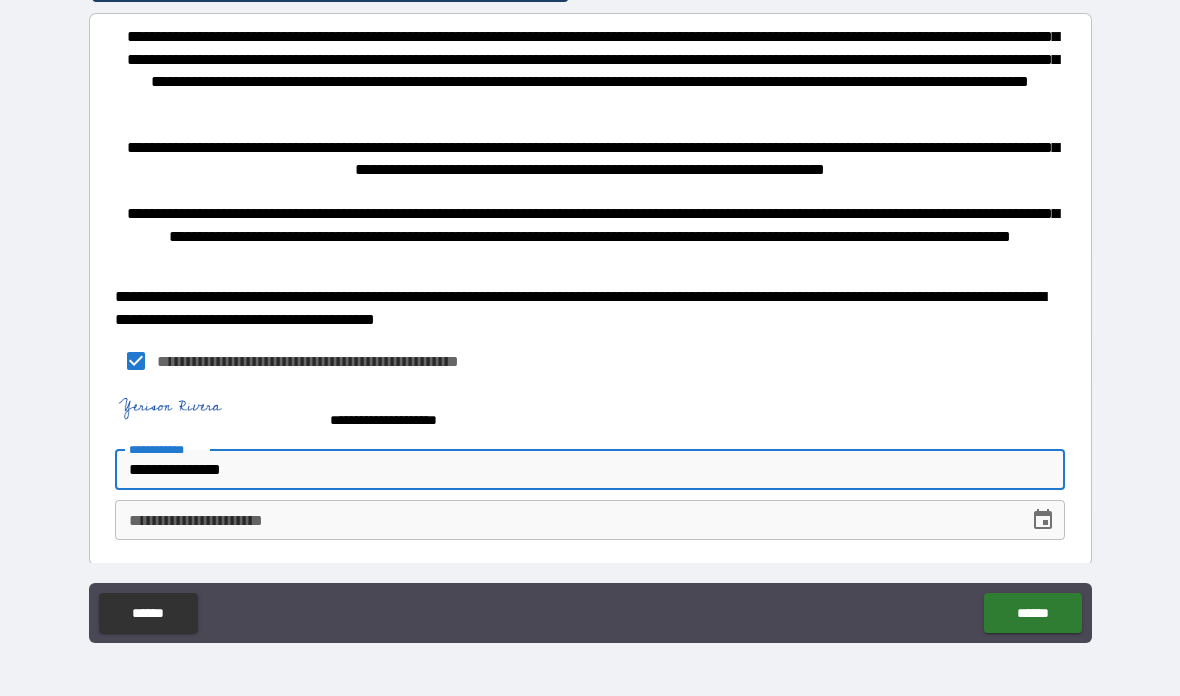 type on "**********" 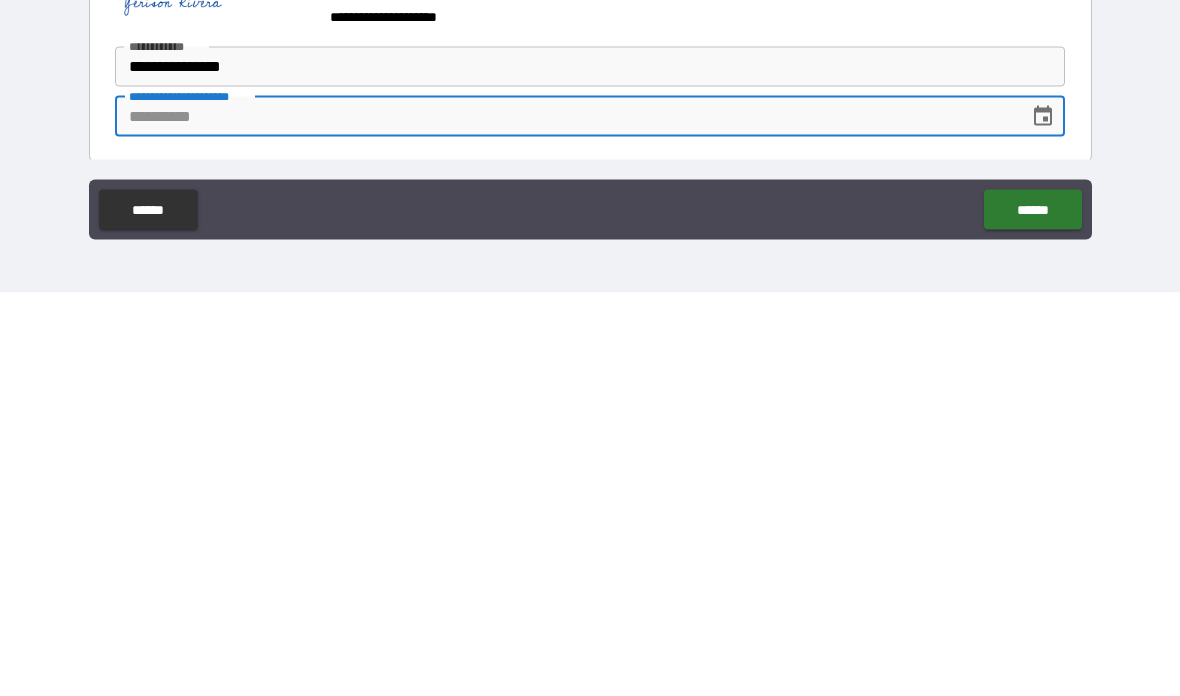 click on "**********" at bounding box center [590, 310] 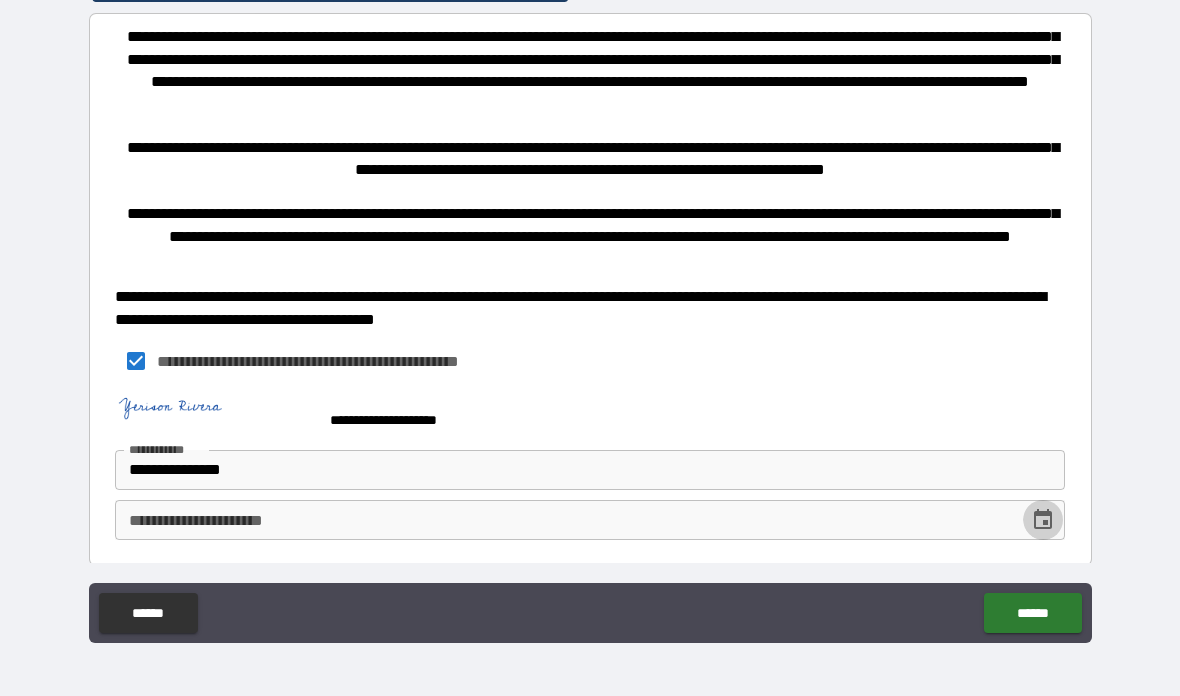click 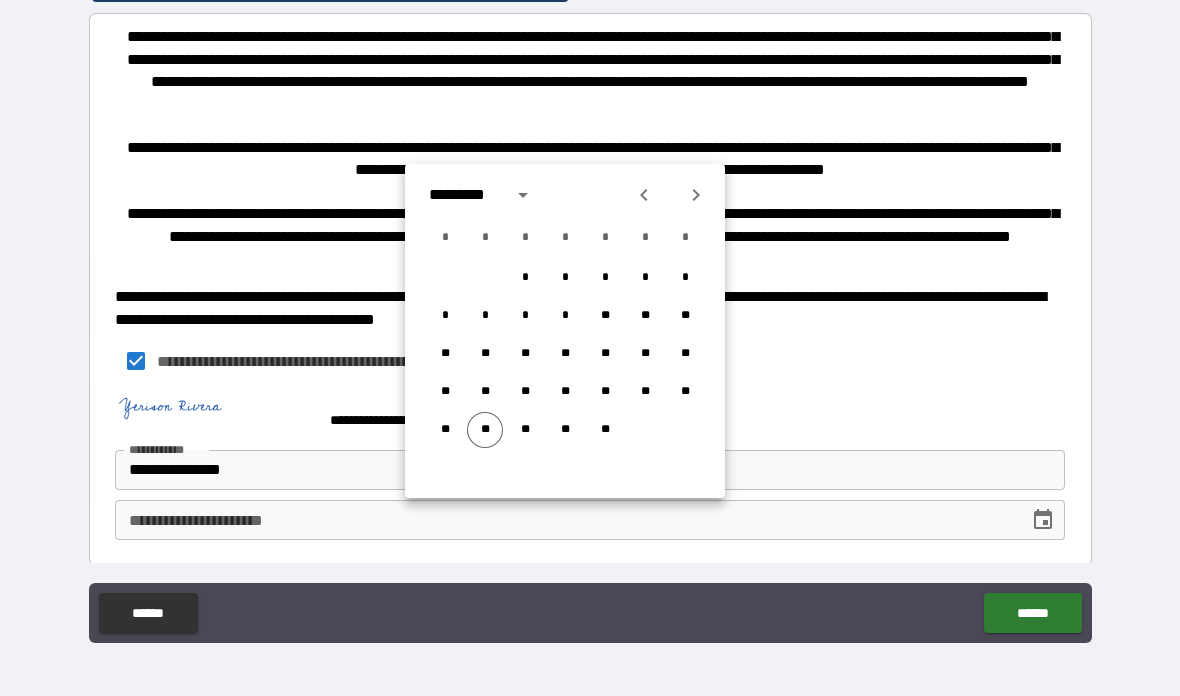 click on "**" at bounding box center (485, 430) 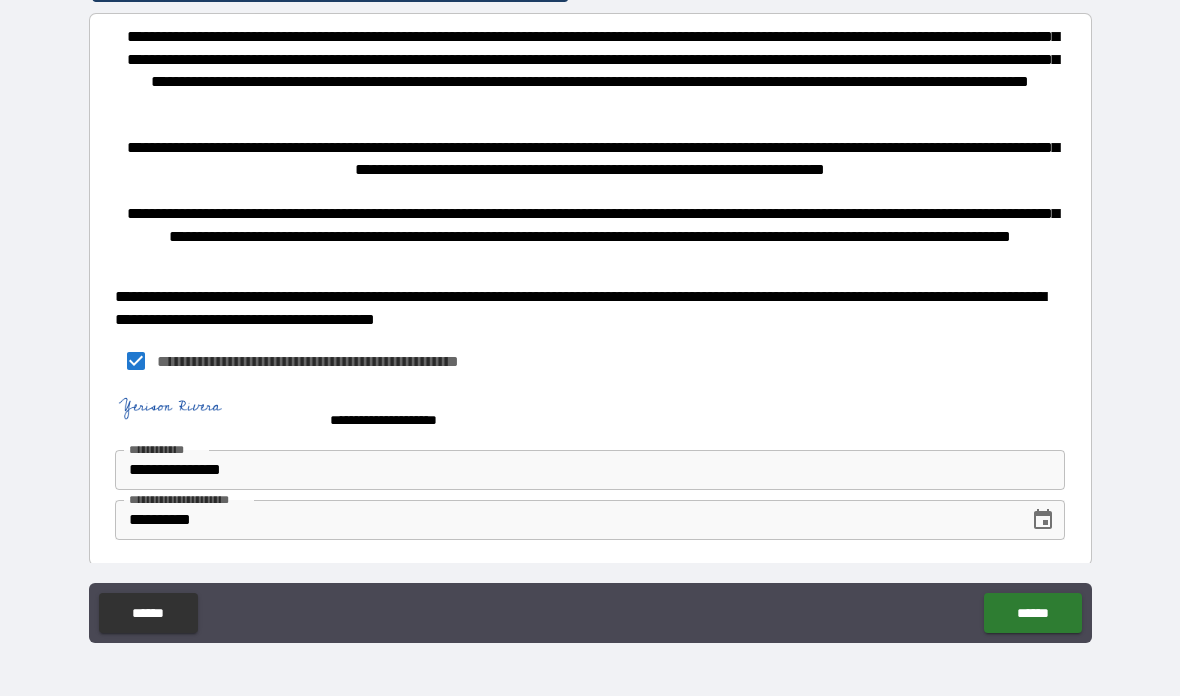 click on "******" at bounding box center (1032, 613) 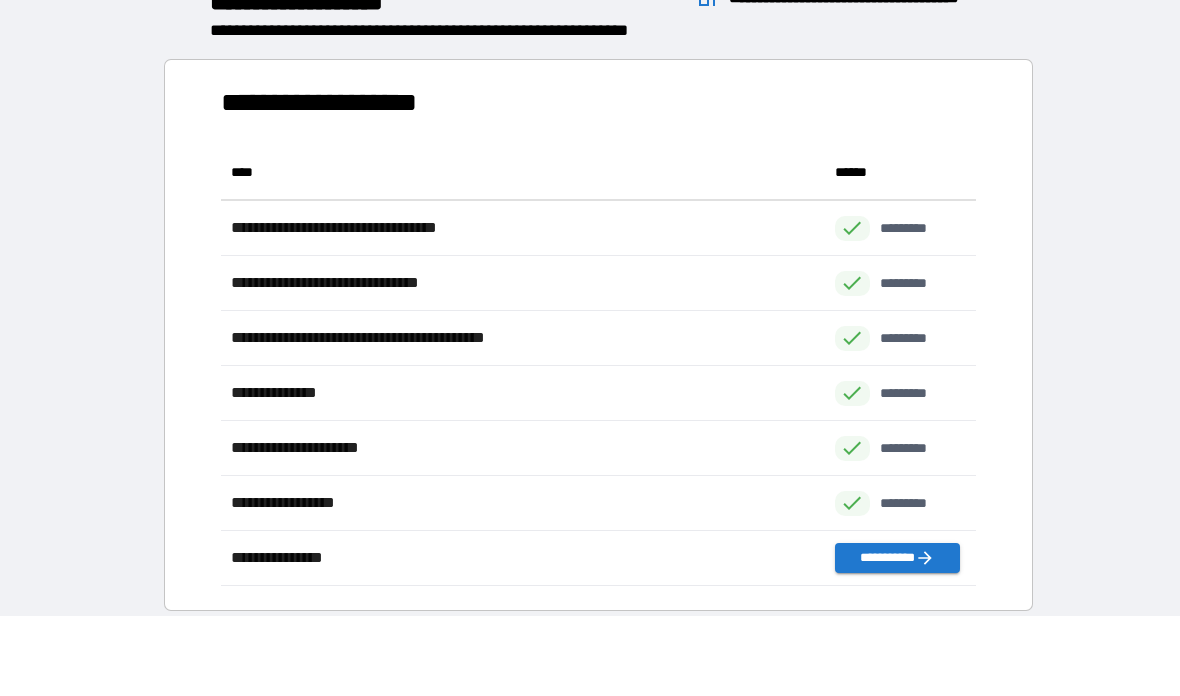 scroll, scrollTop: 1, scrollLeft: 1, axis: both 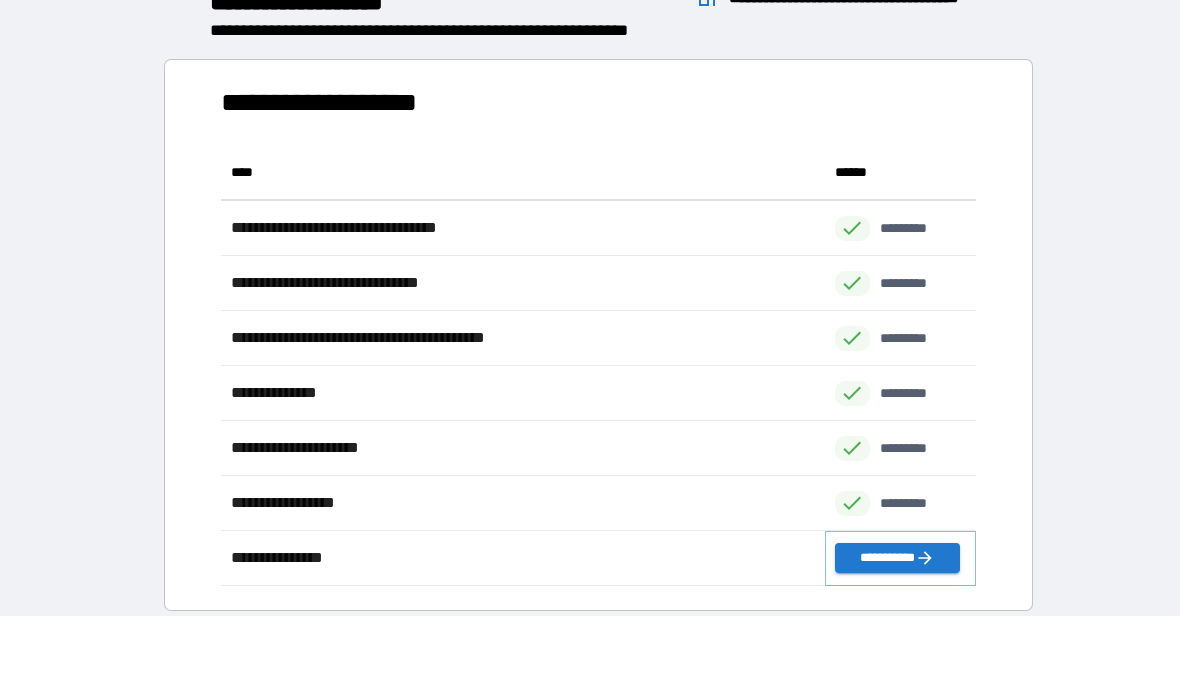 click on "**********" at bounding box center (897, 558) 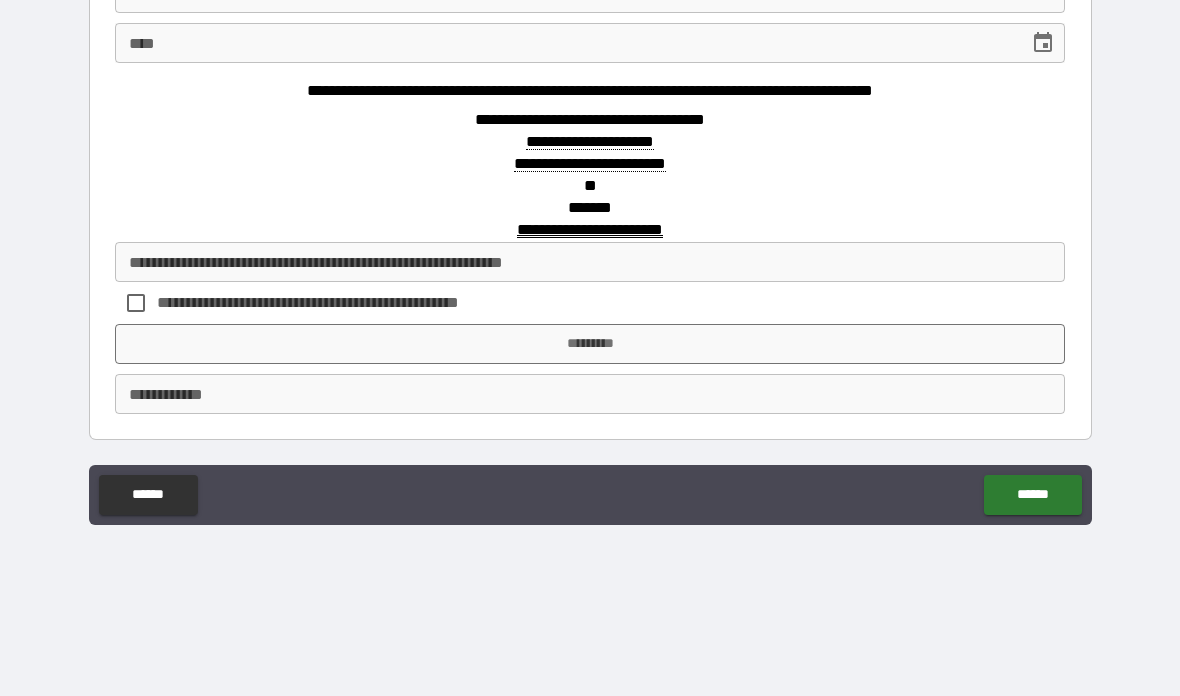 click on "****" at bounding box center (565, 43) 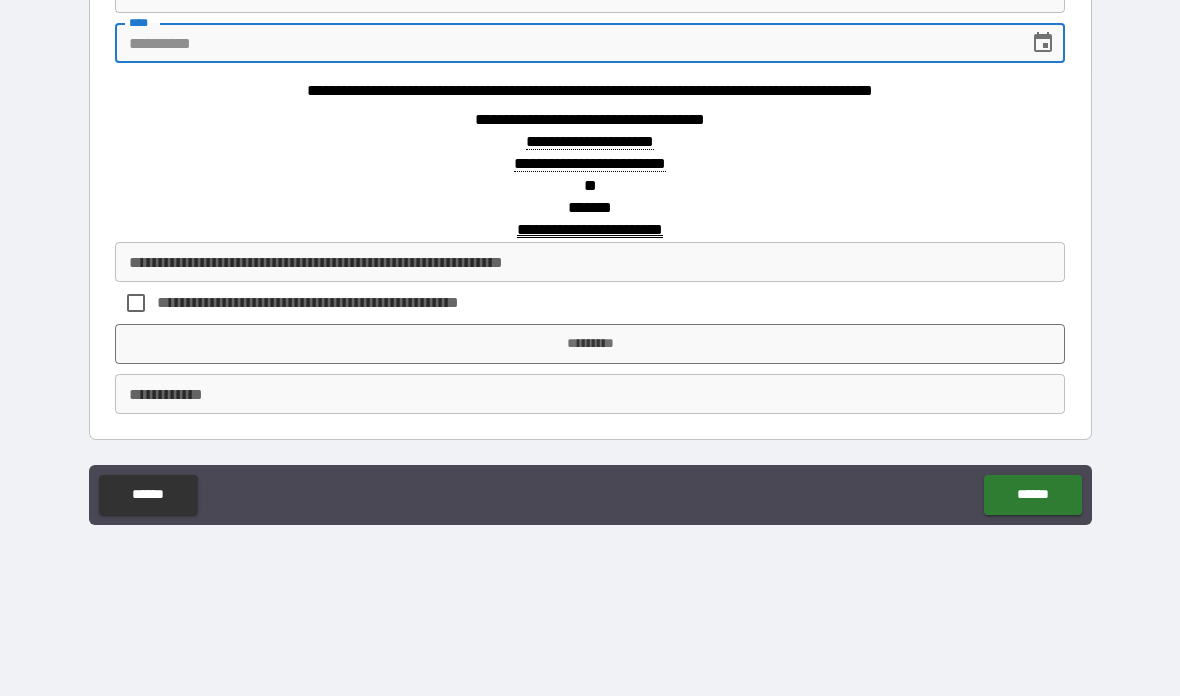 click on "**********" at bounding box center (590, 164) 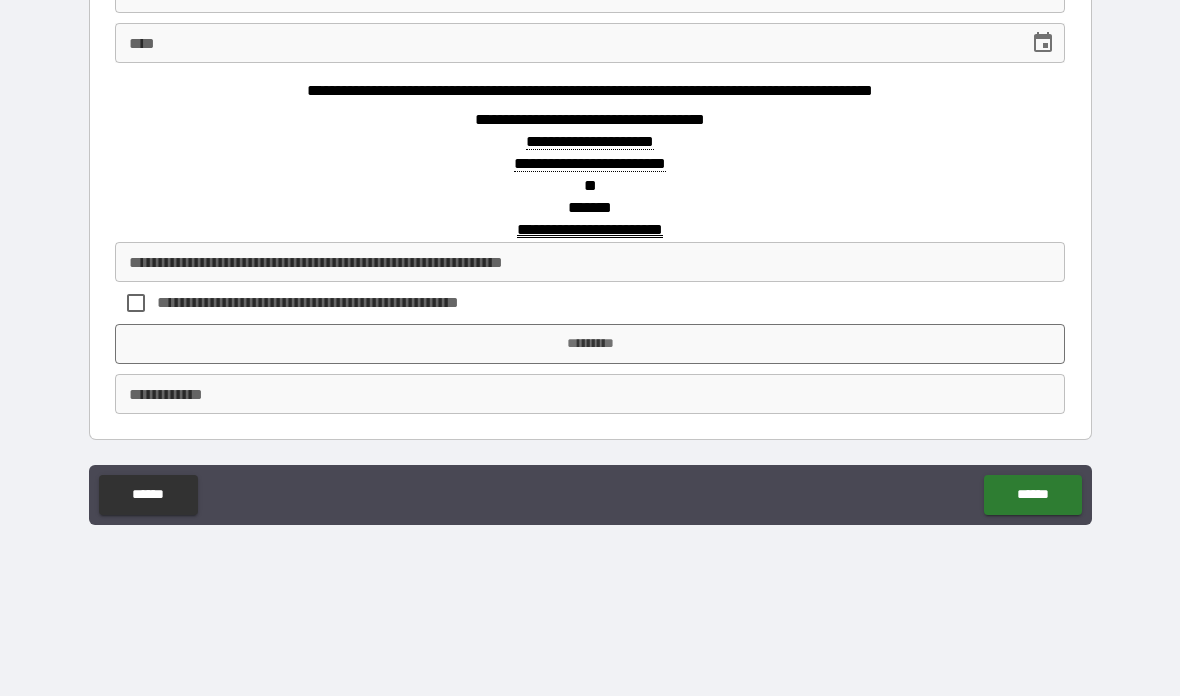 click on "**********" at bounding box center [590, 262] 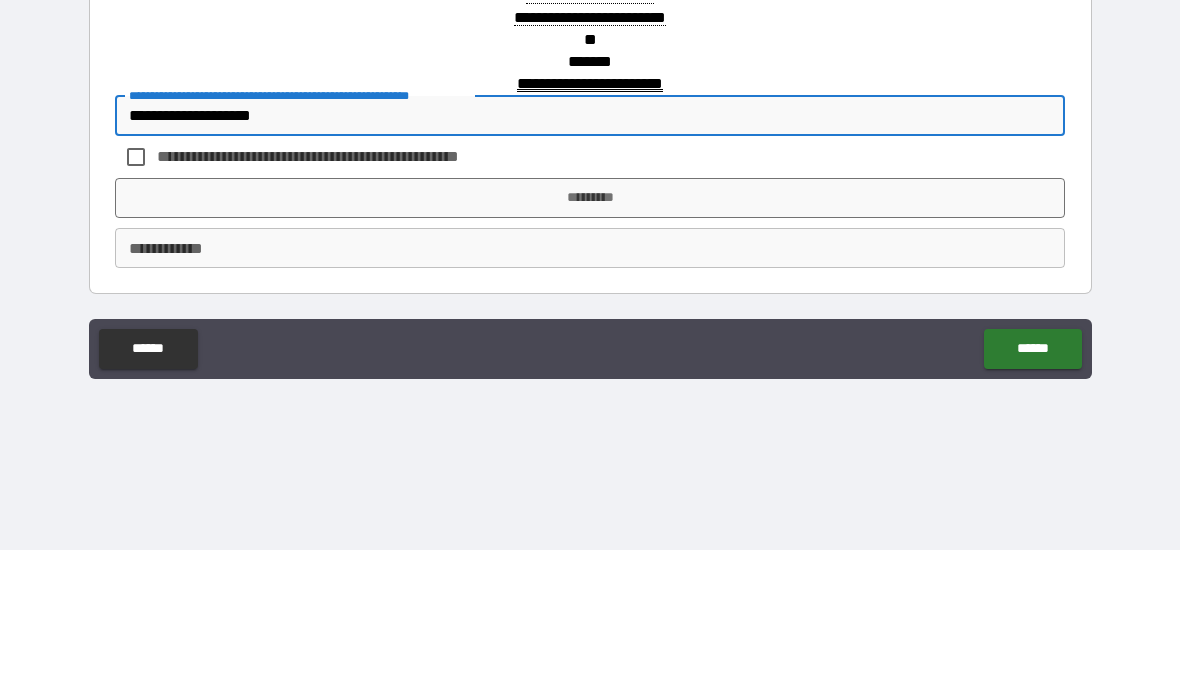 type on "**********" 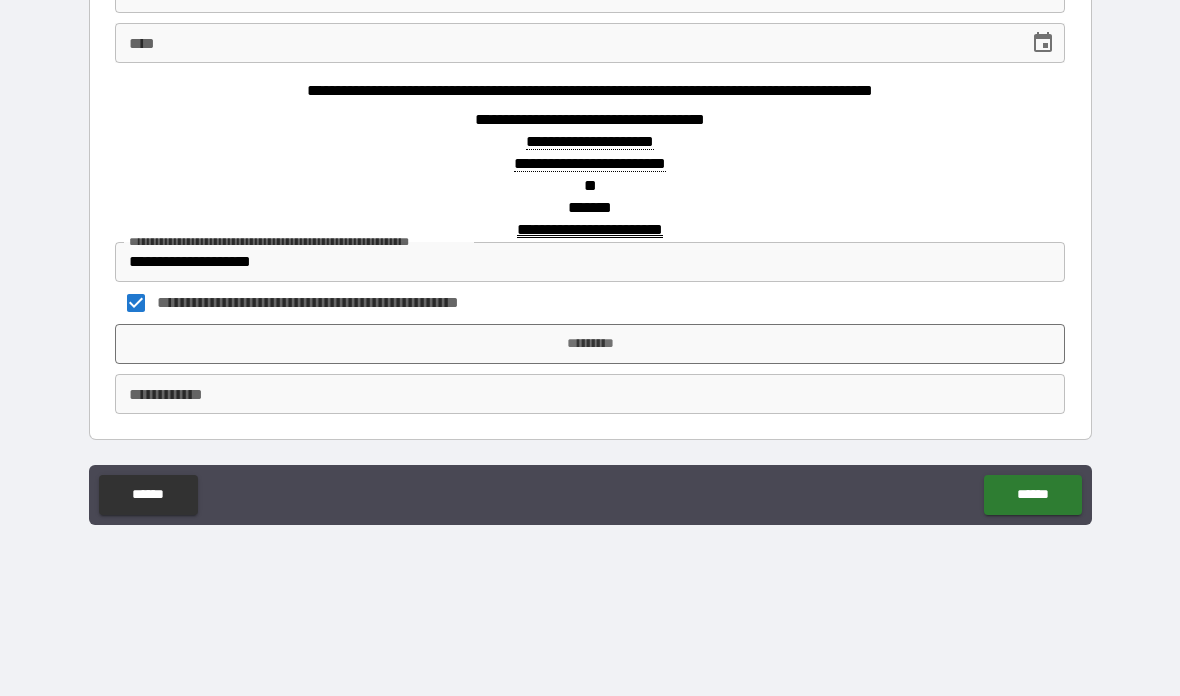 click on "*********" at bounding box center [590, 344] 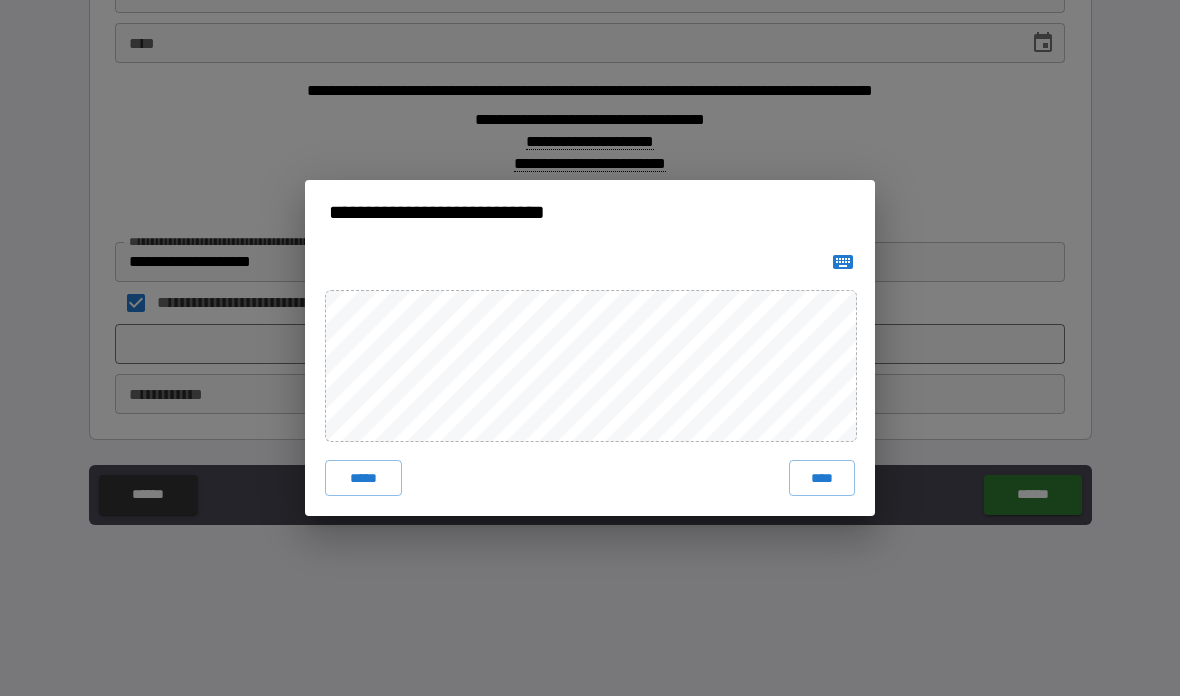 click 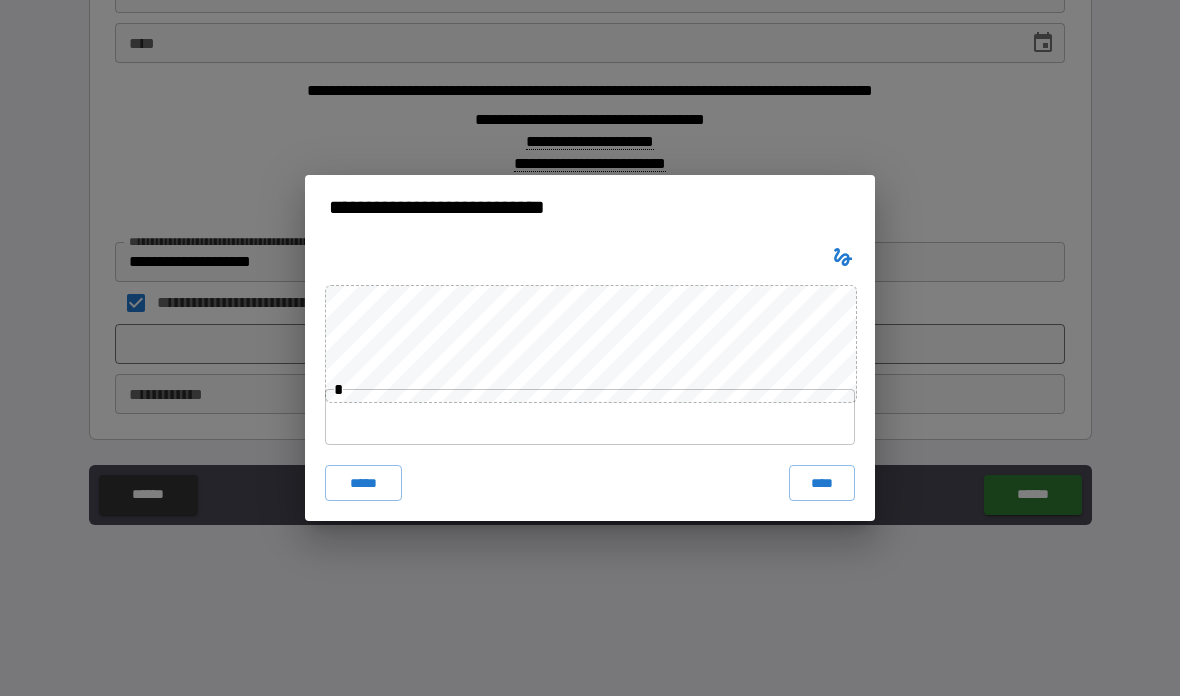 click at bounding box center (590, 417) 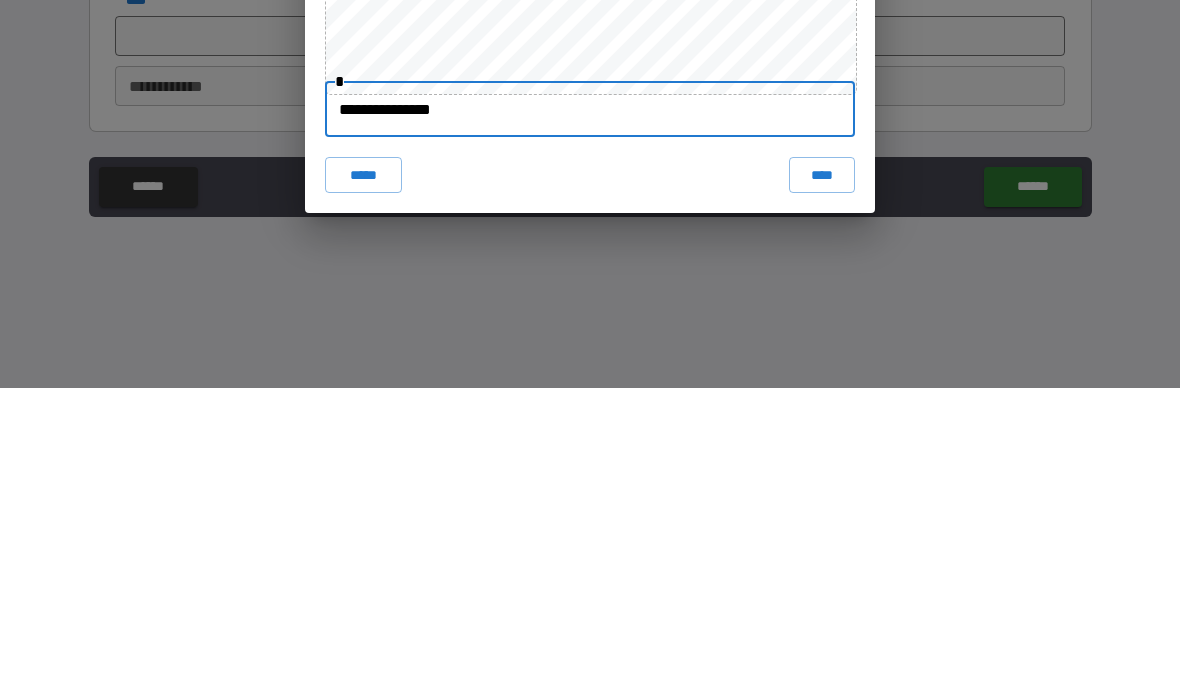 type on "**********" 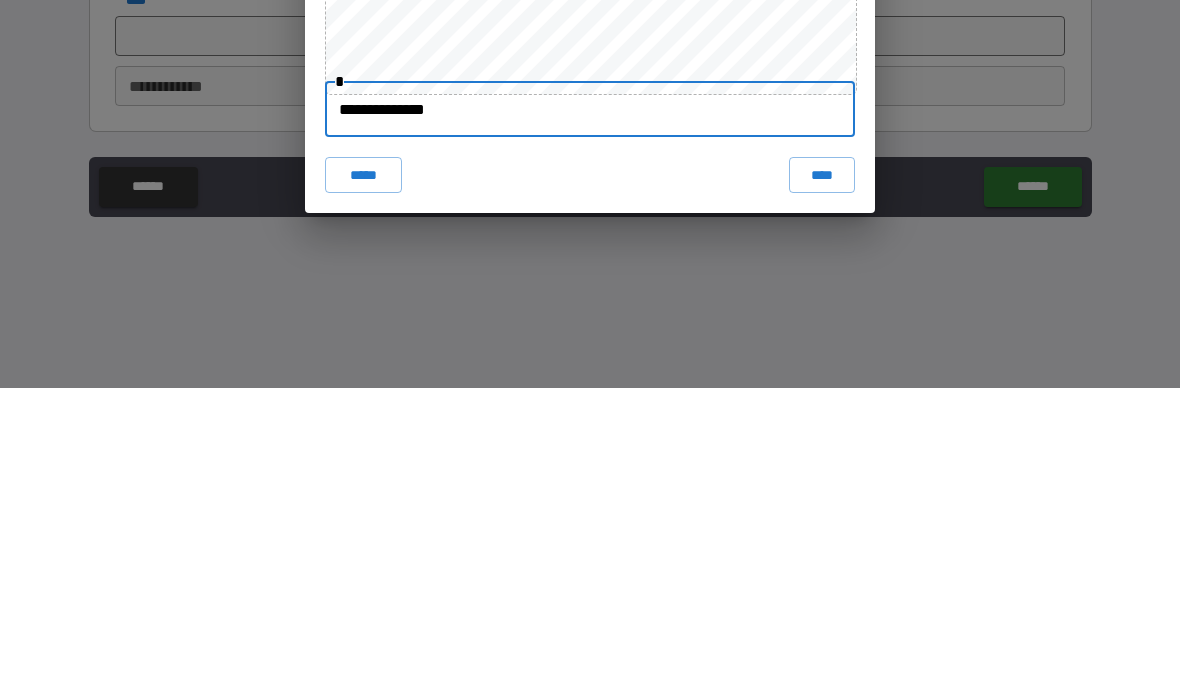click on "****" at bounding box center (822, 483) 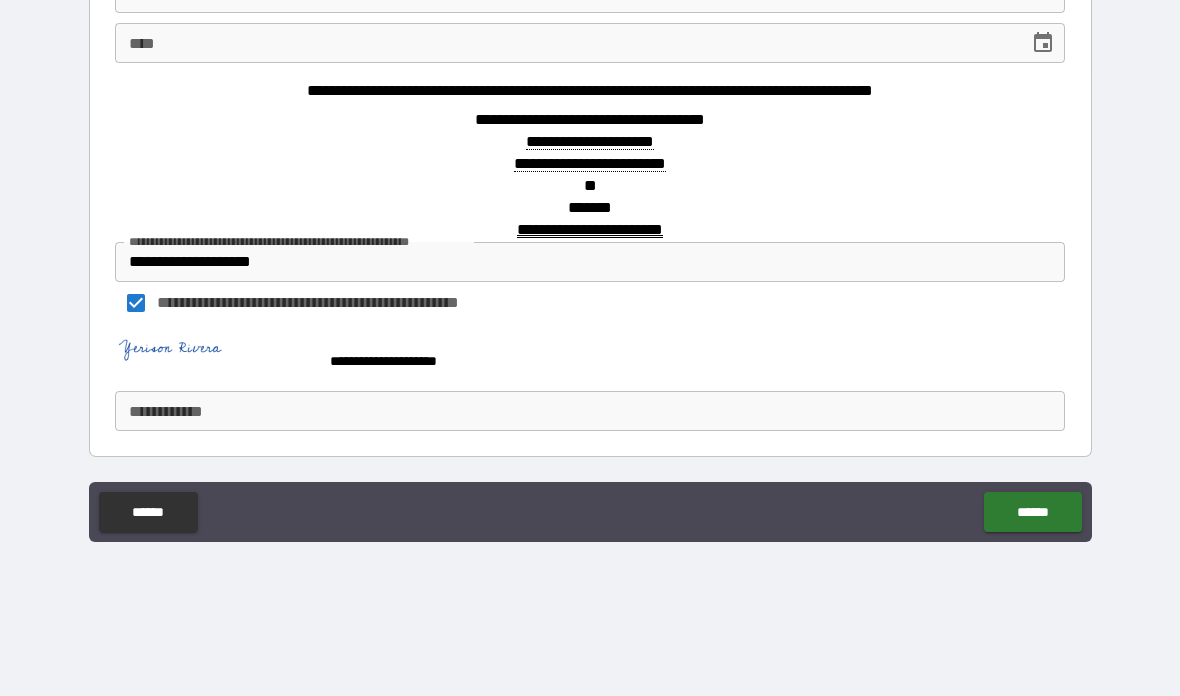 click on "**********" at bounding box center (590, 411) 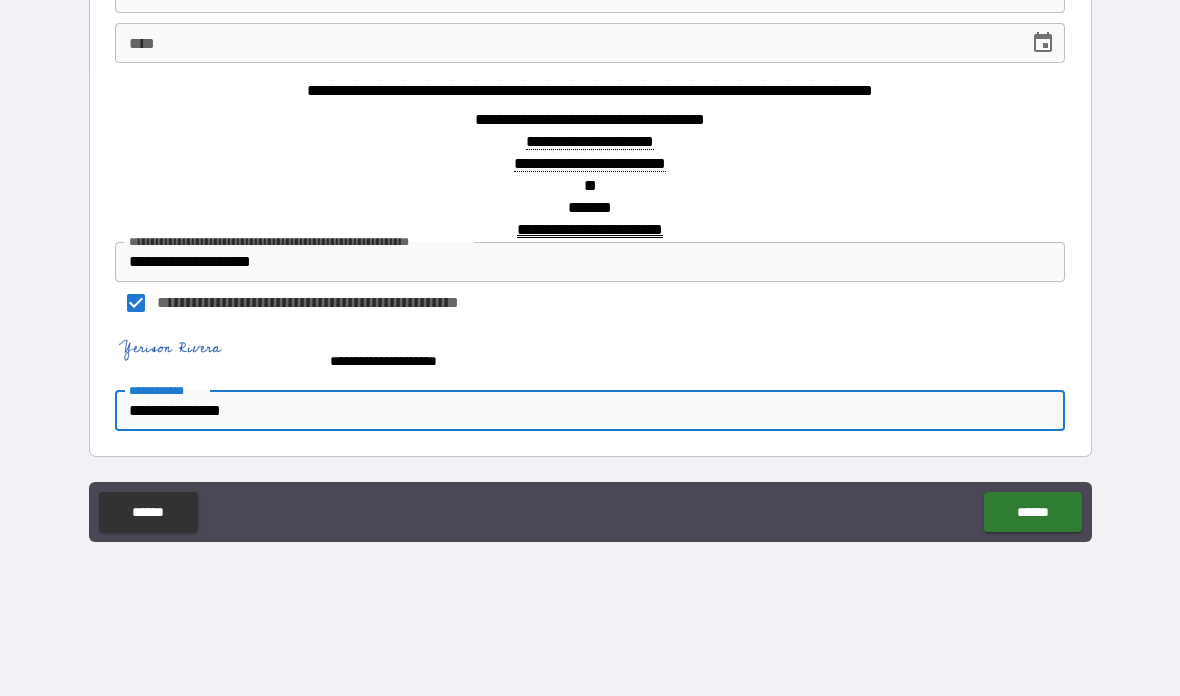 type on "**********" 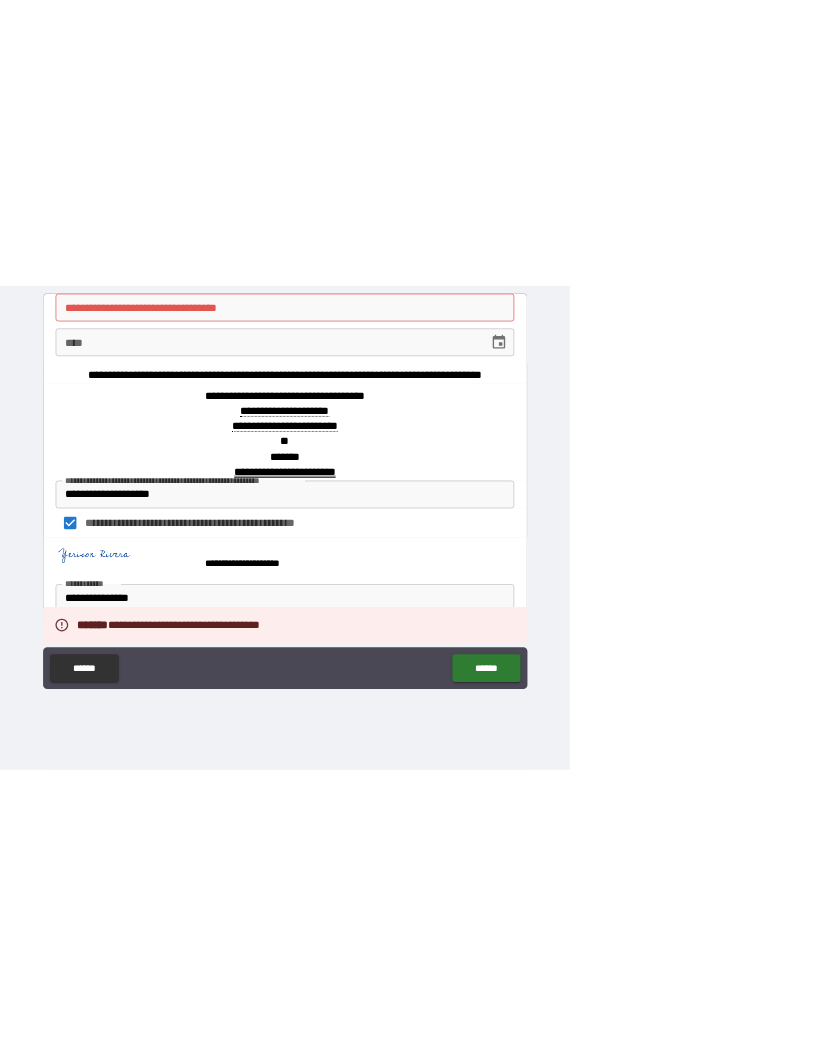 scroll, scrollTop: 0, scrollLeft: 0, axis: both 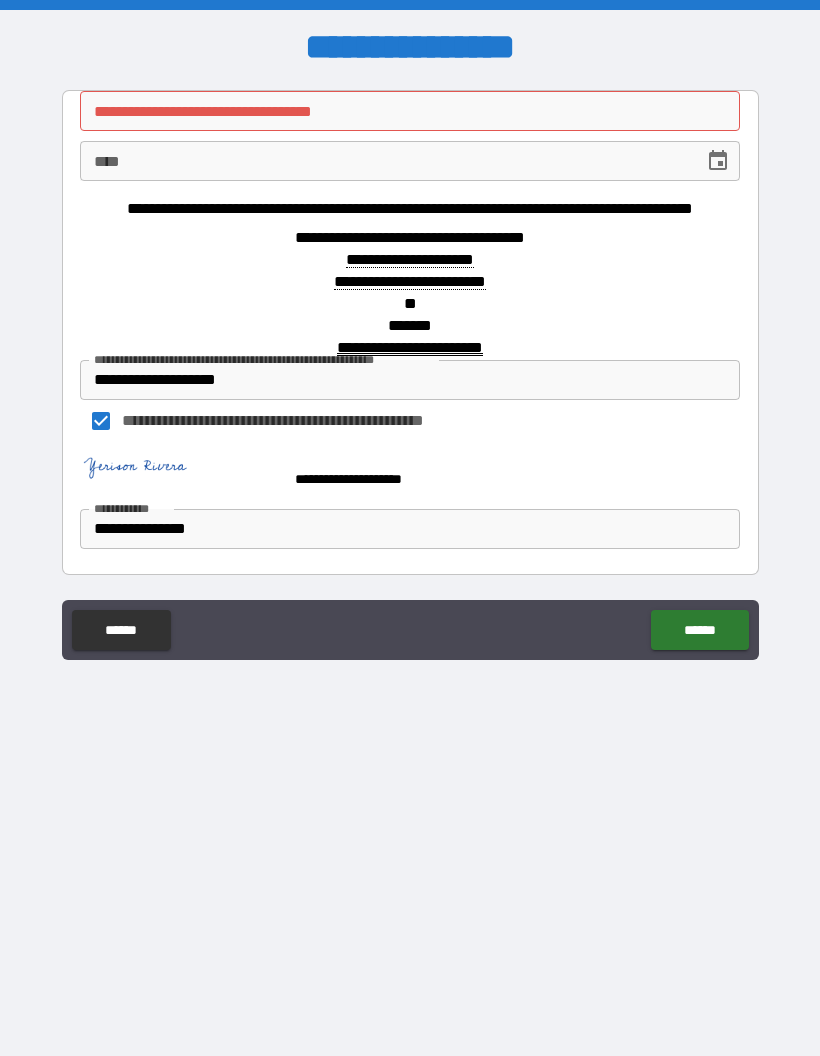 click 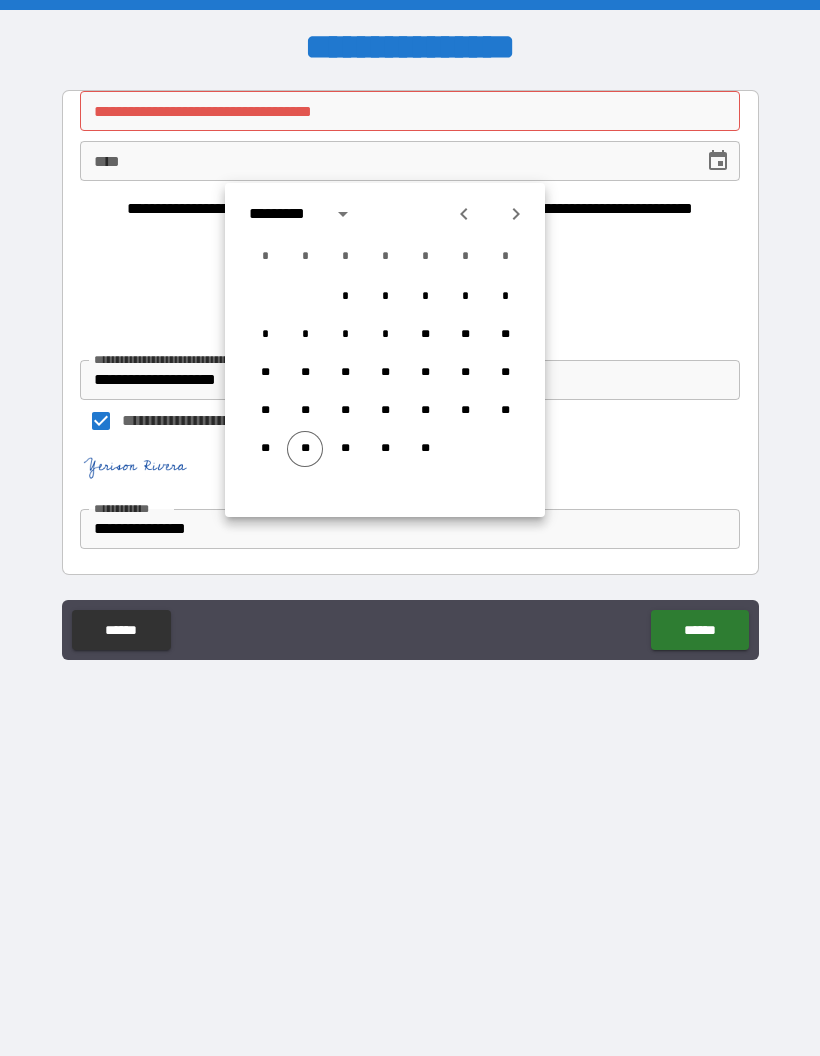 click on "**" at bounding box center (305, 449) 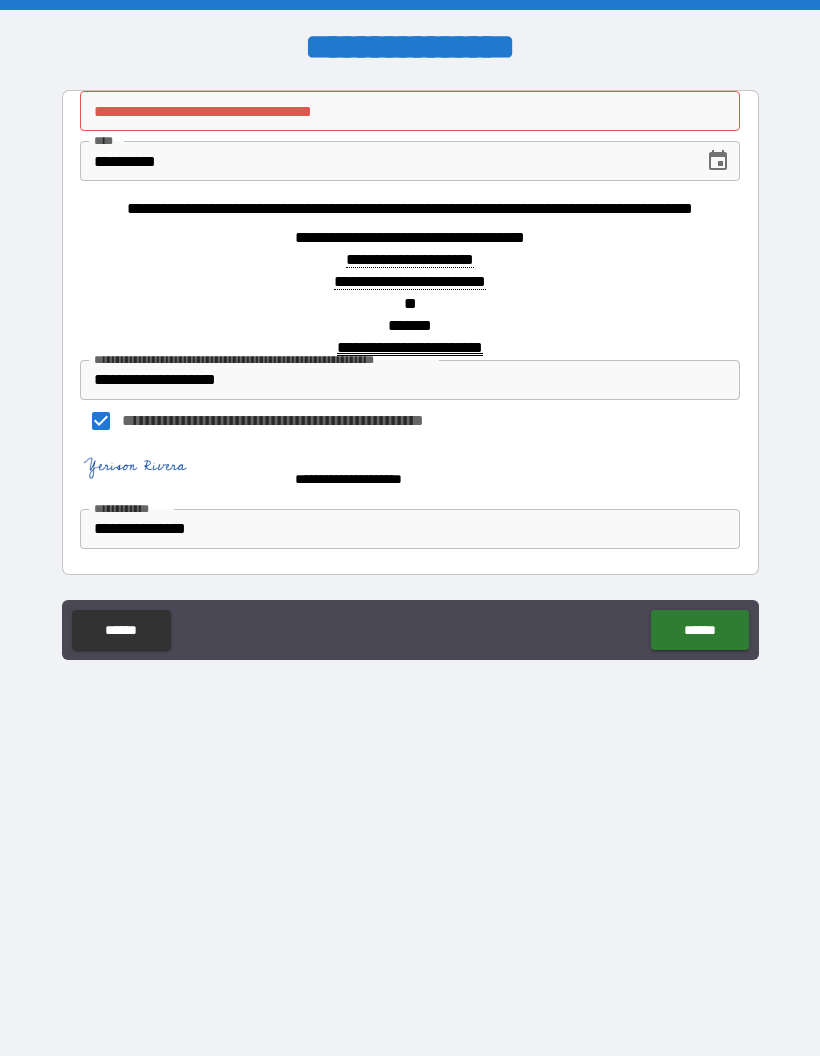 type on "**********" 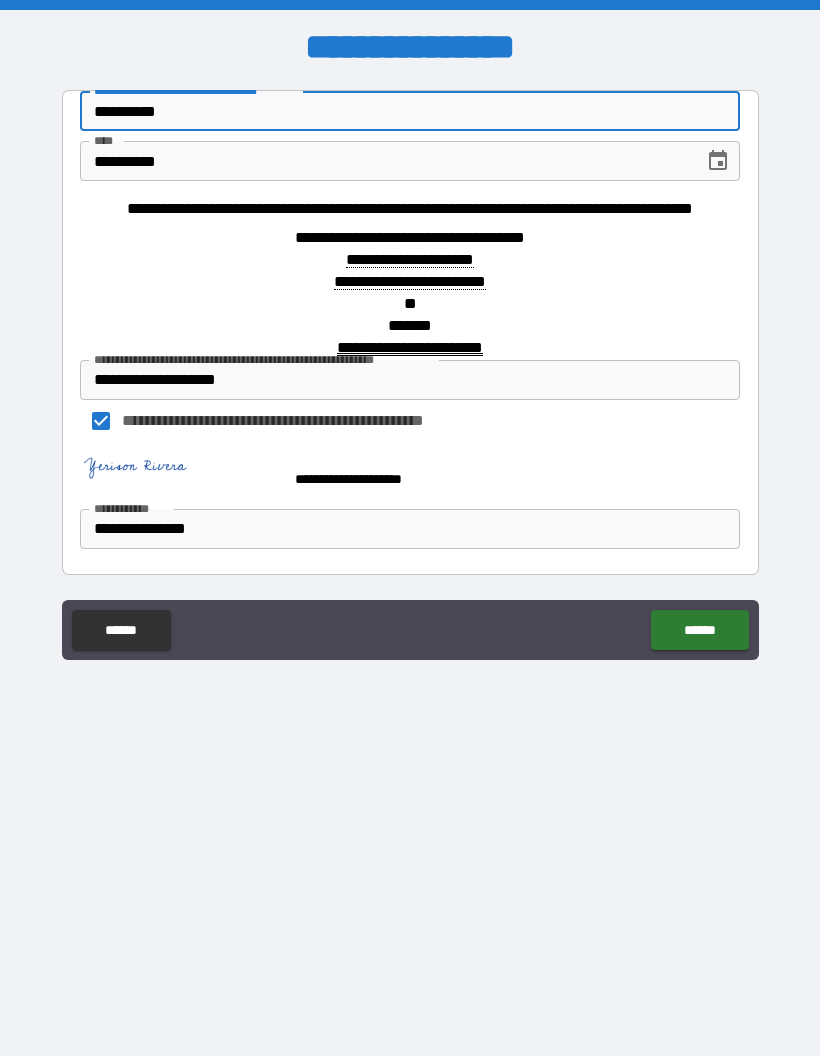 type on "**********" 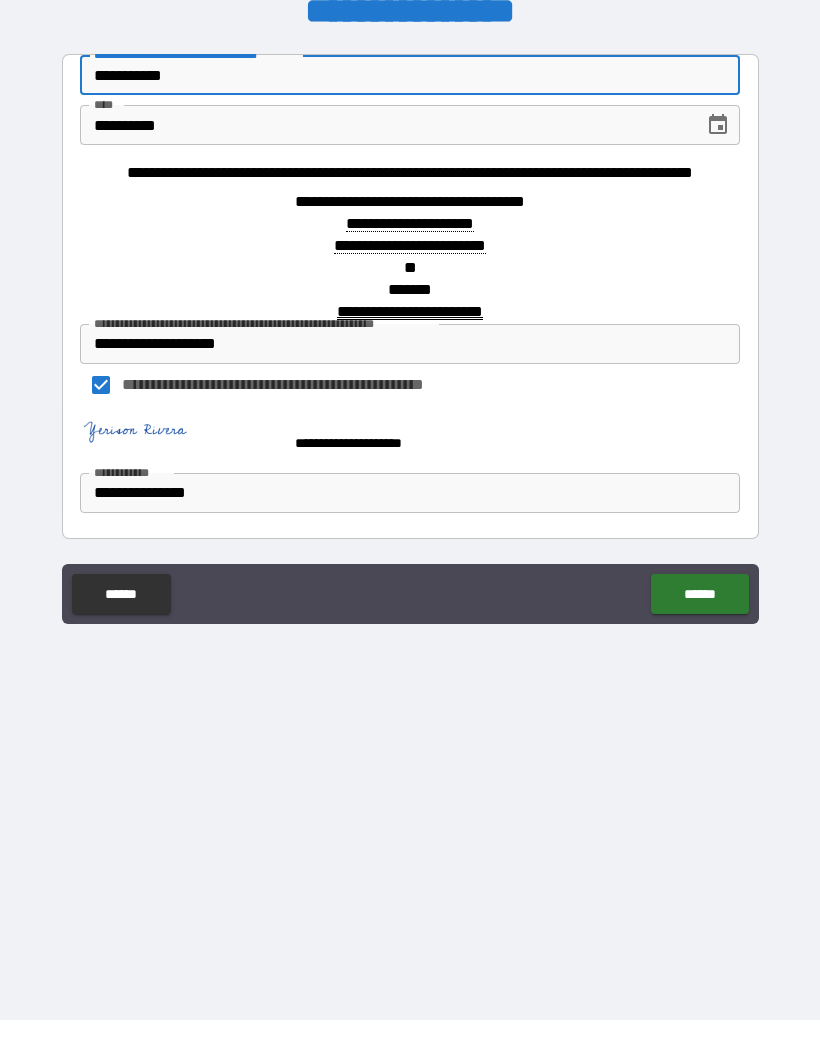 click on "******" at bounding box center [699, 630] 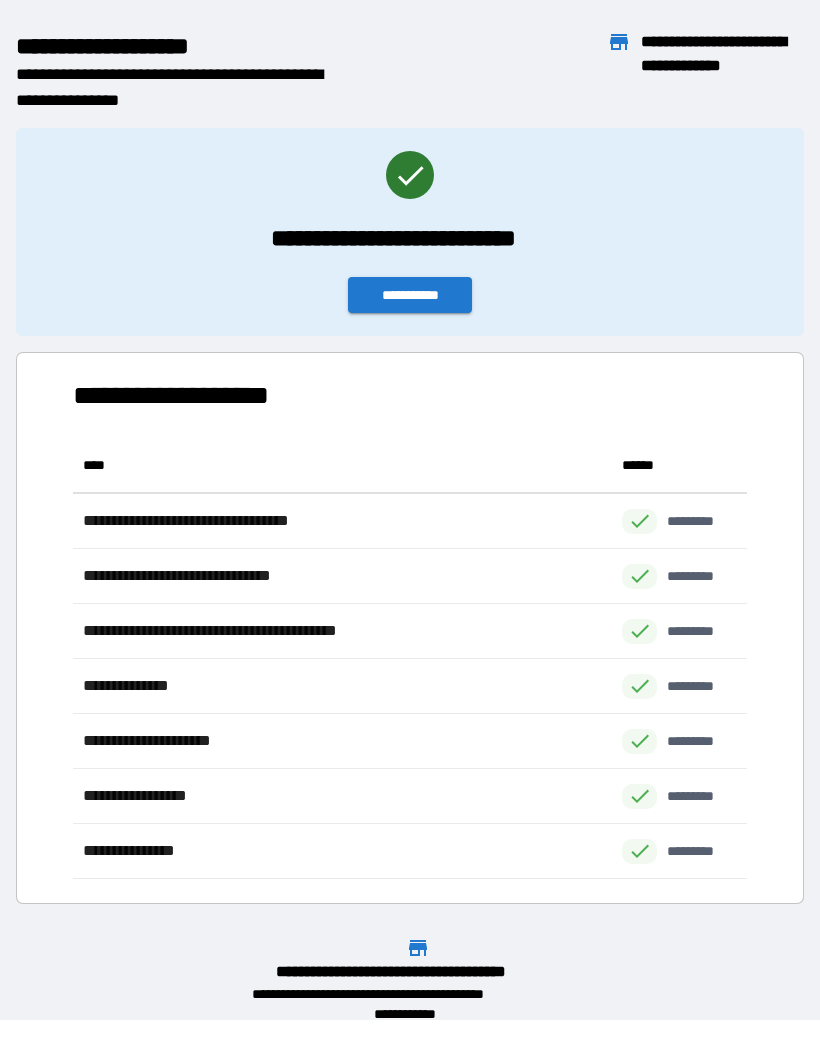 scroll, scrollTop: 1, scrollLeft: 1, axis: both 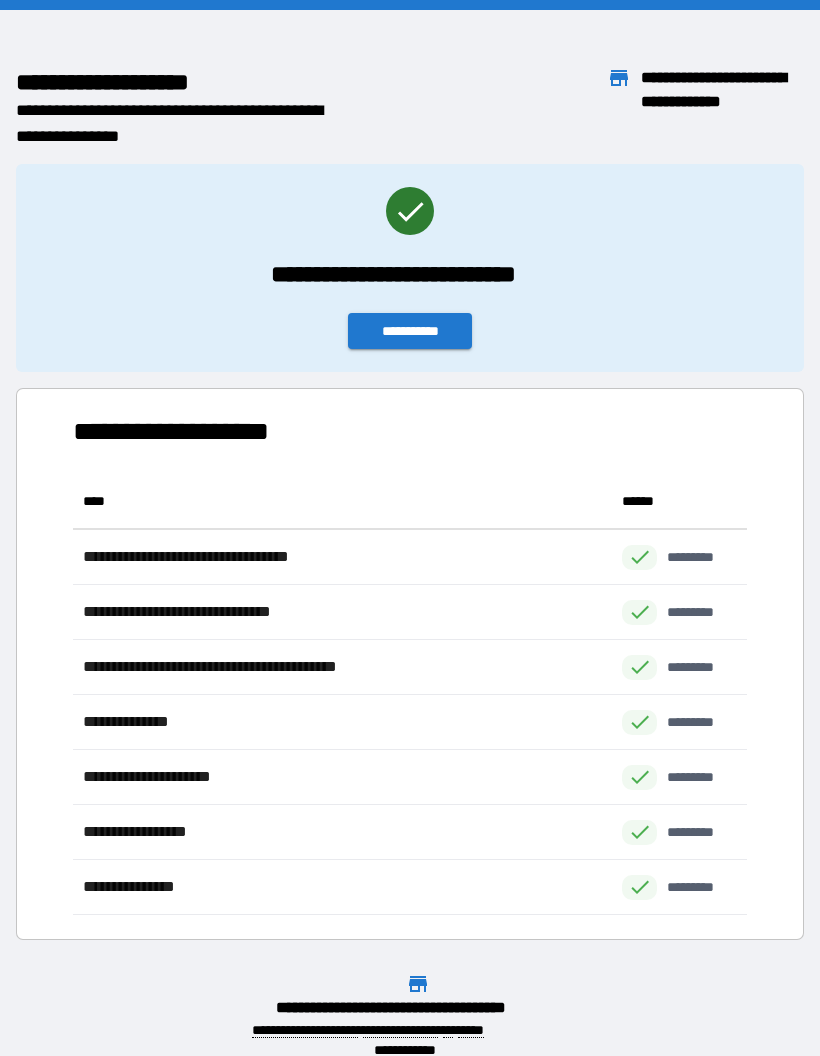 click on "**********" at bounding box center (410, 331) 